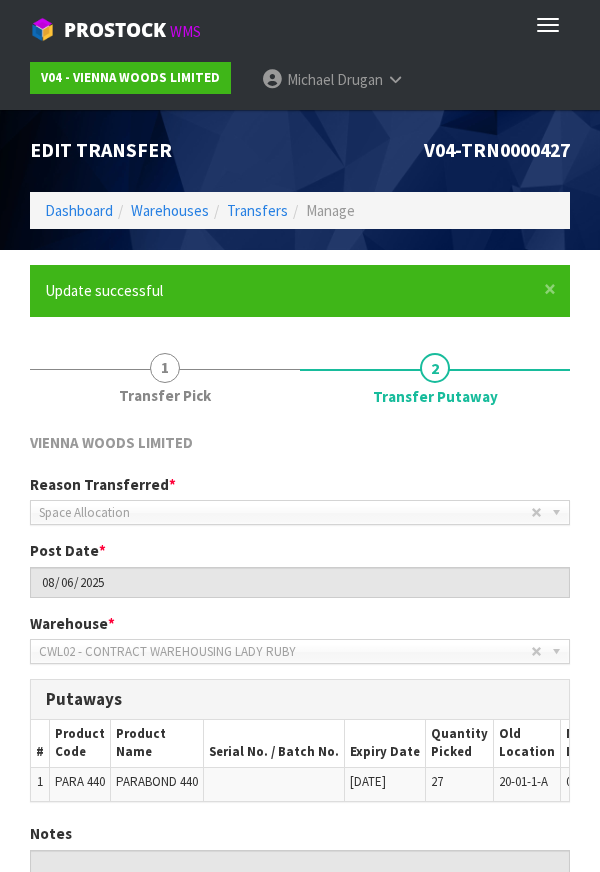 scroll, scrollTop: 175, scrollLeft: 0, axis: vertical 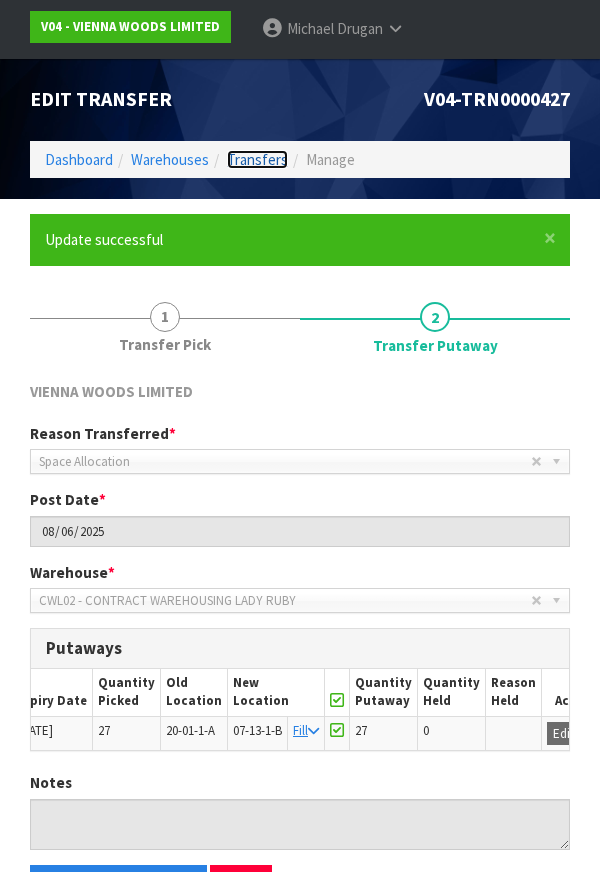 click on "Transfers" at bounding box center (257, 159) 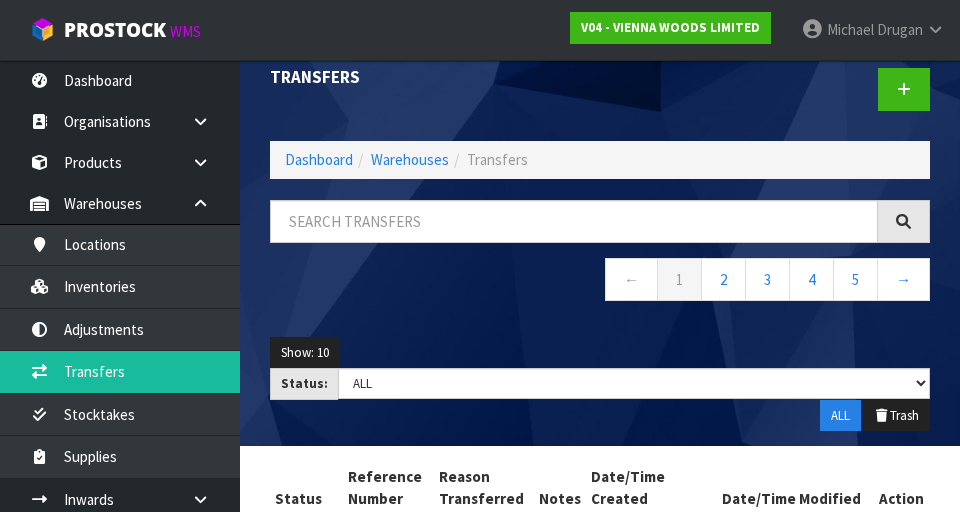 scroll, scrollTop: 0, scrollLeft: 0, axis: both 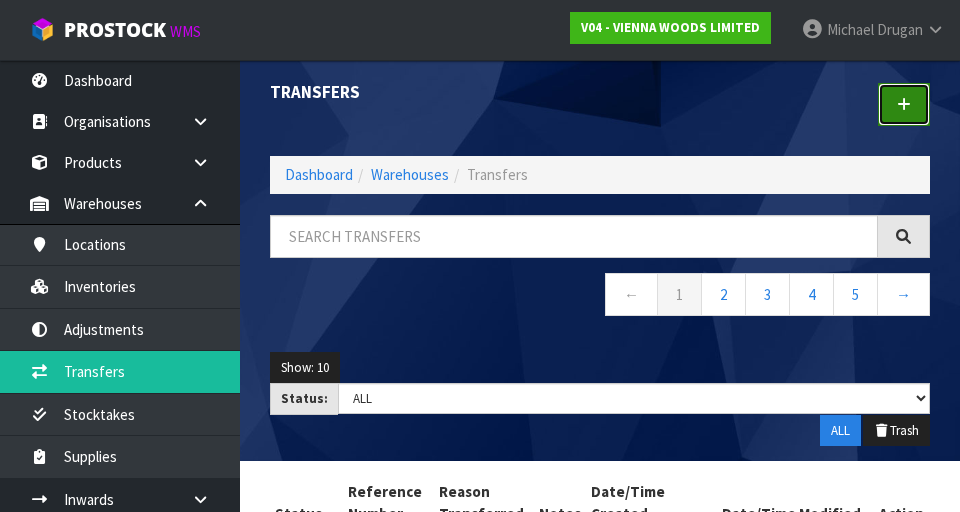 click at bounding box center [904, 104] 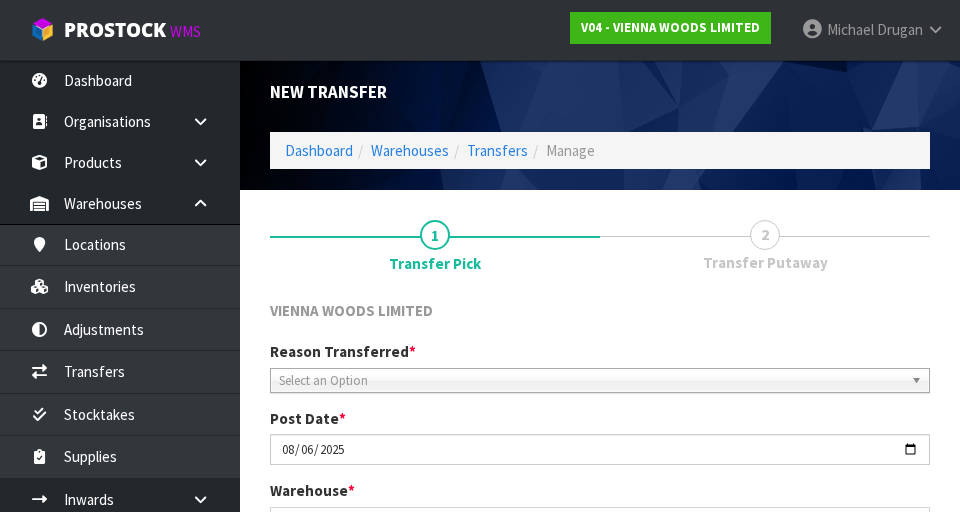 scroll, scrollTop: 449, scrollLeft: 0, axis: vertical 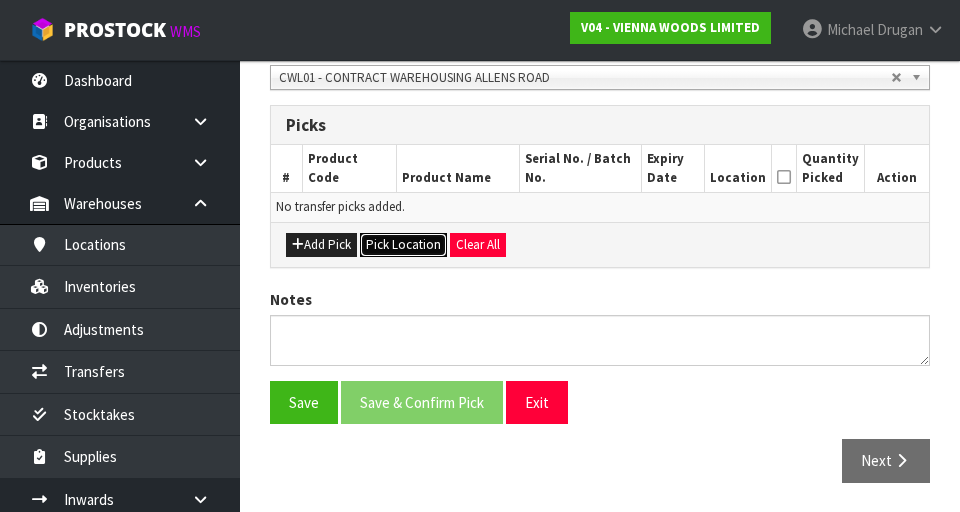 click on "Pick Location" at bounding box center [403, 245] 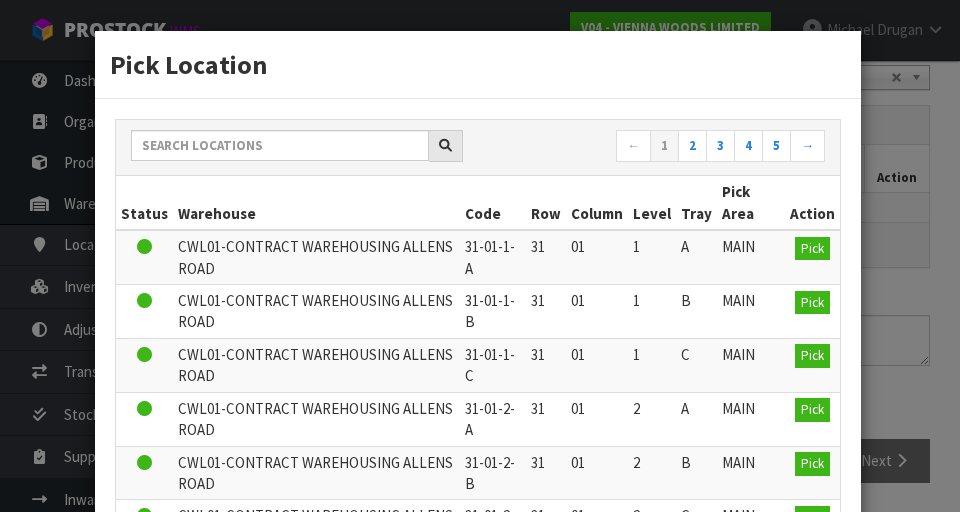click on "Pick Location
[PRODUCT]
←
1 2 3 4 5
→
Status
Warehouse
Code
Row
Column
Level
Tray
Pick Area
Action
[WAREHOUSE]
[CODE]
[ROW]
[COL]
[LEVEL]
[TRAY]
[PICK AREA]
Pick
[WAREHOUSE]
[CODE]
[ROW]
[COL]
[LEVEL]
[TRAY]
[PICK AREA]
Pick
[WAREHOUSE]
[CODE]
[ROW]
[COL]
[LEVEL]
[C]" at bounding box center (480, 256) 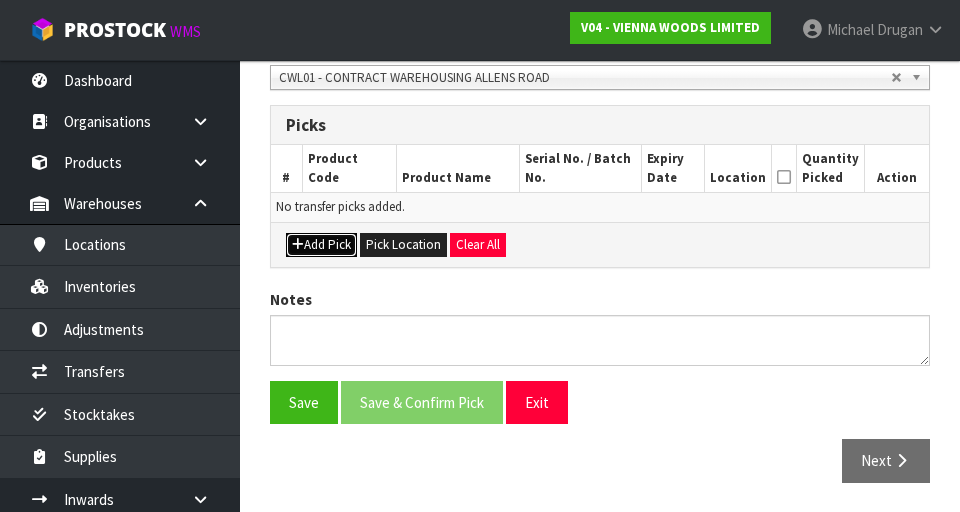 click on "Add Pick" at bounding box center [321, 245] 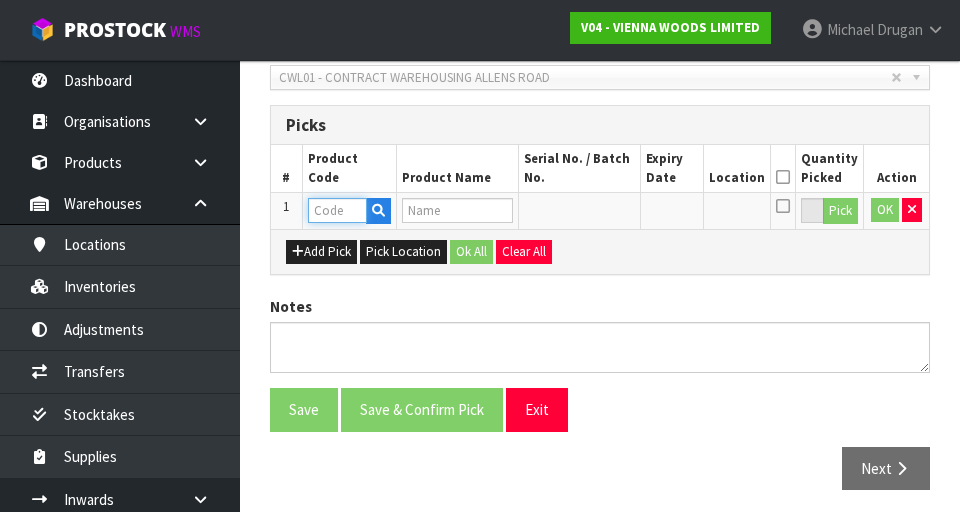 click at bounding box center [337, 210] 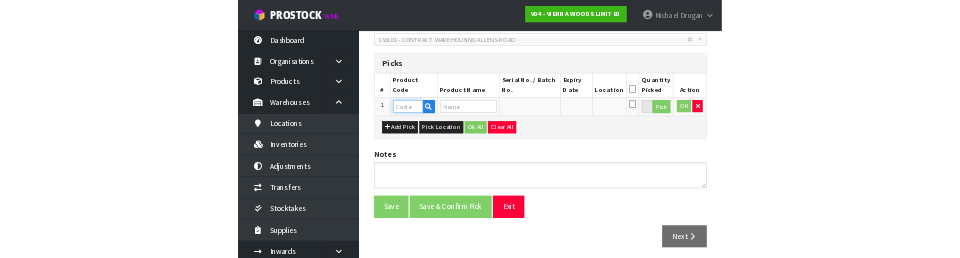 scroll, scrollTop: 440, scrollLeft: 0, axis: vertical 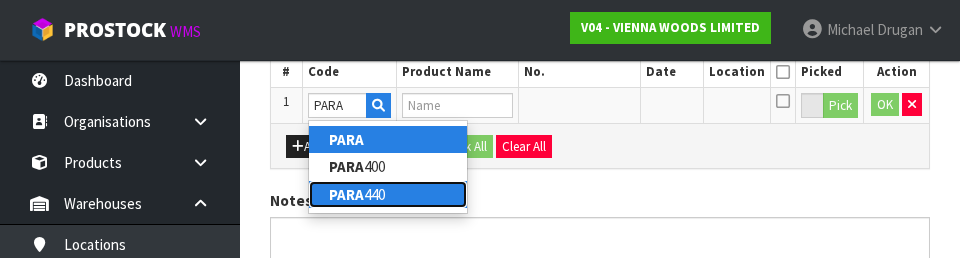 click on "PARA" at bounding box center [346, 194] 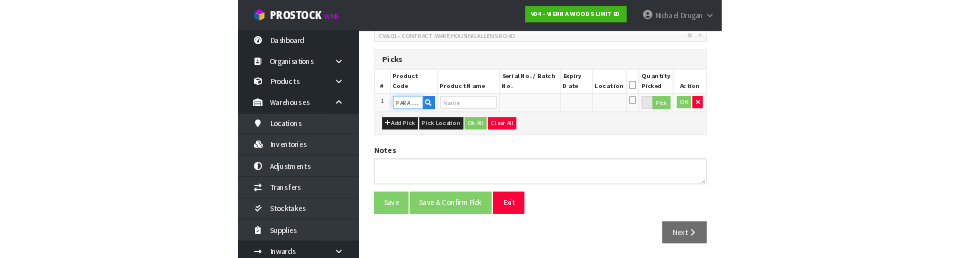 scroll, scrollTop: 545, scrollLeft: 0, axis: vertical 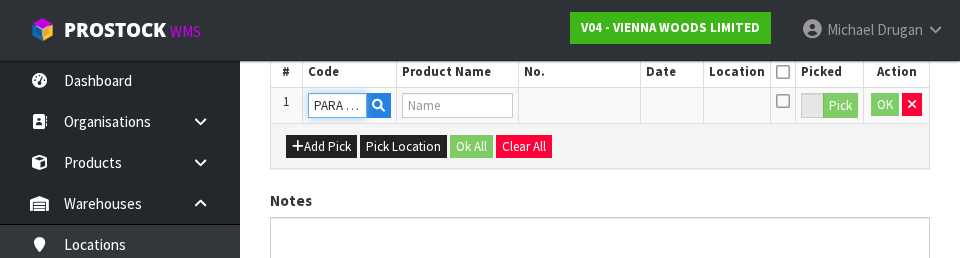 type on "PARABOND 440" 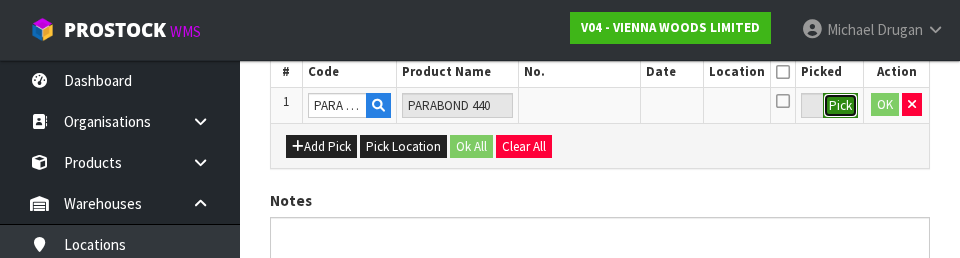 click on "Pick" at bounding box center [840, 106] 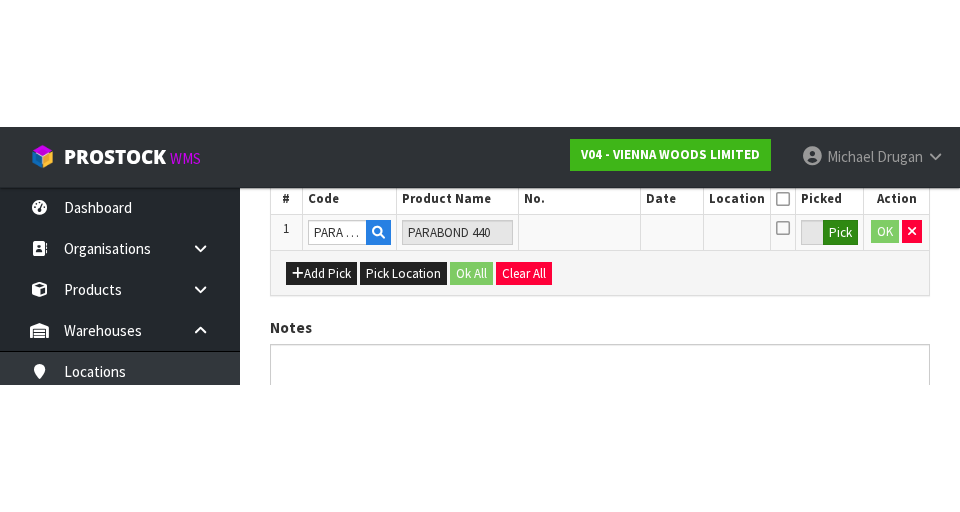 scroll, scrollTop: 456, scrollLeft: 0, axis: vertical 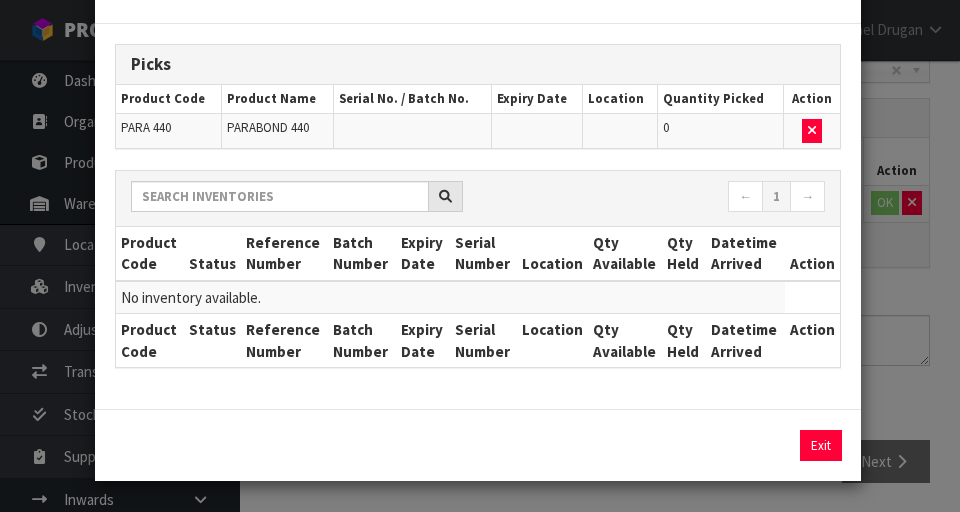 click on "Pick Line
Picks
Product Code
Product Name
Serial No. / Batch No.
Expiry Date
Location
Quantity Picked
Action
[PRODUCT] [CODE]
[PRODUCT] [CODE]
[DATE]
[CODE]-[LOCATION]
27
←
1
→
Product Code
Status
Reference Number
Batch Number
Expiry Date
Serial Number
Location
Qty Available
Qty Held
Datetime Arrived
Action" at bounding box center [480, 256] 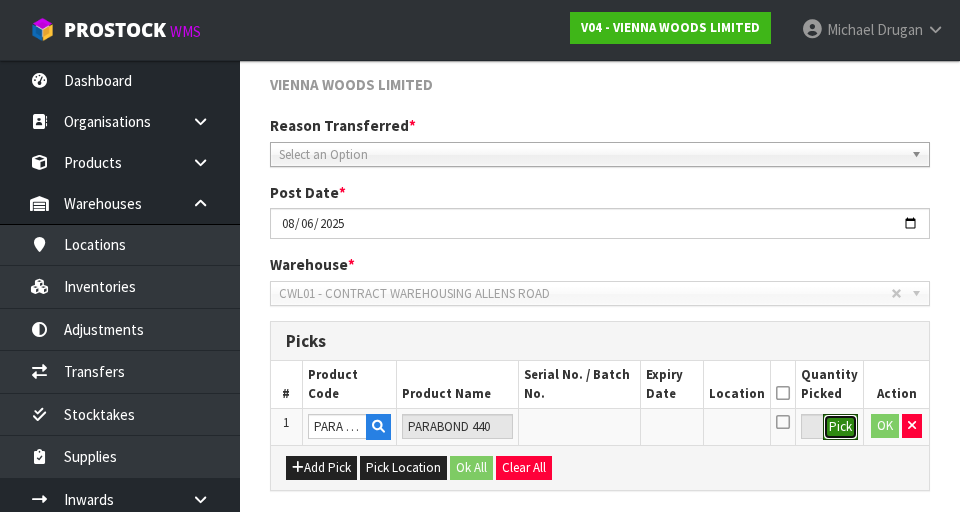 scroll, scrollTop: 227, scrollLeft: 0, axis: vertical 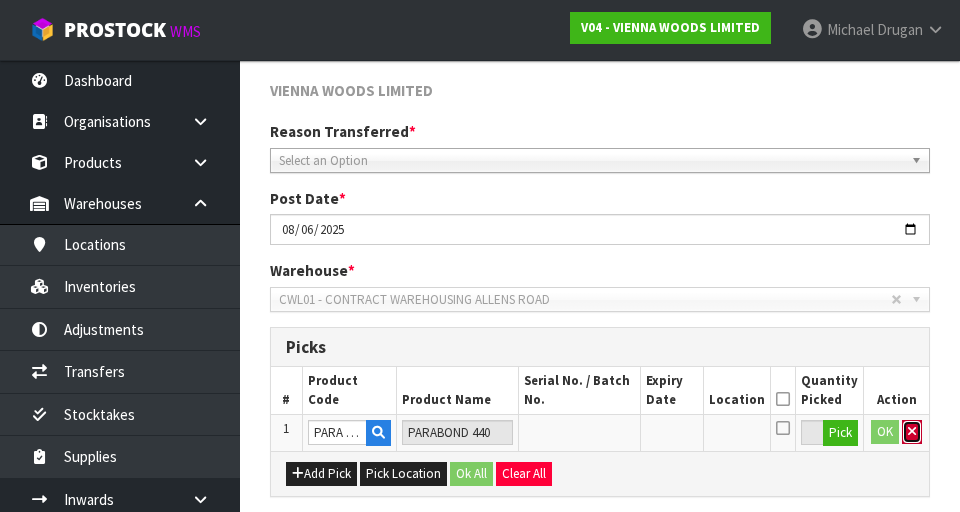 click at bounding box center (912, 431) 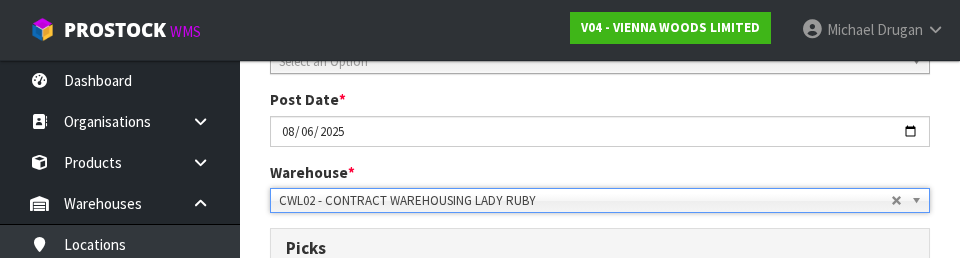 scroll, scrollTop: 215, scrollLeft: 0, axis: vertical 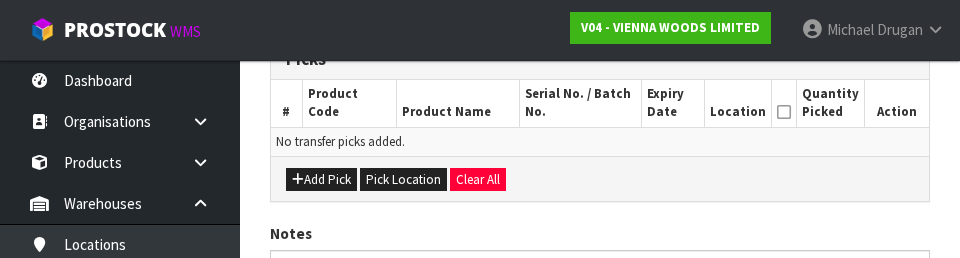 click on "Add Pick
Pick Location
Clear All" at bounding box center (600, 178) 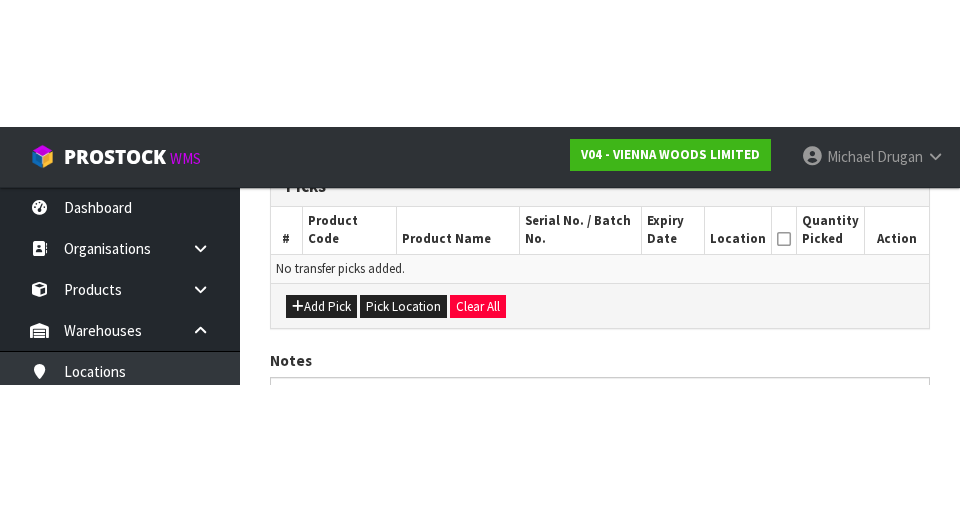 scroll, scrollTop: 449, scrollLeft: 0, axis: vertical 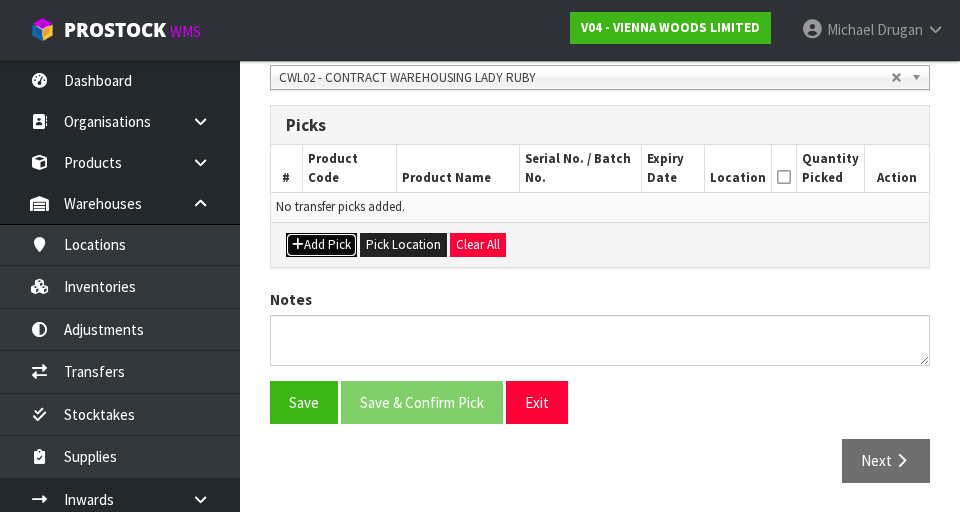 click on "Add Pick" at bounding box center [321, 245] 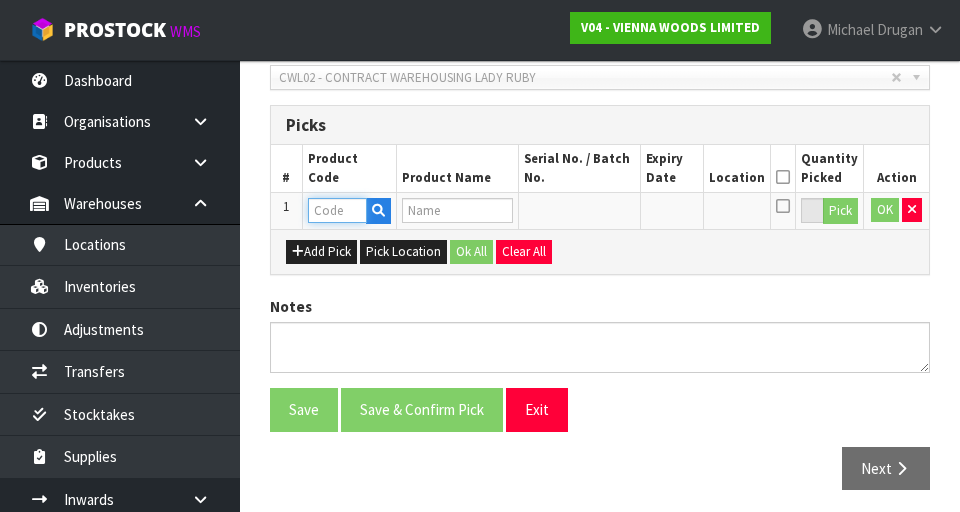 click at bounding box center [337, 210] 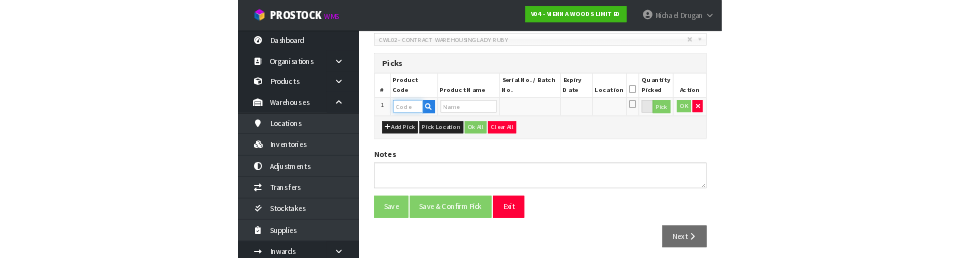 scroll, scrollTop: 440, scrollLeft: 0, axis: vertical 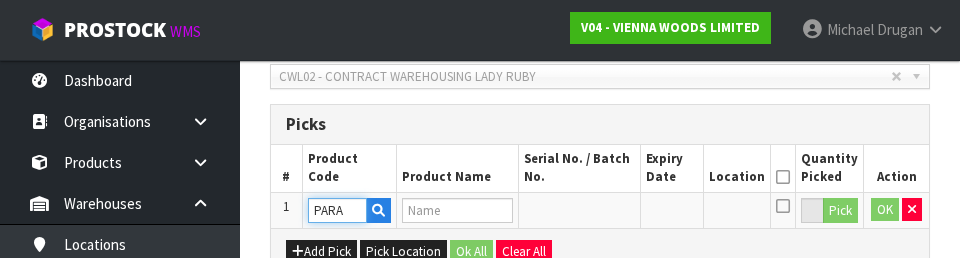 type on "PARA" 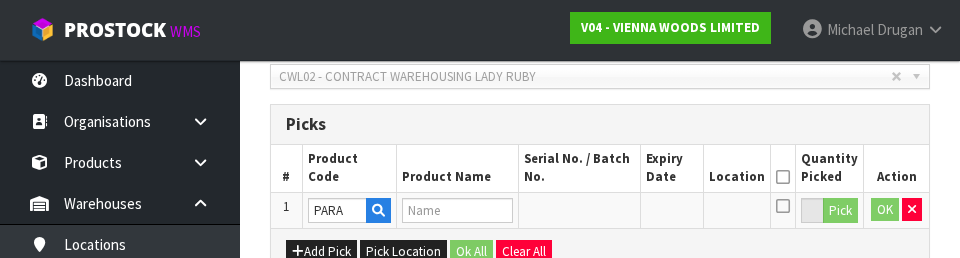 click at bounding box center [672, 210] 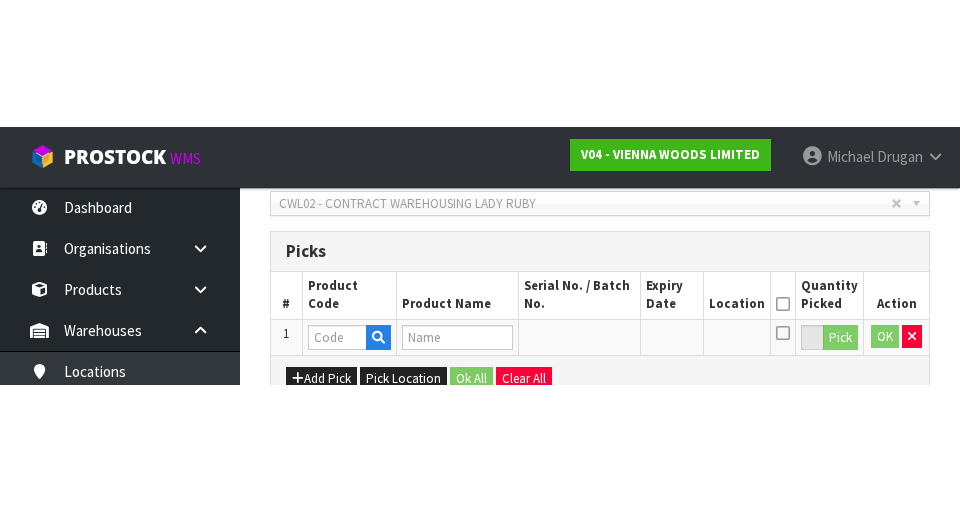scroll, scrollTop: 449, scrollLeft: 0, axis: vertical 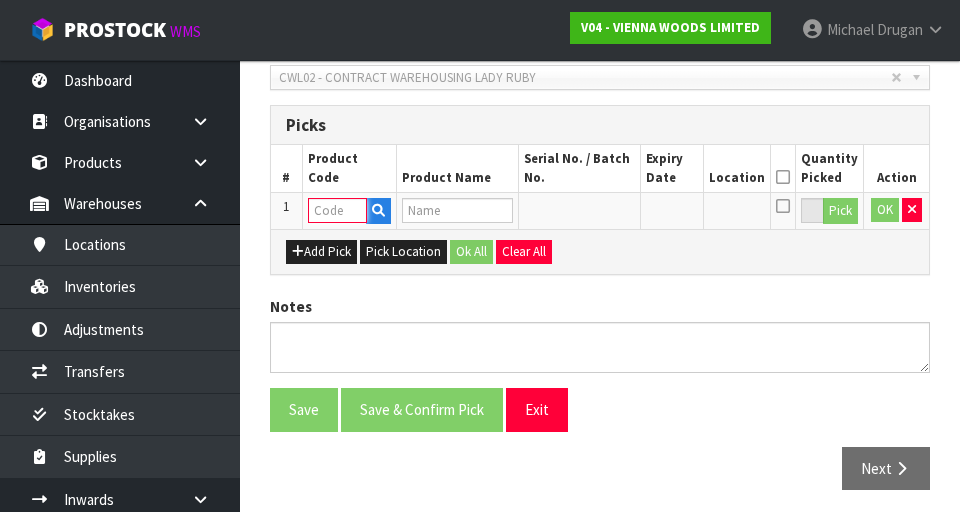 click at bounding box center (337, 210) 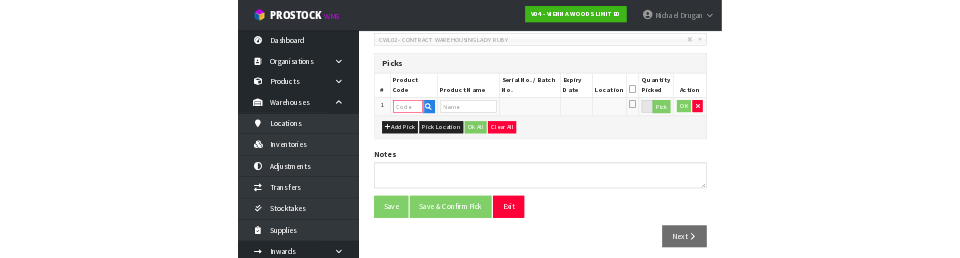 scroll, scrollTop: 440, scrollLeft: 0, axis: vertical 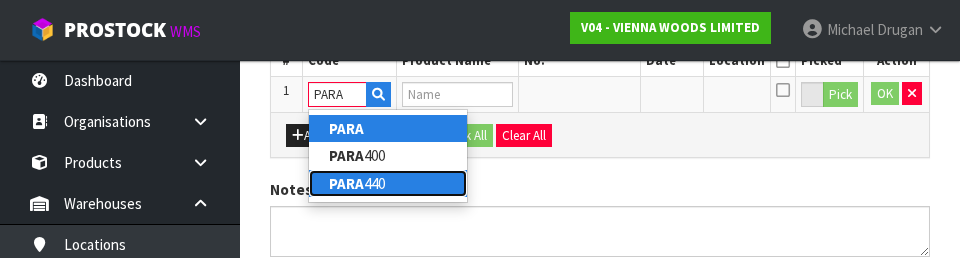 click on "PARA" at bounding box center (346, 183) 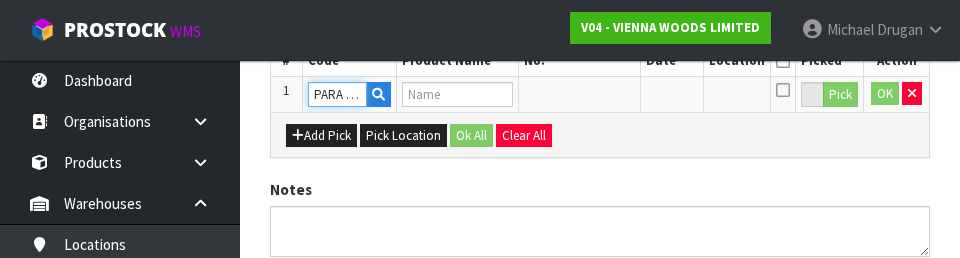 type on "PARABOND 440" 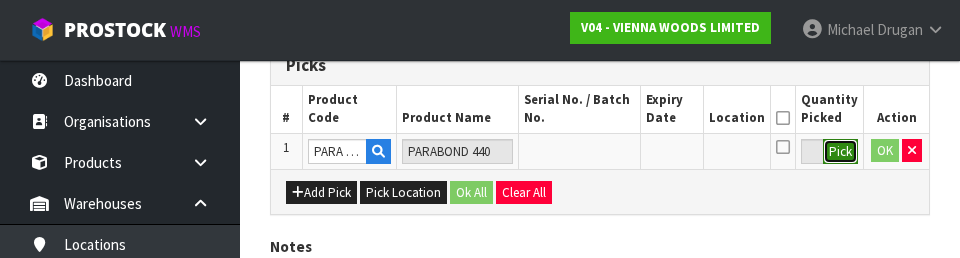 click on "Pick" at bounding box center [840, 152] 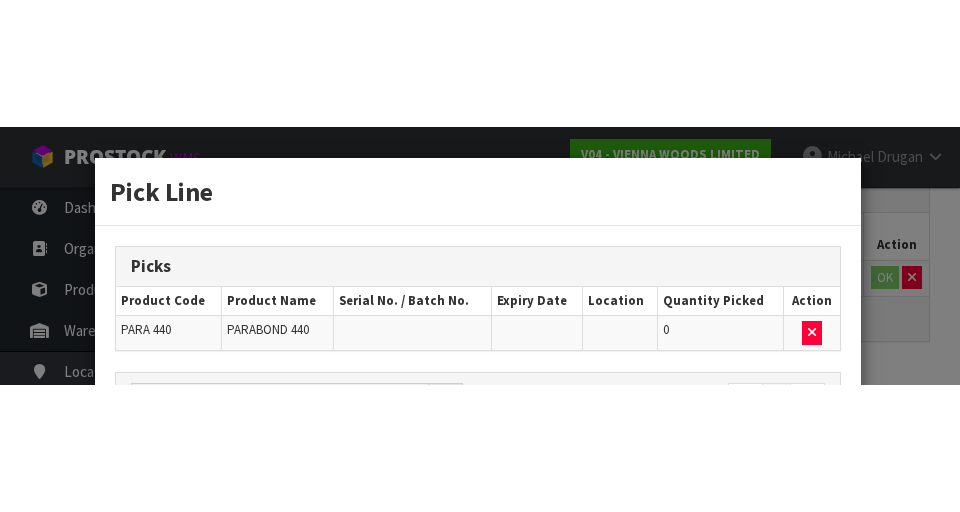 scroll, scrollTop: 456, scrollLeft: 0, axis: vertical 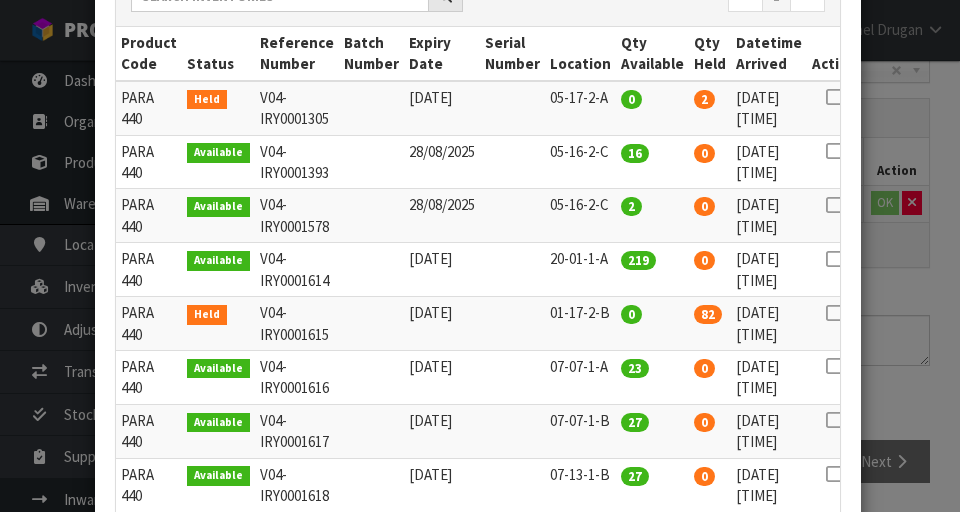 click at bounding box center [834, 259] 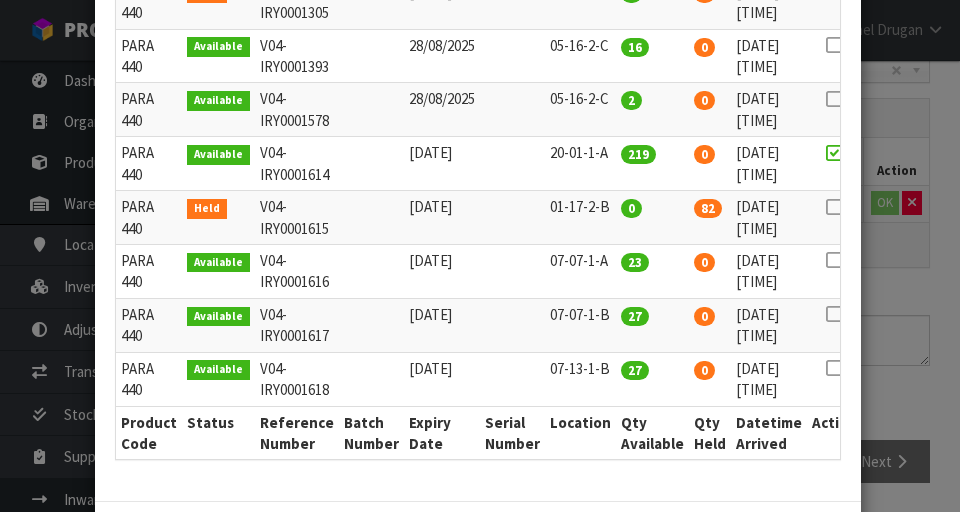 scroll, scrollTop: 474, scrollLeft: 0, axis: vertical 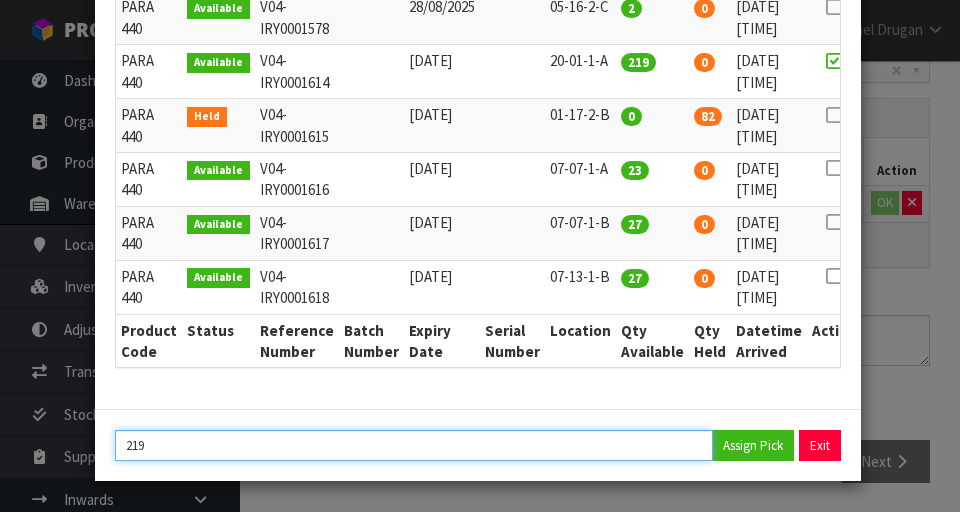 click on "219" at bounding box center [414, 445] 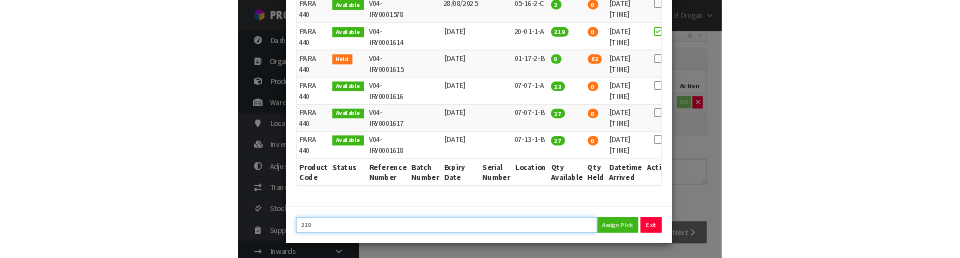 scroll, scrollTop: 447, scrollLeft: 0, axis: vertical 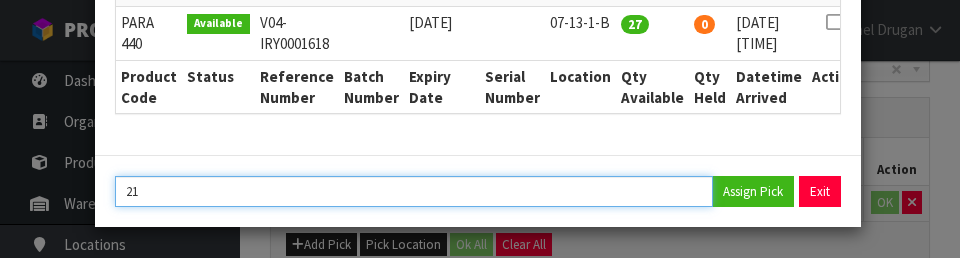 type on "2" 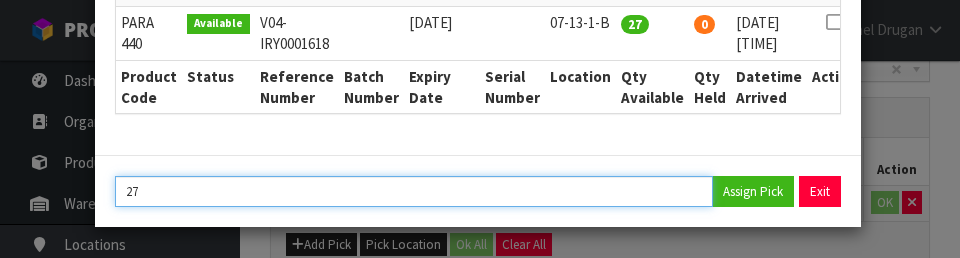 type on "27" 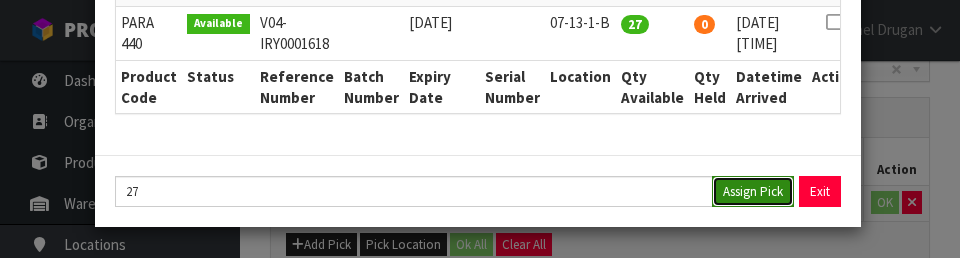 click on "Assign Pick" at bounding box center [753, 191] 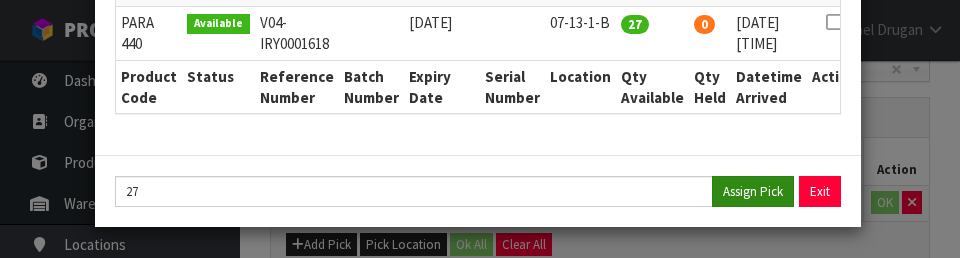 type on "27" 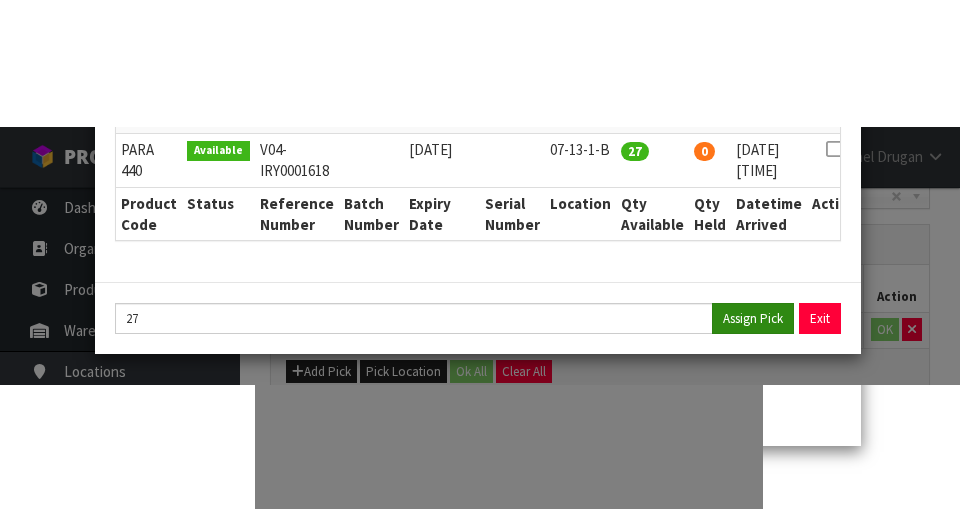 scroll, scrollTop: 456, scrollLeft: 0, axis: vertical 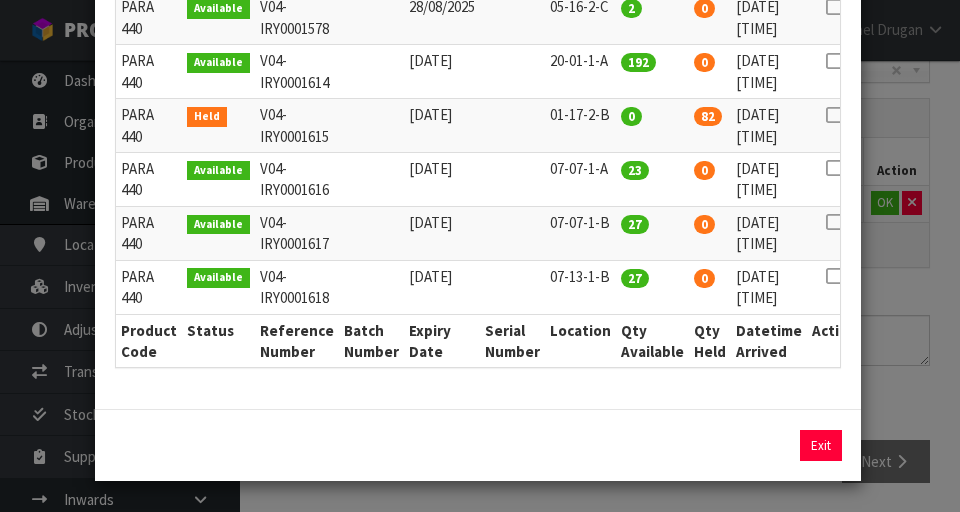 click on "Pick Line
Picks
Product Code
Product Name
Serial No. / Batch No.
Expiry Date
Location
Quantity Picked
Action
[PRODUCT] [CODE]
[PRODUCT] [CODE]
[DATE]
[CODE]-[LOCATION]
27
←
1
→
Product Code
Status
Reference Number
Batch Number
Expiry Date
Serial Number
Location
Qty Available
Qty Held
Datetime Arrived
Action" at bounding box center [480, 256] 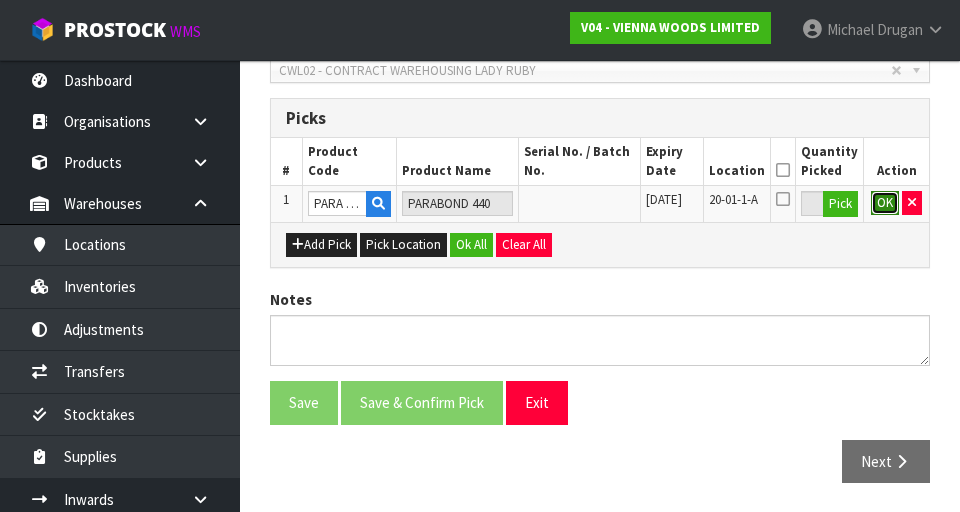 click on "OK" at bounding box center [885, 203] 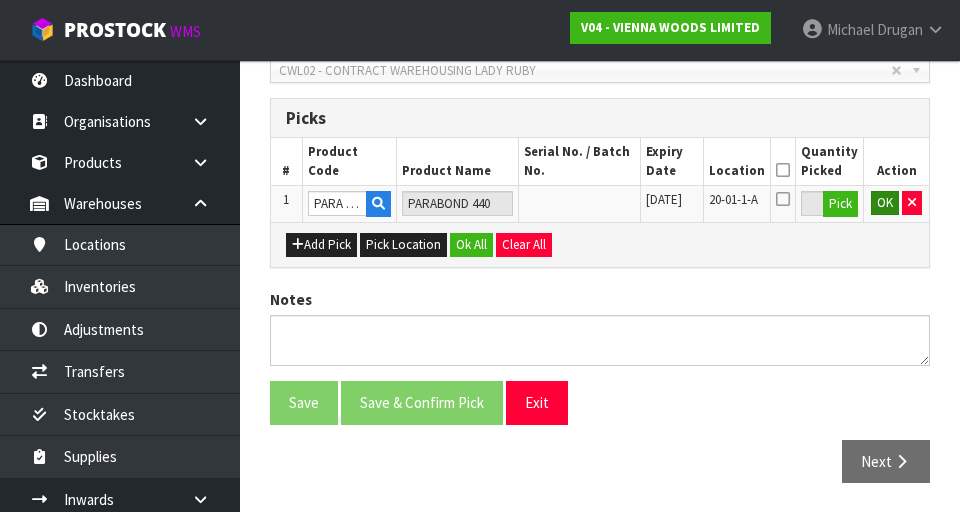 scroll, scrollTop: 454, scrollLeft: 0, axis: vertical 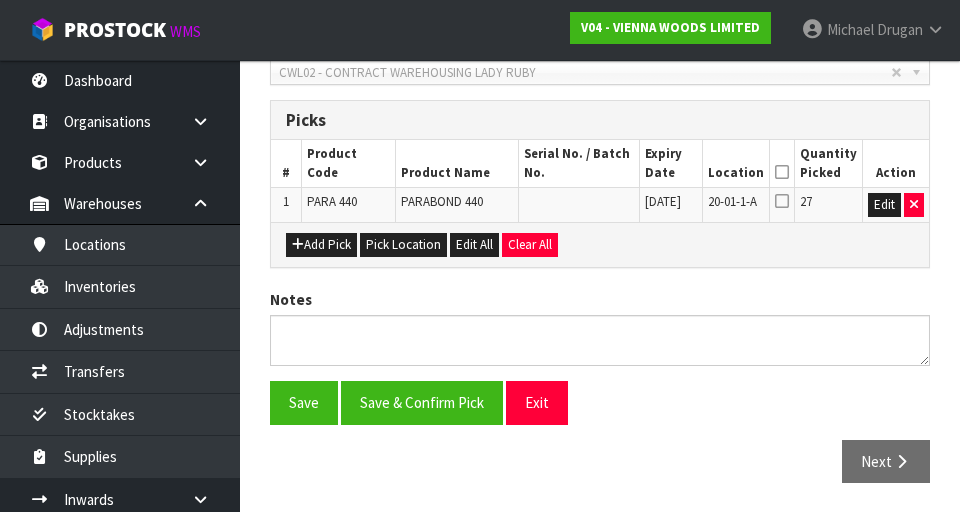 click at bounding box center [782, 172] 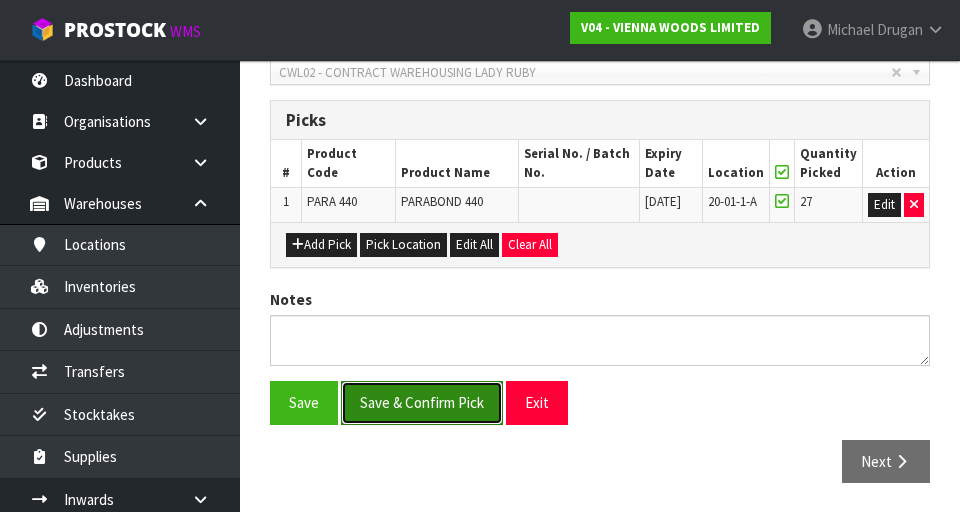click on "Save & Confirm Pick" at bounding box center [422, 402] 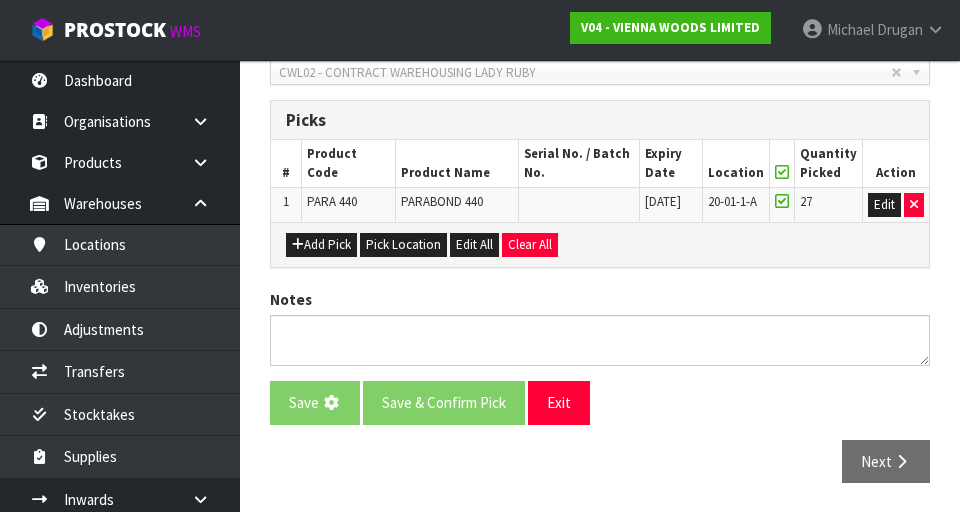 scroll, scrollTop: 0, scrollLeft: 0, axis: both 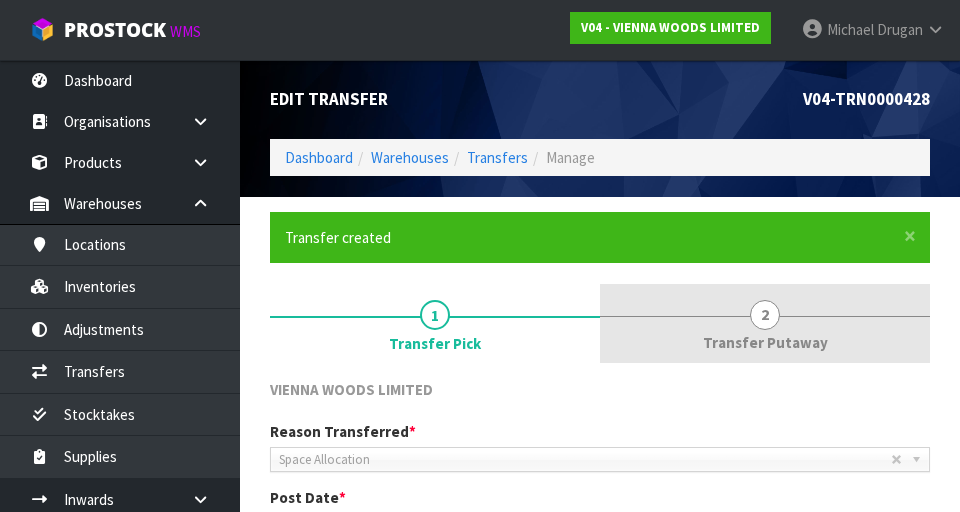 click on "2
Transfer Putaway" at bounding box center [765, 323] 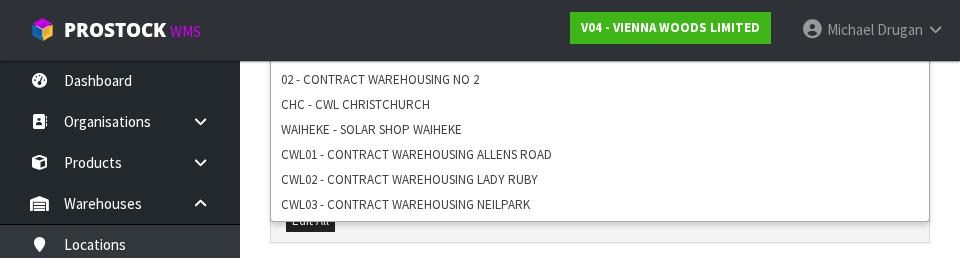 scroll, scrollTop: 596, scrollLeft: 0, axis: vertical 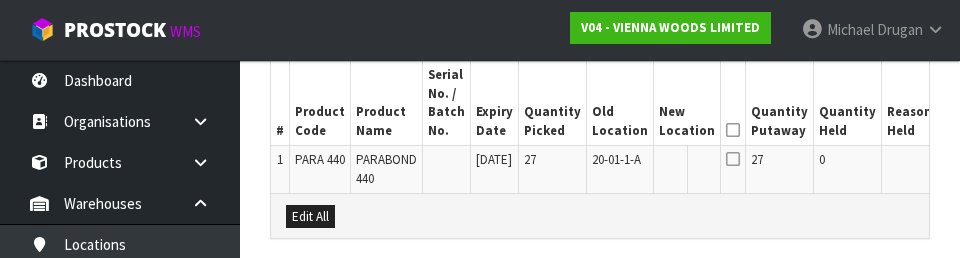 click on "Quantity
Held" at bounding box center [848, 103] 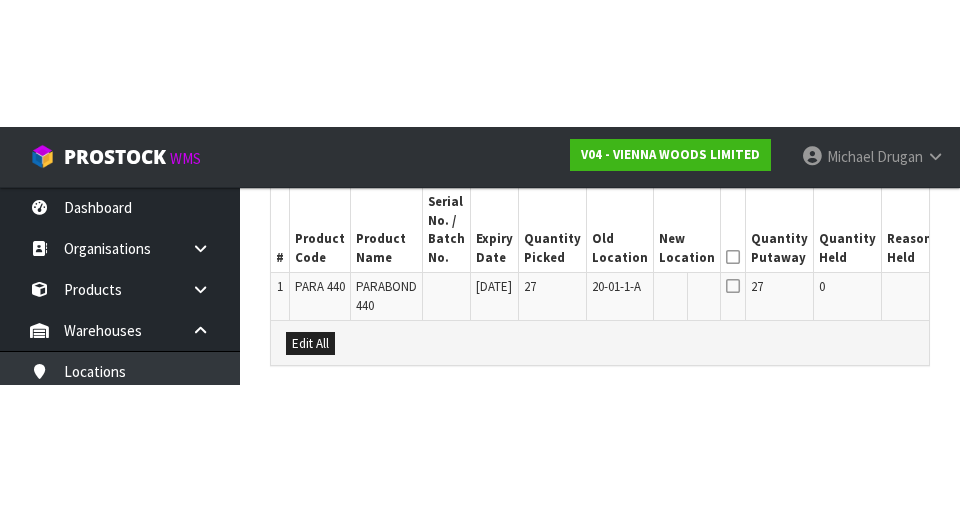 scroll, scrollTop: 577, scrollLeft: 0, axis: vertical 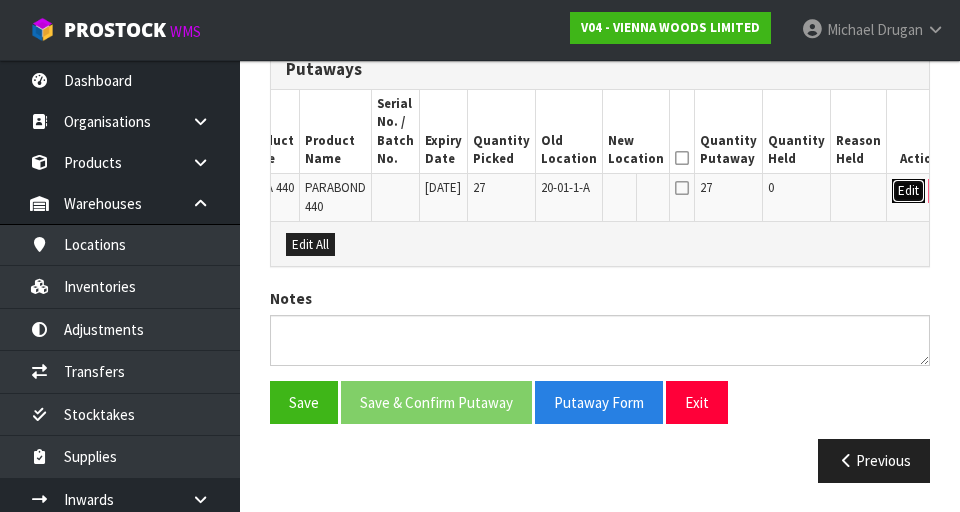click on "Edit" at bounding box center (908, 191) 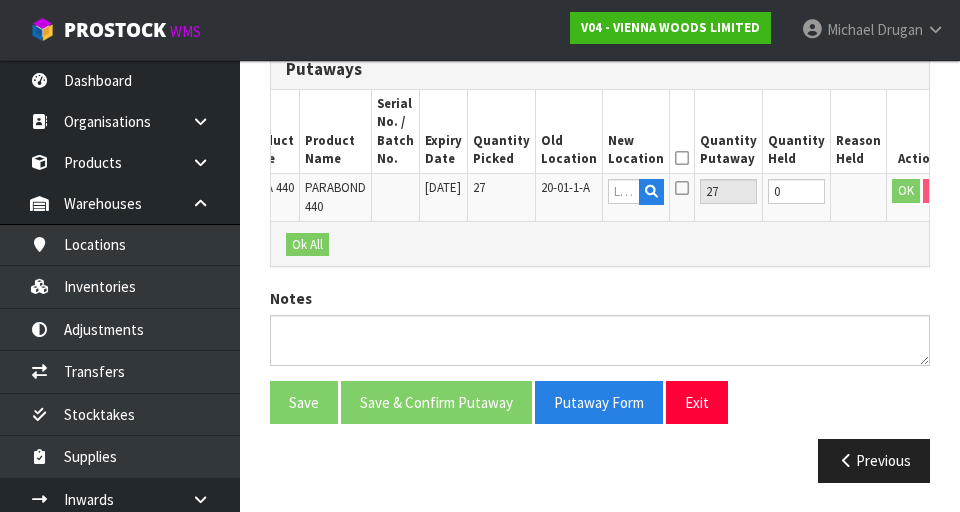 scroll, scrollTop: 0, scrollLeft: 46, axis: horizontal 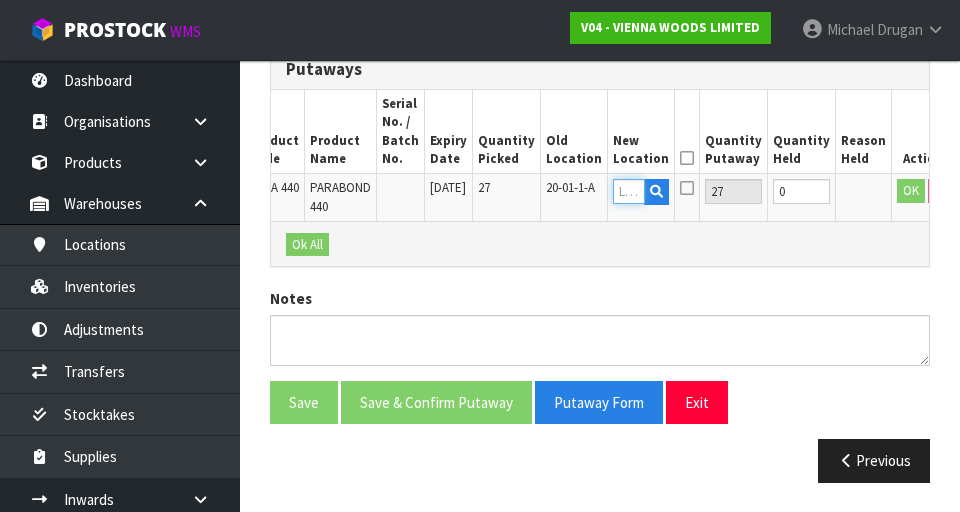 click at bounding box center [629, 191] 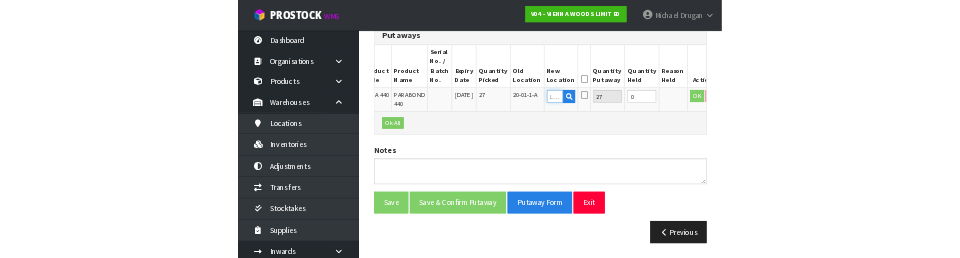scroll, scrollTop: 568, scrollLeft: 0, axis: vertical 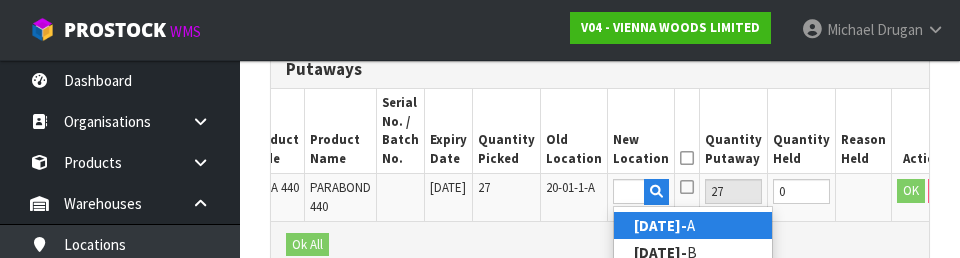 click on "[DATE]-" at bounding box center (693, 225) 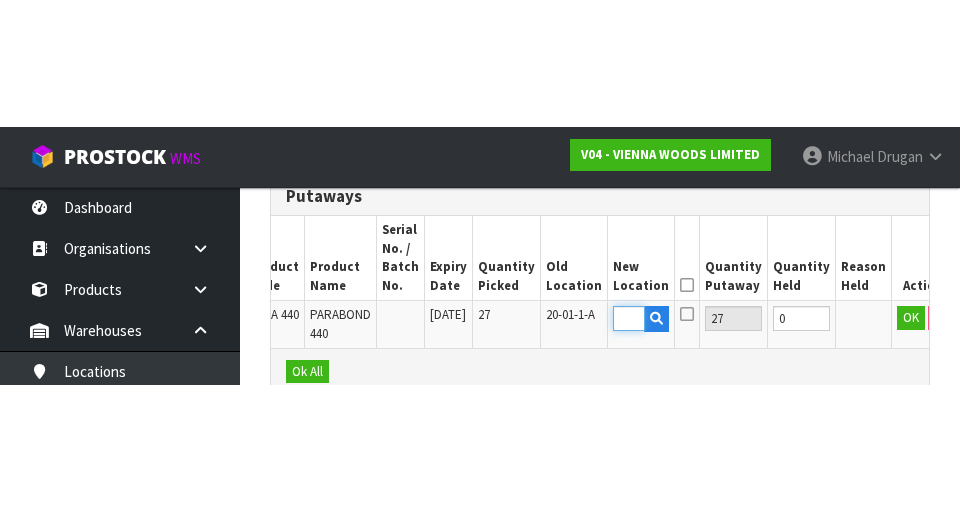 scroll, scrollTop: 577, scrollLeft: 0, axis: vertical 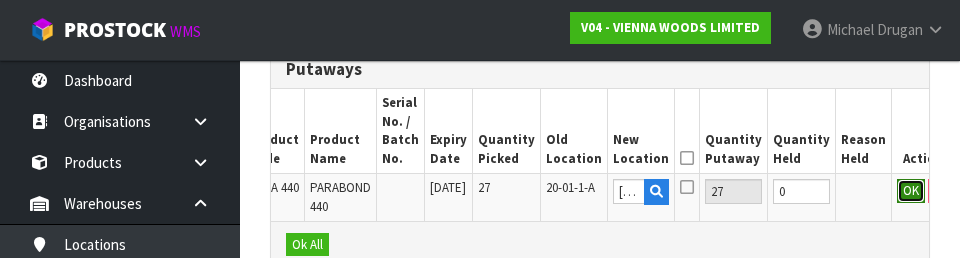 click on "OK" at bounding box center (911, 191) 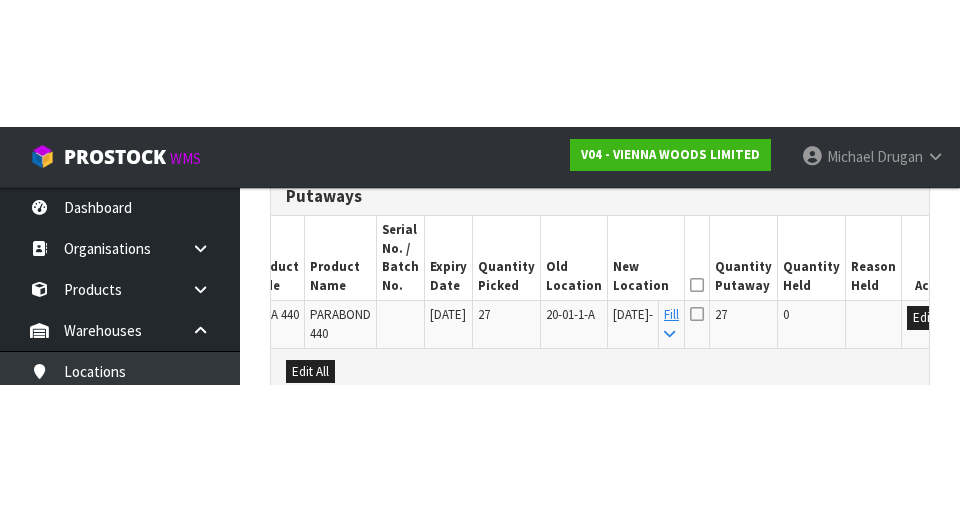 scroll, scrollTop: 577, scrollLeft: 0, axis: vertical 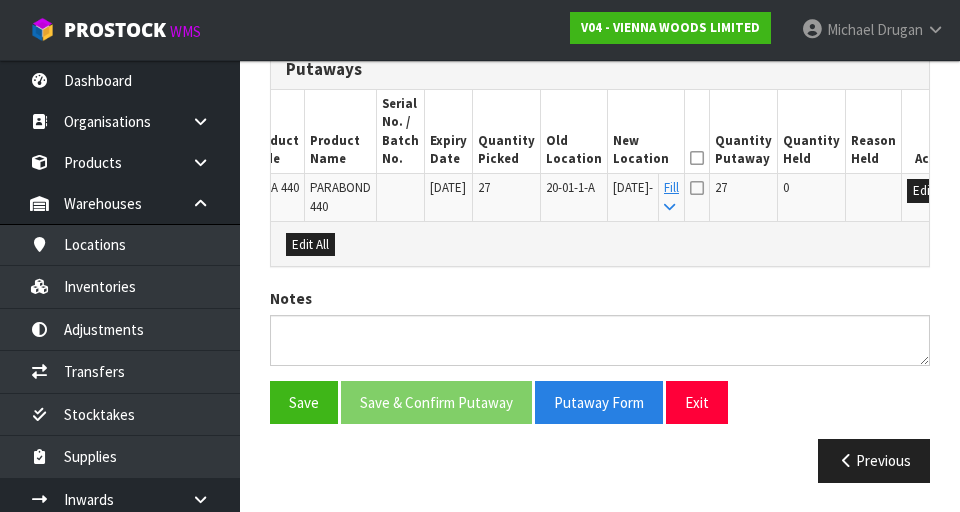 click at bounding box center (697, 158) 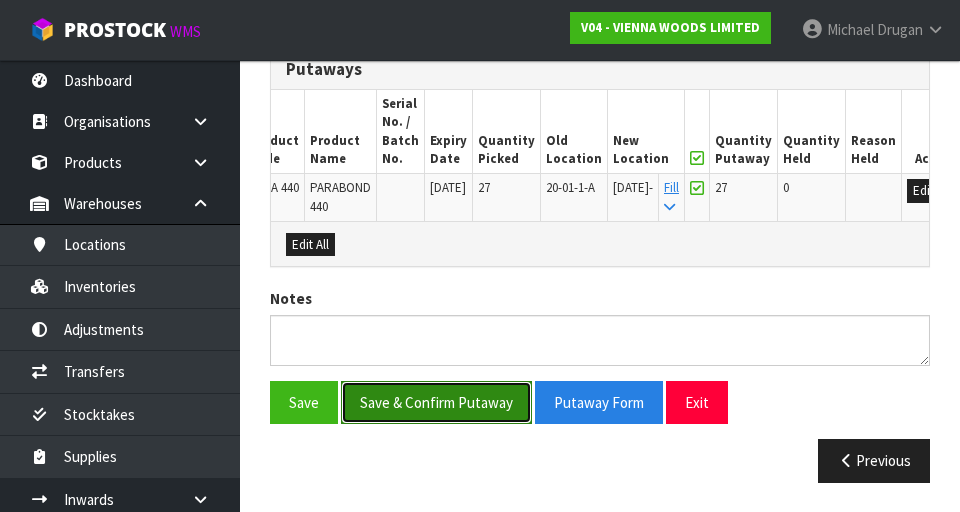 click on "Save & Confirm Putaway" at bounding box center (436, 402) 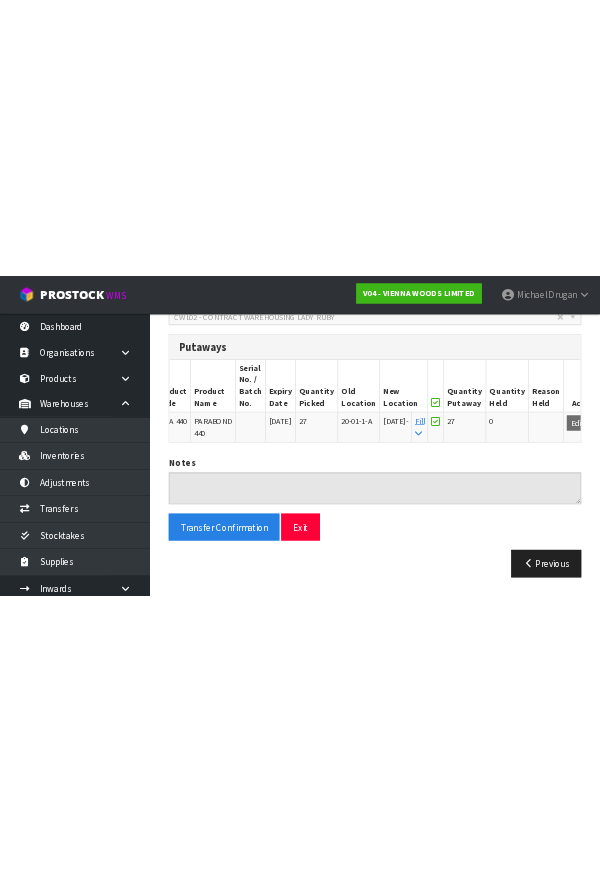 scroll, scrollTop: 0, scrollLeft: 0, axis: both 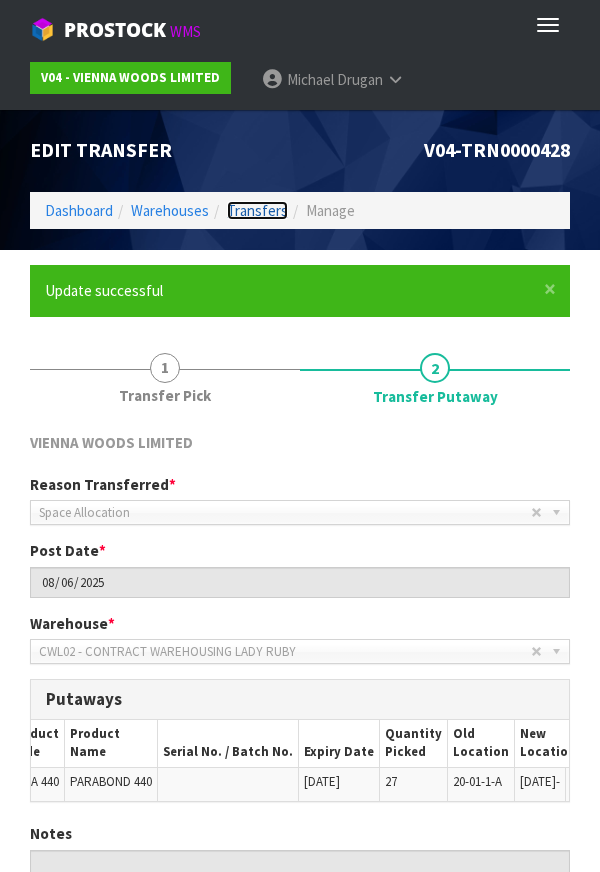 click on "Transfers" at bounding box center (257, 210) 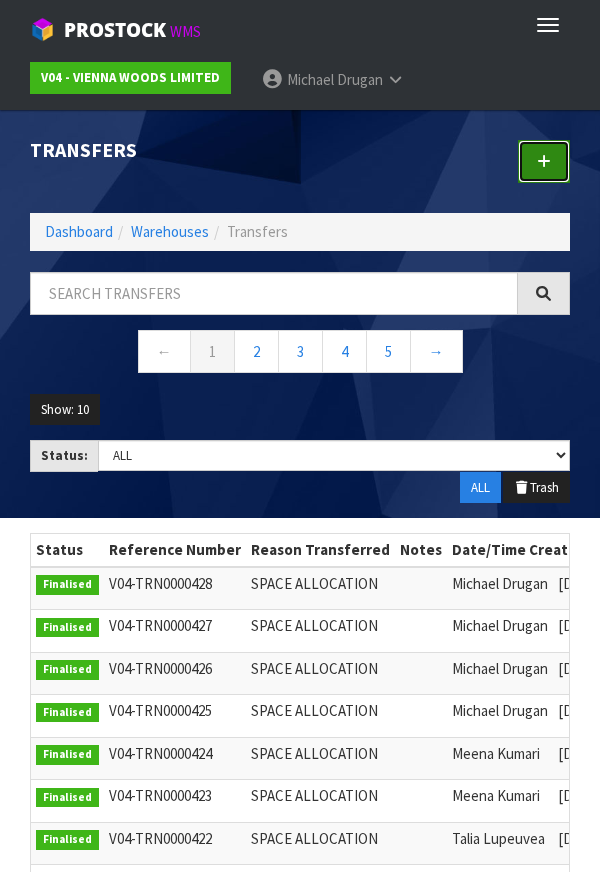 click at bounding box center [544, 161] 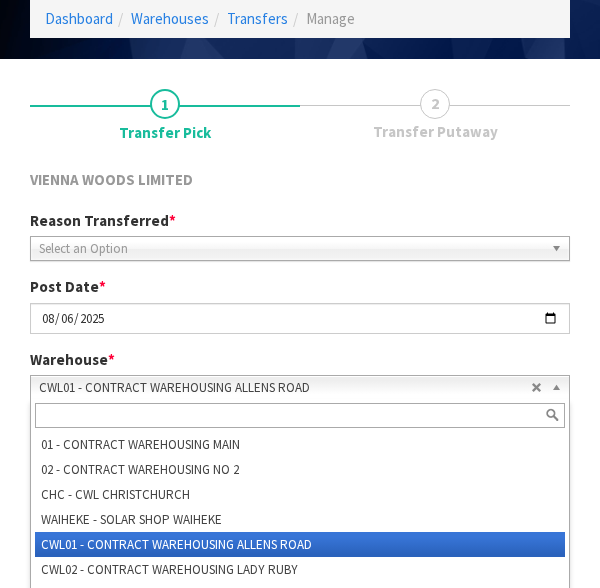 scroll, scrollTop: 312, scrollLeft: 0, axis: vertical 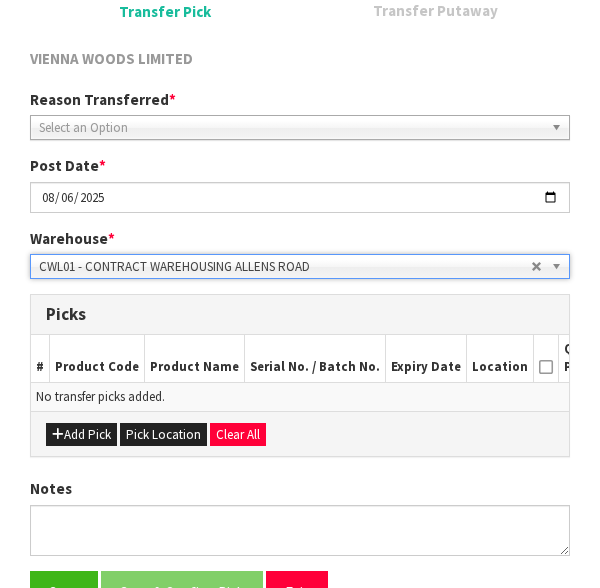 click on "*" at bounding box center (172, 99) 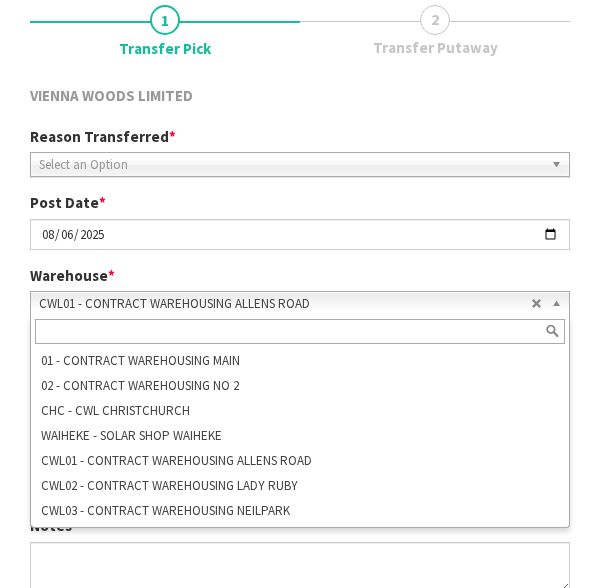 scroll, scrollTop: 277, scrollLeft: 0, axis: vertical 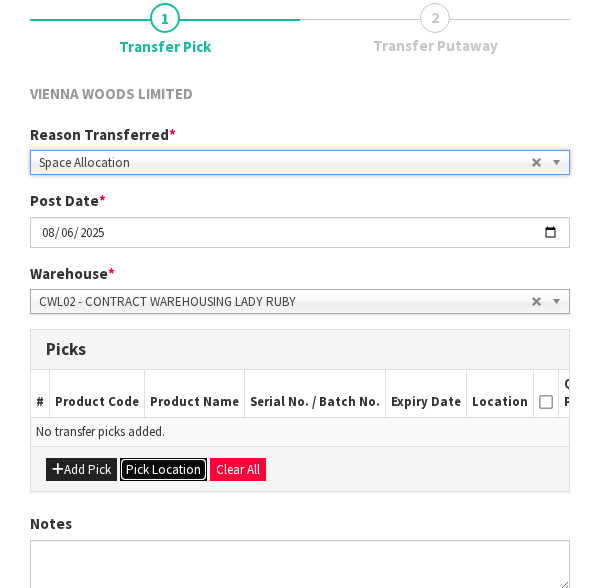 click on "Pick Location" at bounding box center (163, 470) 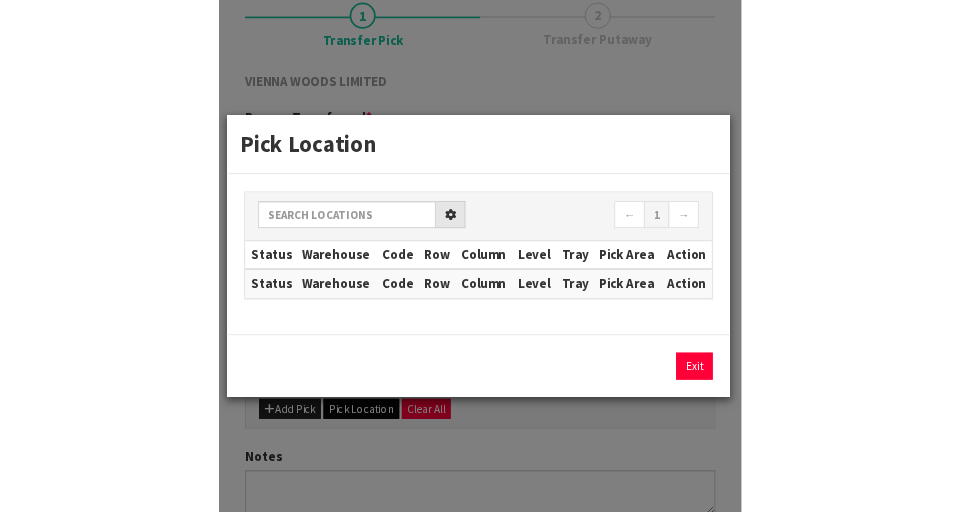 scroll, scrollTop: 142, scrollLeft: 0, axis: vertical 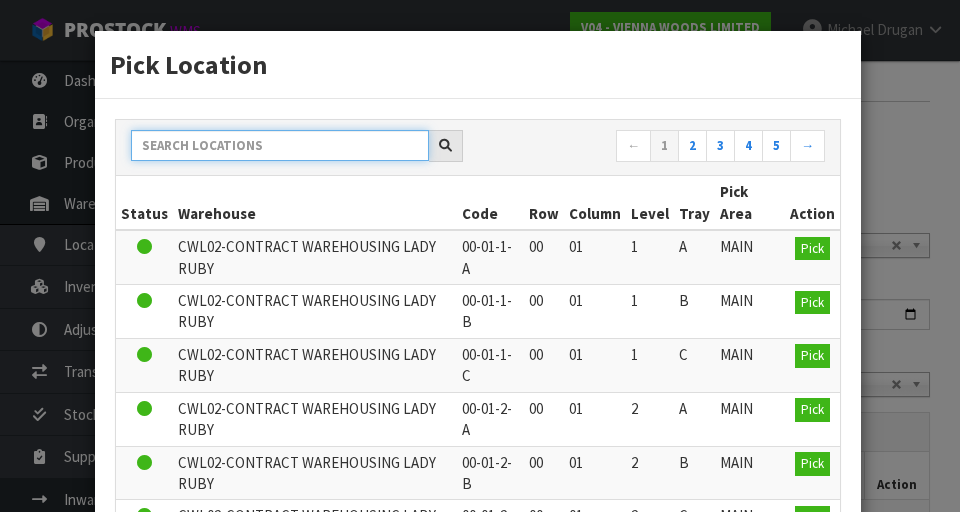 click at bounding box center [280, 145] 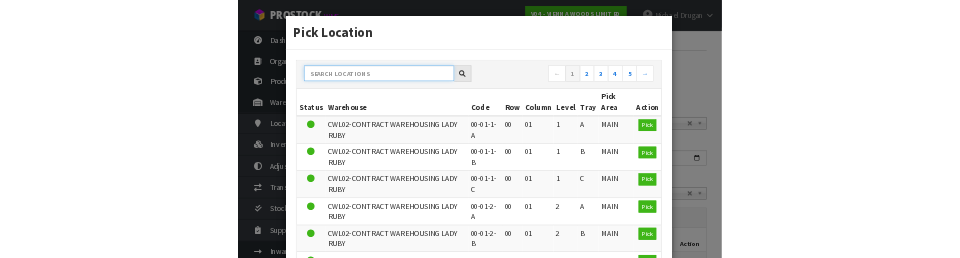 scroll, scrollTop: 133, scrollLeft: 0, axis: vertical 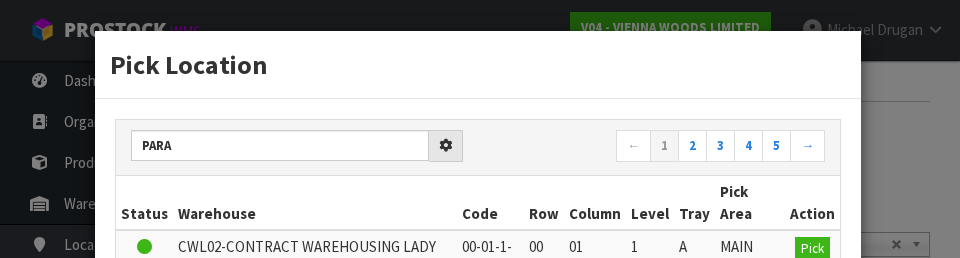 click on "Pick Location" at bounding box center [478, 64] 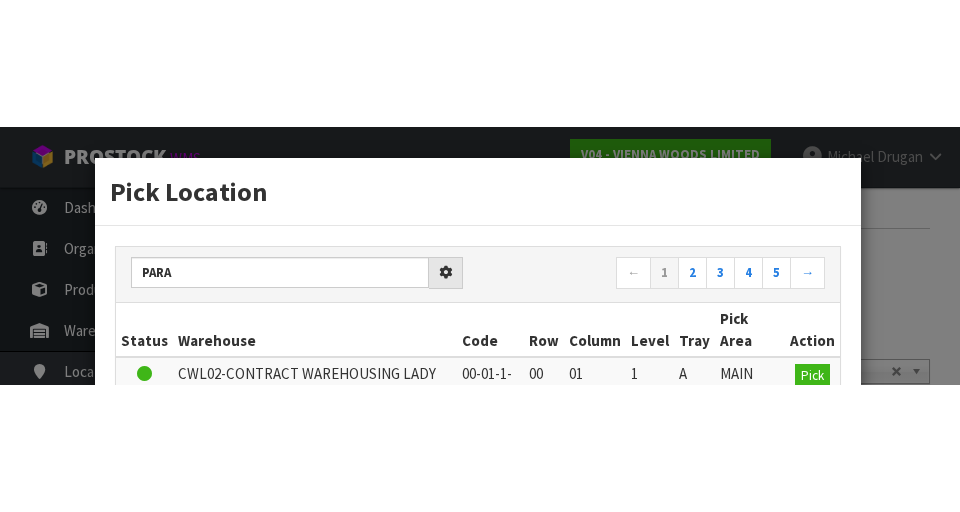 scroll, scrollTop: 142, scrollLeft: 0, axis: vertical 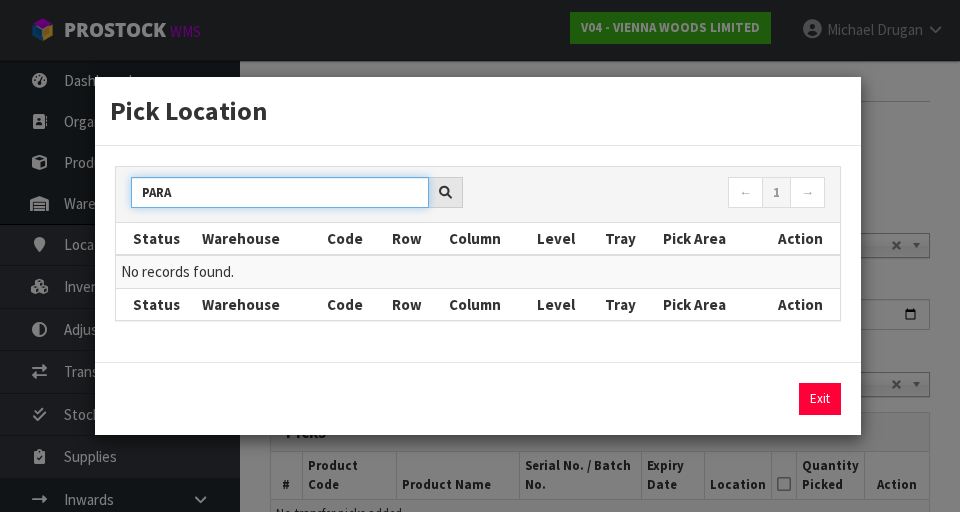 click on "PARA" at bounding box center [280, 192] 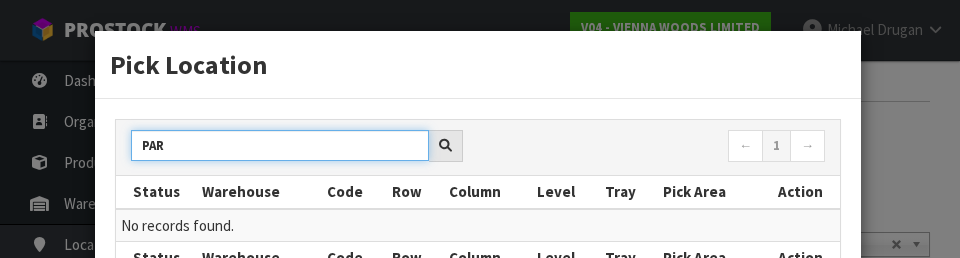 type on "PAR" 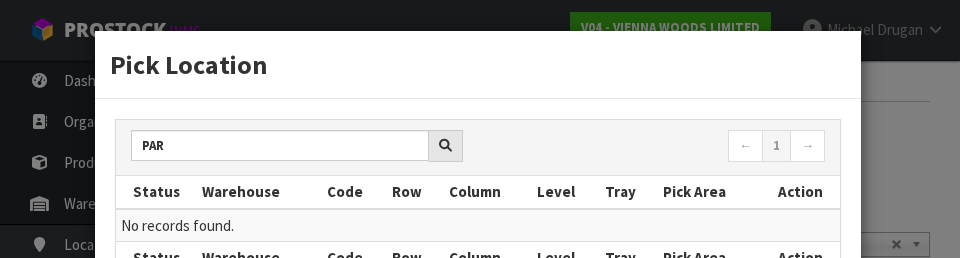 click on "Pick Location" at bounding box center (478, 65) 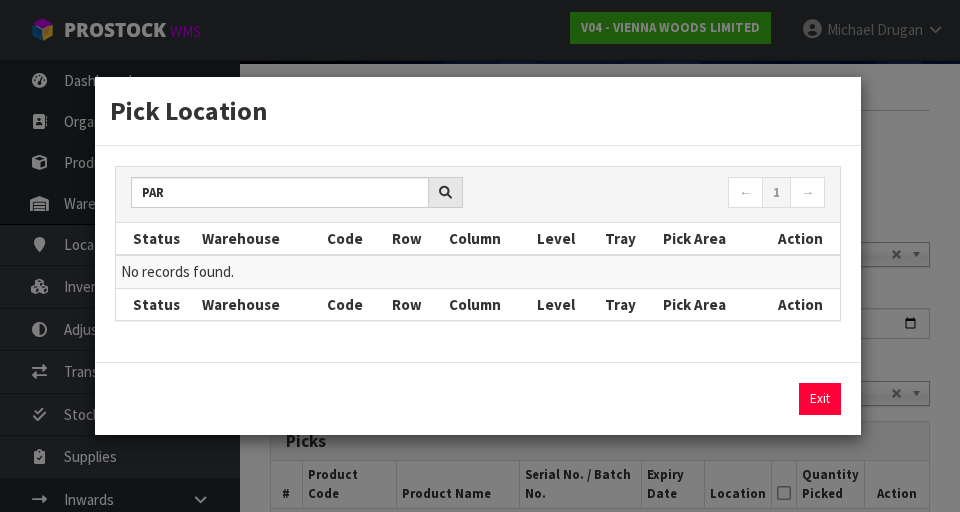 click on "Pick Location
←
1
→
Status
Warehouse
Code
Row
Column
Level
Tray
Pick Area
Action
[WAREHOUSE]
[CODE]
[ROW]
[COL]
[LEVEL]
[TRAY]
[PICK AREA]
Pick
[WAREHOUSE]
[CODE]
[ROW]
[COL]
[LEVEL]
[TRAY]
[PICK AREA]
Pick
[WAREHOUSE]
[CODE]
[ROW]
[COL]
[LEVEL]
[C]" at bounding box center (480, 256) 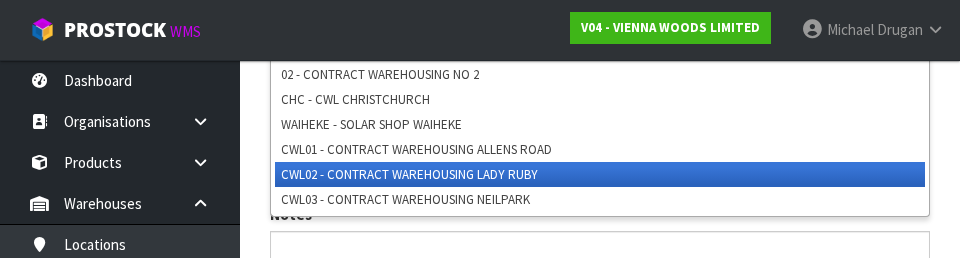 scroll, scrollTop: 525, scrollLeft: 0, axis: vertical 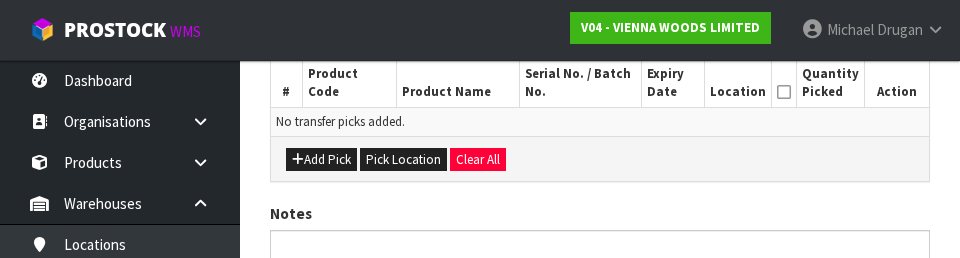 click on "Add Pick
Pick Location
Clear All" at bounding box center (600, 158) 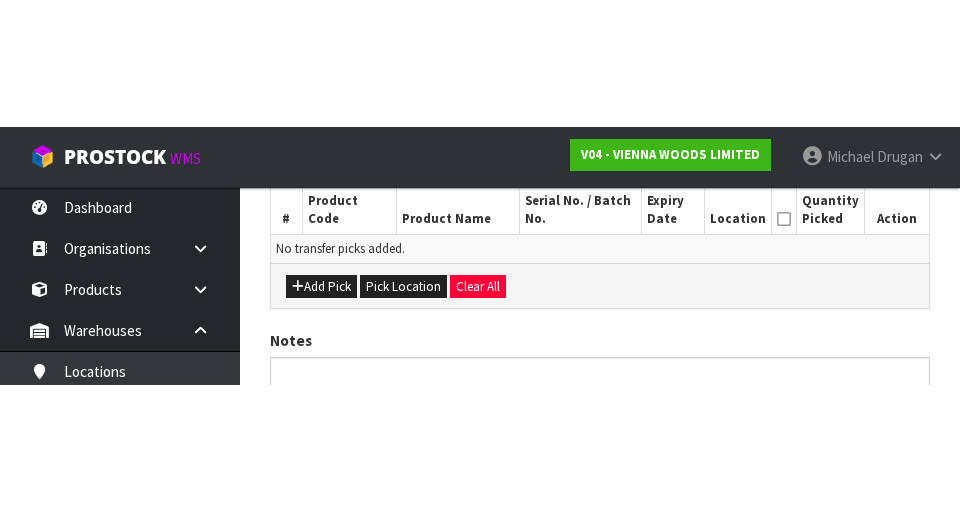 scroll, scrollTop: 449, scrollLeft: 0, axis: vertical 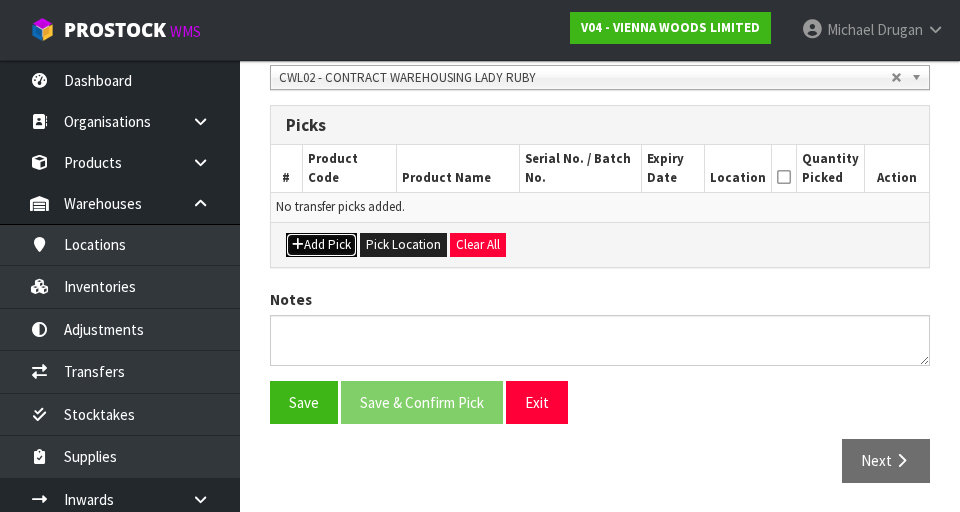 click on "Add Pick" at bounding box center [321, 245] 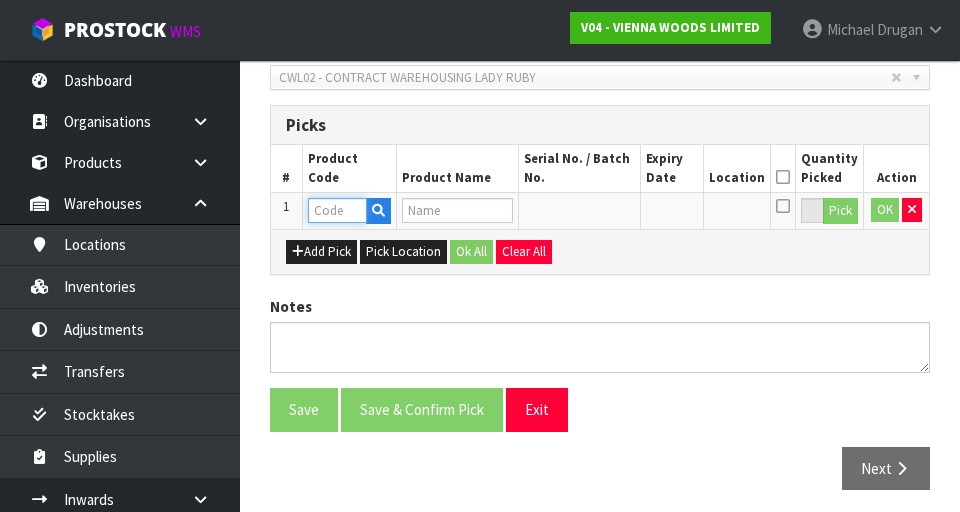 click at bounding box center (337, 210) 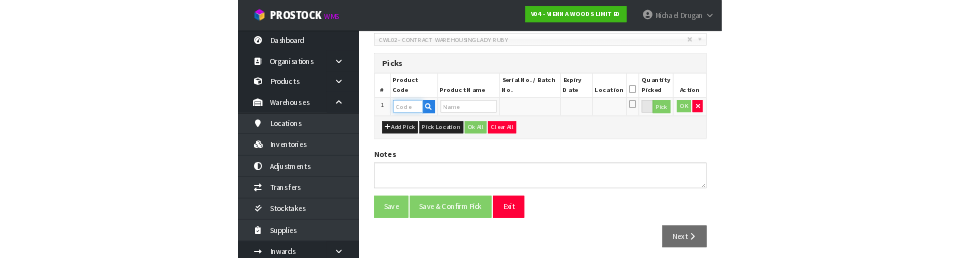 scroll, scrollTop: 440, scrollLeft: 0, axis: vertical 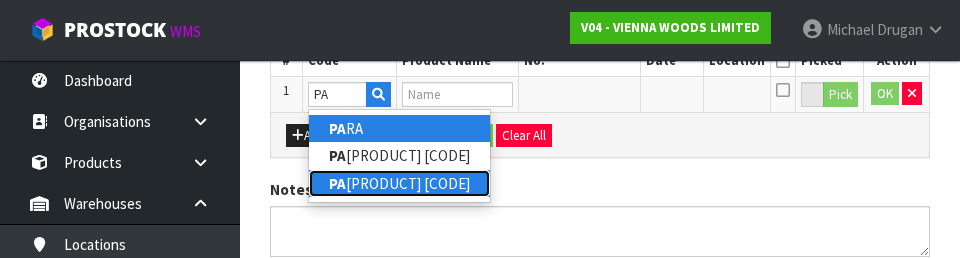 click on "PA RA 440" at bounding box center [399, 183] 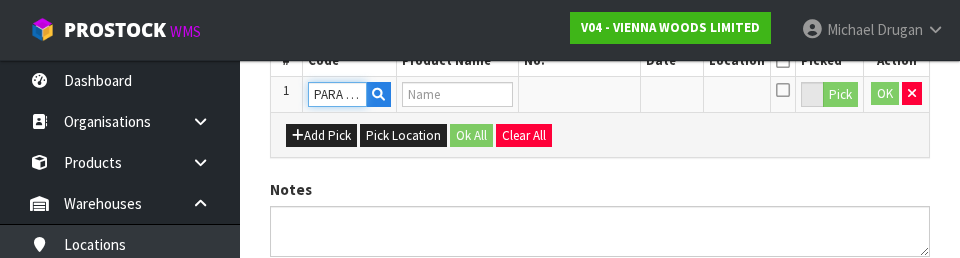 type on "PARABOND 440" 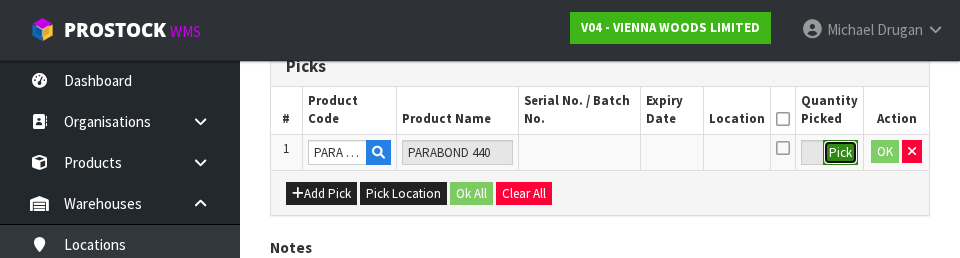 click on "Pick" at bounding box center (840, 153) 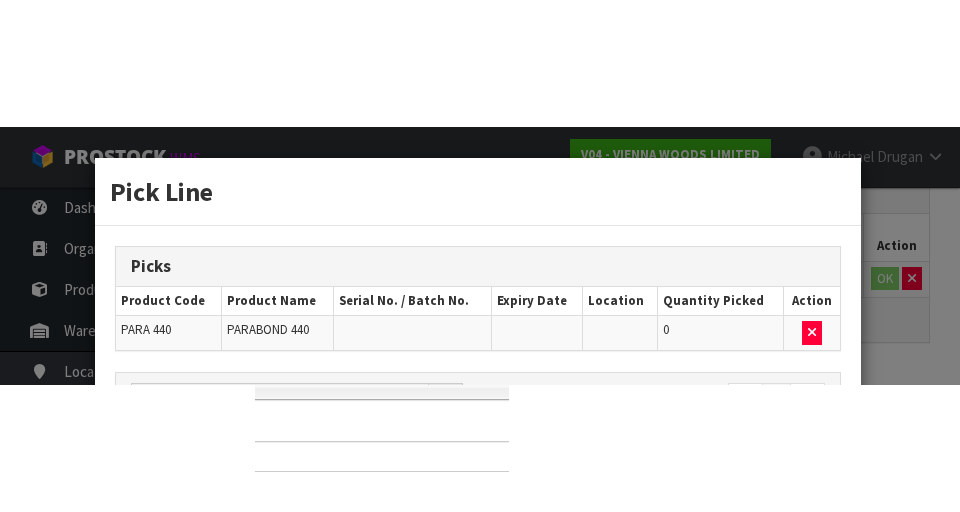 scroll, scrollTop: 456, scrollLeft: 0, axis: vertical 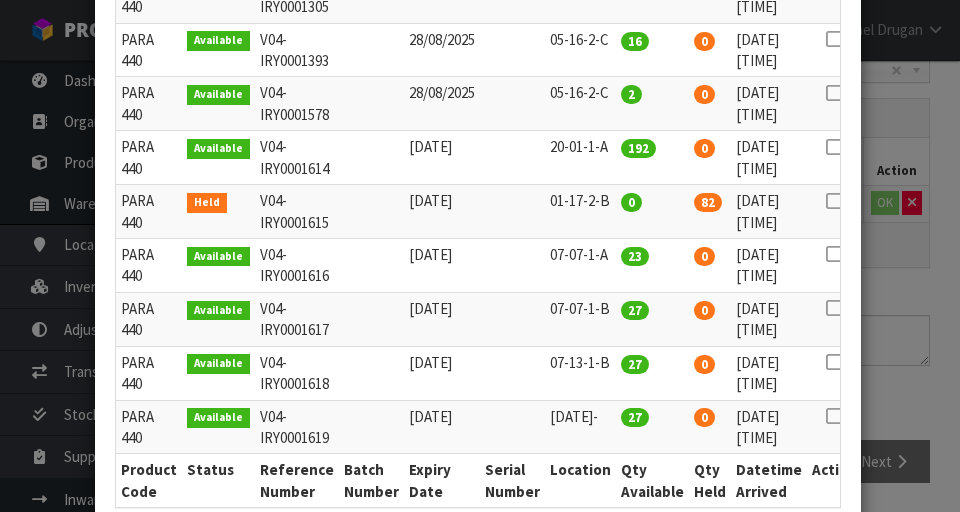 click at bounding box center (834, 147) 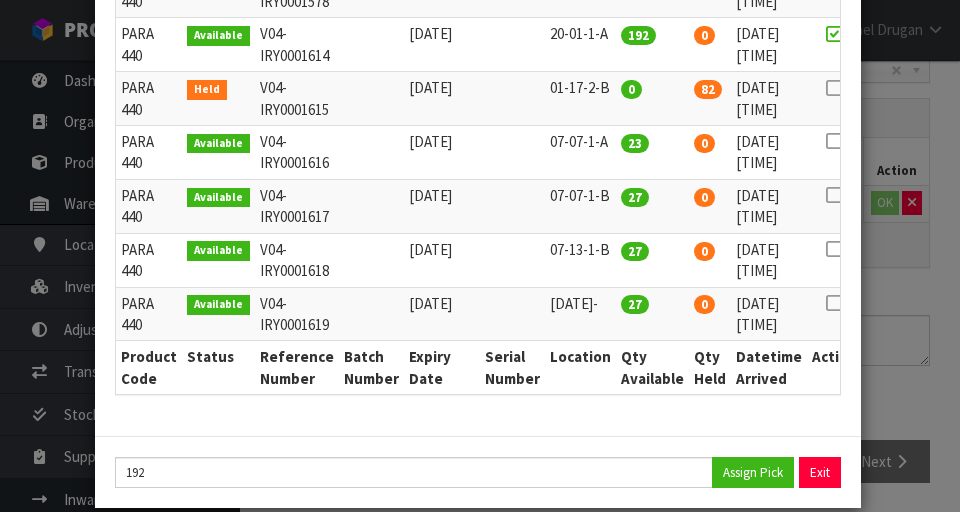 scroll, scrollTop: 527, scrollLeft: 0, axis: vertical 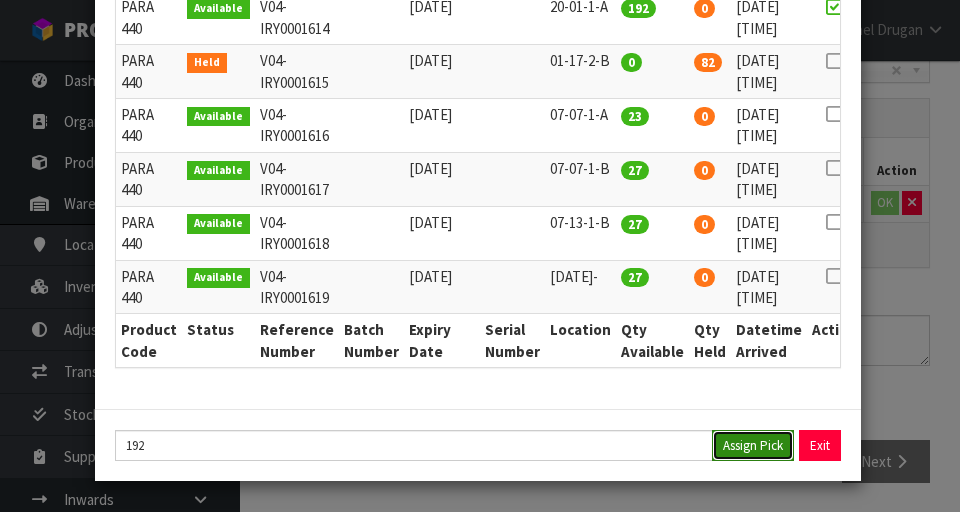 click on "Assign Pick" at bounding box center [753, 445] 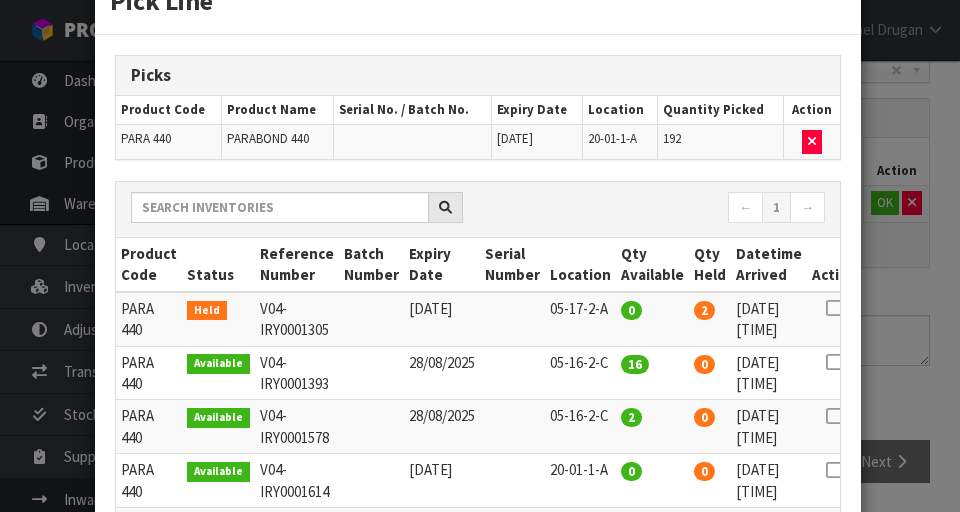 scroll, scrollTop: 0, scrollLeft: 0, axis: both 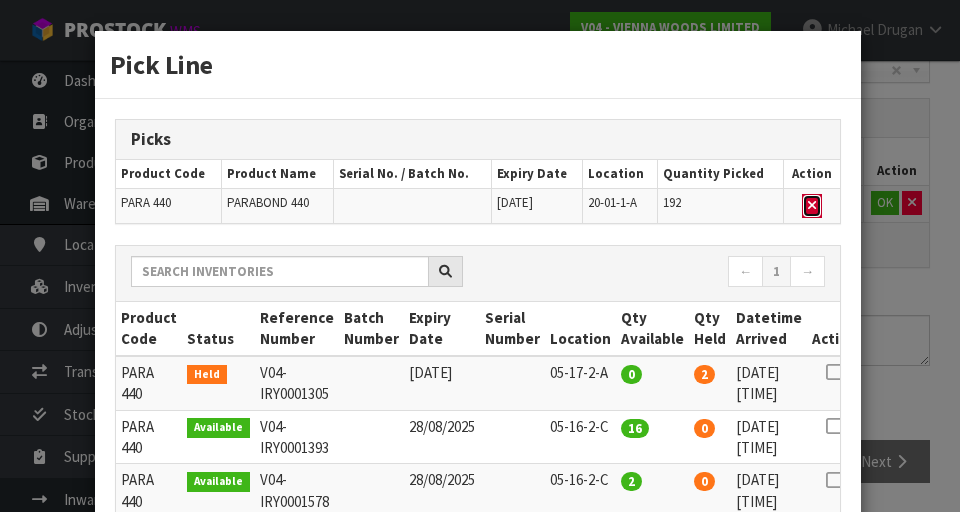 click at bounding box center [812, 205] 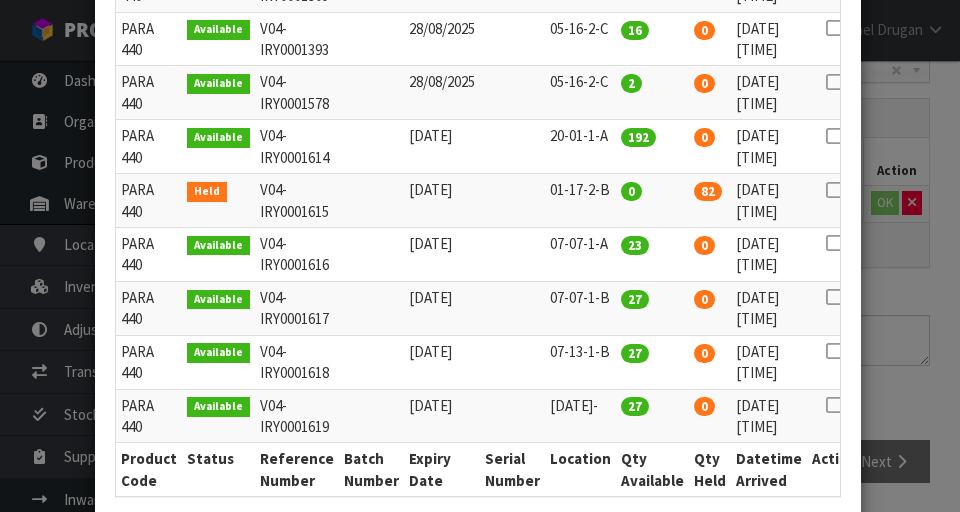 scroll, scrollTop: 396, scrollLeft: 0, axis: vertical 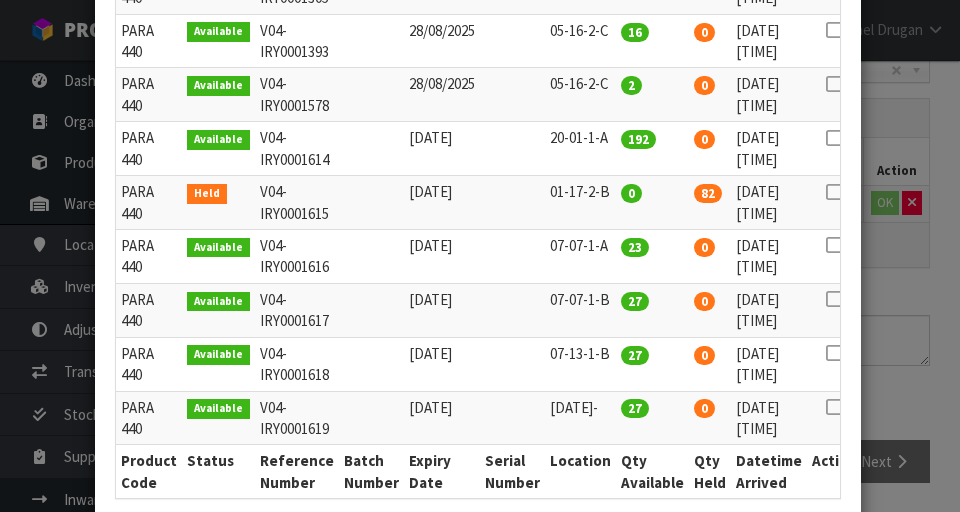 click at bounding box center (834, 138) 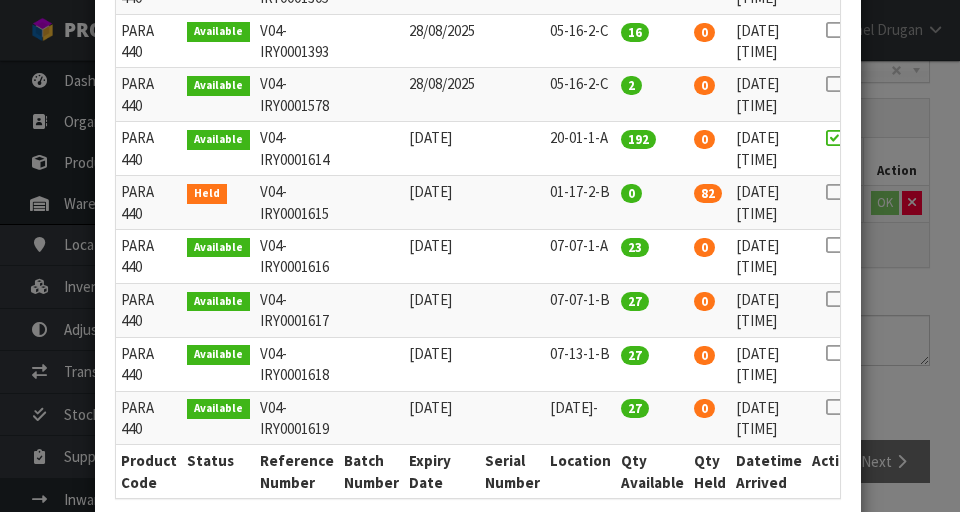 scroll, scrollTop: 527, scrollLeft: 0, axis: vertical 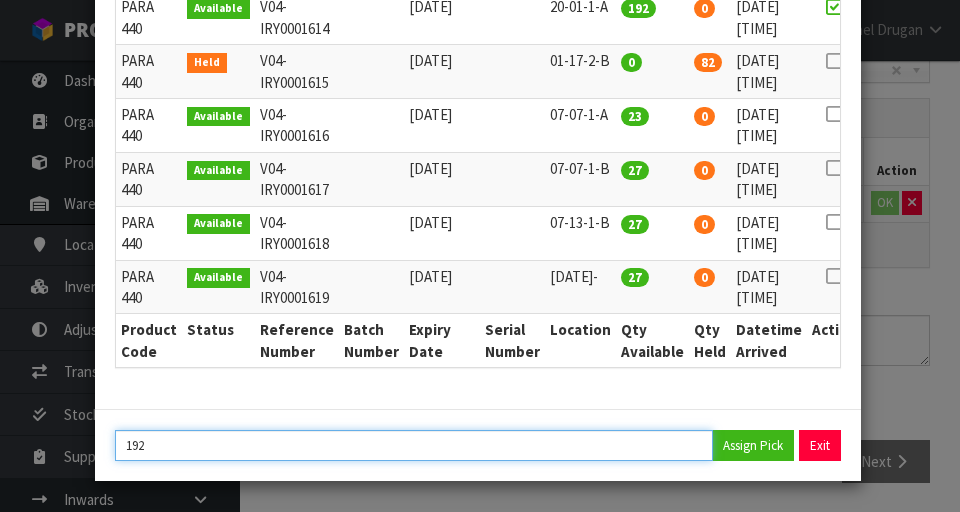 click on "192" at bounding box center (414, 445) 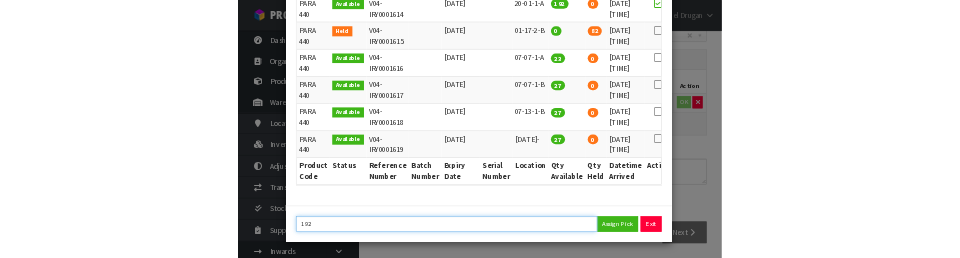 scroll, scrollTop: 447, scrollLeft: 0, axis: vertical 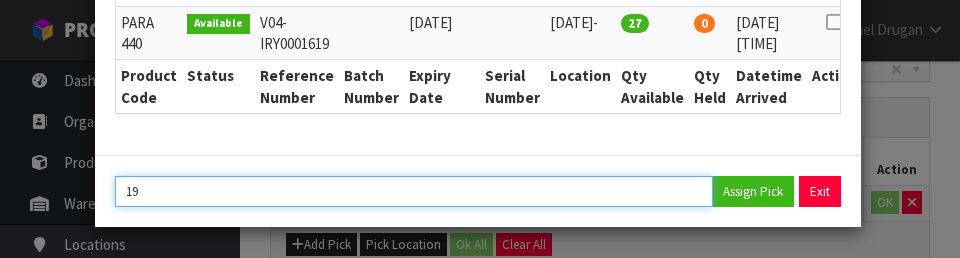 type on "1" 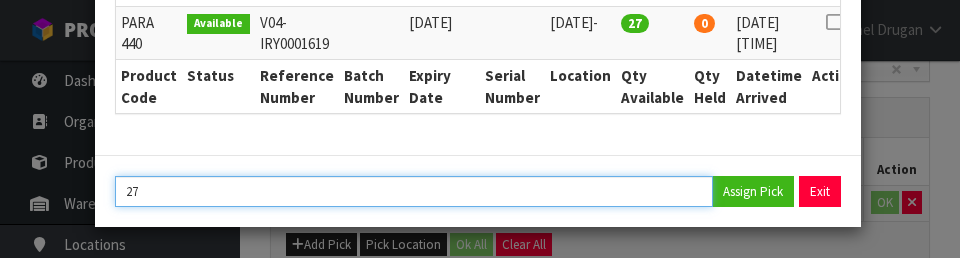 type on "27" 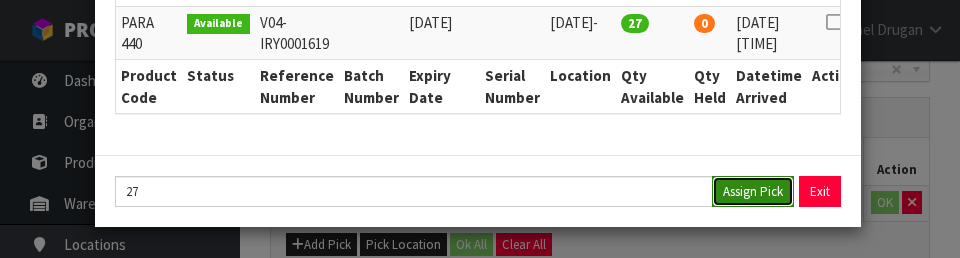 click on "Assign Pick" at bounding box center (753, 191) 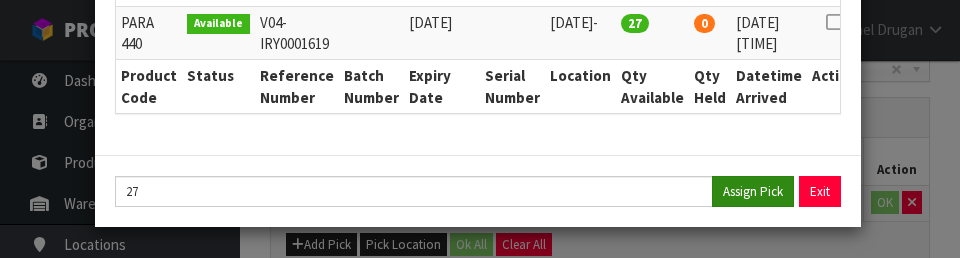 type on "27" 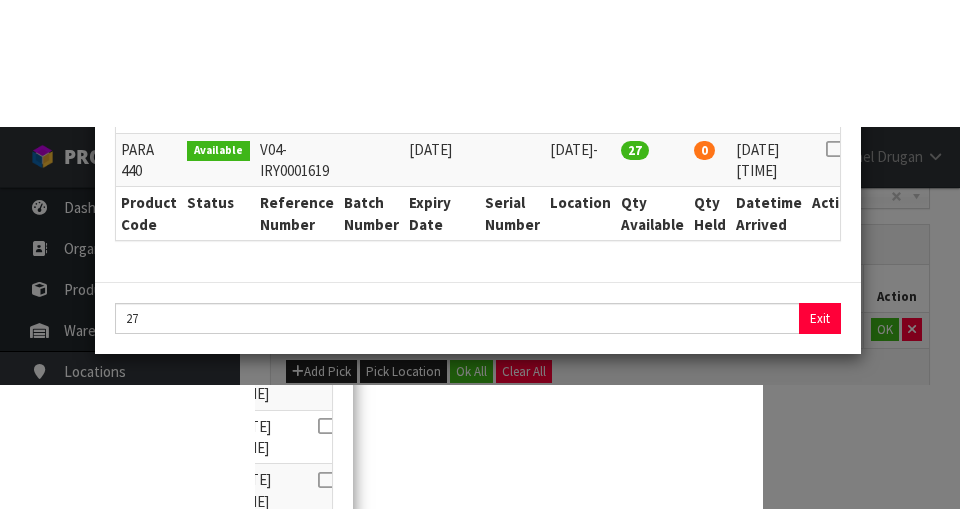 scroll, scrollTop: 456, scrollLeft: 0, axis: vertical 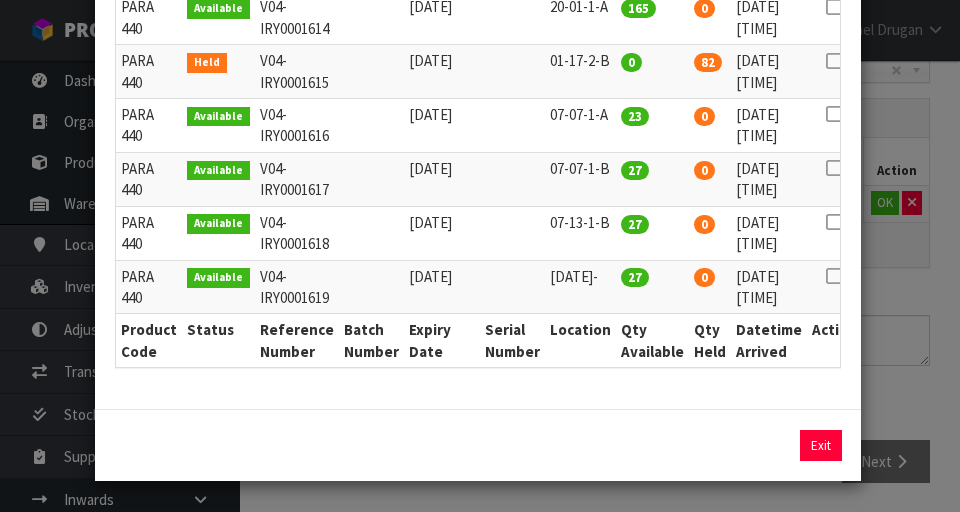 click on "Pick Line
Picks
Product Code
Product Name
Serial No. / Batch No.
Expiry Date
Location
Quantity Picked
Action
[PRODUCT] [CODE]
[PRODUCT] [CODE]
[DATE]
[CODE]-[LOCATION]
27
←
1
→
Product Code
Status
Reference Number
Batch Number
Expiry Date
Serial Number
Location
Qty Available
Qty Held
Datetime Arrived
Action" at bounding box center (480, 256) 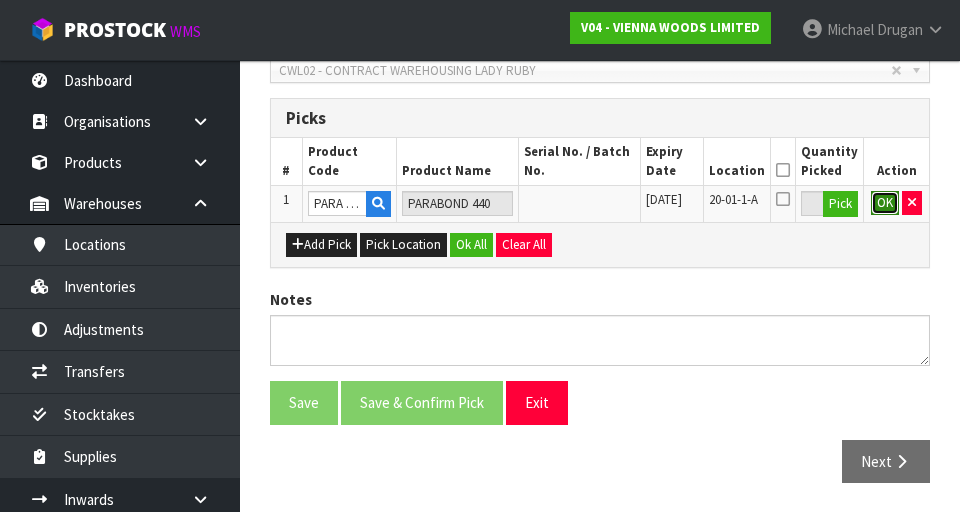click on "OK" at bounding box center (885, 203) 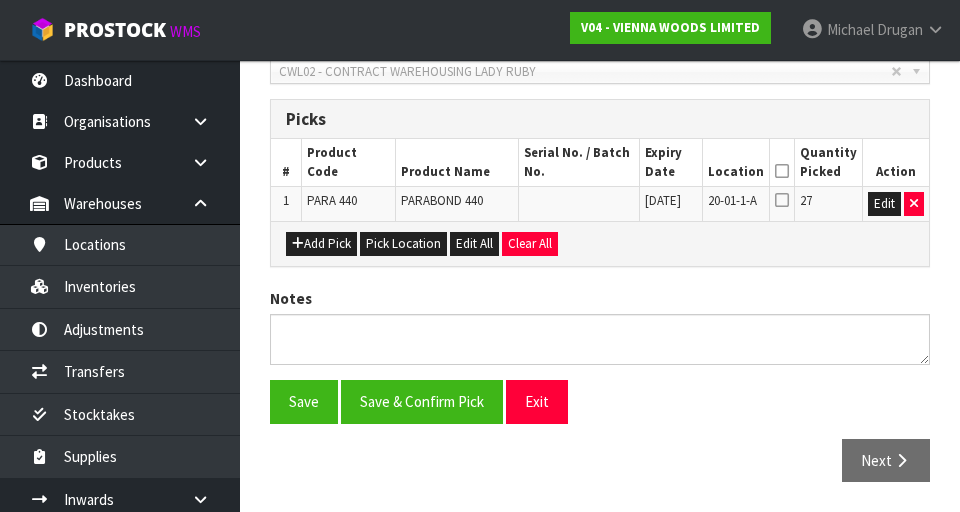 scroll, scrollTop: 454, scrollLeft: 0, axis: vertical 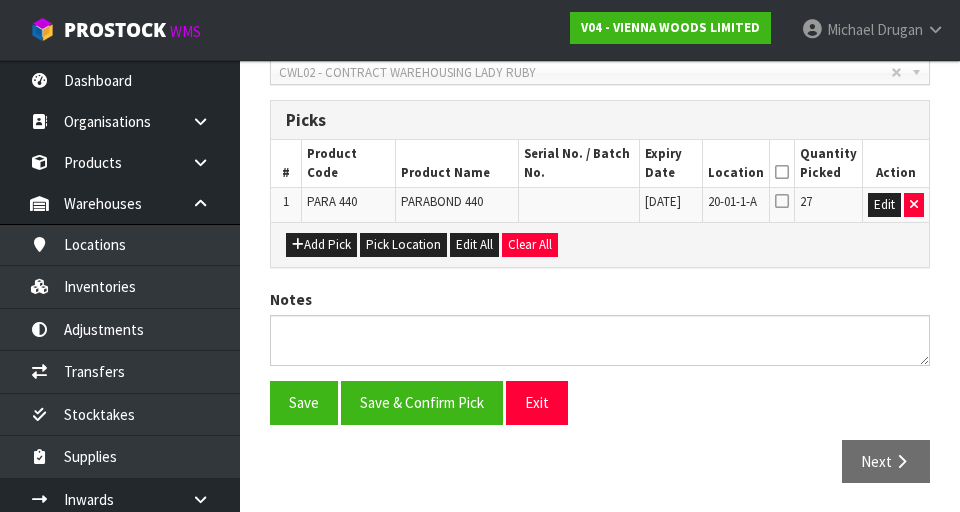 click at bounding box center (782, 172) 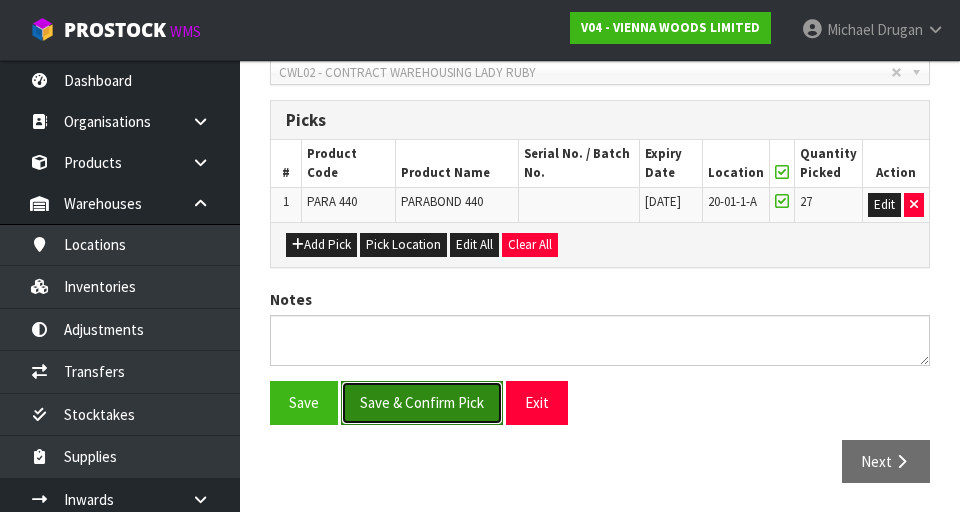 click on "Save & Confirm Pick" at bounding box center (422, 402) 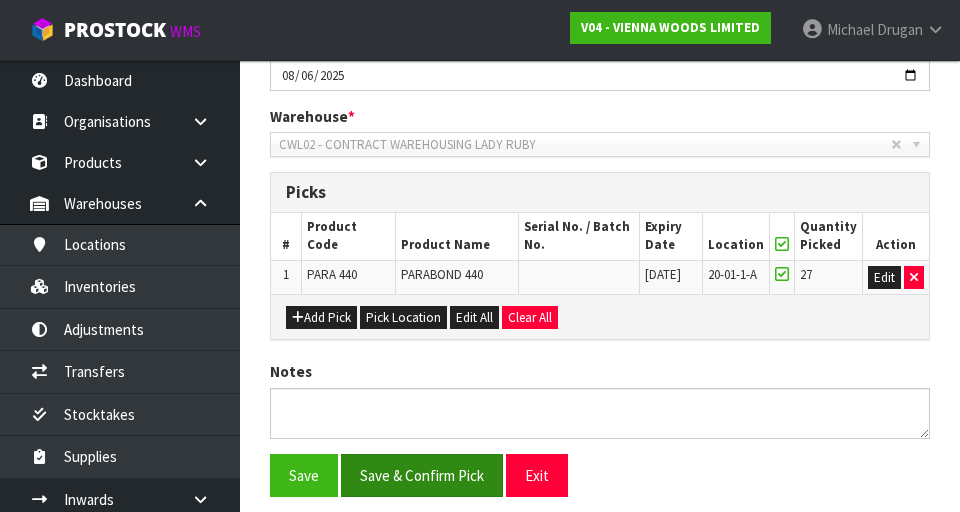 scroll, scrollTop: 0, scrollLeft: 0, axis: both 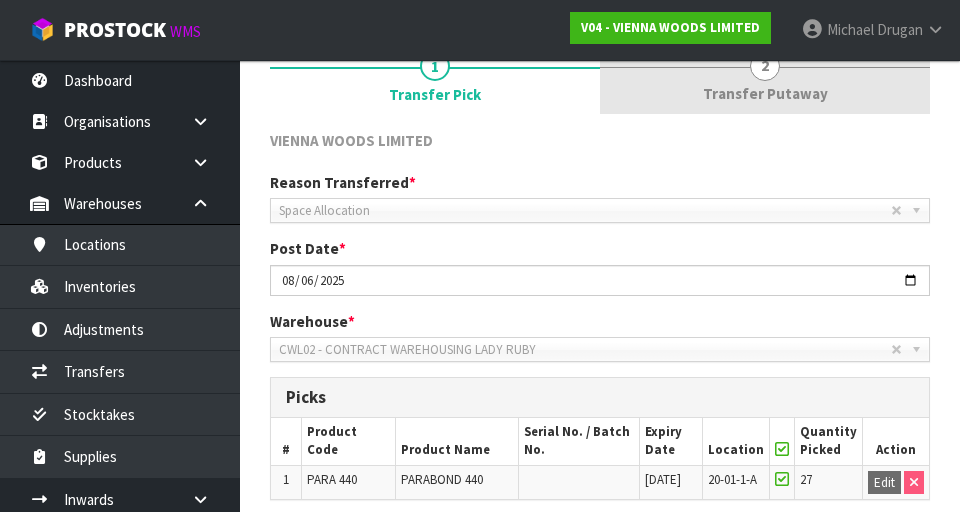 click on "Transfer Putaway" at bounding box center (765, 93) 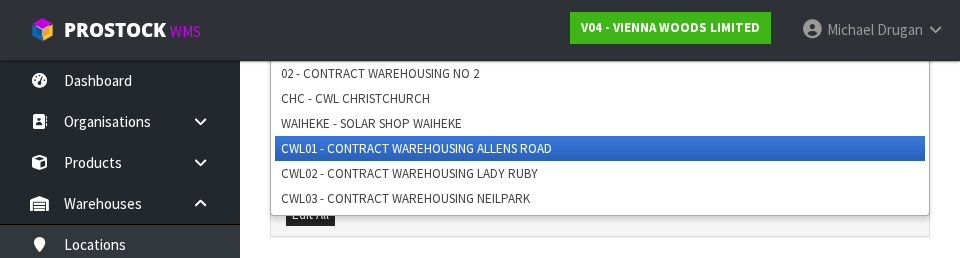 scroll, scrollTop: 603, scrollLeft: 0, axis: vertical 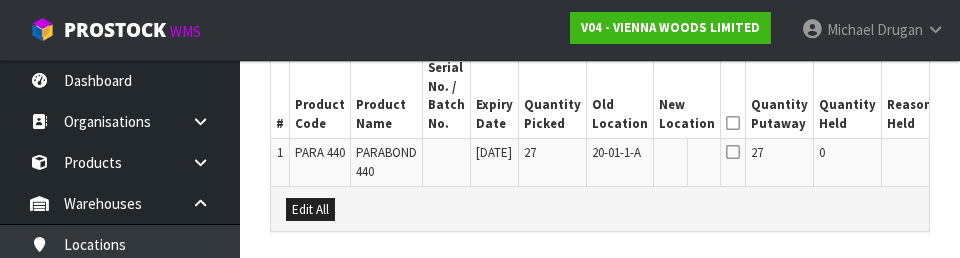 click on "Edit All" at bounding box center [600, 208] 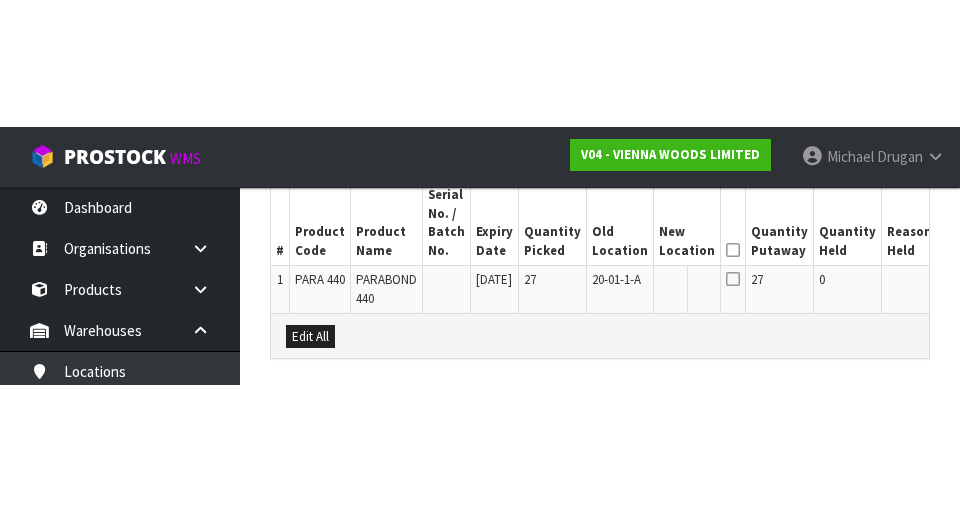 scroll, scrollTop: 577, scrollLeft: 0, axis: vertical 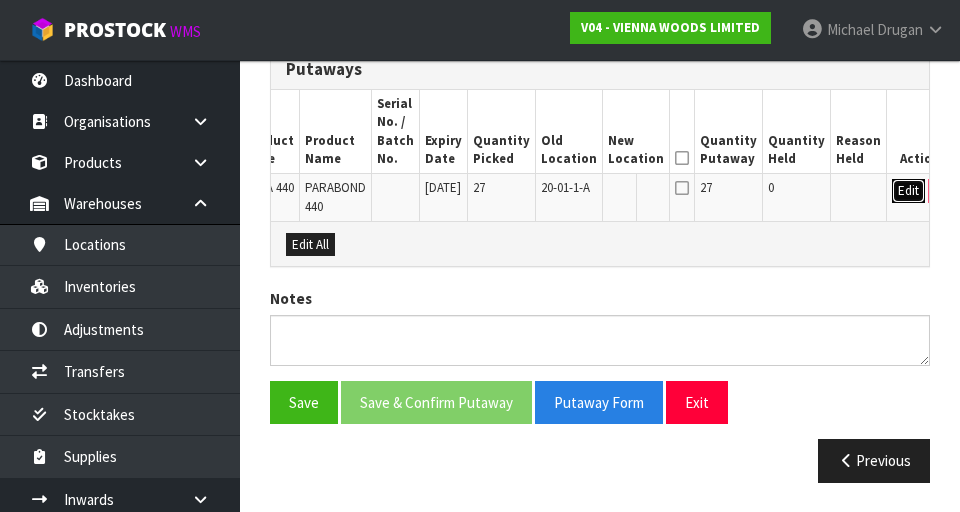 click on "Edit" at bounding box center (908, 191) 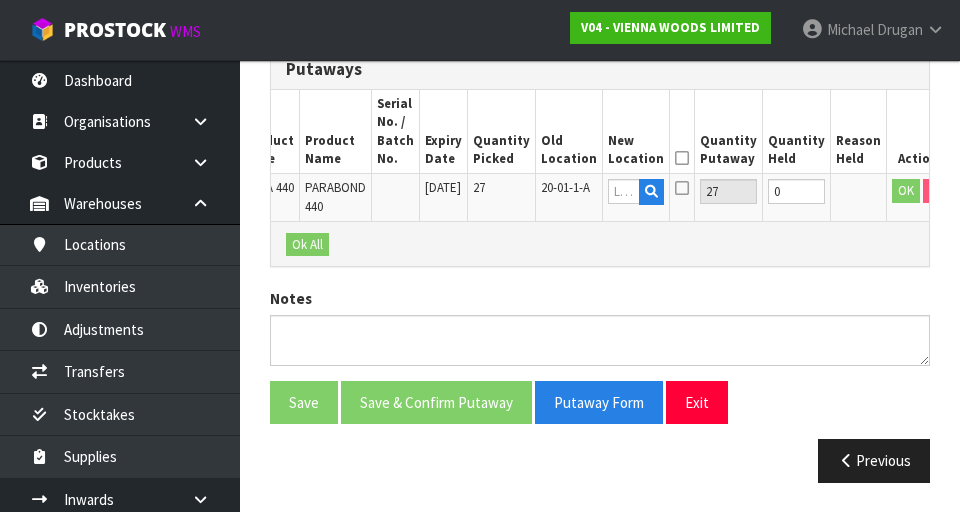scroll, scrollTop: 0, scrollLeft: 46, axis: horizontal 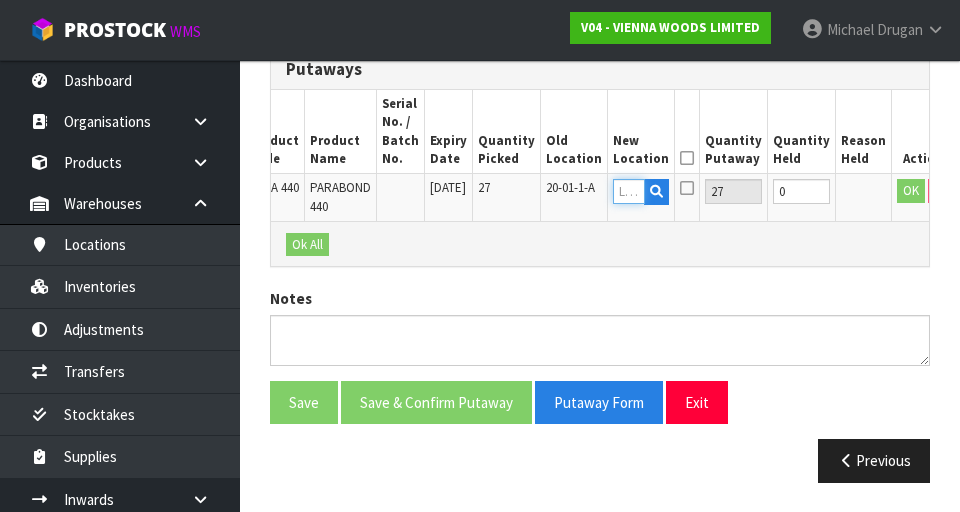 click at bounding box center [629, 191] 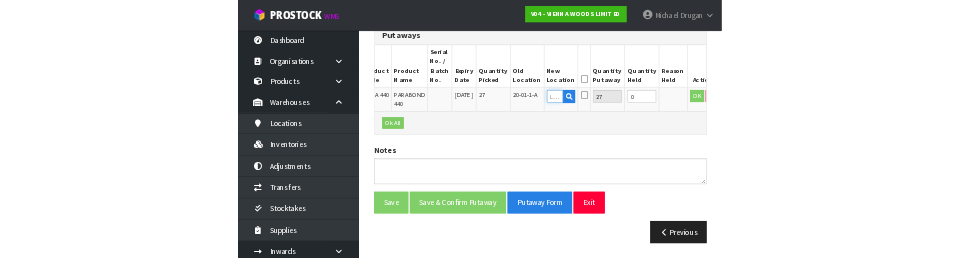 scroll, scrollTop: 568, scrollLeft: 0, axis: vertical 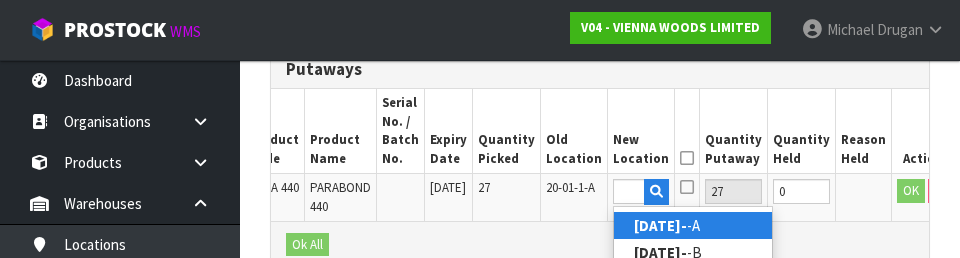 click on "[DATE]-" at bounding box center [693, 225] 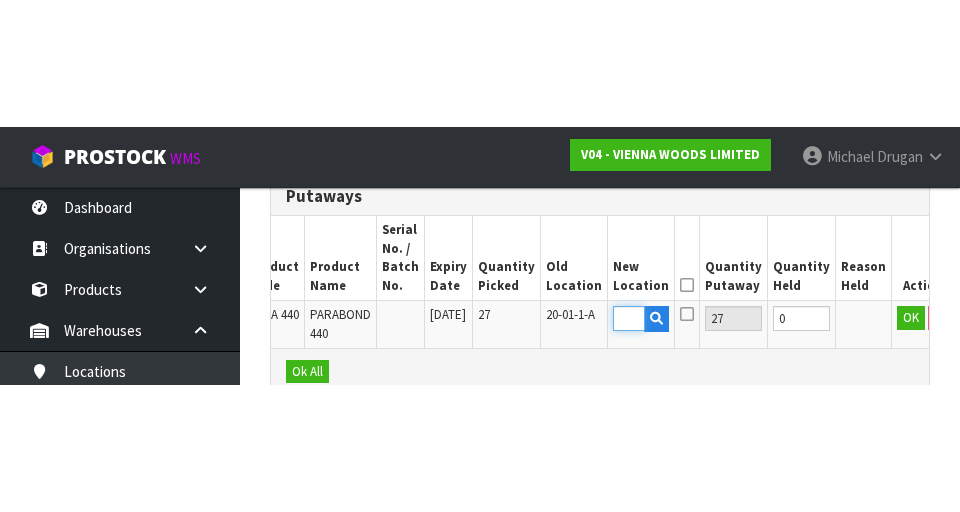 scroll, scrollTop: 577, scrollLeft: 0, axis: vertical 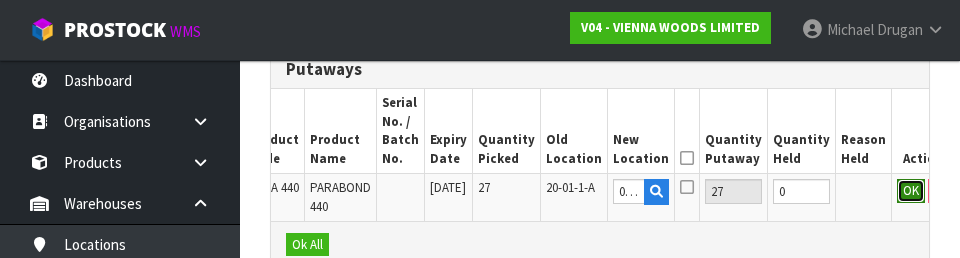 click on "OK" at bounding box center (911, 191) 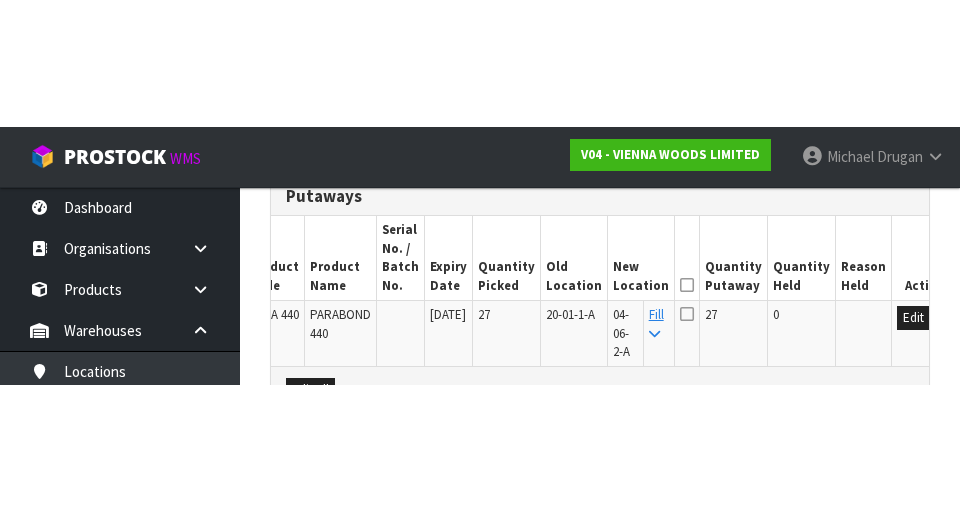 scroll, scrollTop: 577, scrollLeft: 0, axis: vertical 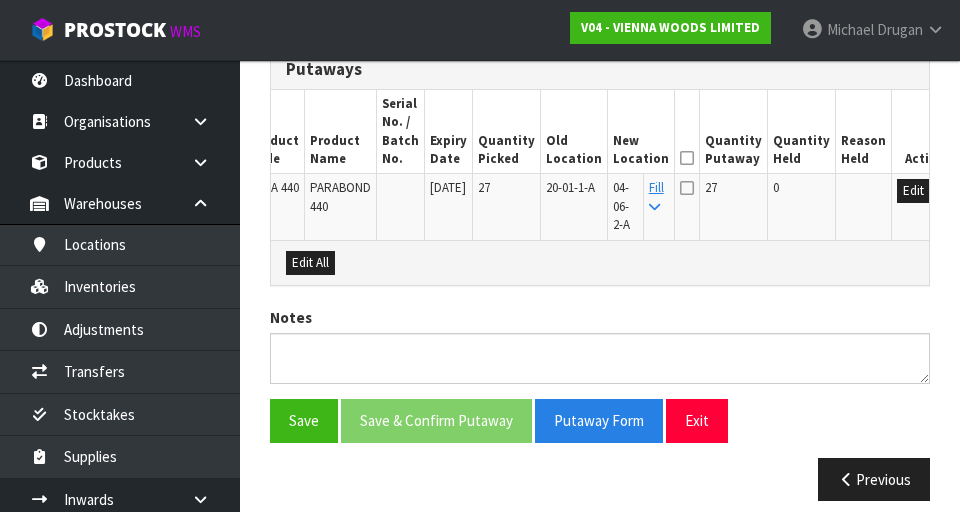 click at bounding box center [687, 158] 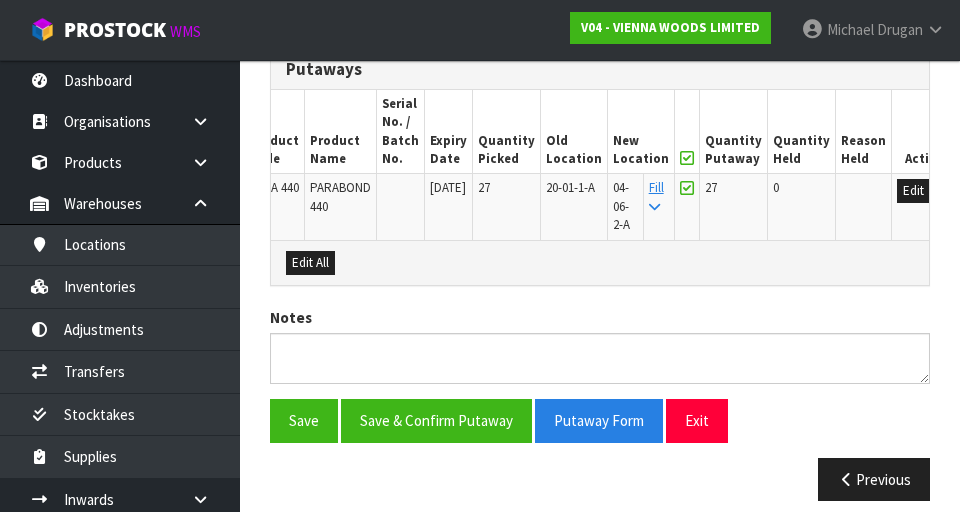 scroll, scrollTop: 595, scrollLeft: 0, axis: vertical 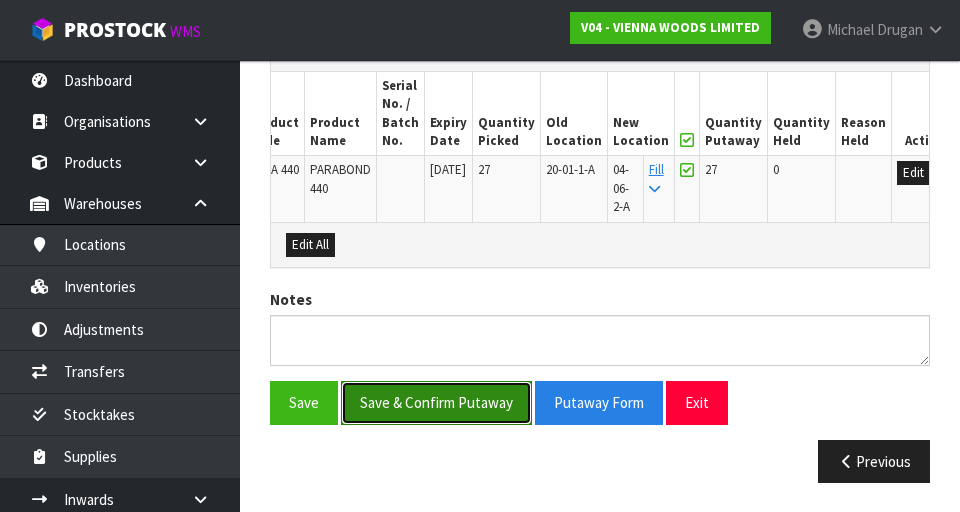 click on "Save & Confirm Putaway" at bounding box center (436, 402) 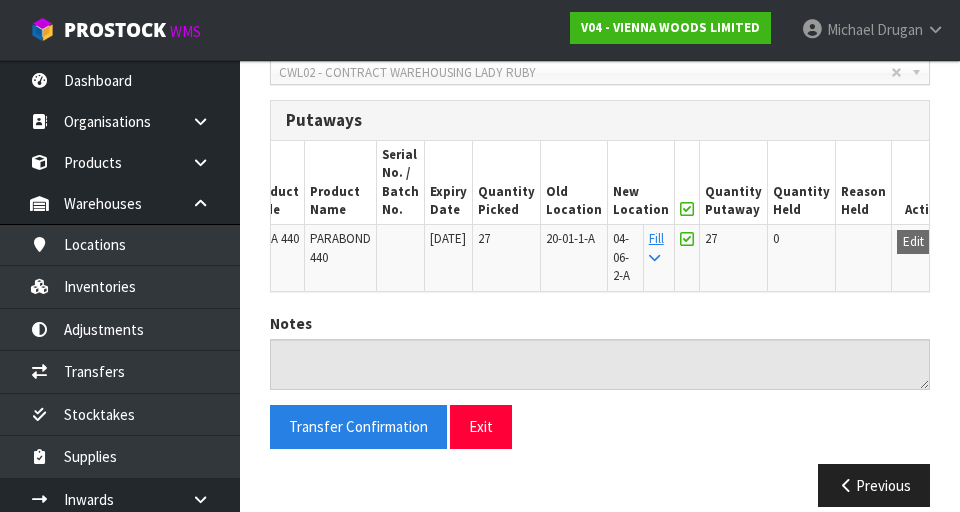 scroll, scrollTop: 531, scrollLeft: 0, axis: vertical 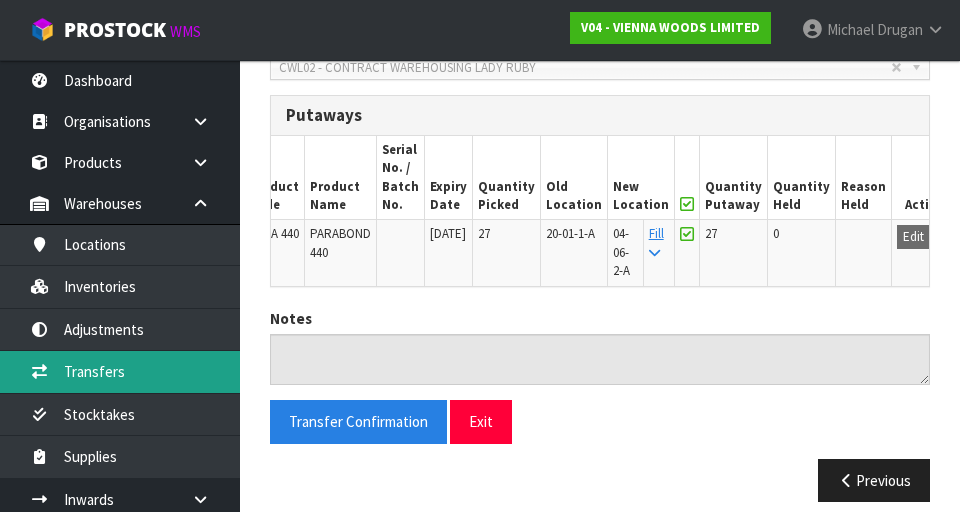 click on "Transfers" at bounding box center (120, 371) 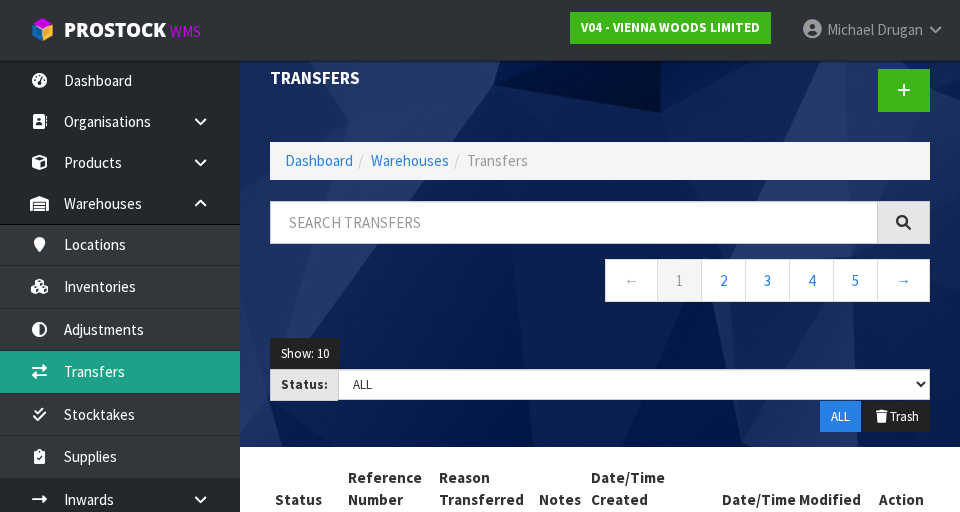 scroll, scrollTop: 0, scrollLeft: 0, axis: both 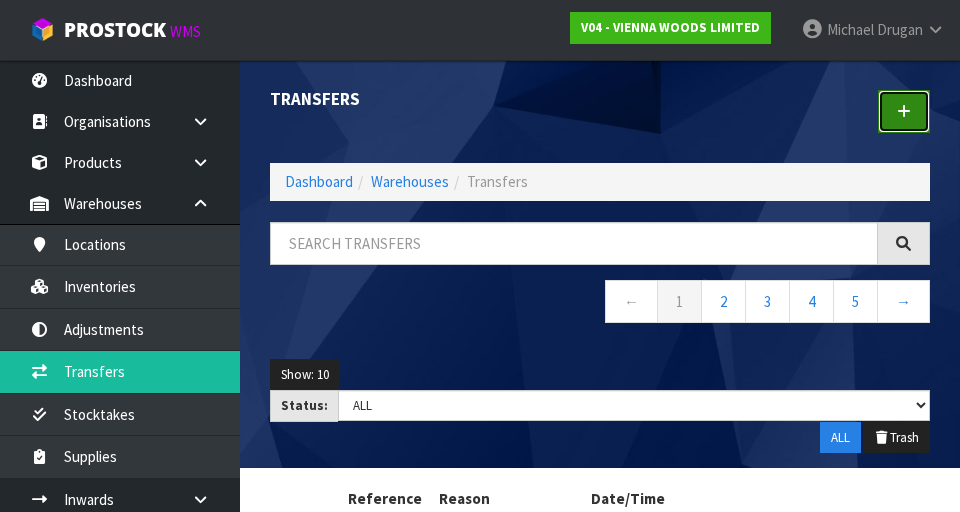 click at bounding box center [904, 111] 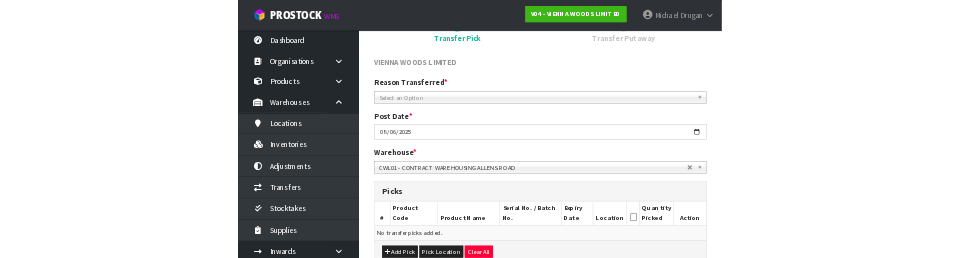 scroll, scrollTop: 196, scrollLeft: 0, axis: vertical 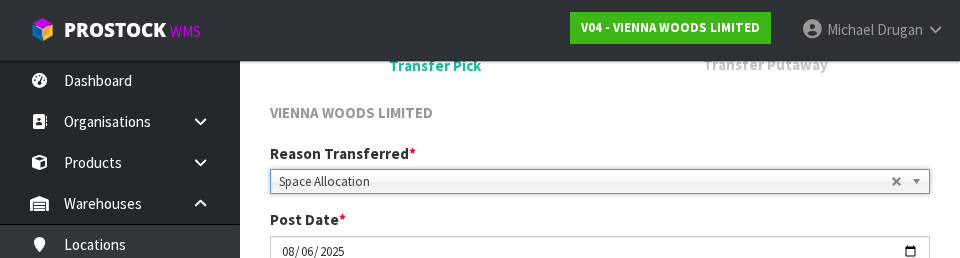 click on "VIENNA WOODS LIMITED" at bounding box center [600, 115] 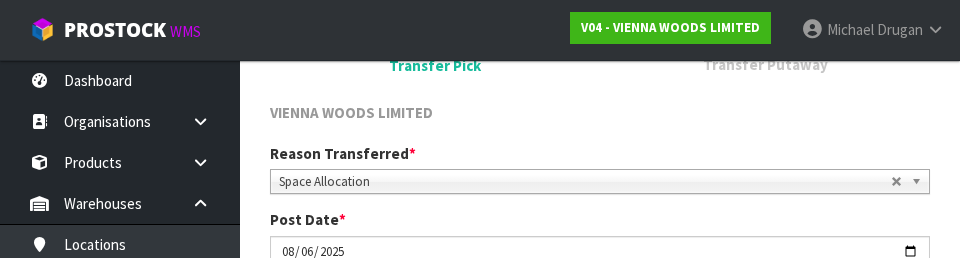 scroll, scrollTop: 205, scrollLeft: 0, axis: vertical 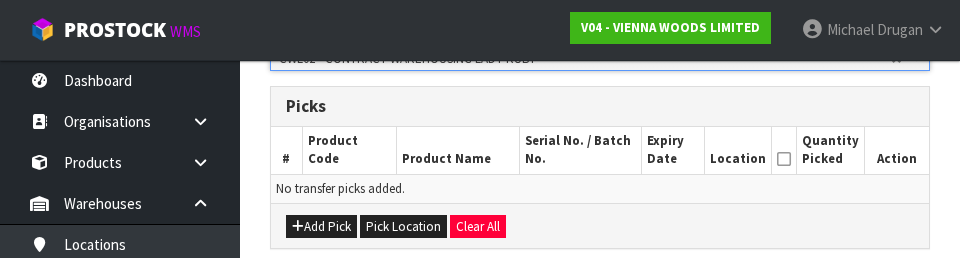 click on "Add Pick
Pick Location
Clear All" at bounding box center [600, 225] 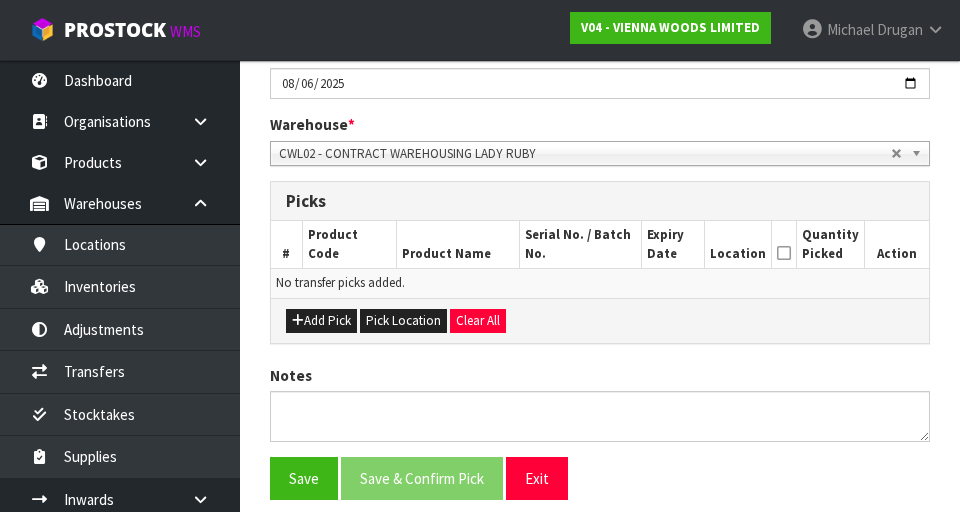 scroll, scrollTop: 374, scrollLeft: 0, axis: vertical 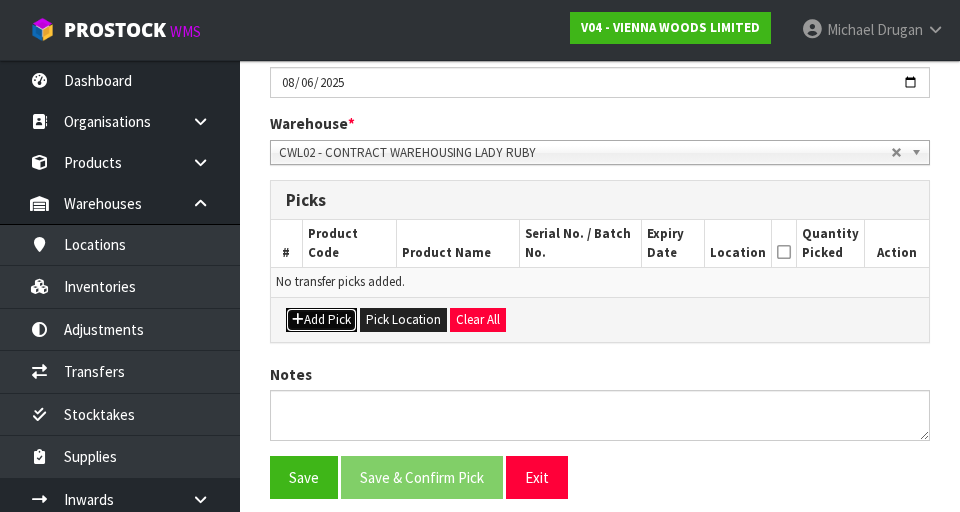 click on "Add Pick" at bounding box center [321, 320] 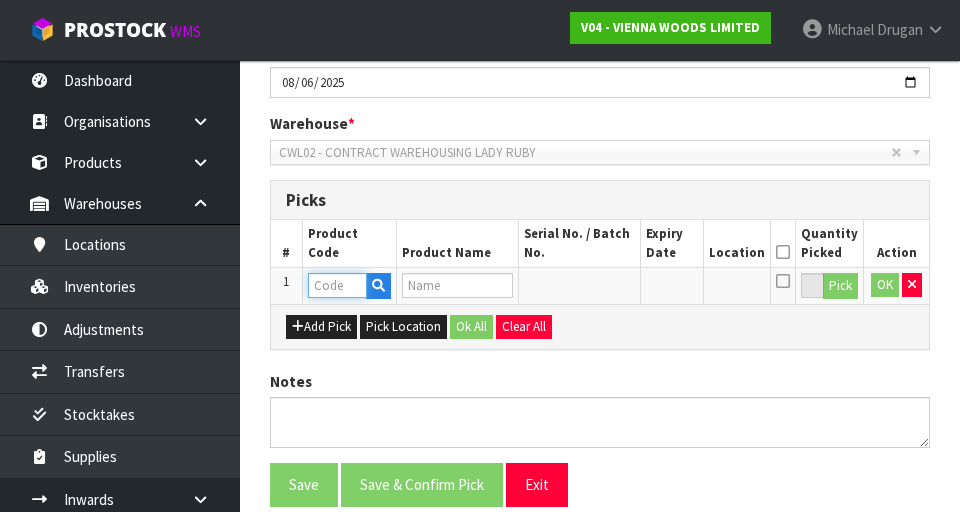 click at bounding box center (337, 285) 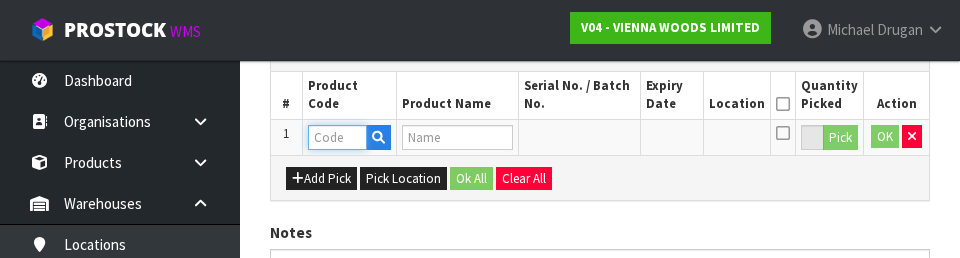 scroll, scrollTop: 521, scrollLeft: 0, axis: vertical 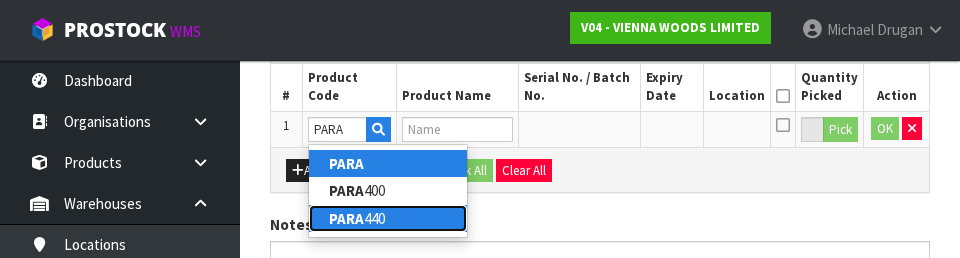click on "PARA" at bounding box center (346, 218) 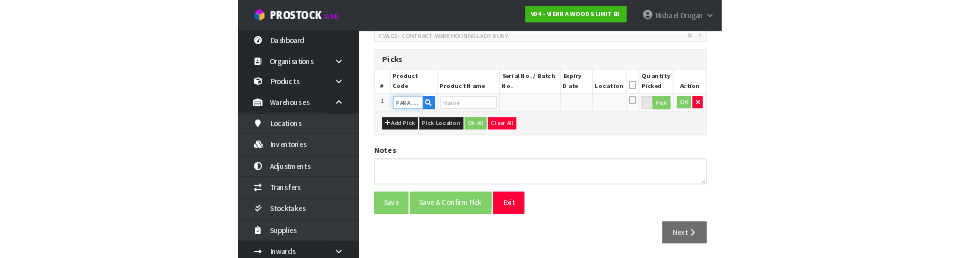 scroll, scrollTop: 521, scrollLeft: 0, axis: vertical 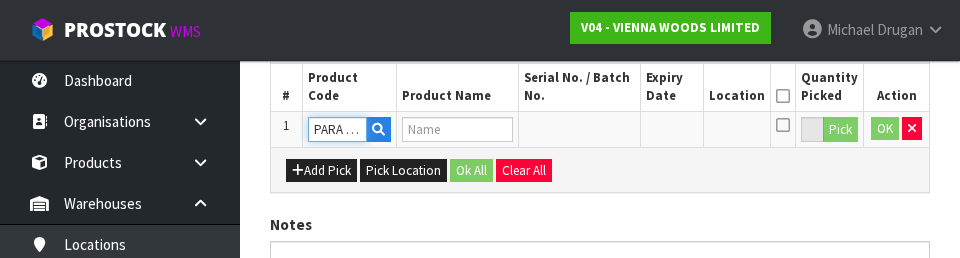 type on "PARABOND 440" 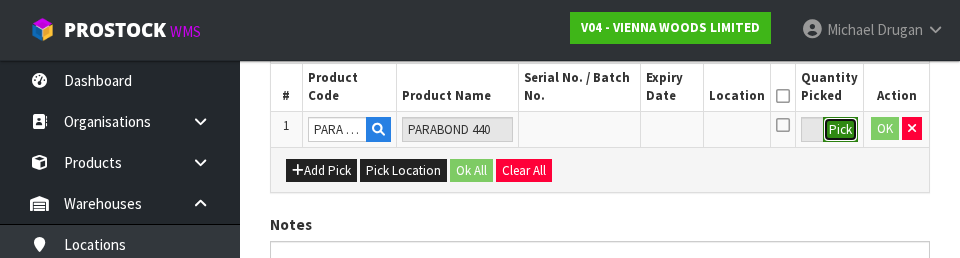 click on "Pick" at bounding box center (840, 130) 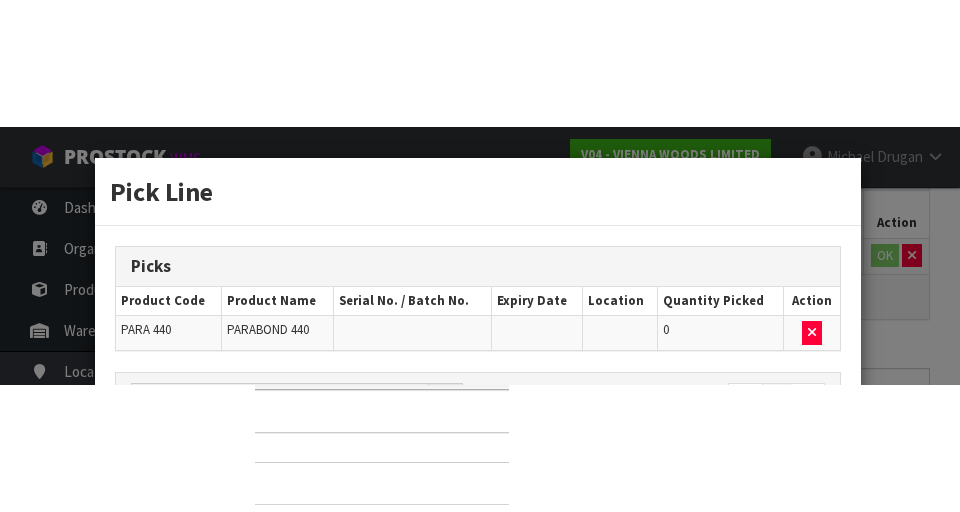 scroll, scrollTop: 456, scrollLeft: 0, axis: vertical 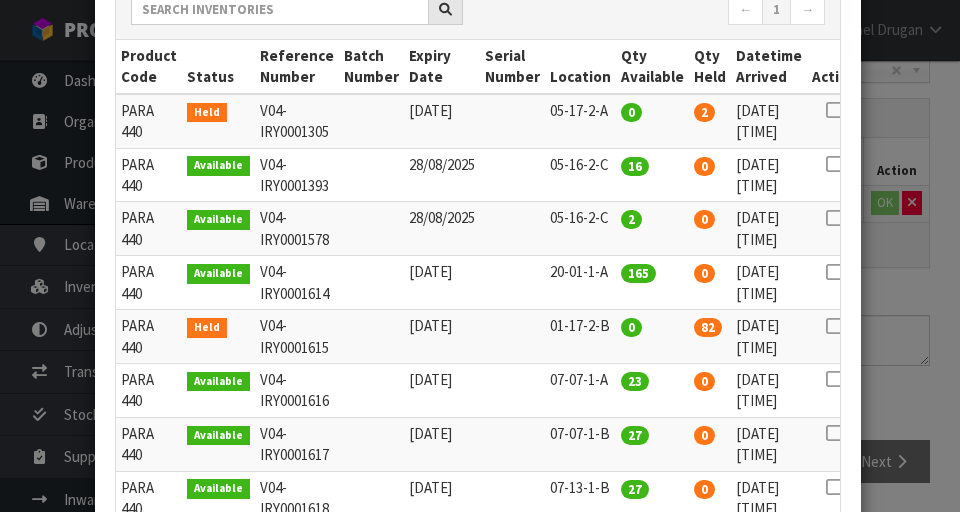 click at bounding box center [834, 272] 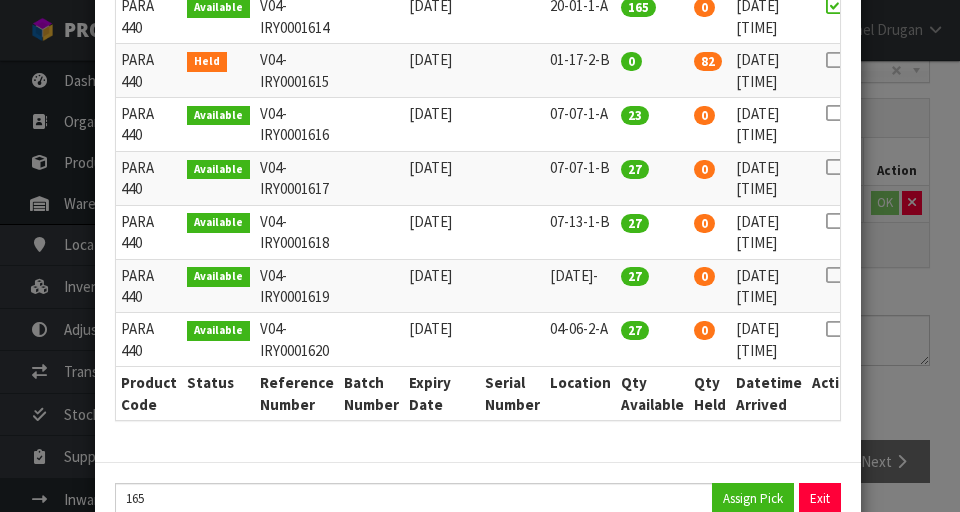scroll, scrollTop: 581, scrollLeft: 0, axis: vertical 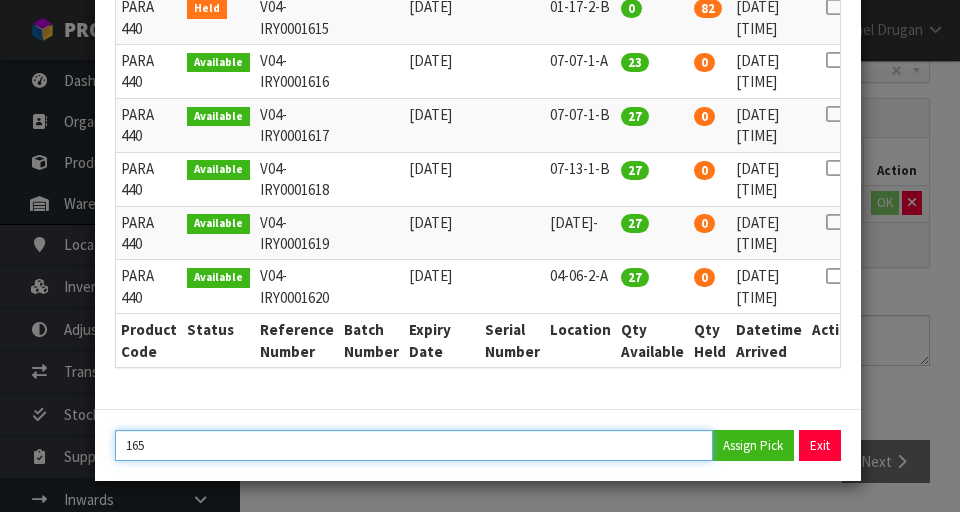 click on "165" at bounding box center [414, 445] 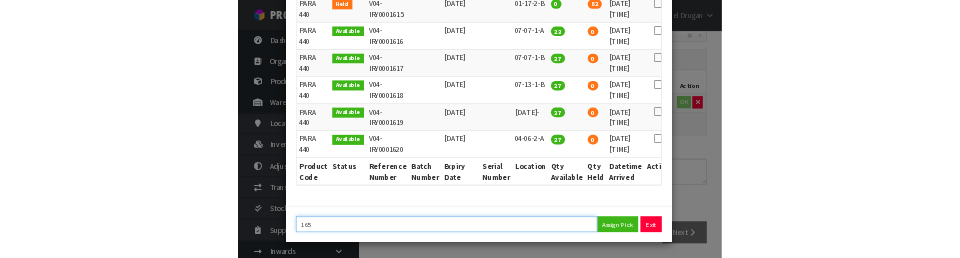 scroll, scrollTop: 447, scrollLeft: 0, axis: vertical 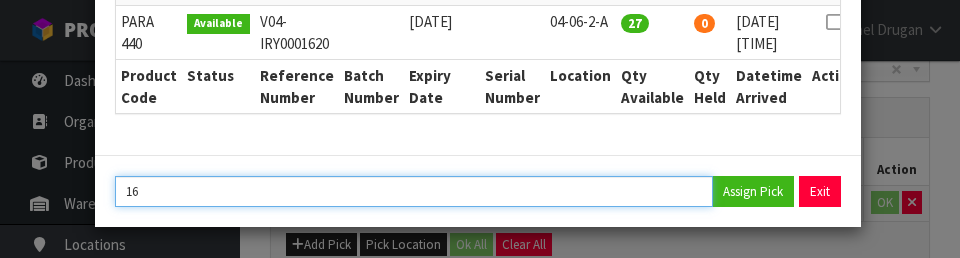 type on "1" 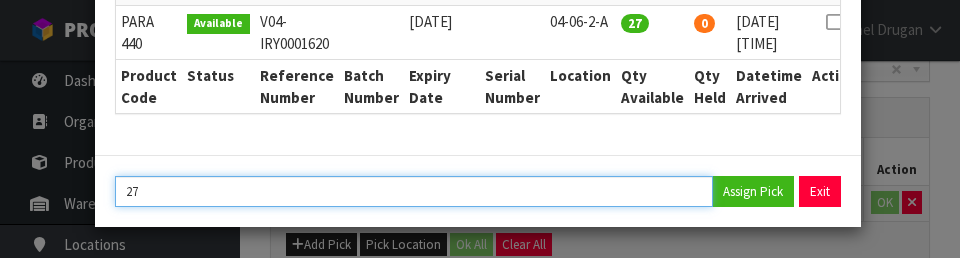 type on "27" 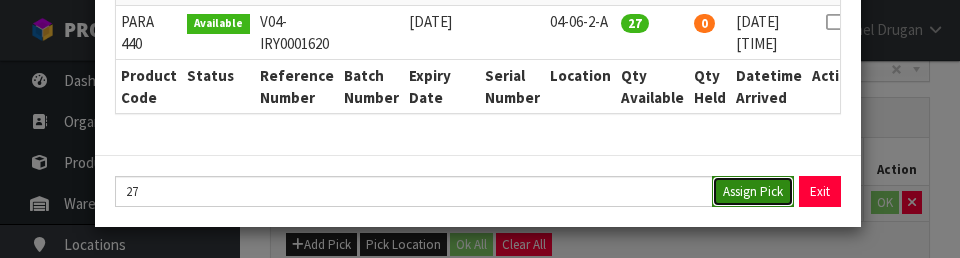 click on "Assign Pick" at bounding box center [753, 191] 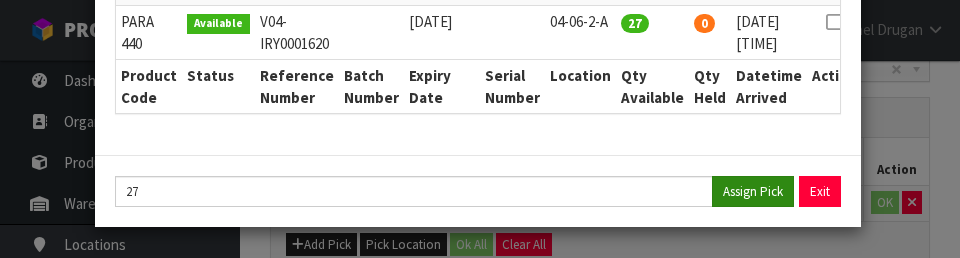 type on "27" 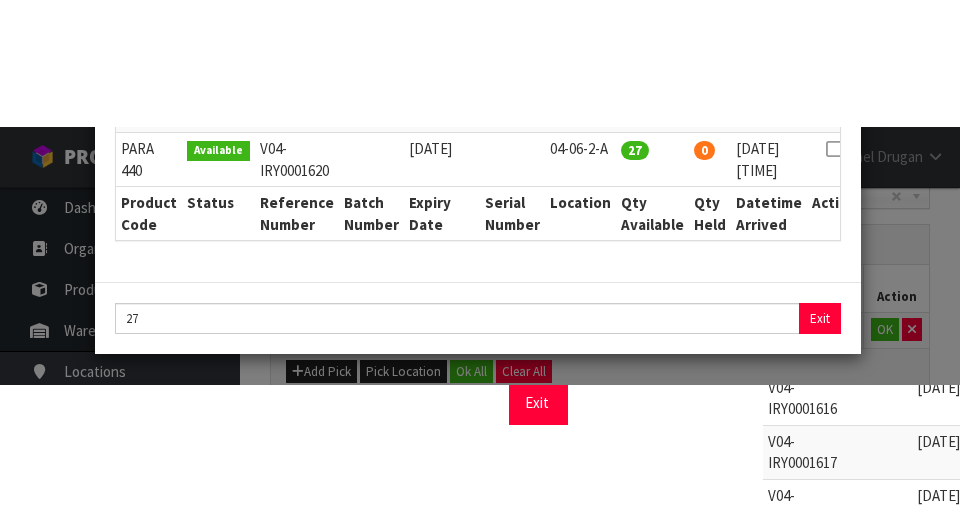 scroll, scrollTop: 456, scrollLeft: 0, axis: vertical 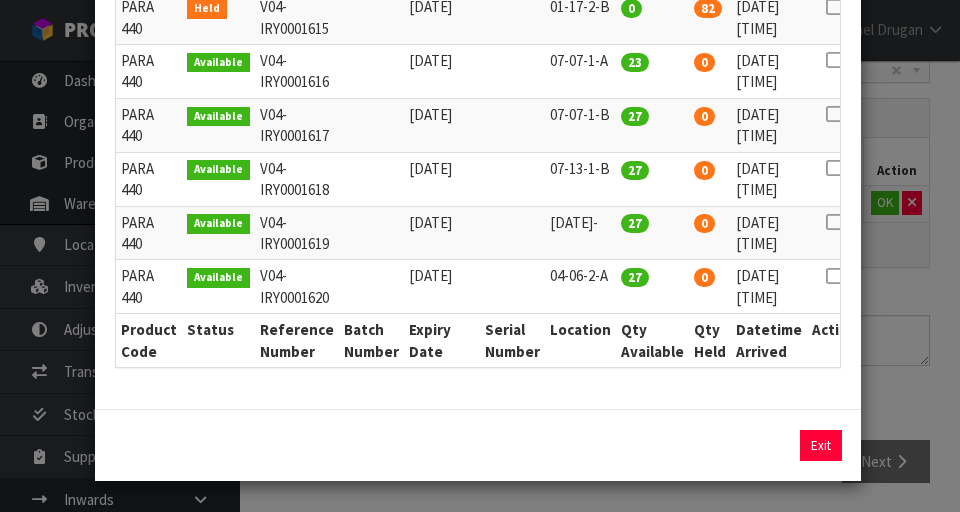 click on "Pick Line
Picks
Product Code
Product Name
Serial No. / Batch No.
Expiry Date
Location
Quantity Picked
Action
[PRODUCT] [CODE]
[PRODUCT] [CODE]
[DATE]
[CODE]-[LOCATION]
27
←
1
→
Product Code
Status
Reference Number
Batch Number
Expiry Date
Serial Number
Location
Qty Available
Qty Held
Datetime Arrived
Action" at bounding box center (480, 256) 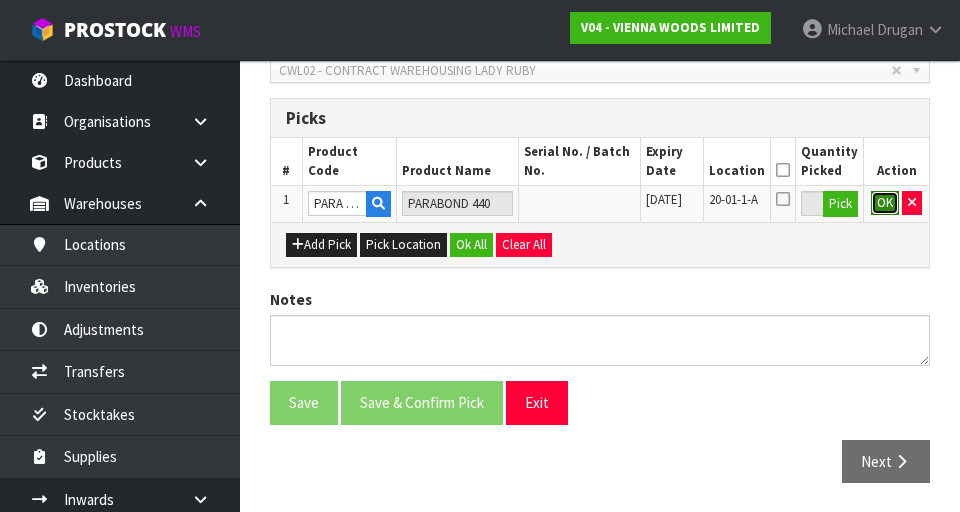 click on "OK" at bounding box center (885, 203) 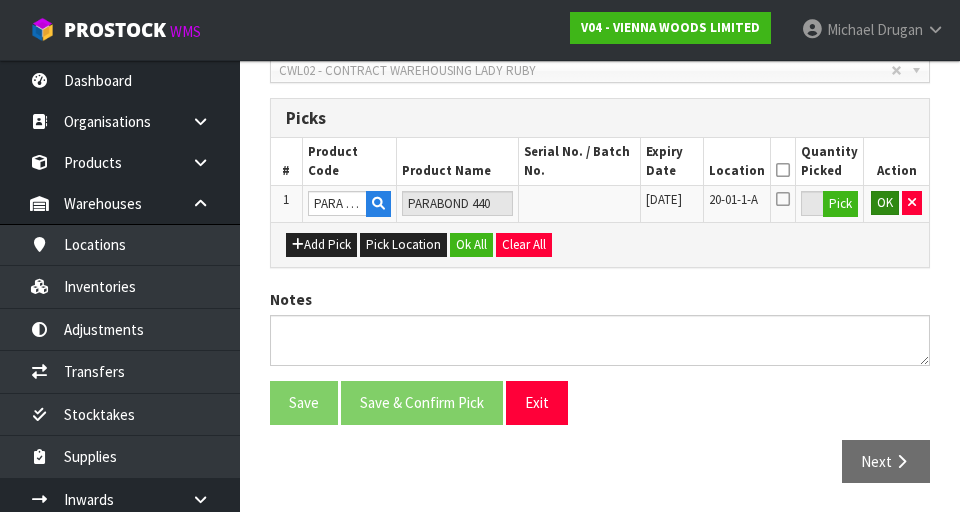 scroll, scrollTop: 454, scrollLeft: 0, axis: vertical 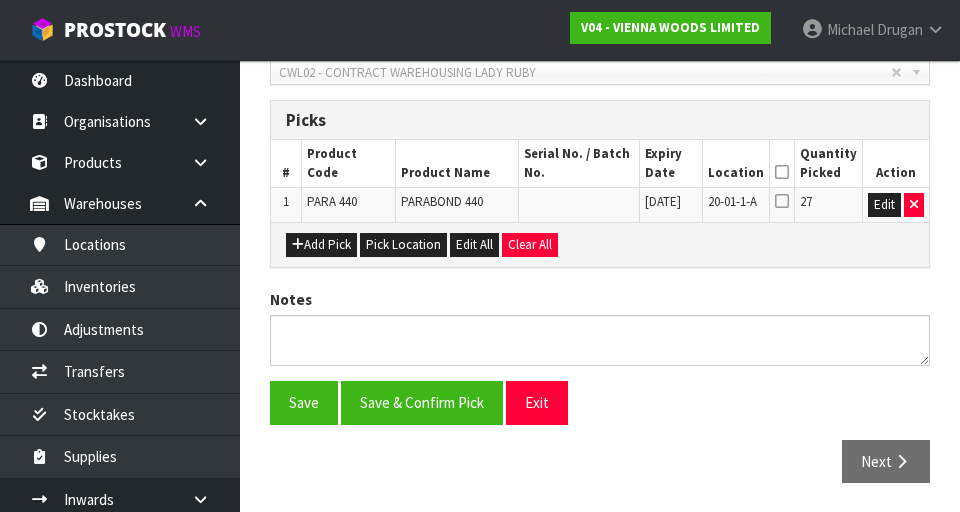 click at bounding box center [782, 172] 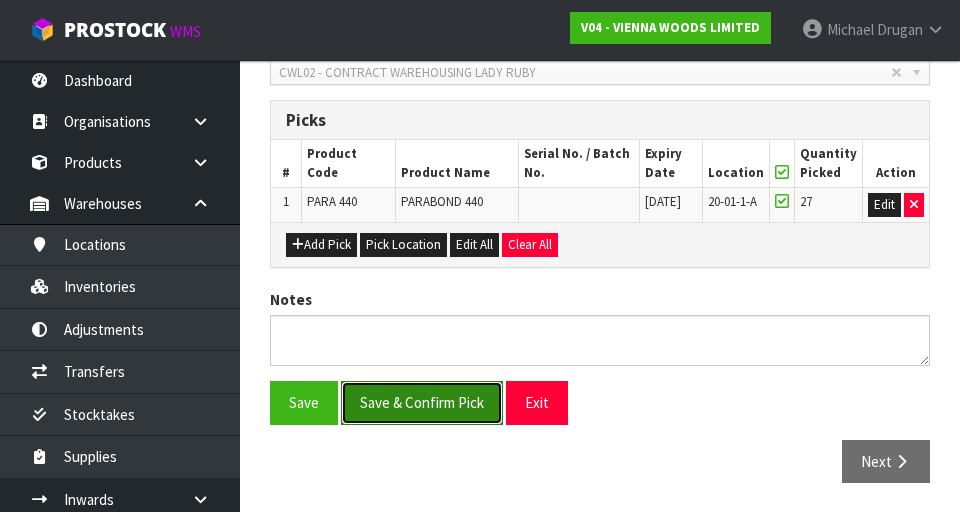 click on "Save & Confirm Pick" at bounding box center [422, 402] 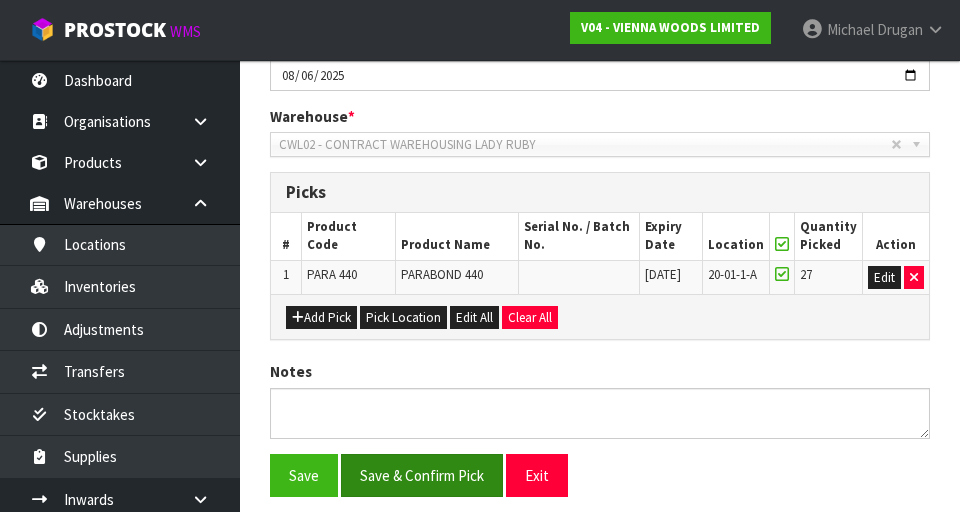 scroll, scrollTop: 0, scrollLeft: 0, axis: both 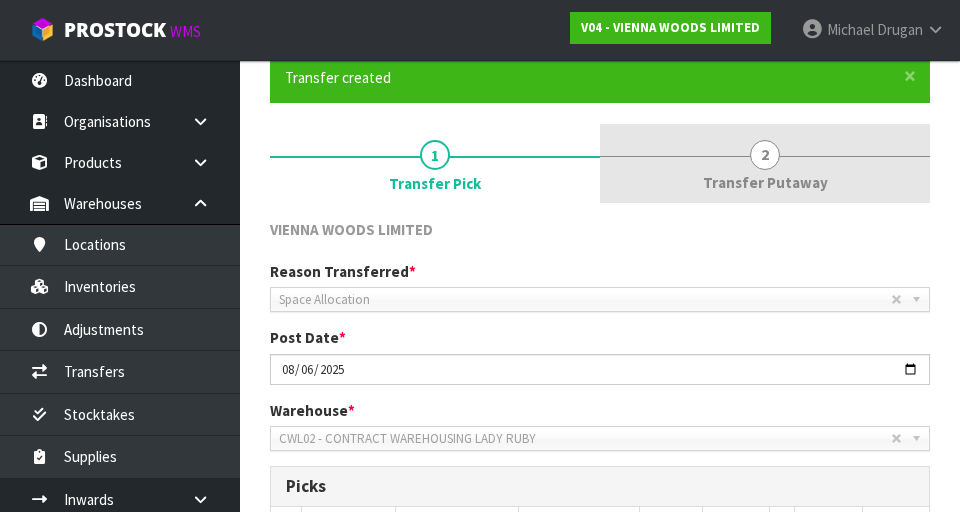 click on "2
Transfer Putaway" at bounding box center [765, 163] 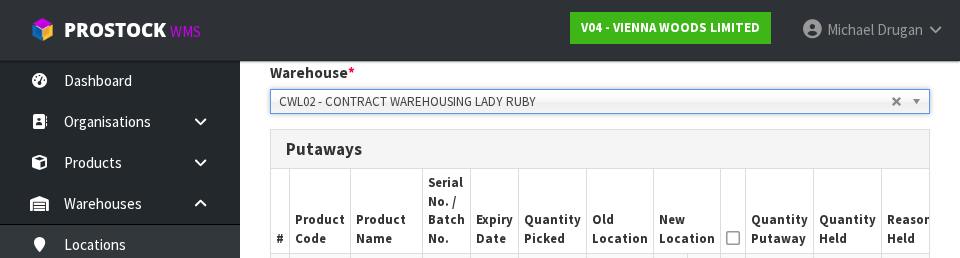 click on "Putaways" at bounding box center (600, 150) 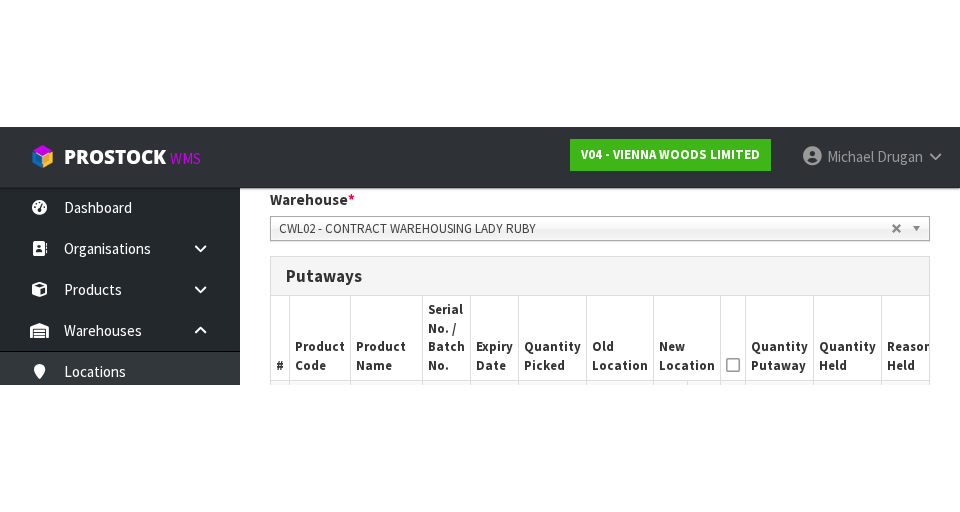 scroll, scrollTop: 497, scrollLeft: 0, axis: vertical 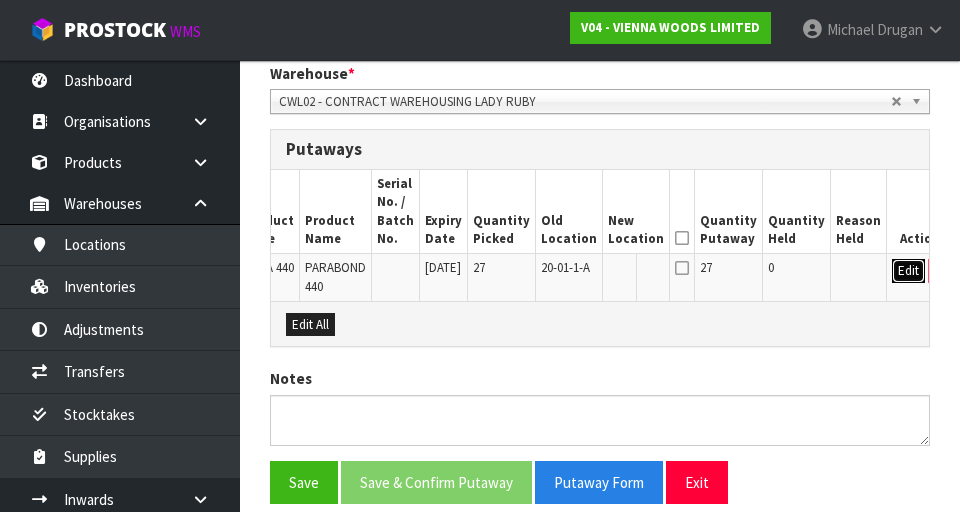 click on "Edit" at bounding box center [908, 271] 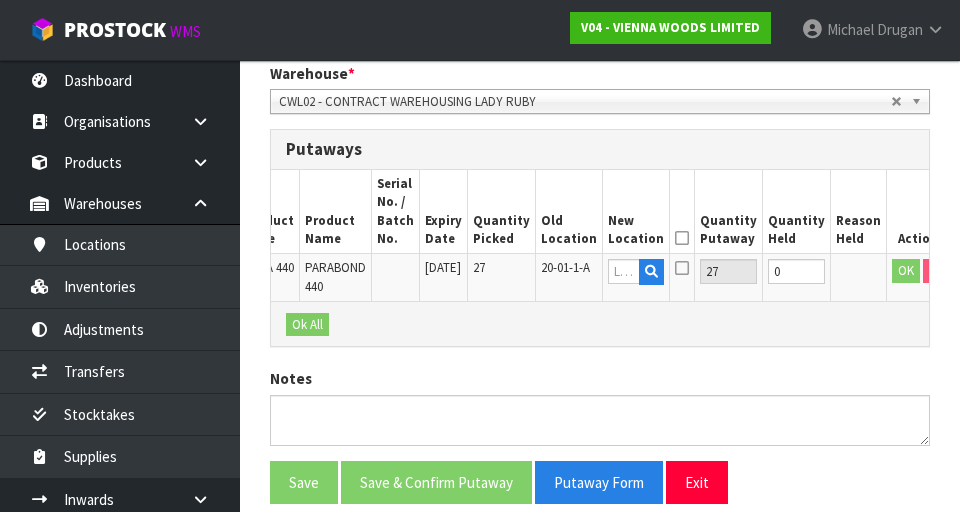 scroll, scrollTop: 0, scrollLeft: 46, axis: horizontal 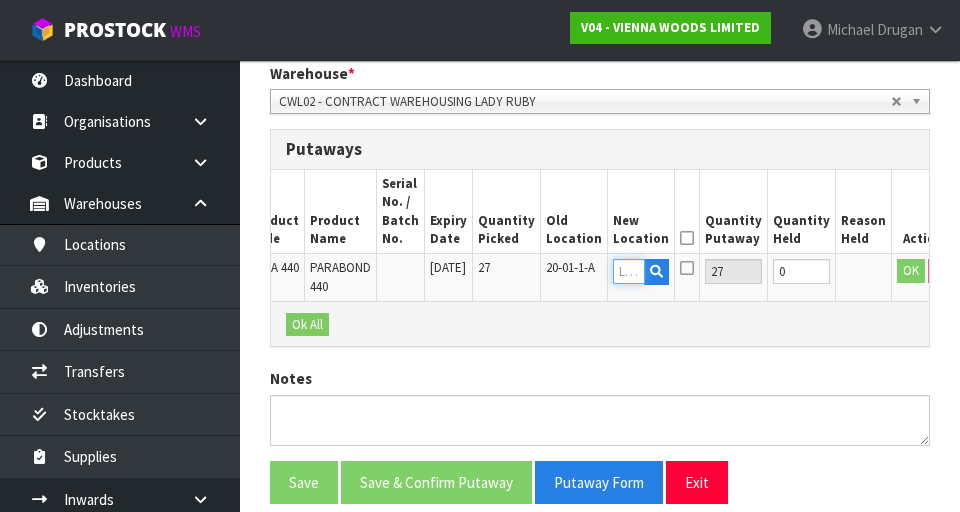 click at bounding box center [629, 271] 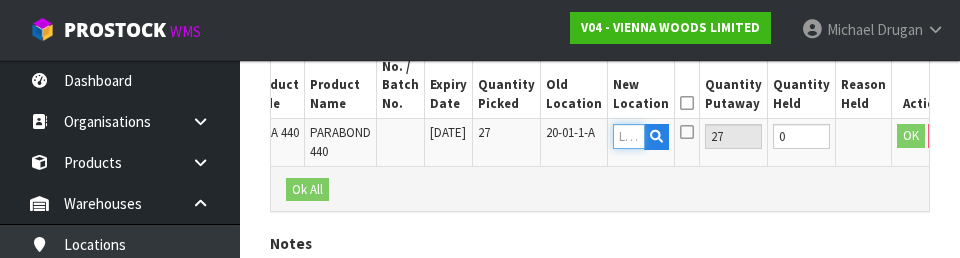 scroll, scrollTop: 630, scrollLeft: 0, axis: vertical 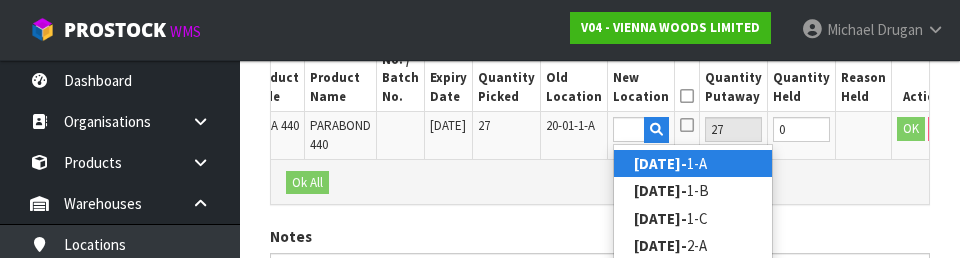 click on "[DATE]-" at bounding box center [693, 163] 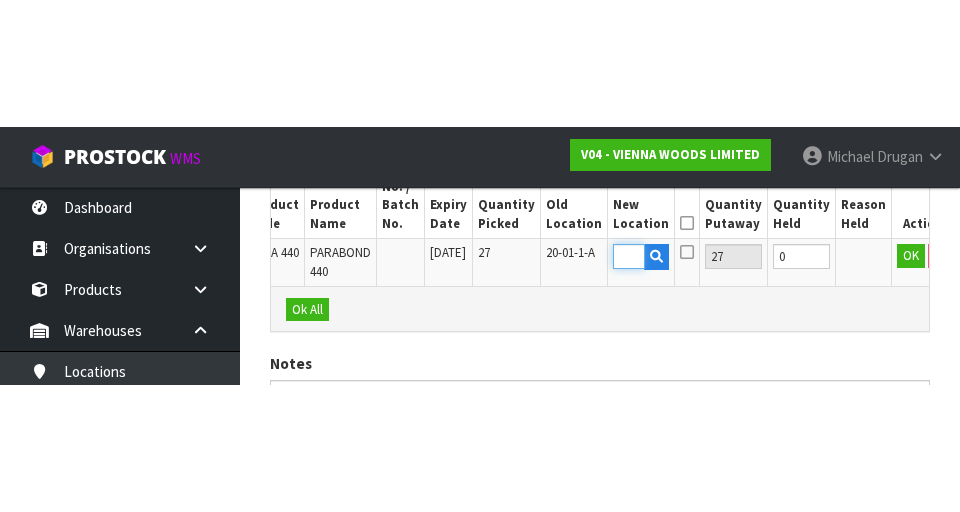 scroll, scrollTop: 577, scrollLeft: 0, axis: vertical 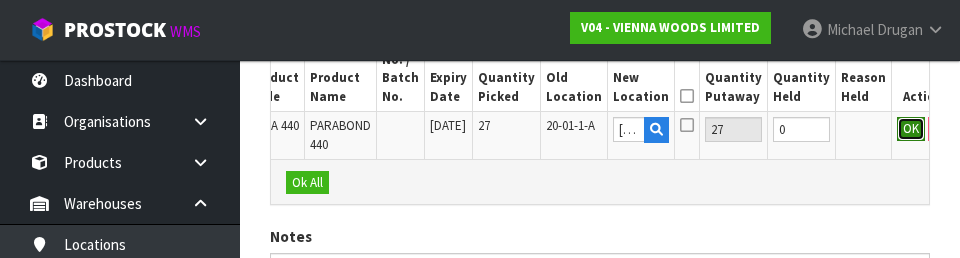 click on "OK" at bounding box center [911, 129] 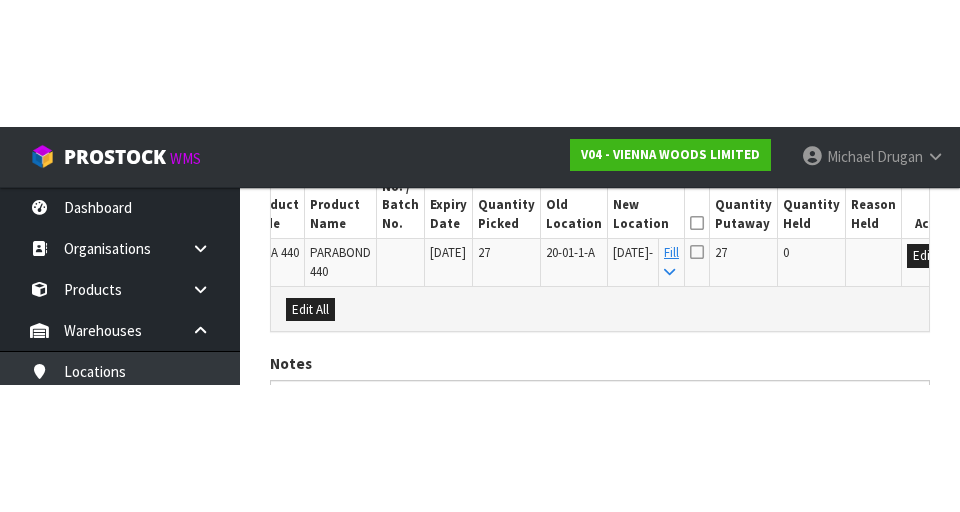 scroll, scrollTop: 595, scrollLeft: 0, axis: vertical 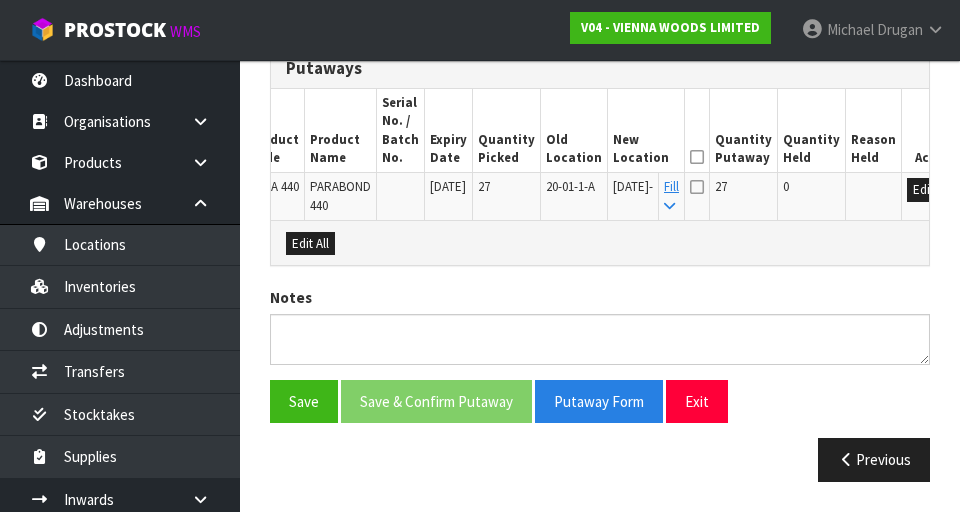 click at bounding box center (697, 157) 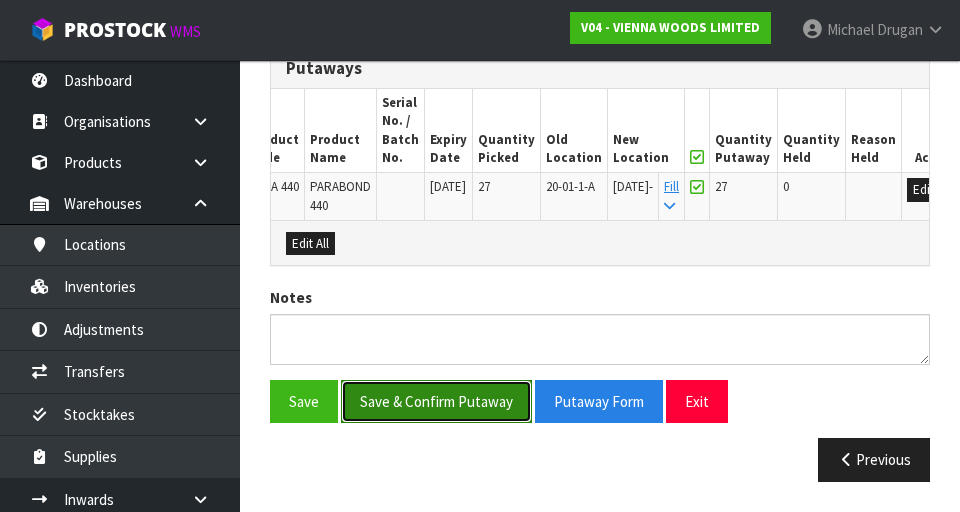 click on "Save & Confirm Putaway" at bounding box center (436, 401) 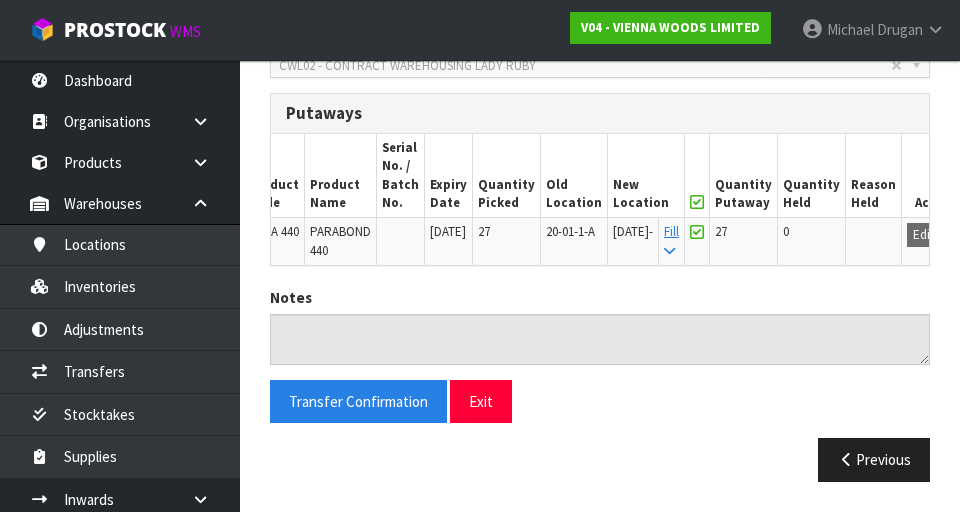 scroll, scrollTop: 551, scrollLeft: 0, axis: vertical 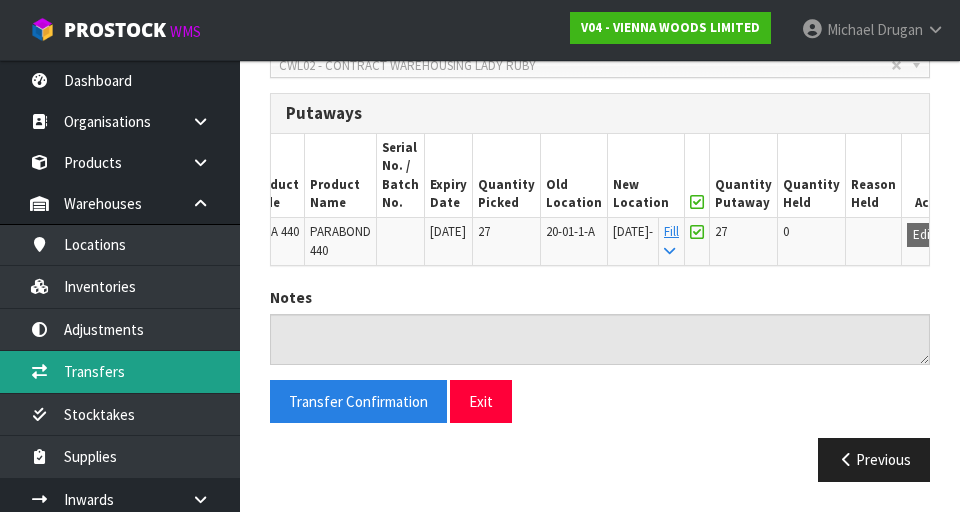 click on "Transfers" at bounding box center [120, 371] 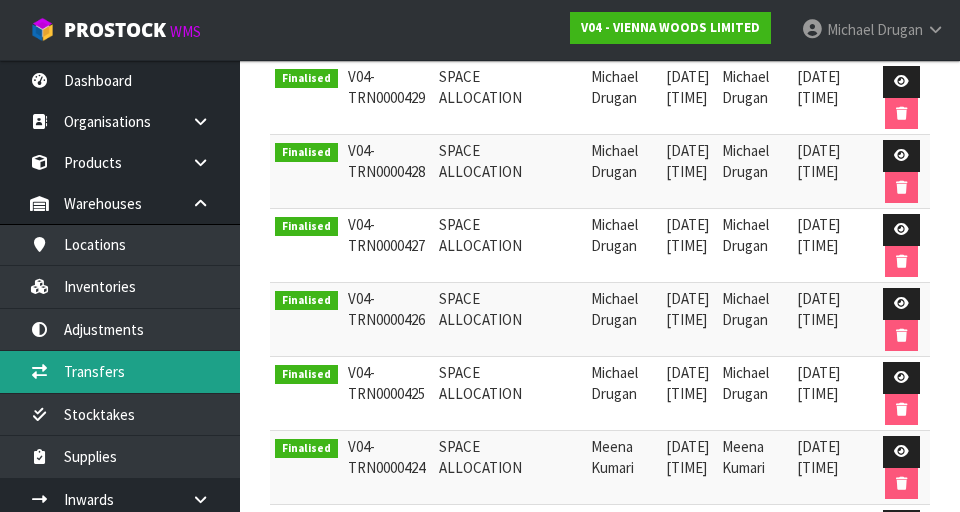 scroll, scrollTop: 0, scrollLeft: 0, axis: both 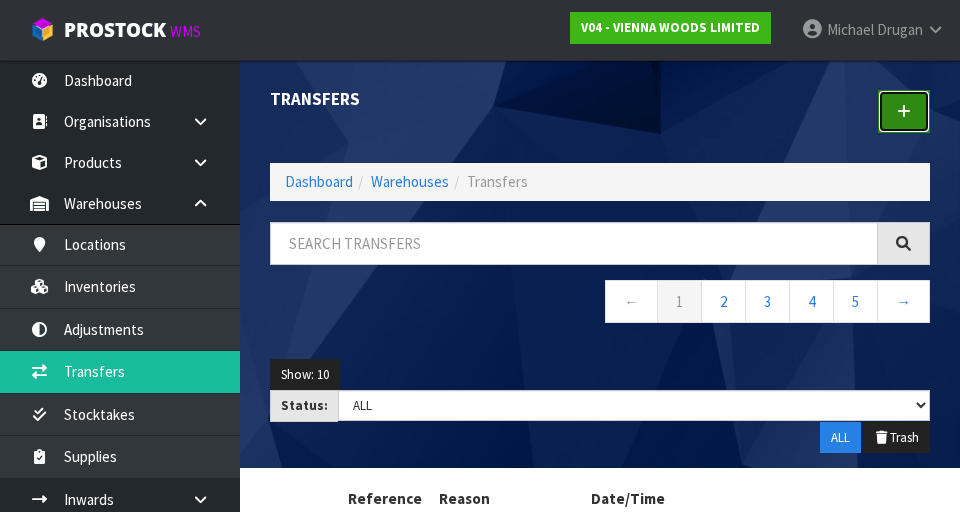click at bounding box center (904, 111) 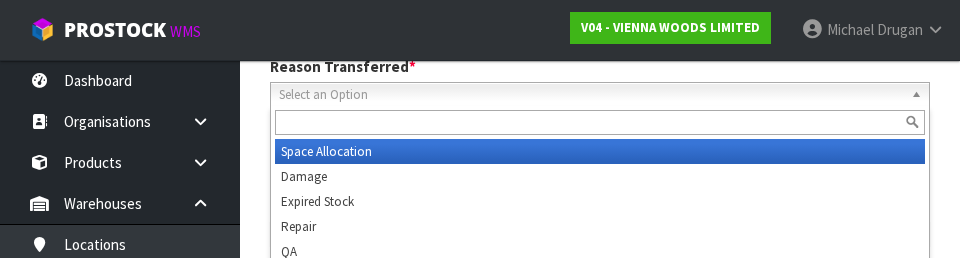 scroll, scrollTop: 285, scrollLeft: 0, axis: vertical 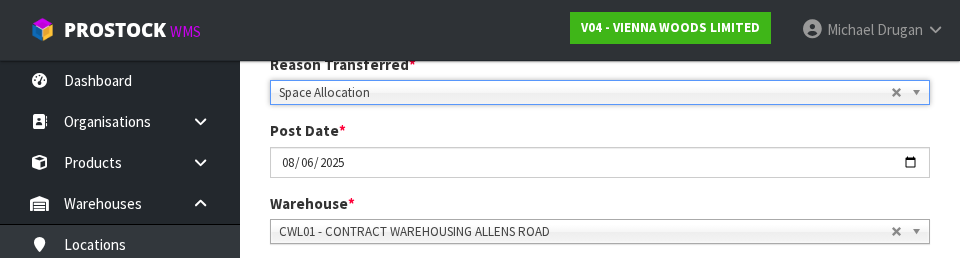 click on "Post Date  *
[DATE]" at bounding box center (600, 148) 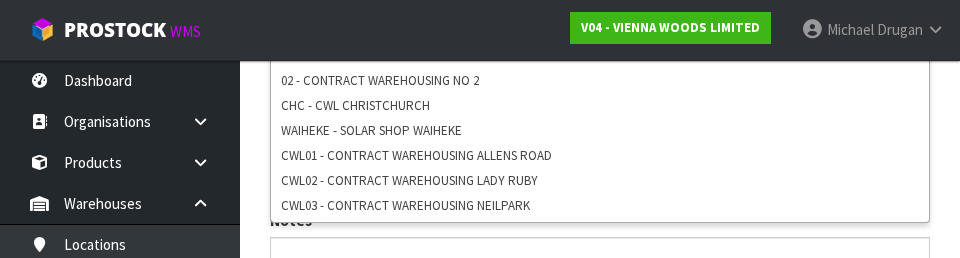 scroll, scrollTop: 520, scrollLeft: 0, axis: vertical 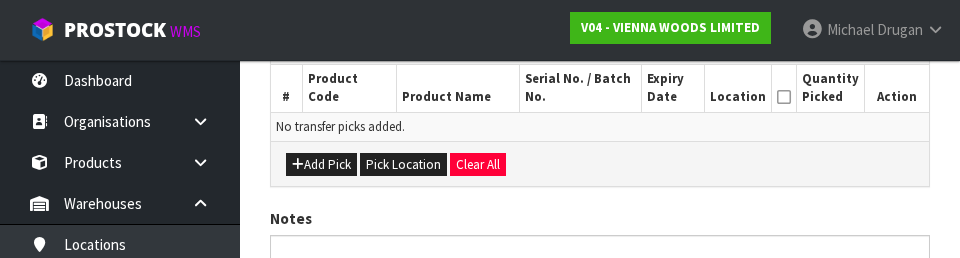 click on "Add Pick
Pick Location
Clear All" at bounding box center (600, 163) 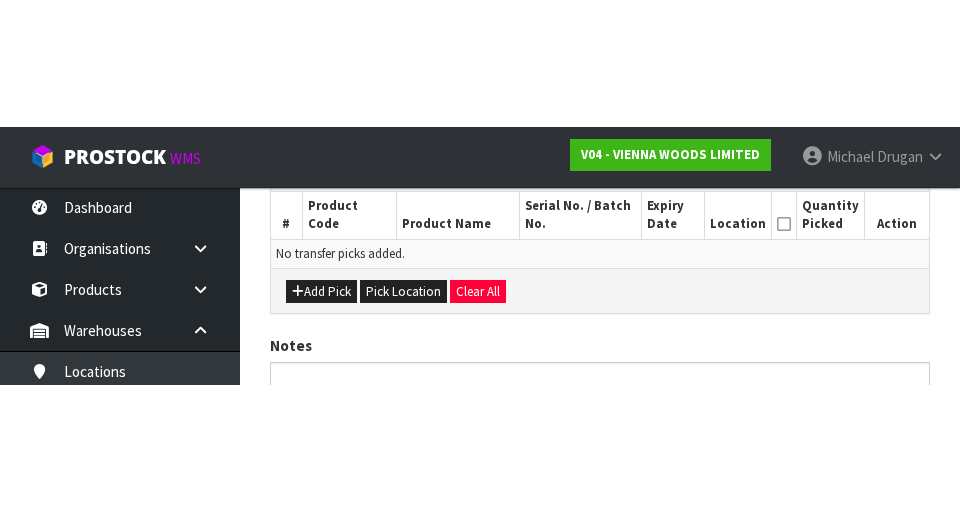 scroll, scrollTop: 449, scrollLeft: 0, axis: vertical 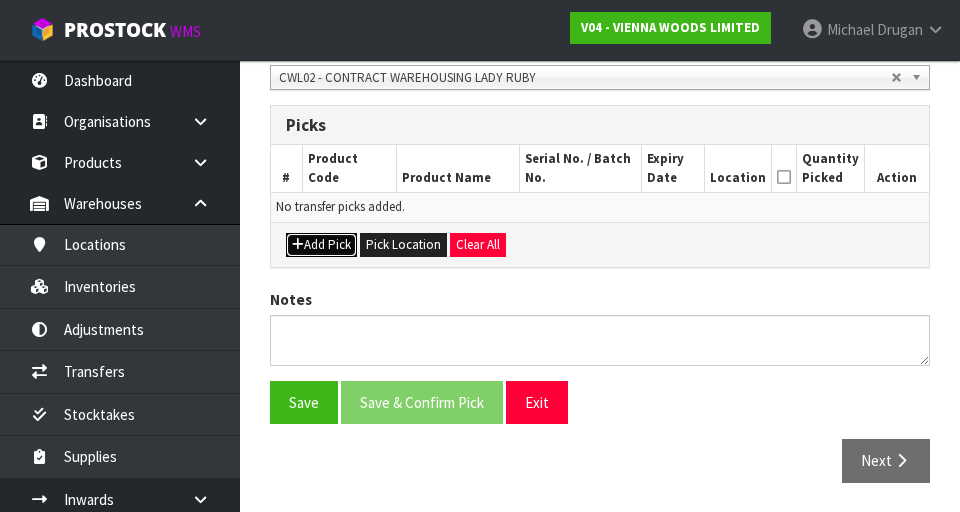 click on "Add Pick" at bounding box center (321, 245) 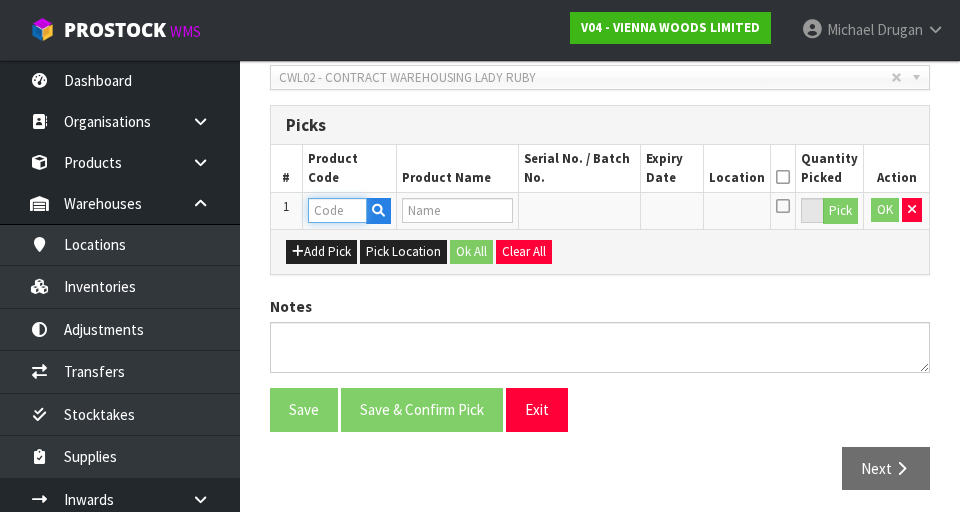 click at bounding box center [337, 210] 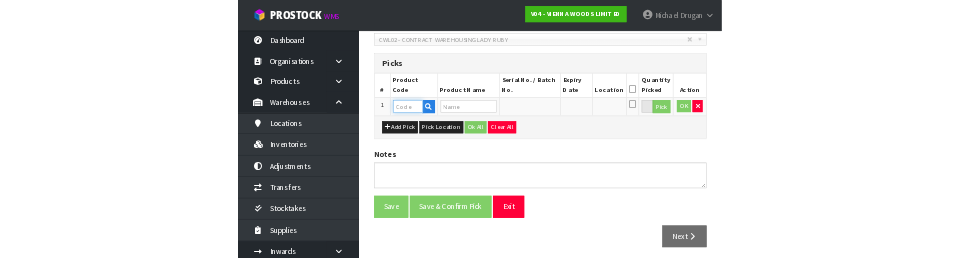 scroll, scrollTop: 440, scrollLeft: 0, axis: vertical 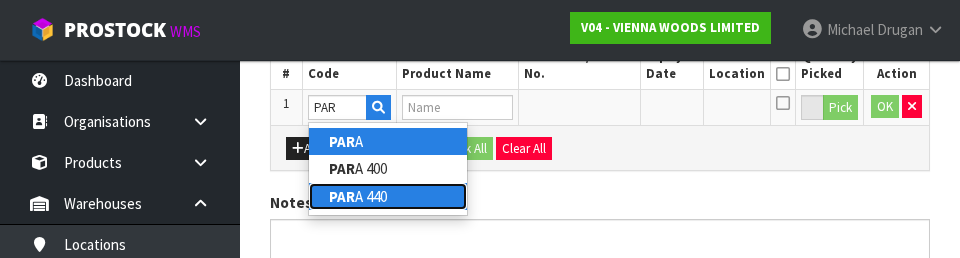 click on "PAR" at bounding box center (342, 196) 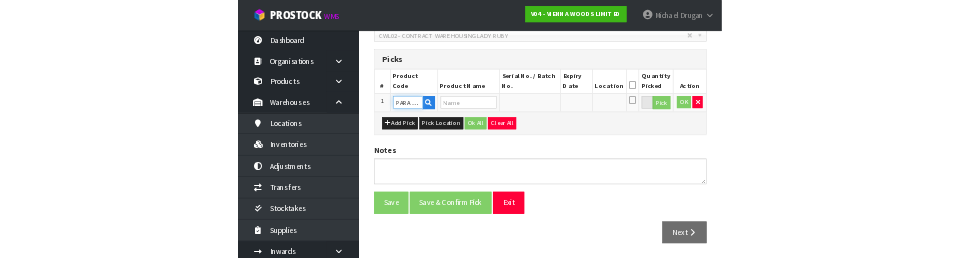 scroll, scrollTop: 543, scrollLeft: 0, axis: vertical 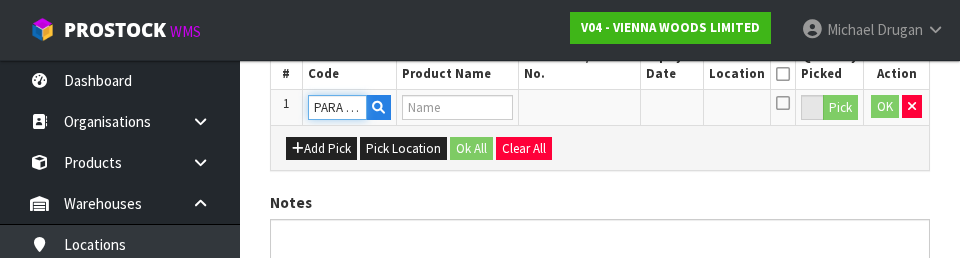type on "PARABOND 440" 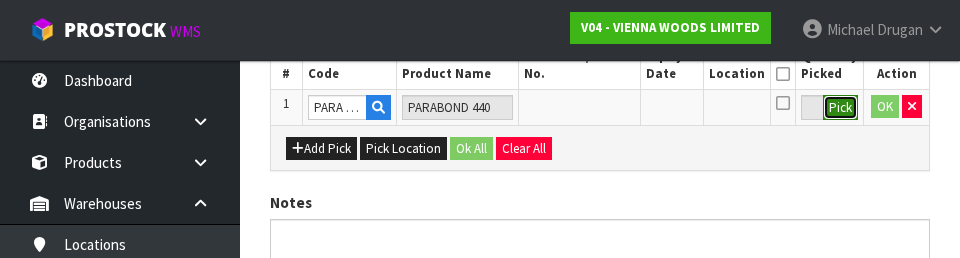 click on "Pick" at bounding box center [840, 108] 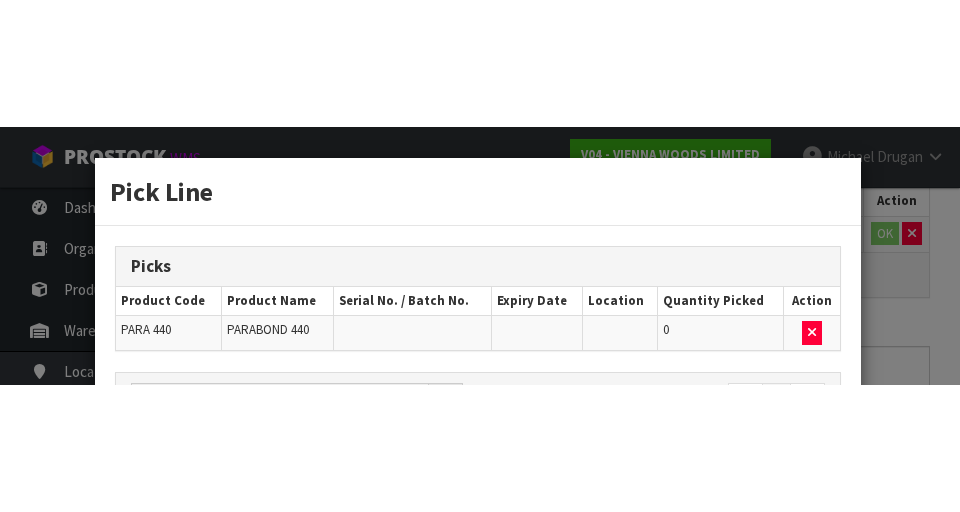 scroll, scrollTop: 456, scrollLeft: 0, axis: vertical 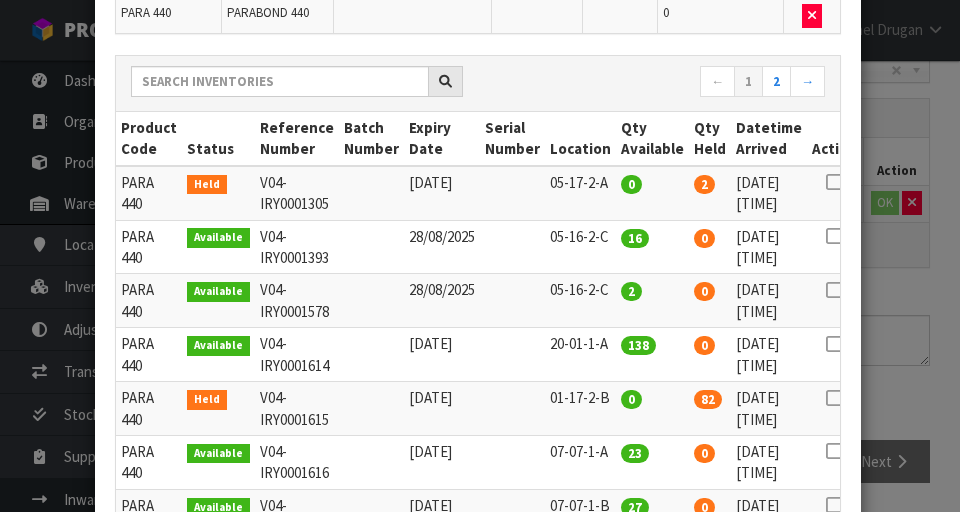 click at bounding box center [834, 344] 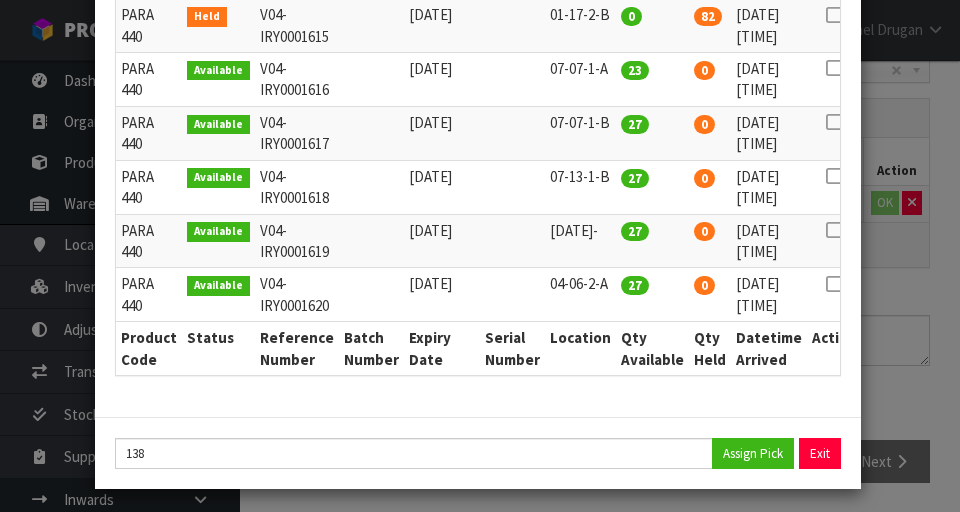 scroll, scrollTop: 581, scrollLeft: 0, axis: vertical 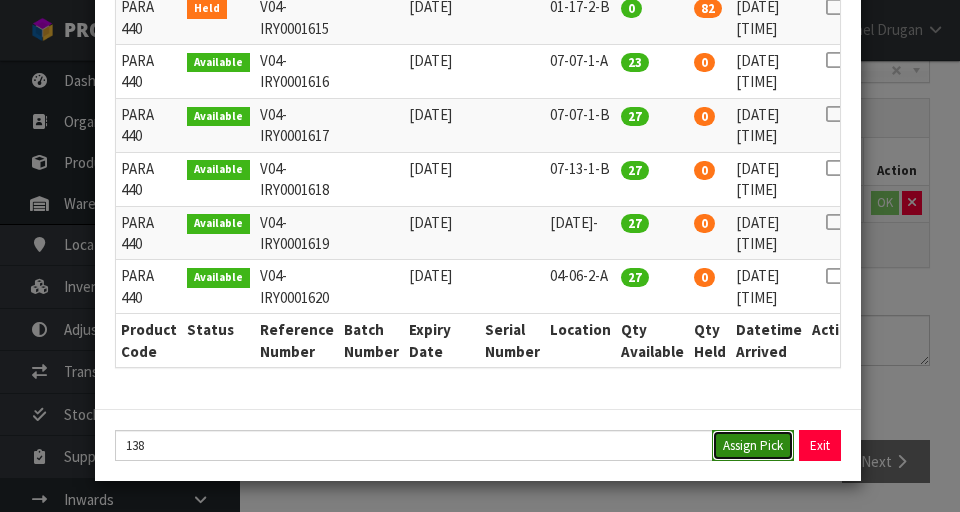 click on "Assign Pick" at bounding box center (753, 445) 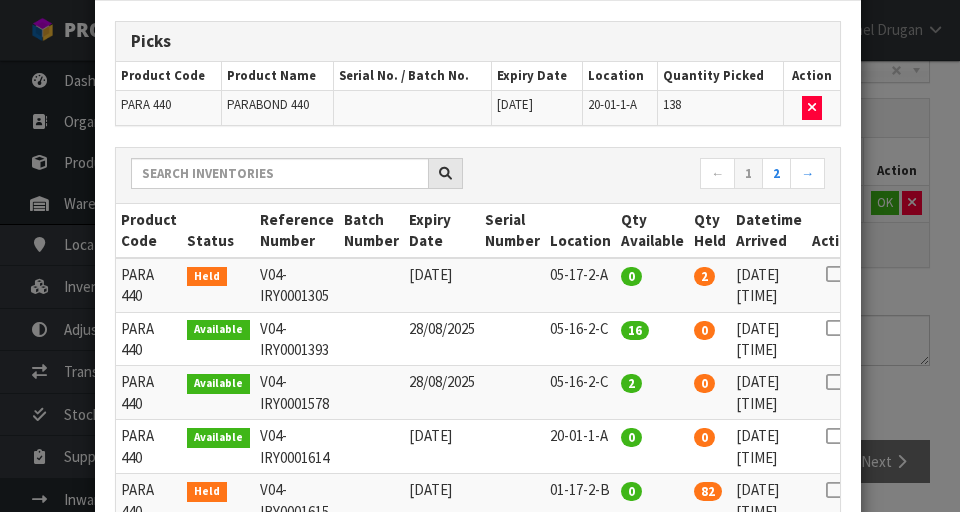 scroll, scrollTop: 0, scrollLeft: 0, axis: both 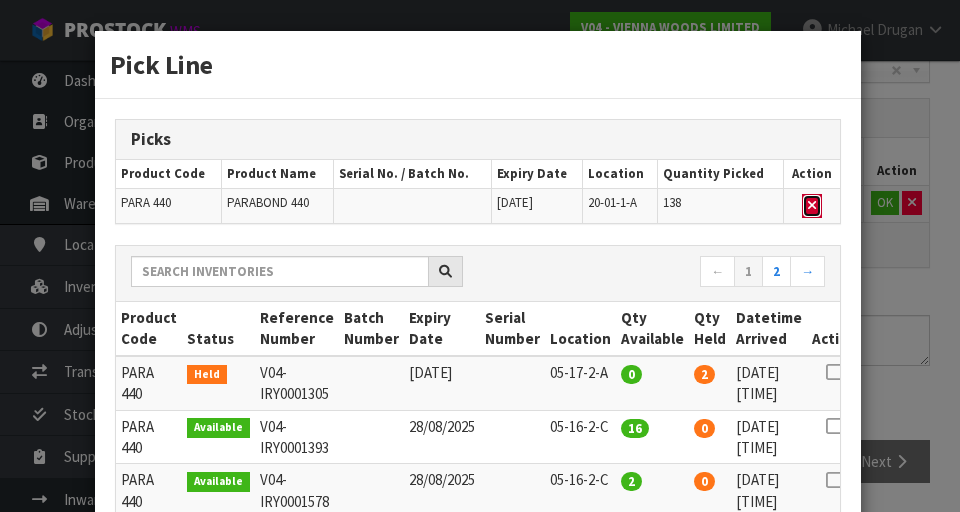 click at bounding box center (812, 205) 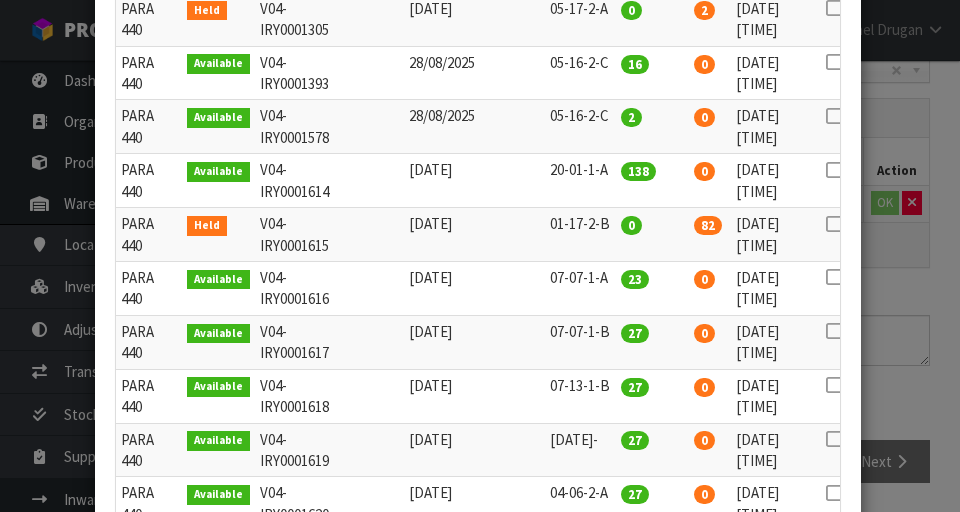 scroll, scrollTop: 348, scrollLeft: 0, axis: vertical 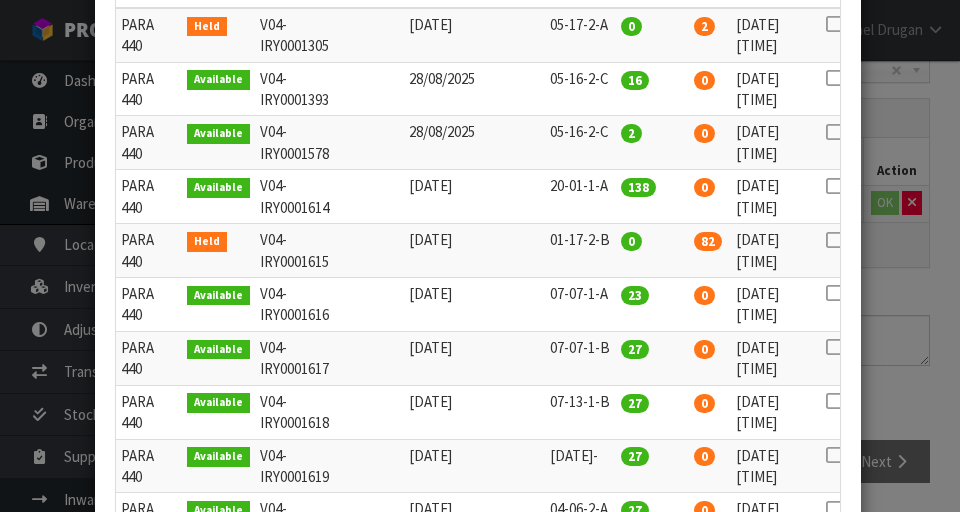 click at bounding box center (834, 186) 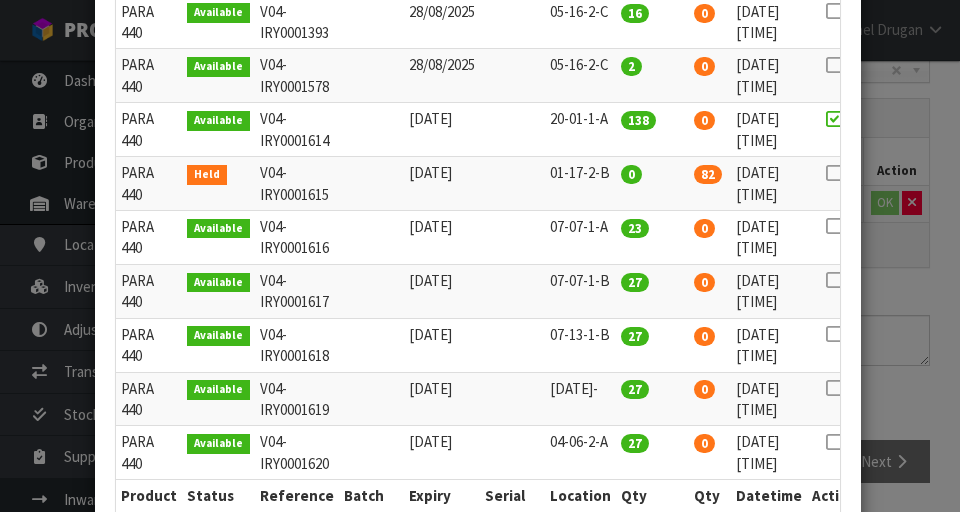 scroll, scrollTop: 581, scrollLeft: 0, axis: vertical 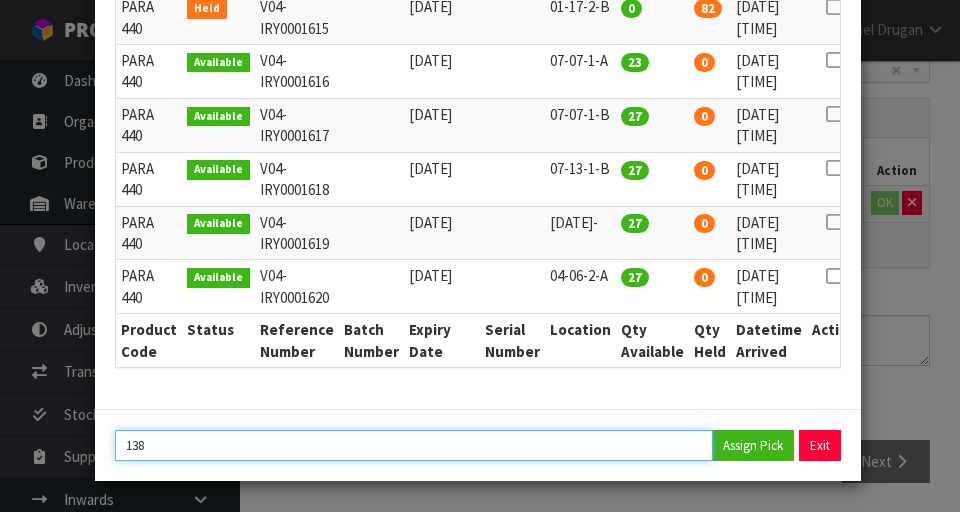 click on "138" at bounding box center [414, 445] 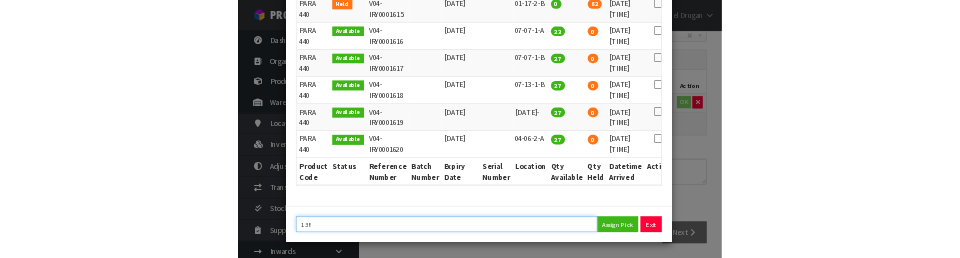 scroll, scrollTop: 447, scrollLeft: 0, axis: vertical 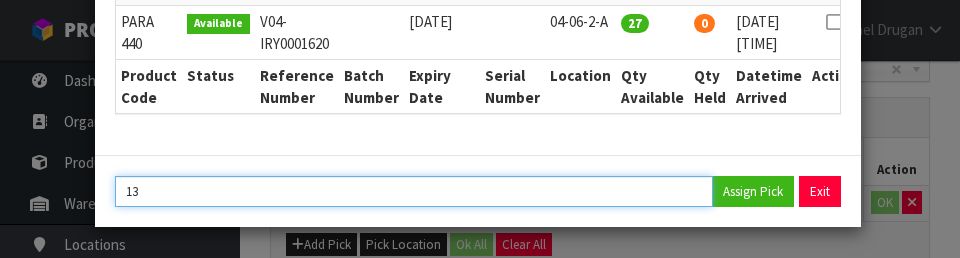 type on "1" 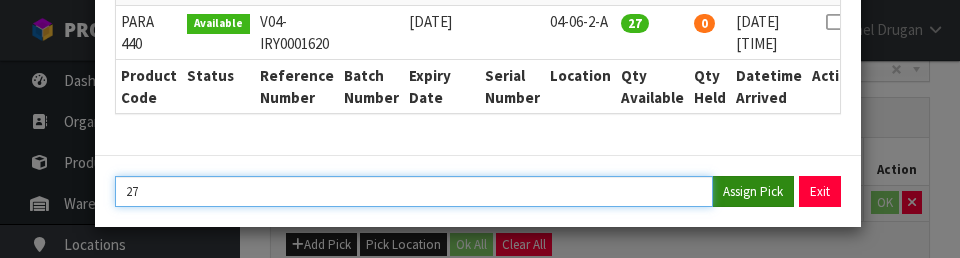 type on "27" 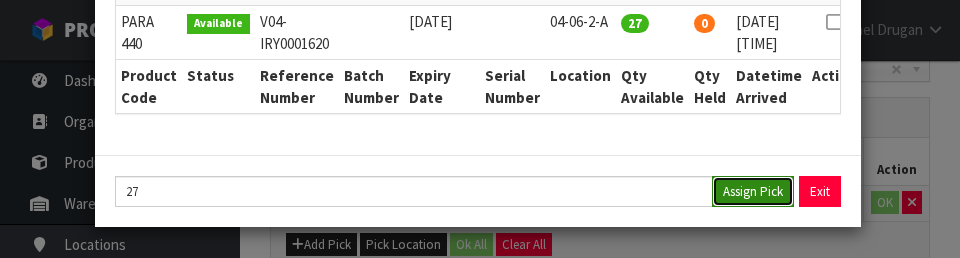 click on "Assign Pick" at bounding box center [753, 191] 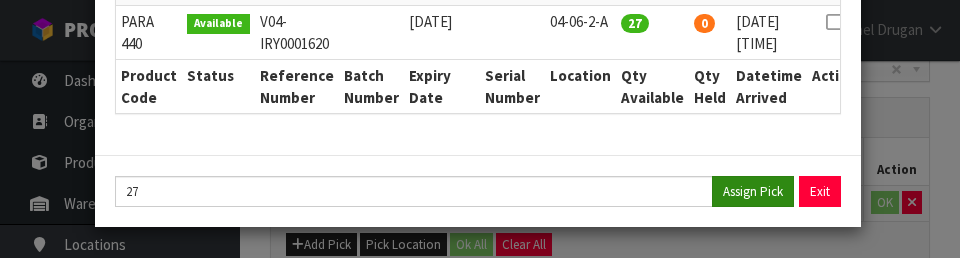 type on "27" 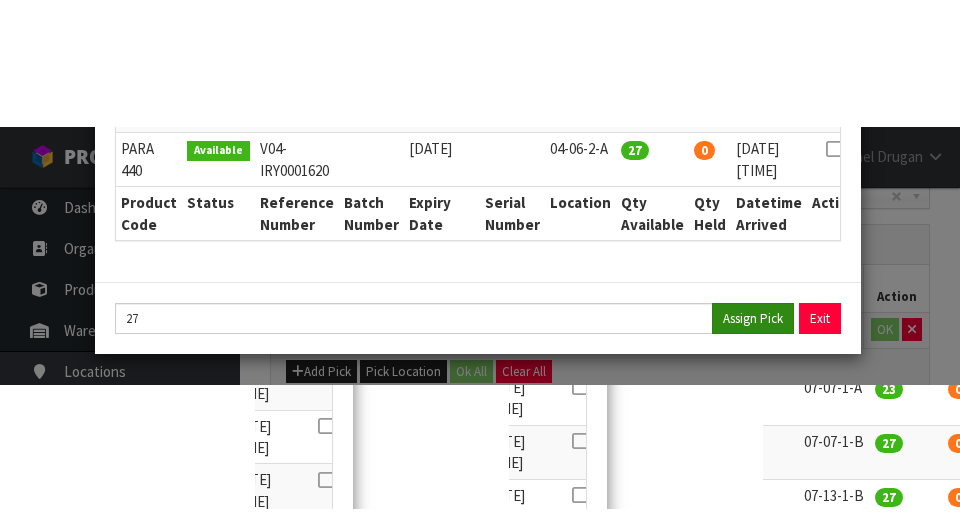 scroll, scrollTop: 456, scrollLeft: 0, axis: vertical 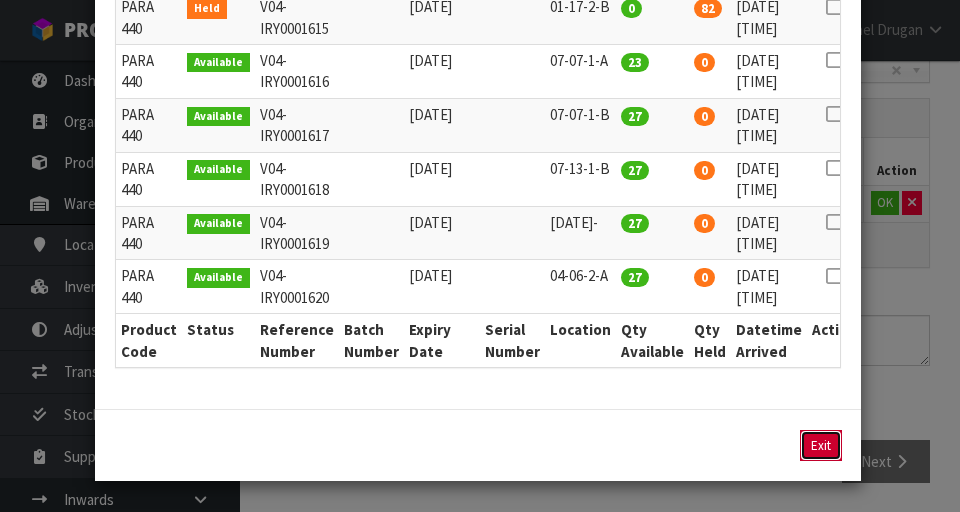 click on "Exit" at bounding box center (821, 445) 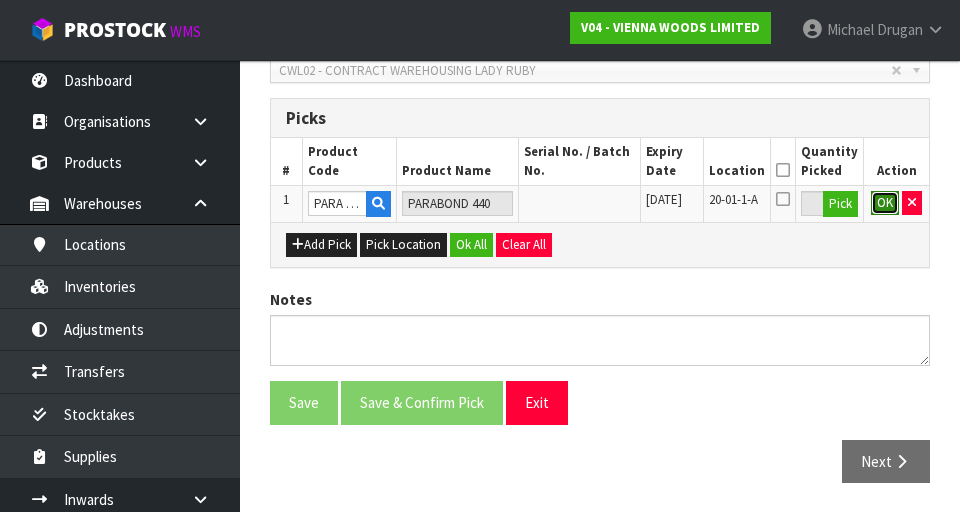 click on "OK" at bounding box center [885, 203] 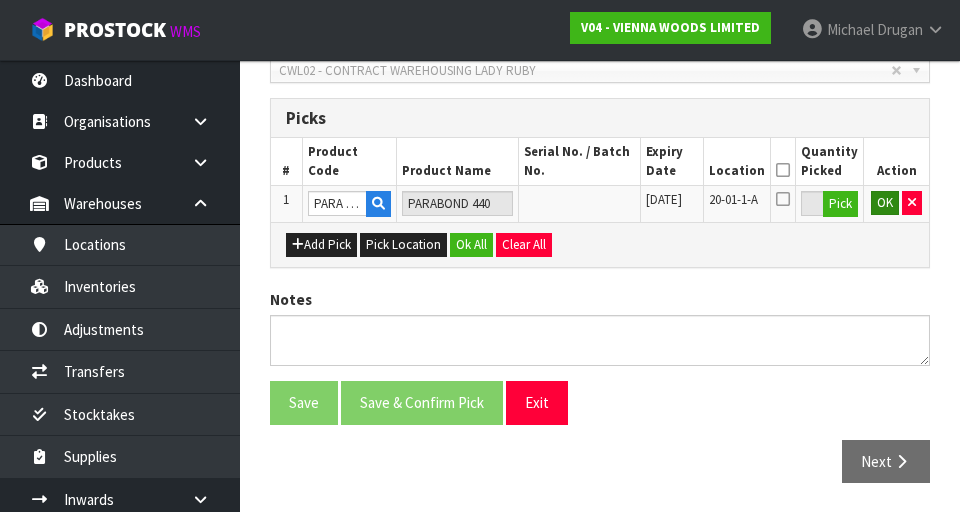 scroll, scrollTop: 454, scrollLeft: 0, axis: vertical 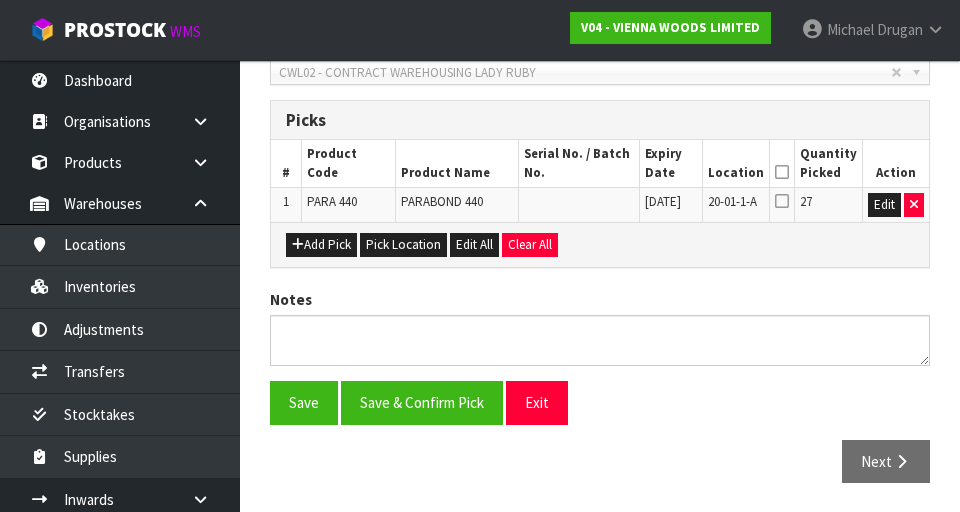 click at bounding box center [782, 172] 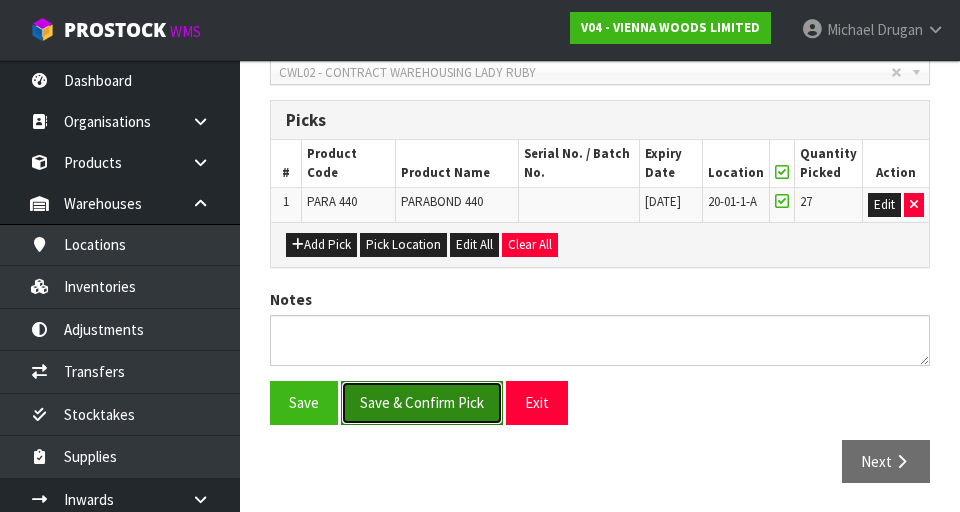 click on "Save & Confirm Pick" at bounding box center [422, 402] 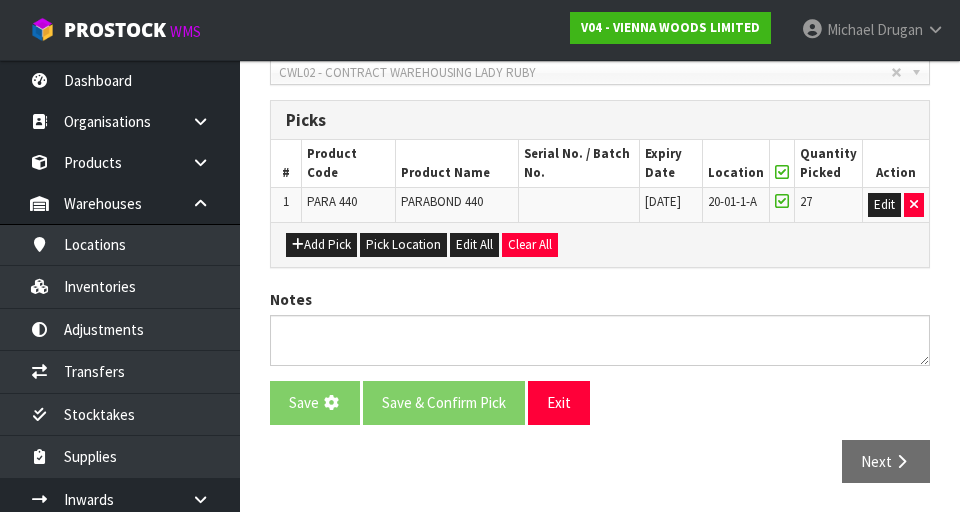 scroll, scrollTop: 0, scrollLeft: 0, axis: both 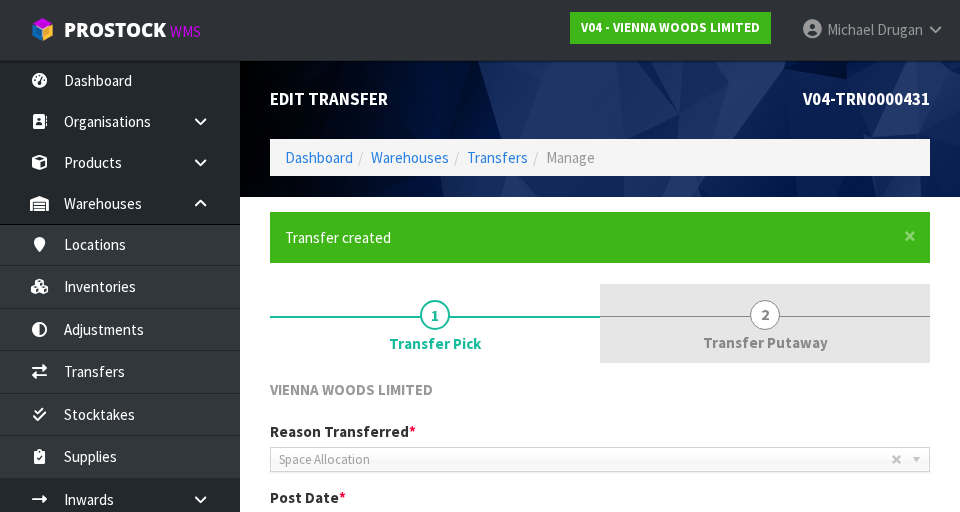 click on "Transfer Putaway" at bounding box center [765, 342] 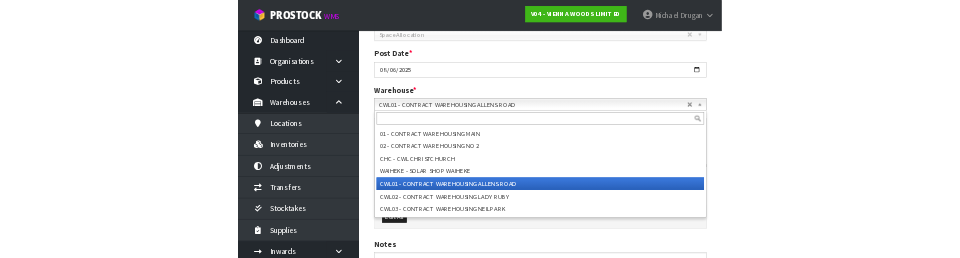 scroll, scrollTop: 381, scrollLeft: 0, axis: vertical 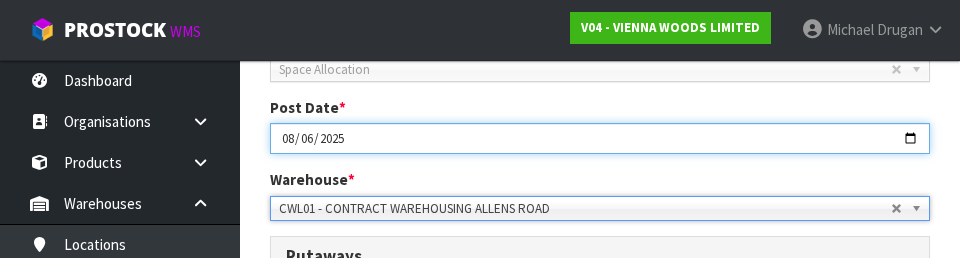 click on "2025-08-06" at bounding box center [600, 138] 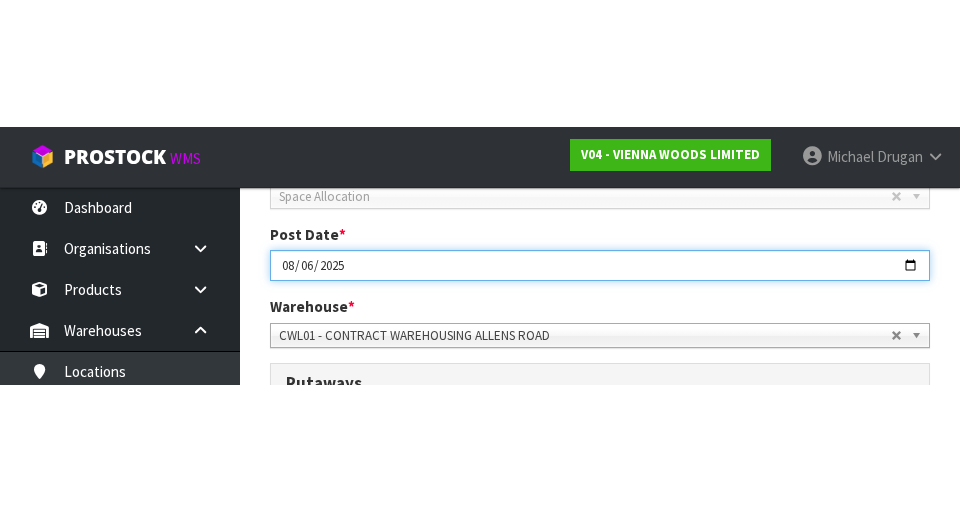 scroll, scrollTop: 390, scrollLeft: 0, axis: vertical 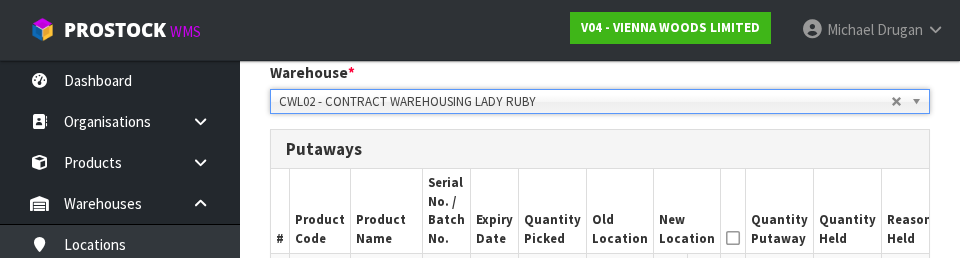 click on "Putaways" at bounding box center [600, 149] 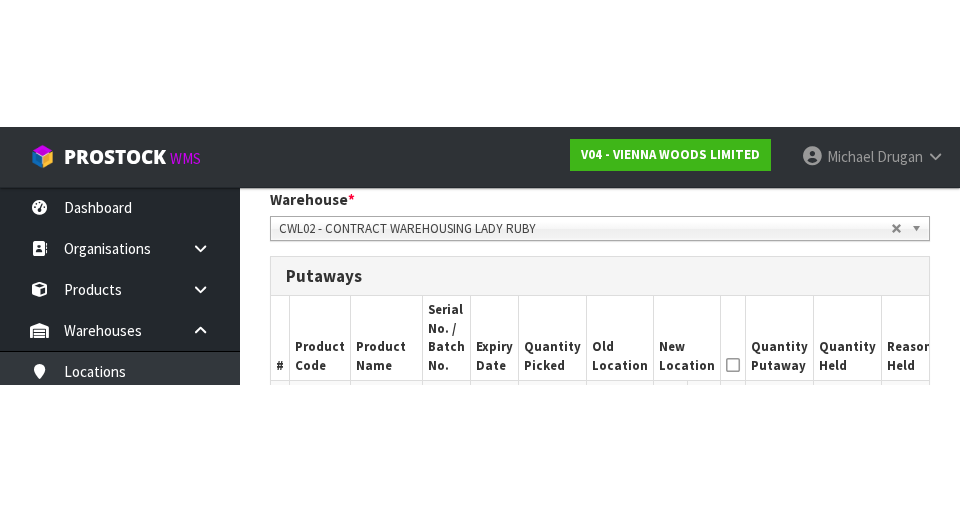 scroll, scrollTop: 497, scrollLeft: 0, axis: vertical 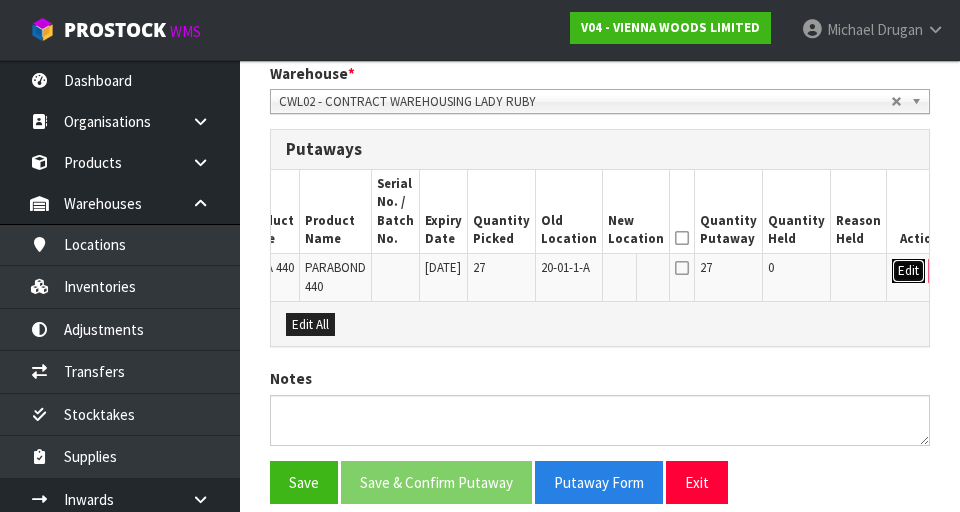 click on "Edit" at bounding box center (908, 271) 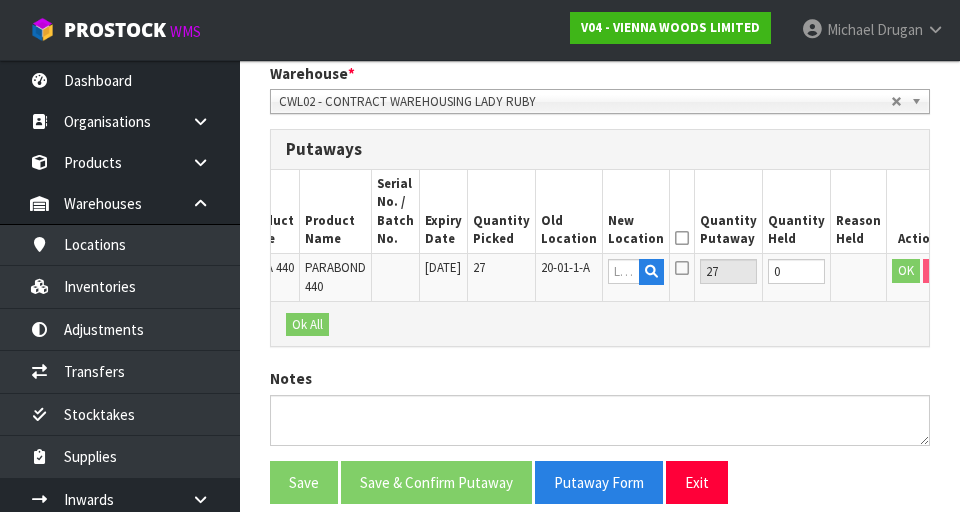 scroll, scrollTop: 0, scrollLeft: 46, axis: horizontal 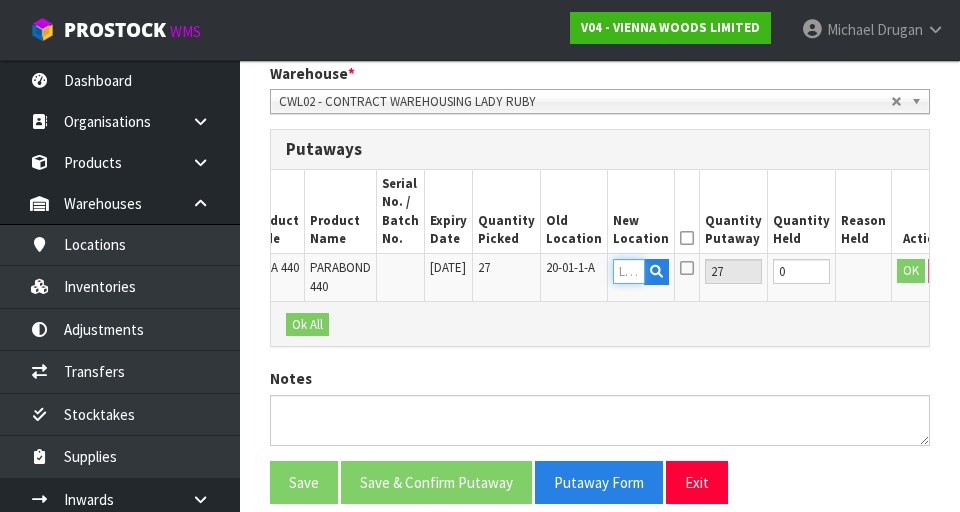 click at bounding box center [629, 271] 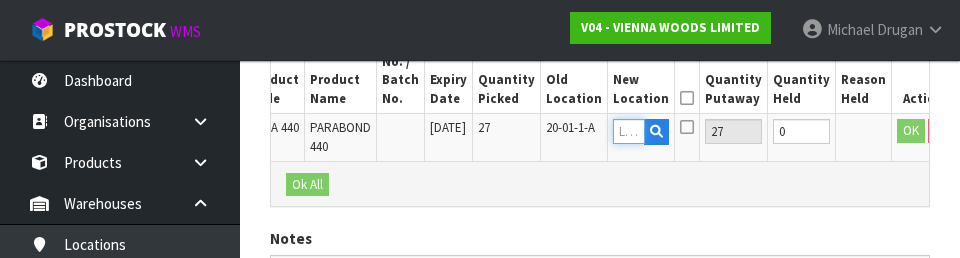 scroll, scrollTop: 630, scrollLeft: 0, axis: vertical 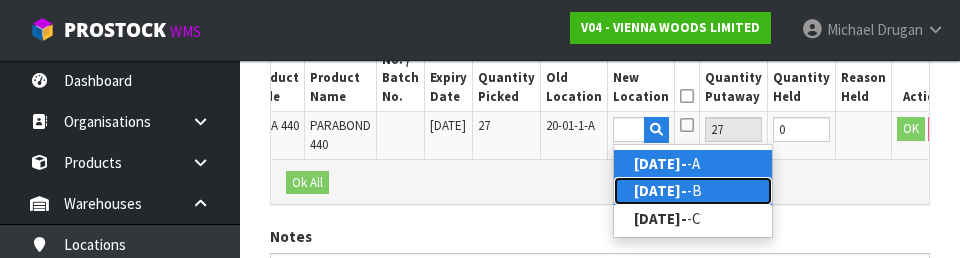 click on "[DATE]-" at bounding box center (693, 190) 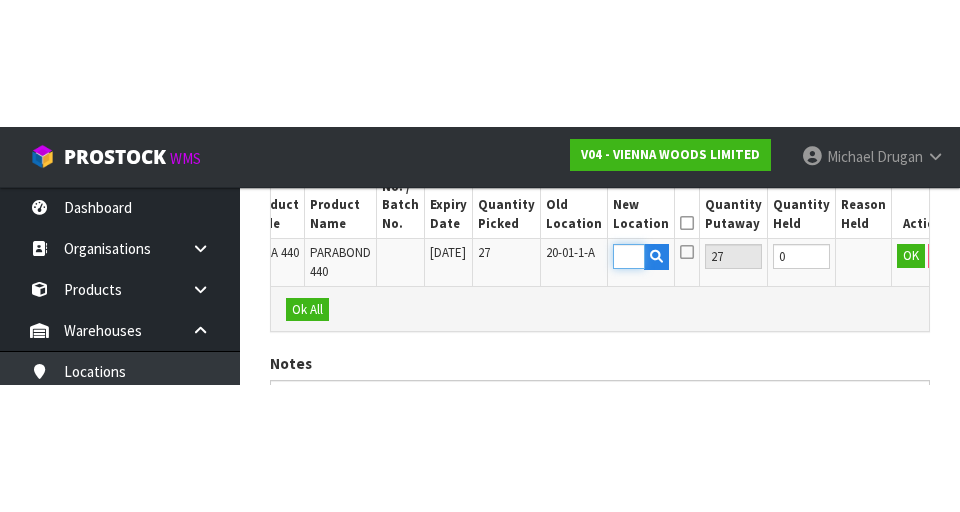 scroll, scrollTop: 577, scrollLeft: 0, axis: vertical 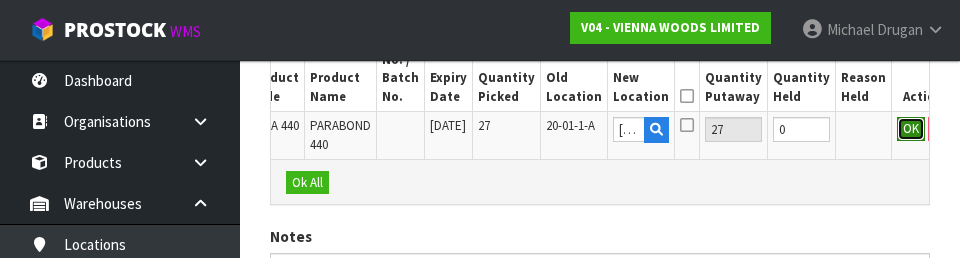 click on "OK" at bounding box center [911, 129] 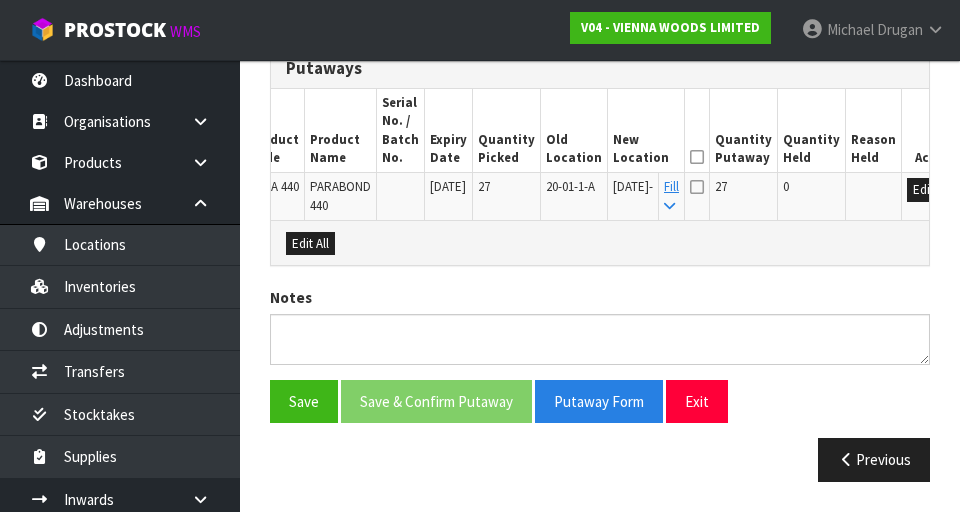 click at bounding box center (697, 157) 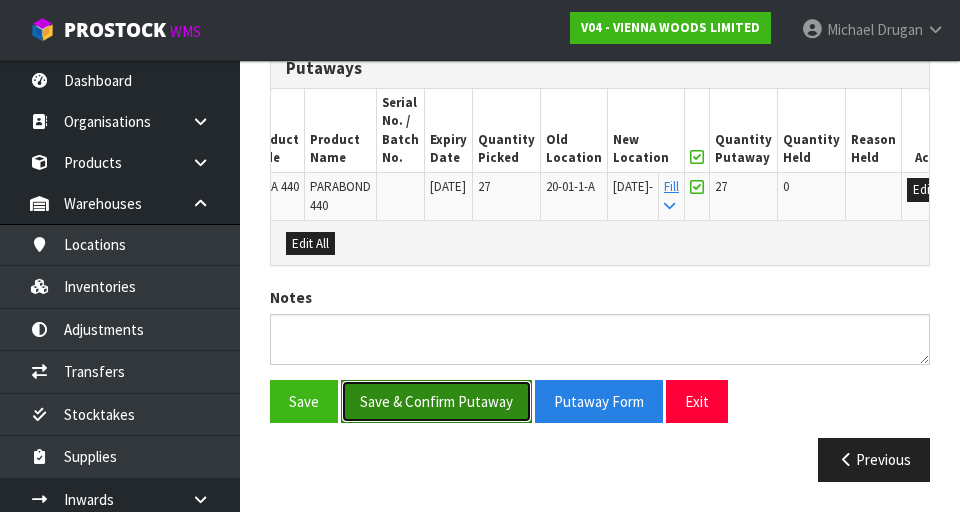 click on "Save & Confirm Putaway" at bounding box center [436, 401] 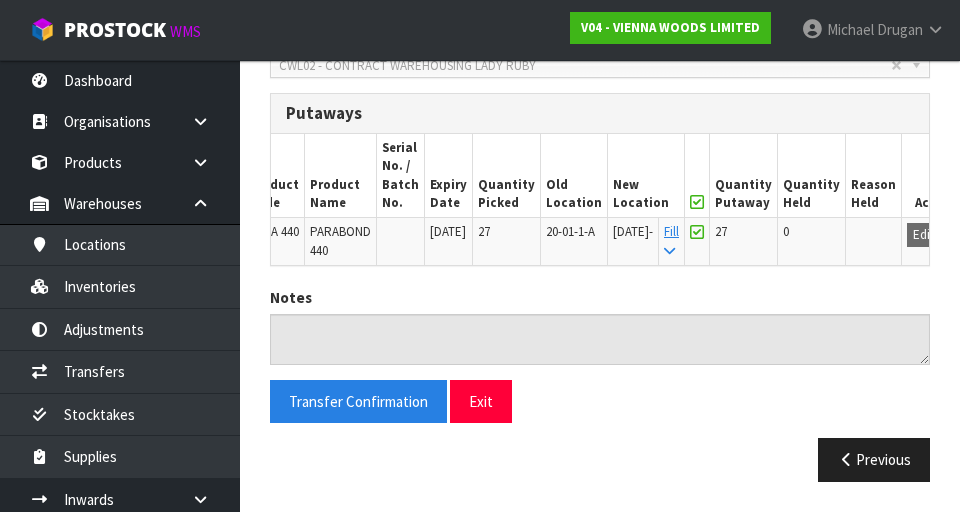 scroll, scrollTop: 0, scrollLeft: 0, axis: both 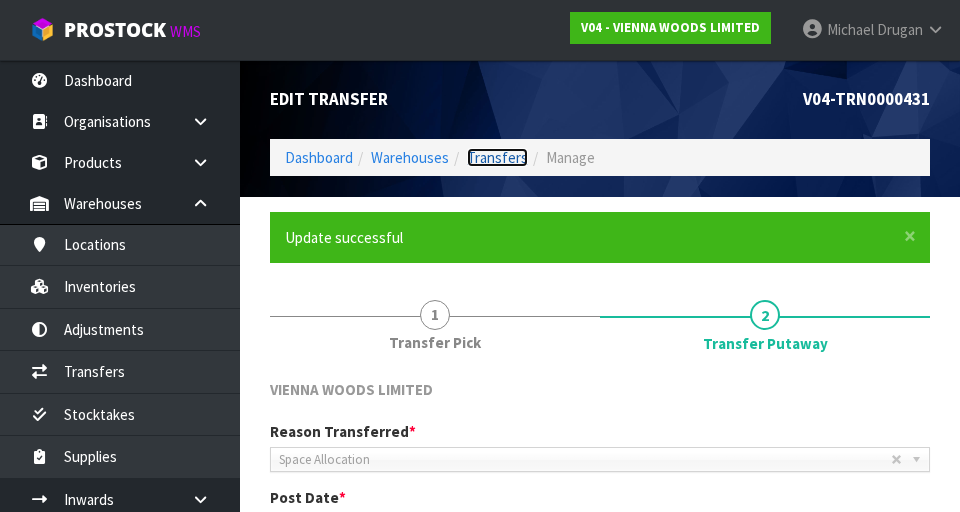 click on "Transfers" at bounding box center [497, 157] 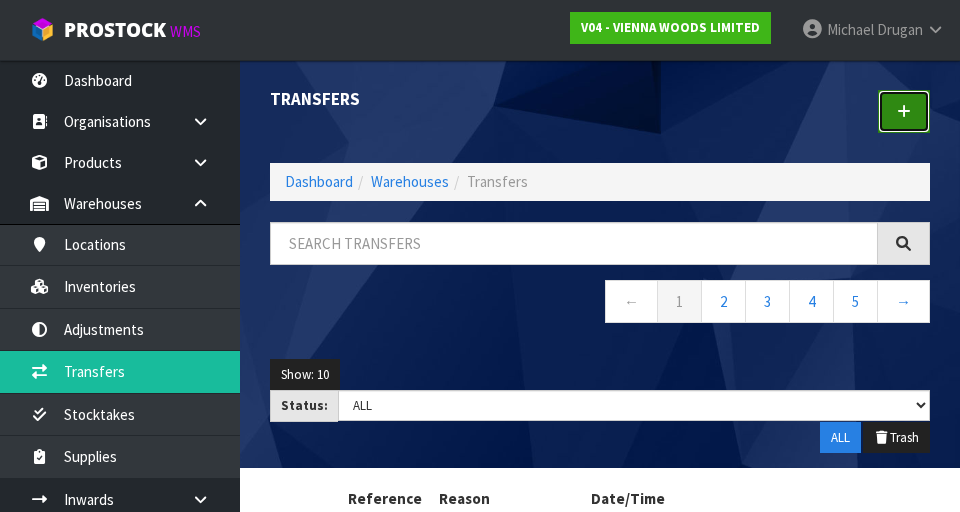 click at bounding box center [904, 111] 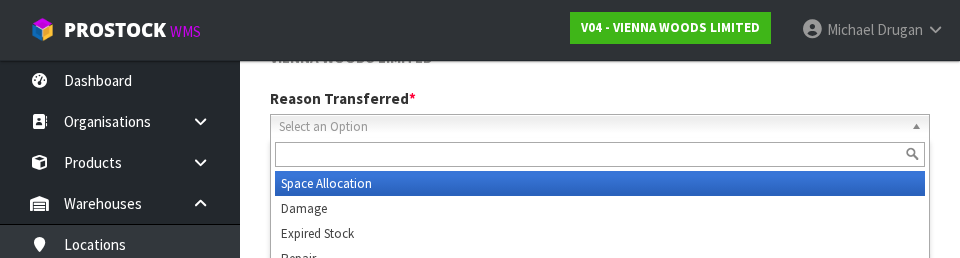 scroll, scrollTop: 276, scrollLeft: 0, axis: vertical 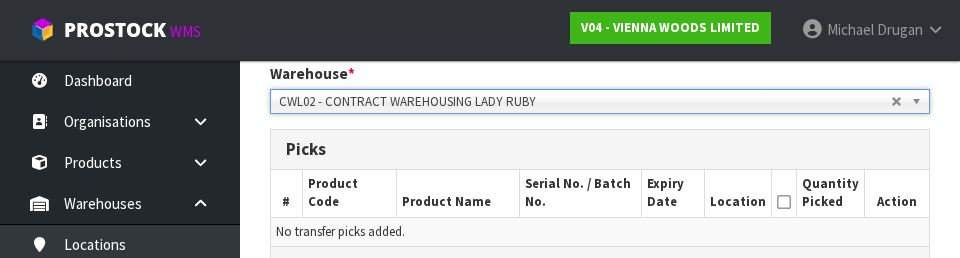 click on "Picks" at bounding box center [600, 149] 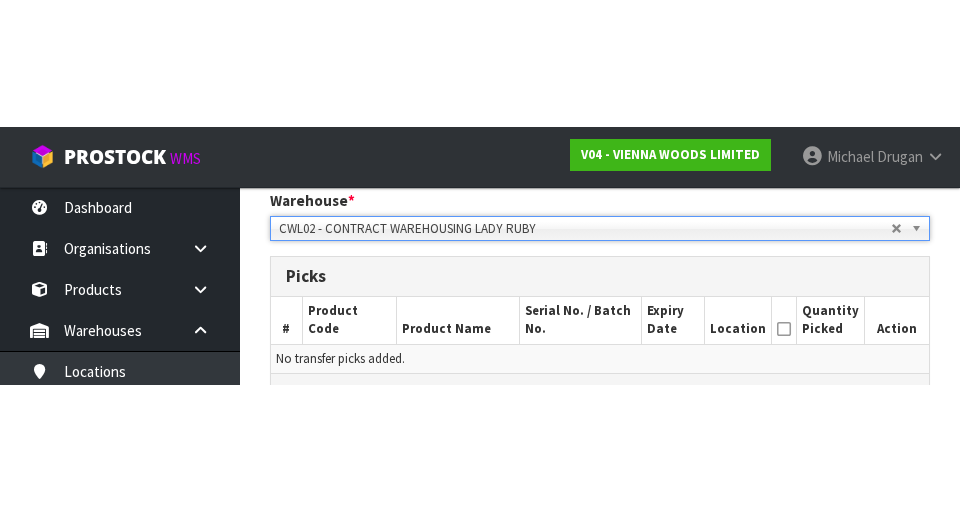scroll, scrollTop: 424, scrollLeft: 0, axis: vertical 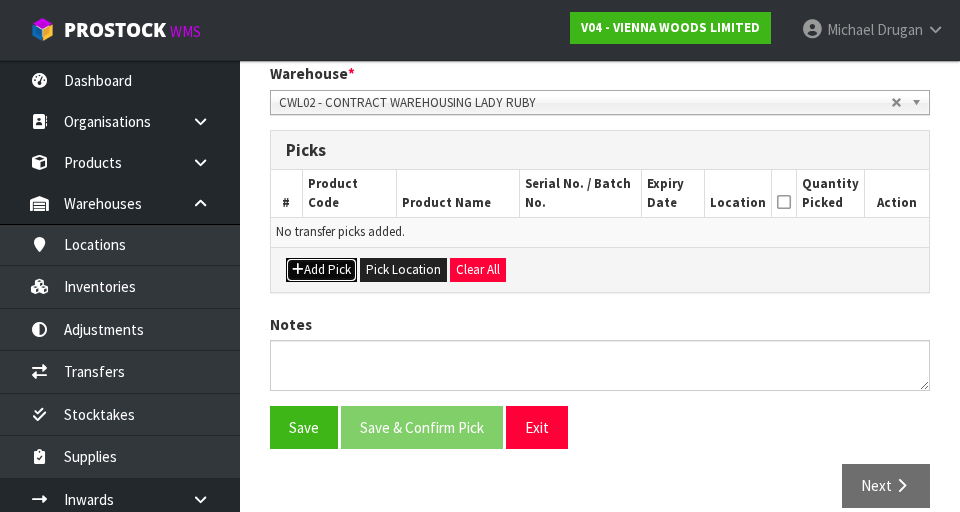 click on "Add Pick" at bounding box center (321, 270) 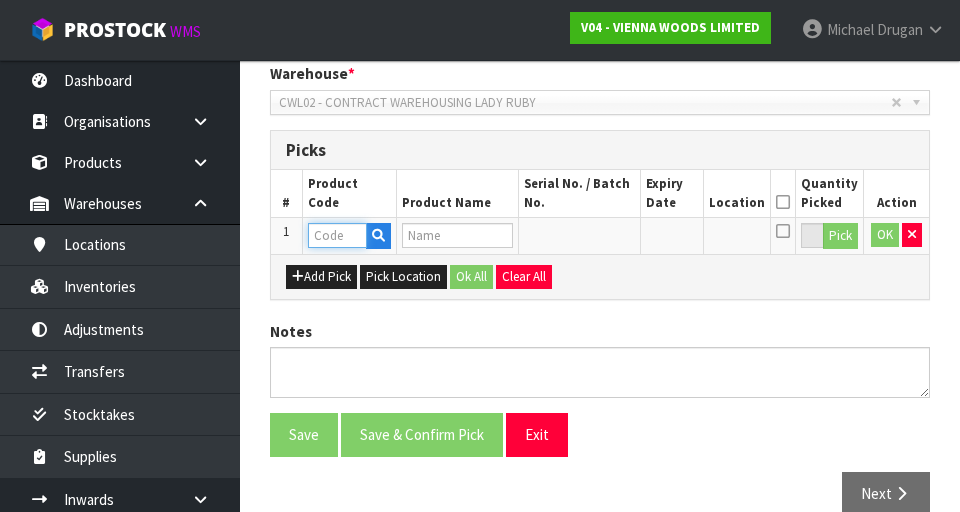 click at bounding box center [337, 235] 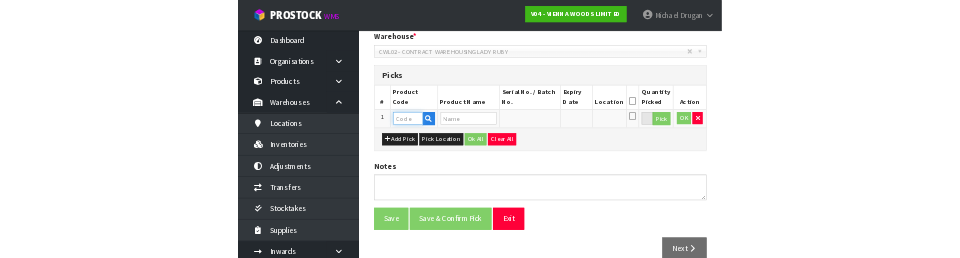 scroll, scrollTop: 415, scrollLeft: 0, axis: vertical 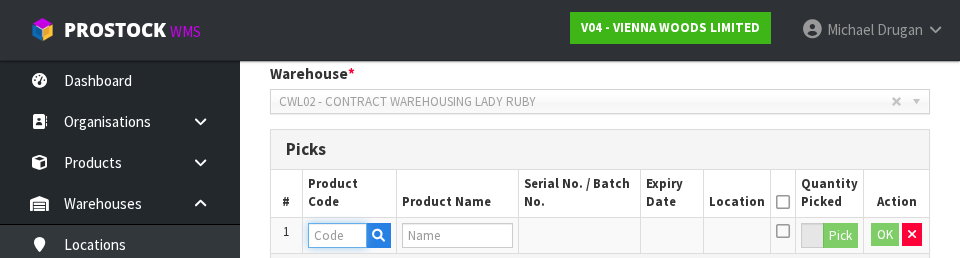 type on "P" 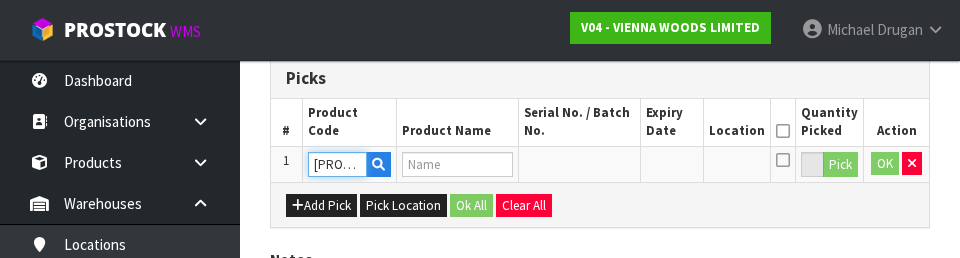 scroll, scrollTop: 487, scrollLeft: 0, axis: vertical 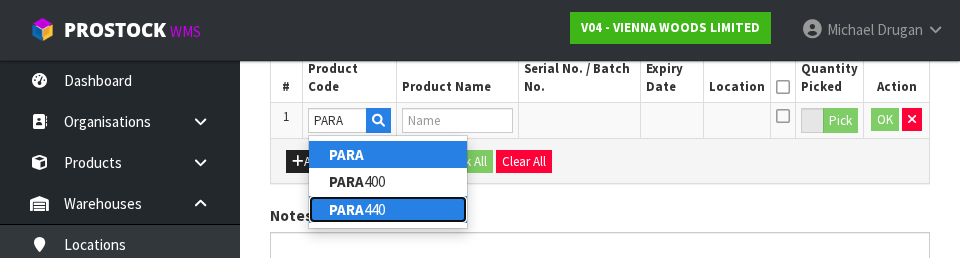 click on "PARA" at bounding box center [346, 209] 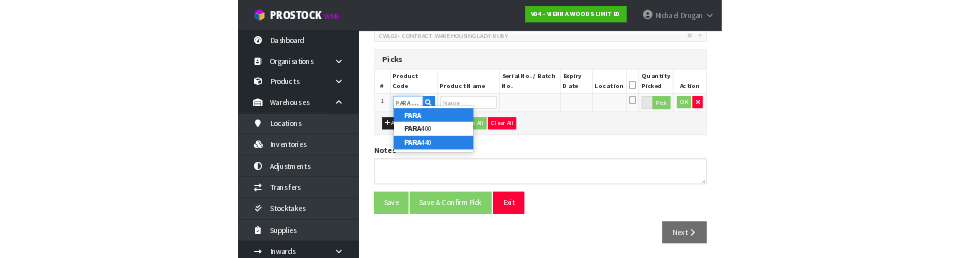 scroll, scrollTop: 530, scrollLeft: 0, axis: vertical 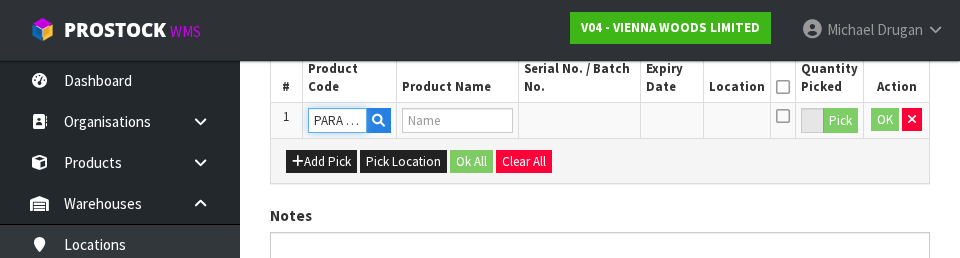 type on "PARABOND 440" 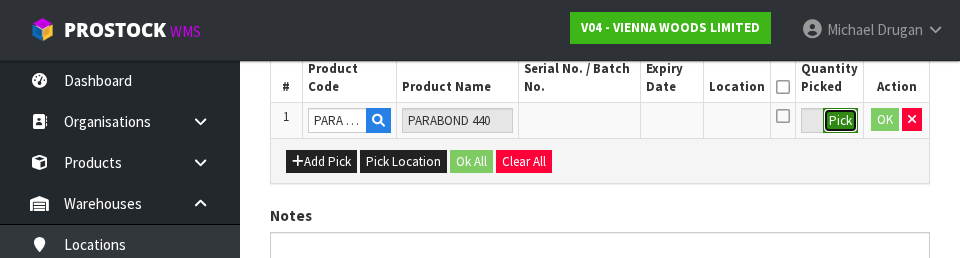 click on "Pick" at bounding box center [840, 121] 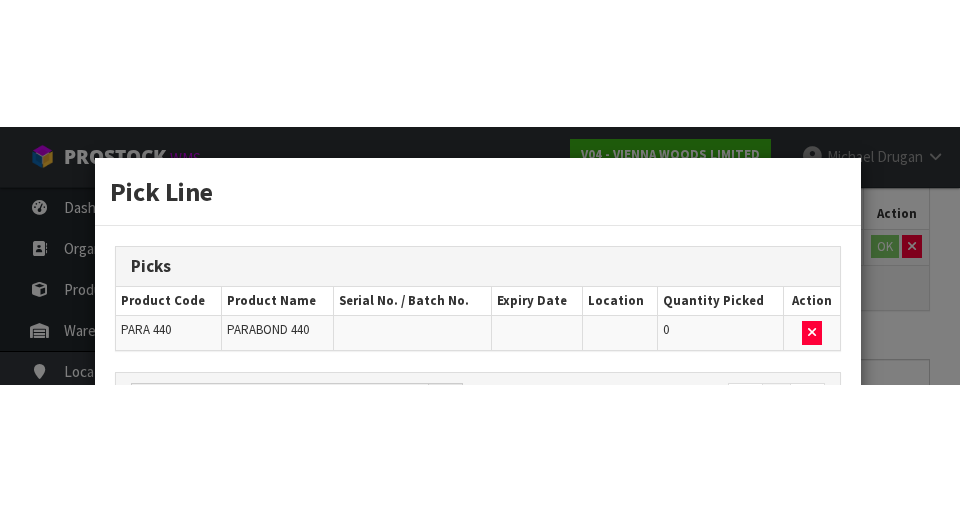 scroll, scrollTop: 456, scrollLeft: 0, axis: vertical 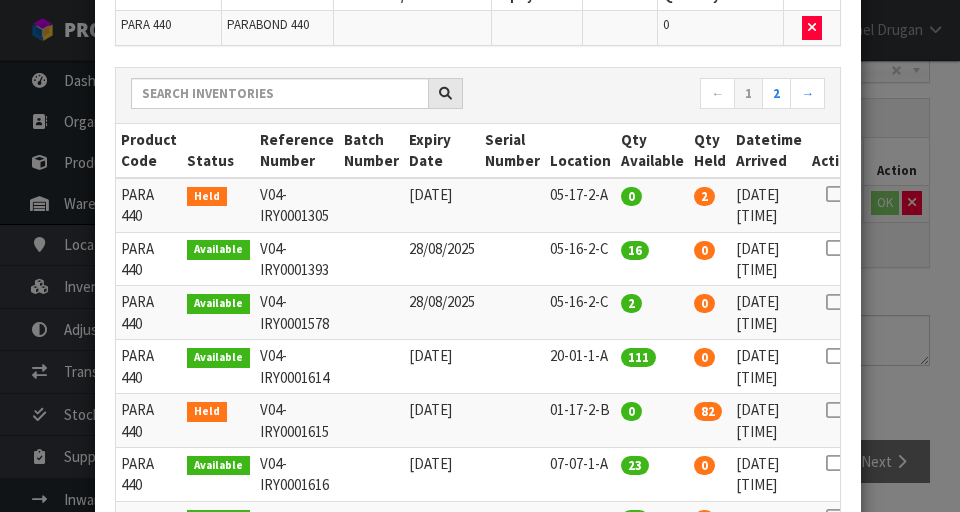 click at bounding box center [834, 356] 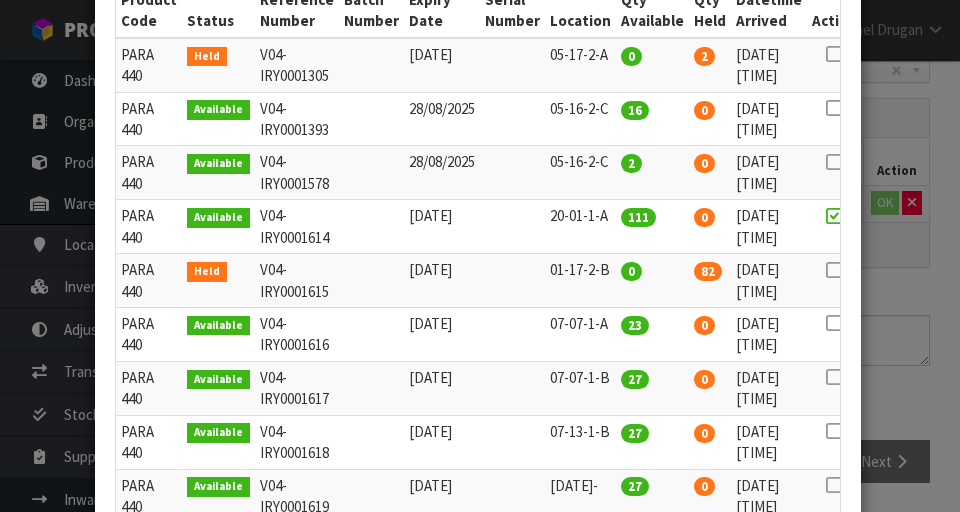 scroll, scrollTop: 581, scrollLeft: 0, axis: vertical 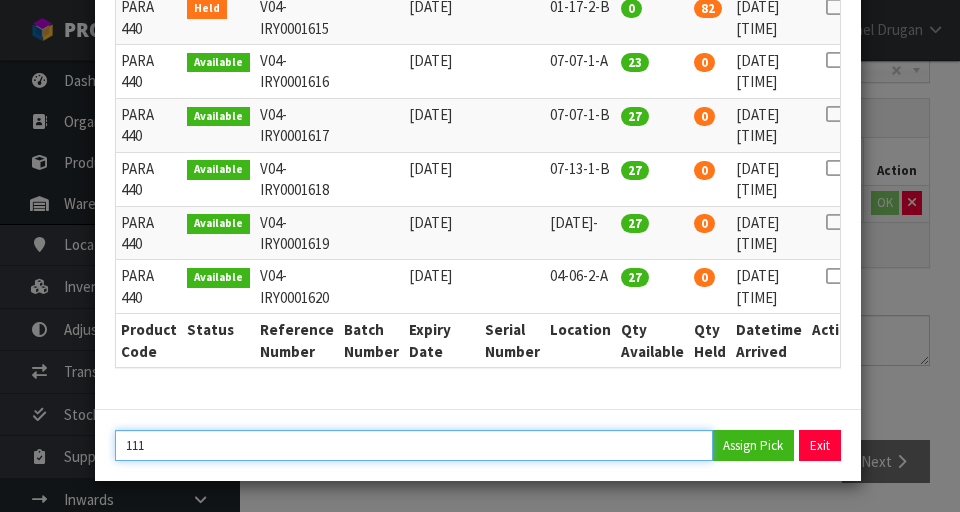 click on "111" at bounding box center [414, 445] 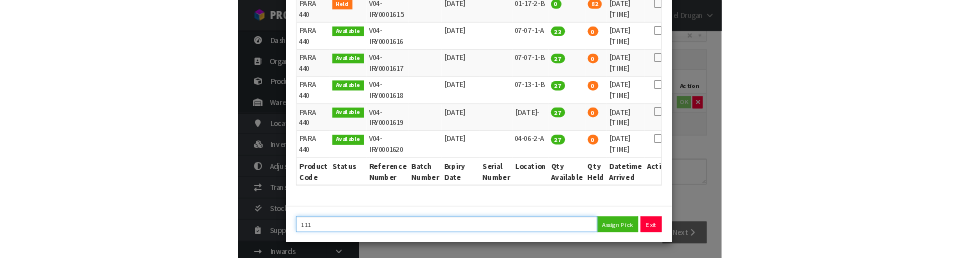 scroll, scrollTop: 447, scrollLeft: 0, axis: vertical 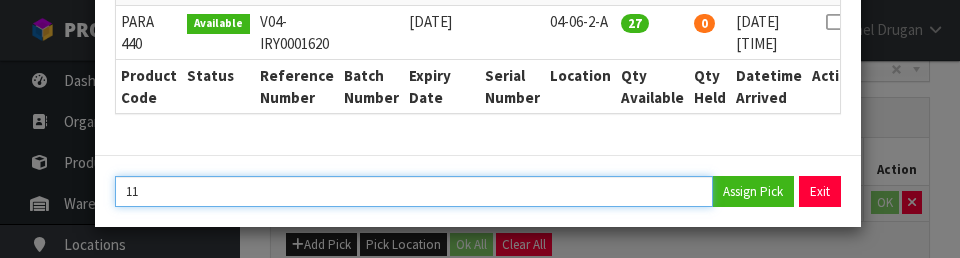 type on "1" 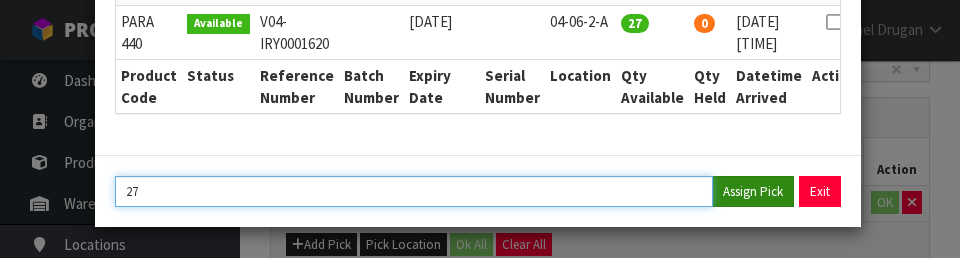 type on "27" 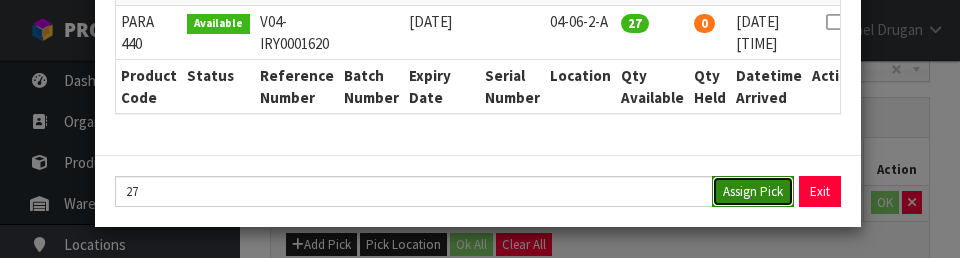click on "Assign Pick" at bounding box center [753, 191] 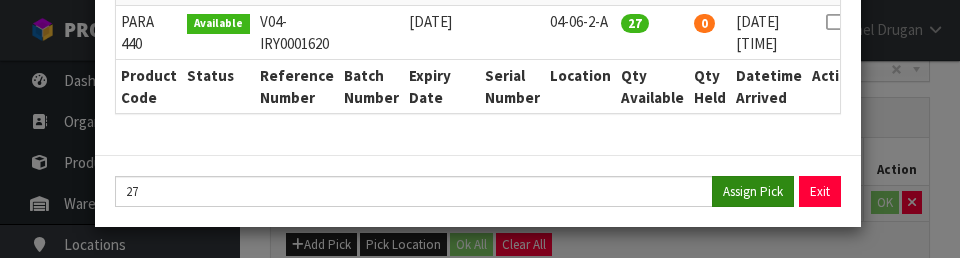 type on "27" 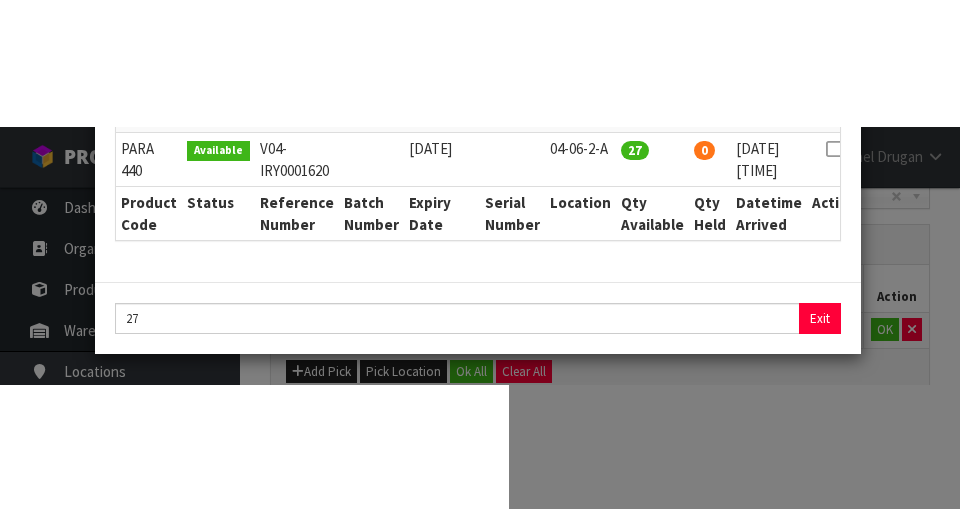 scroll, scrollTop: 456, scrollLeft: 0, axis: vertical 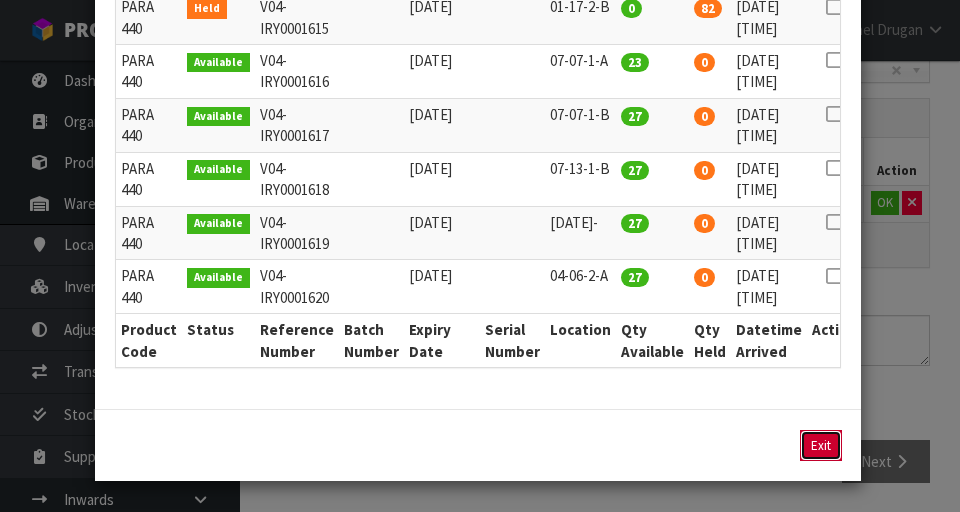click on "Exit" at bounding box center (821, 445) 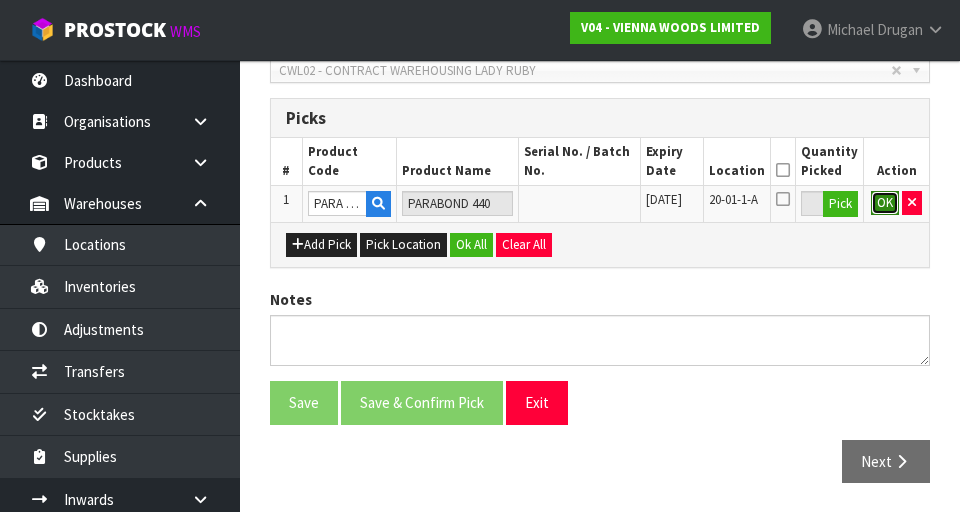 click on "OK" at bounding box center (885, 203) 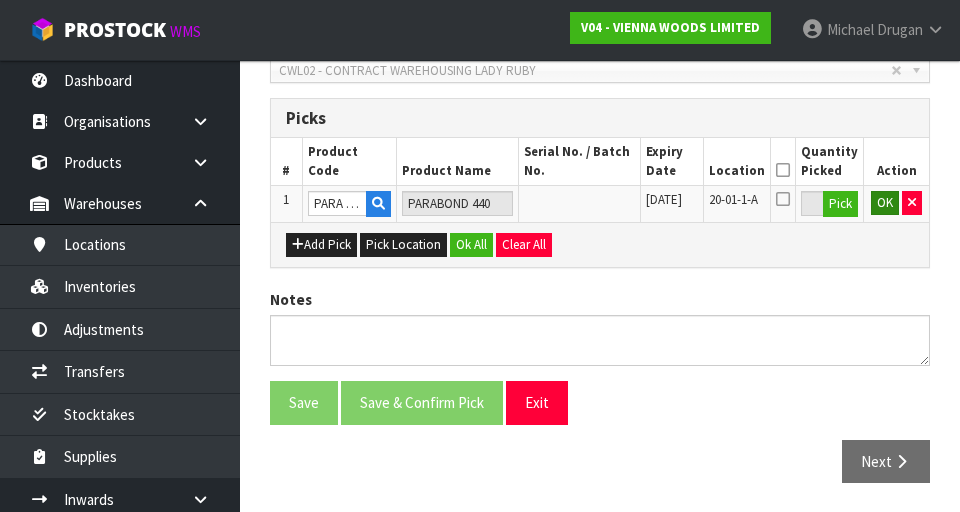scroll, scrollTop: 454, scrollLeft: 0, axis: vertical 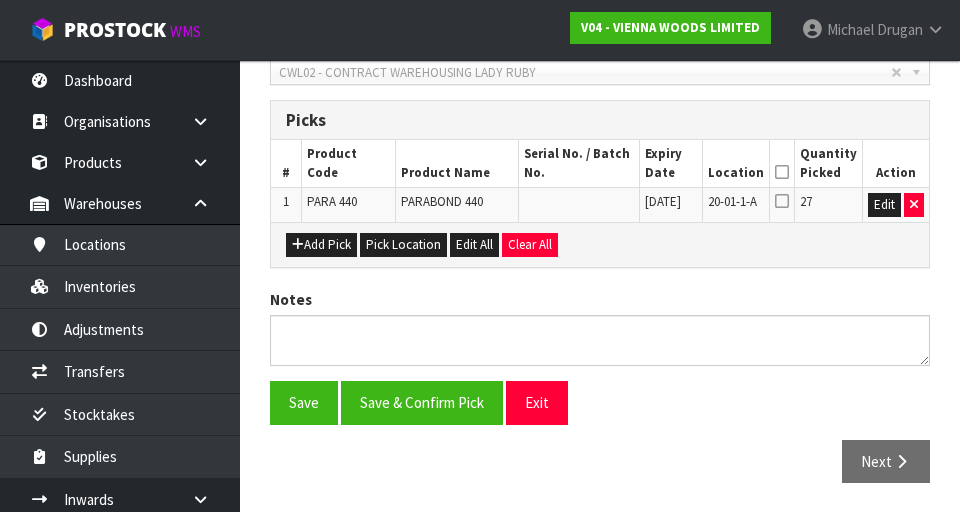 click at bounding box center (782, 172) 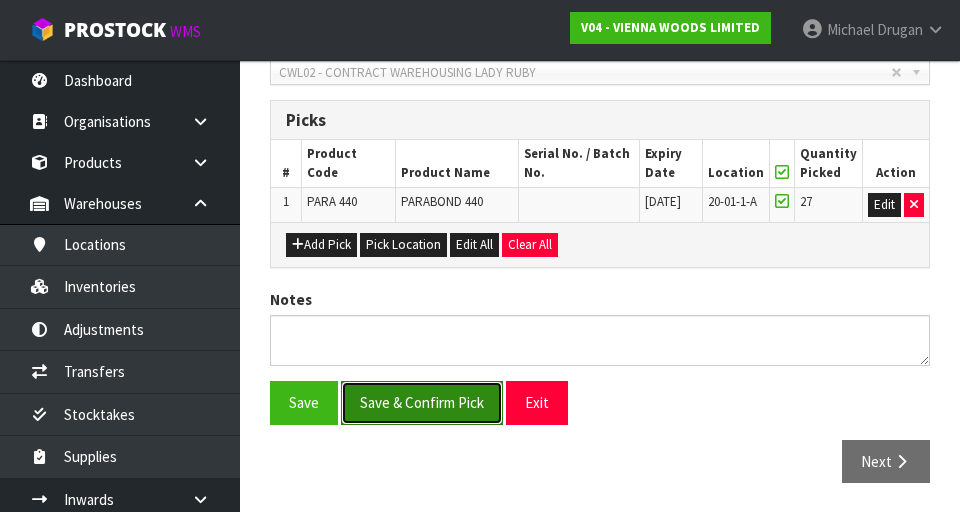 click on "Save & Confirm Pick" at bounding box center [422, 402] 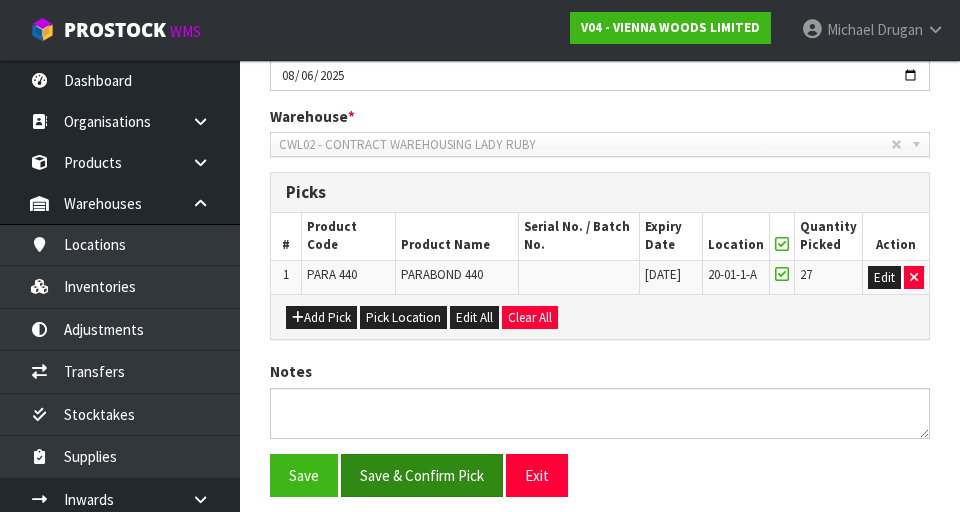 scroll, scrollTop: 0, scrollLeft: 0, axis: both 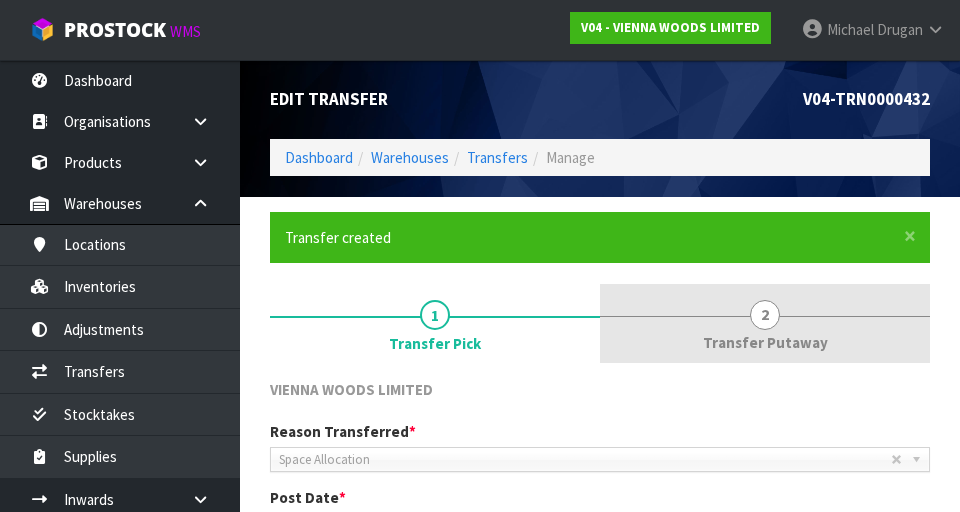 click on "2
Transfer Putaway" at bounding box center [765, 323] 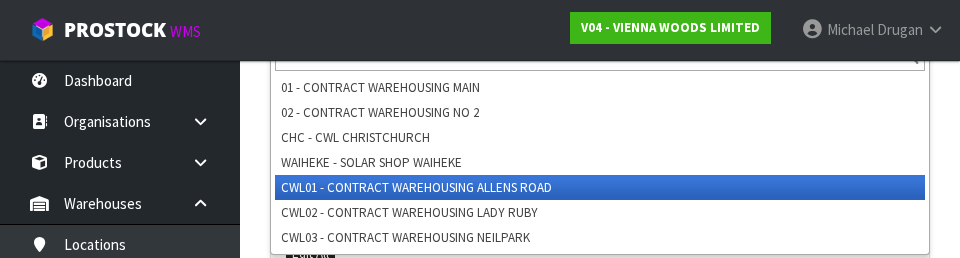 scroll, scrollTop: 562, scrollLeft: 0, axis: vertical 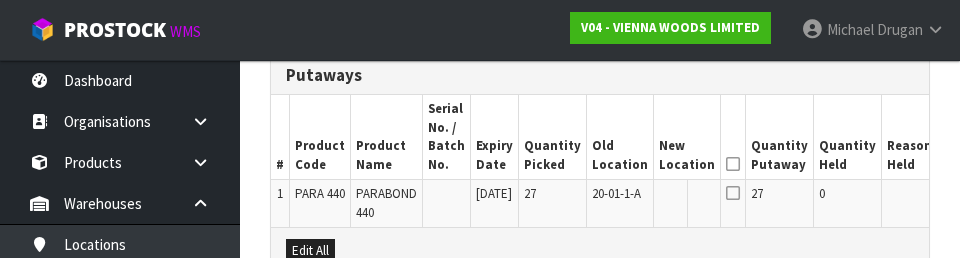 click on "Quantity
Held" at bounding box center [848, 137] 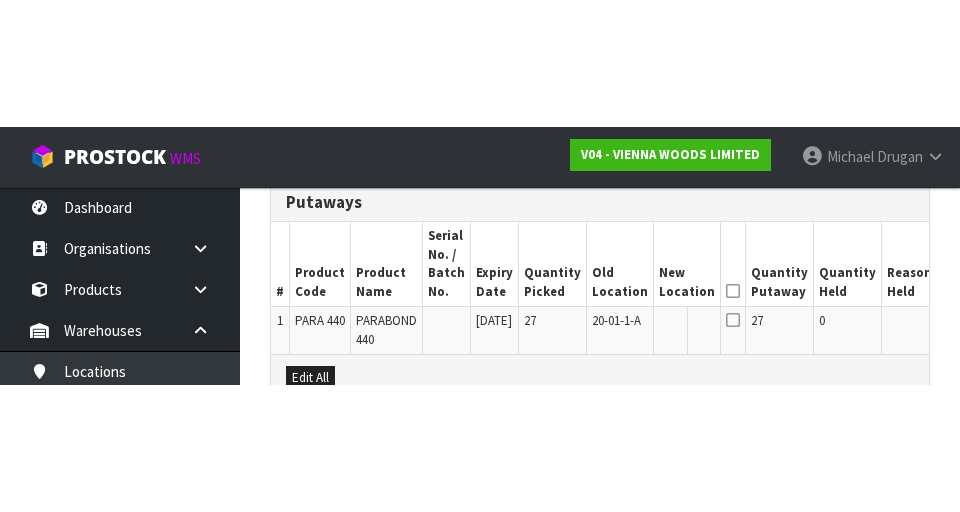 scroll, scrollTop: 571, scrollLeft: 0, axis: vertical 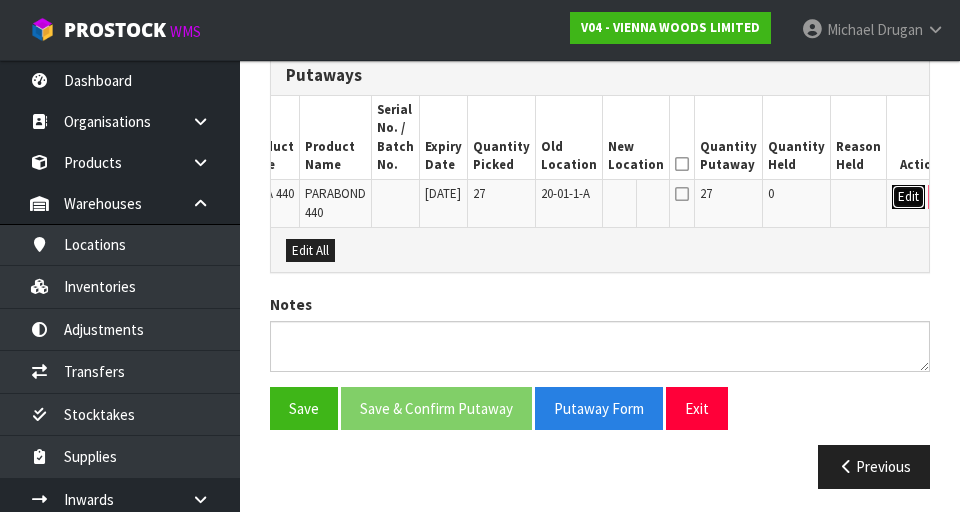 click on "Edit" at bounding box center (908, 197) 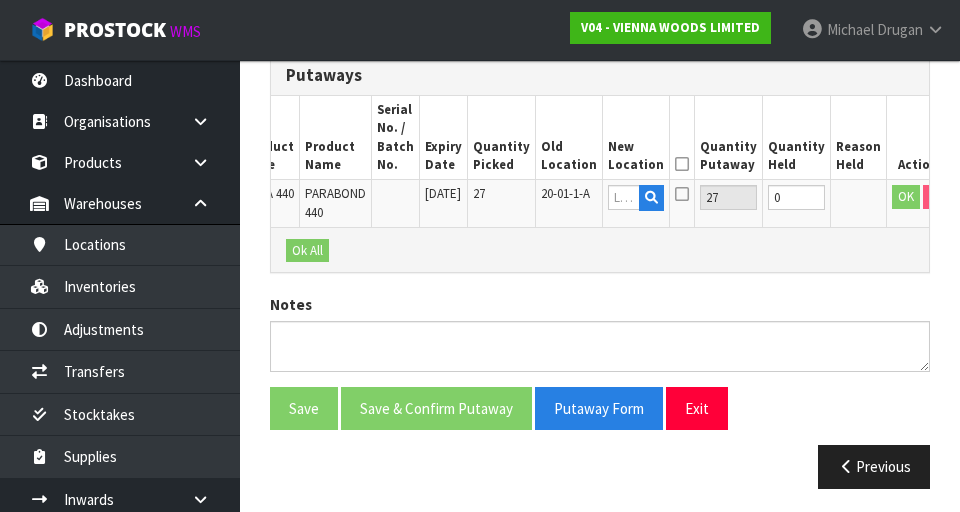 scroll, scrollTop: 0, scrollLeft: 46, axis: horizontal 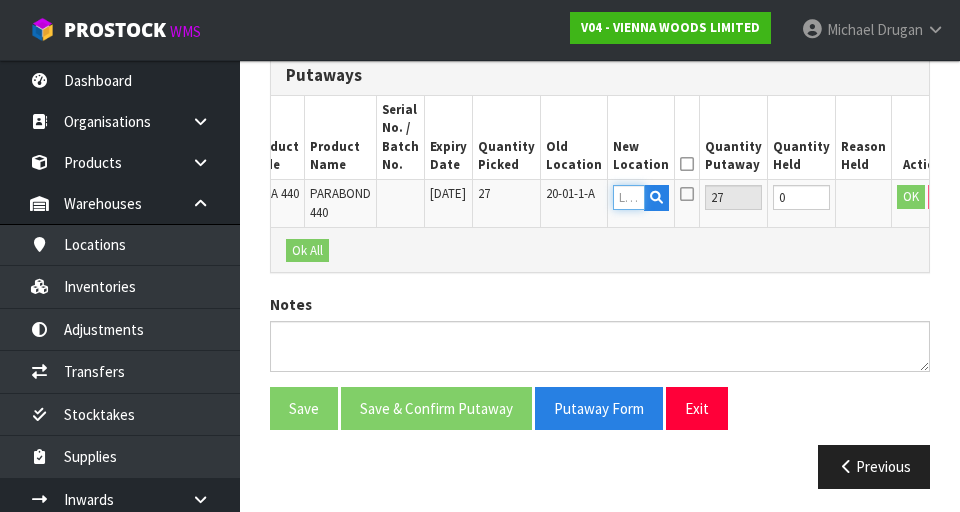 click at bounding box center (629, 197) 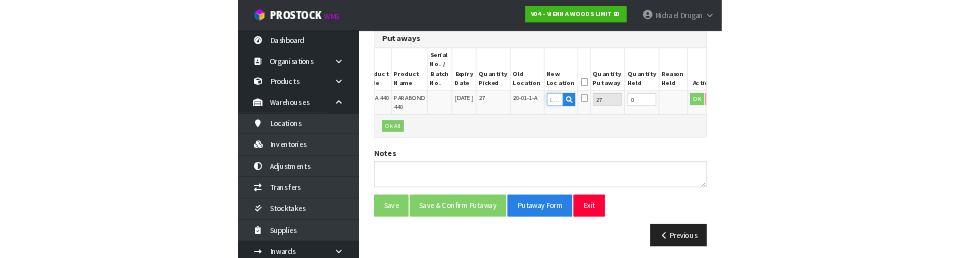 scroll, scrollTop: 562, scrollLeft: 0, axis: vertical 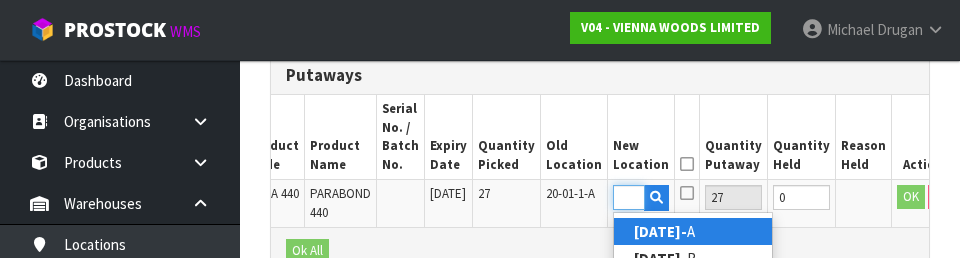 type on "[DATE]-" 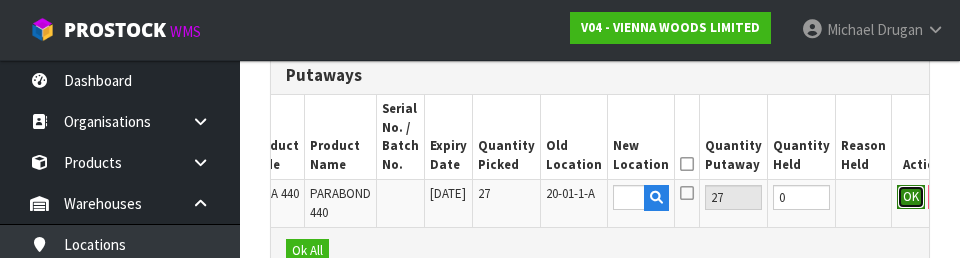 click on "OK" at bounding box center [911, 197] 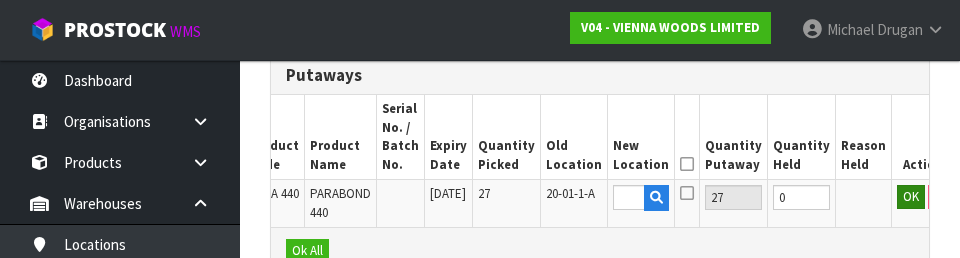 scroll, scrollTop: 0, scrollLeft: 0, axis: both 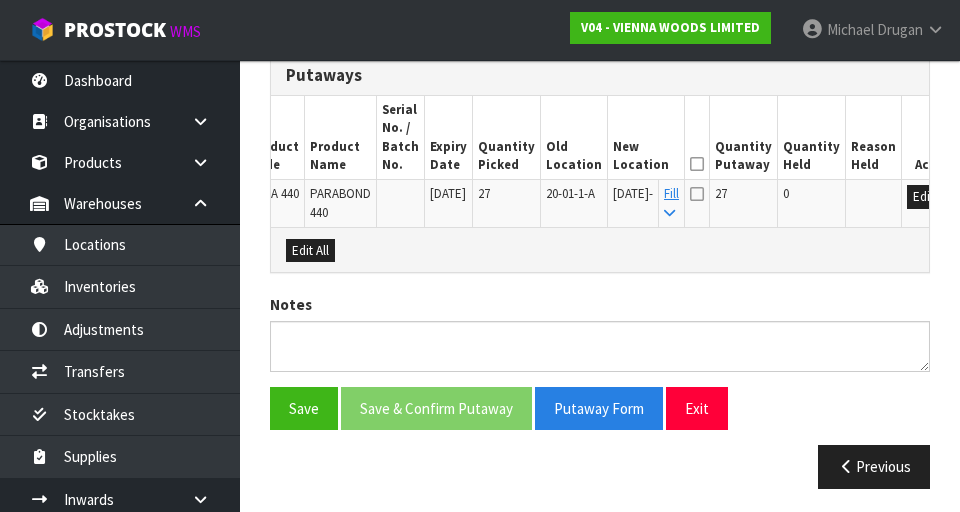 click at bounding box center [697, 164] 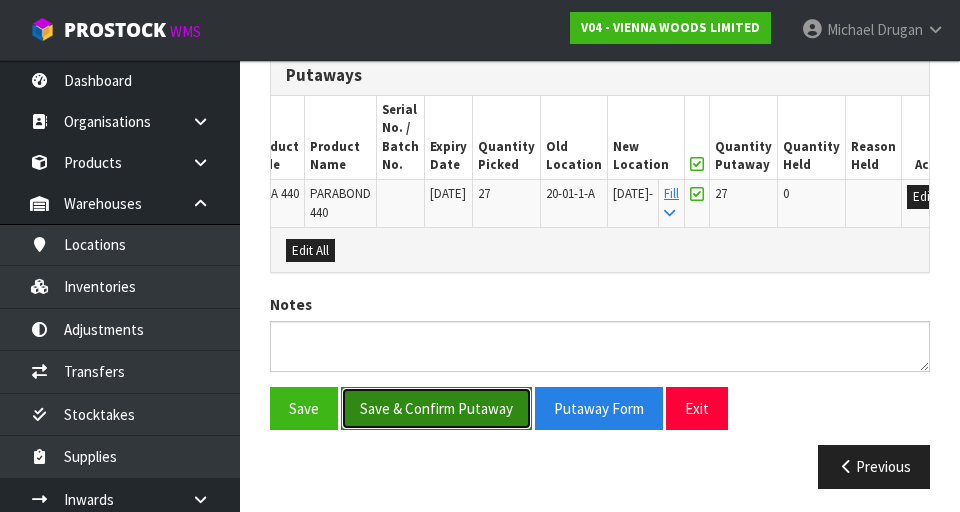 click on "Save & Confirm Putaway" at bounding box center (436, 408) 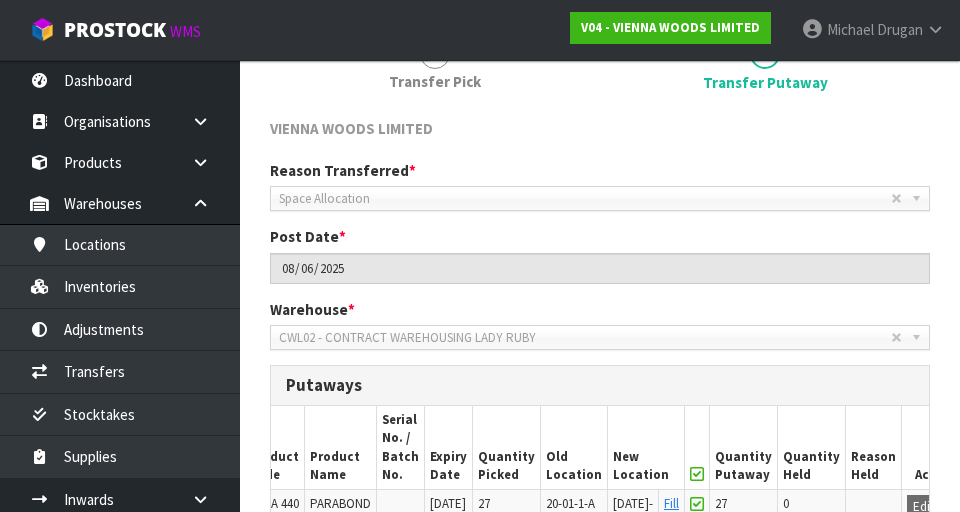 scroll, scrollTop: 246, scrollLeft: 0, axis: vertical 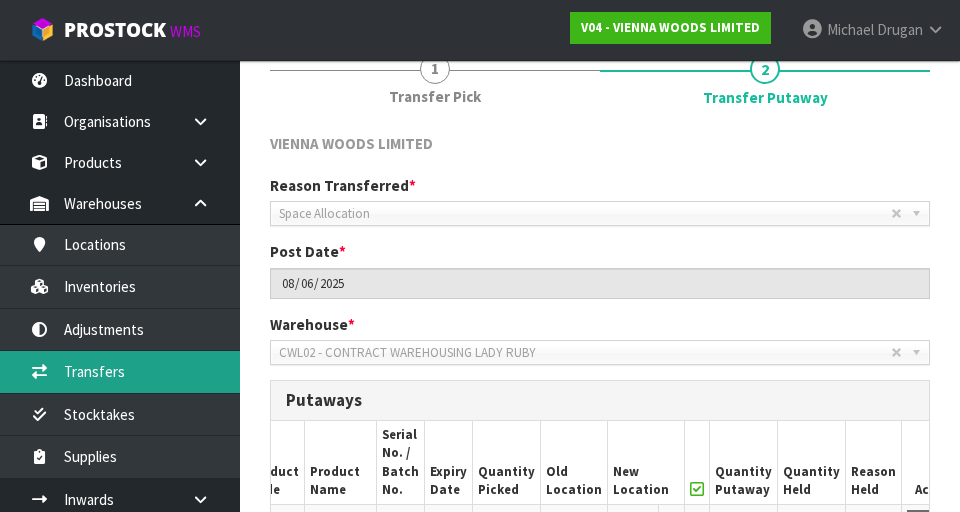 click on "Transfers" at bounding box center (120, 371) 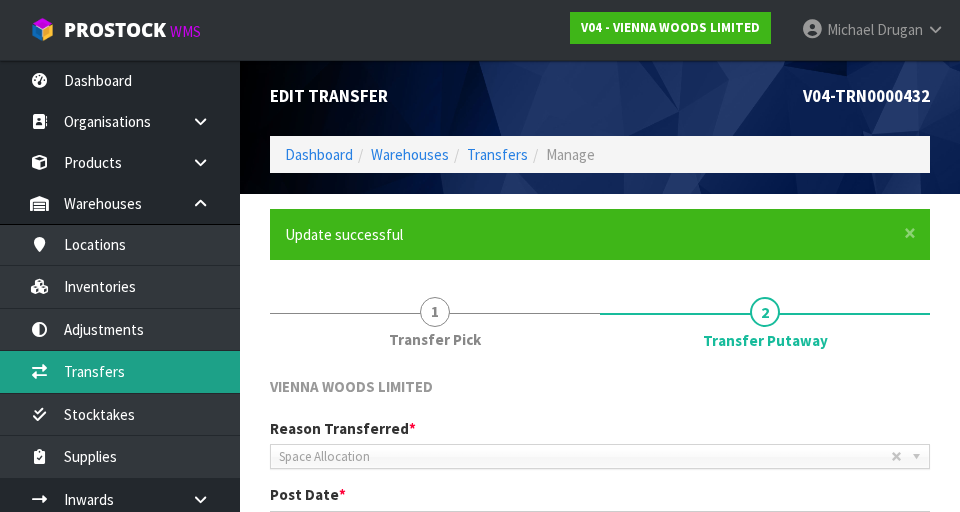 scroll, scrollTop: 0, scrollLeft: 0, axis: both 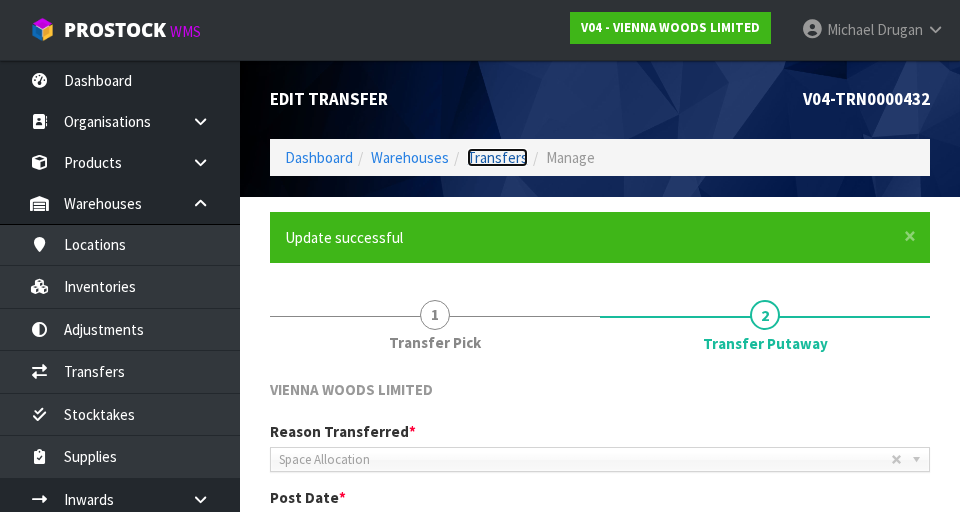 click on "Transfers" at bounding box center [497, 157] 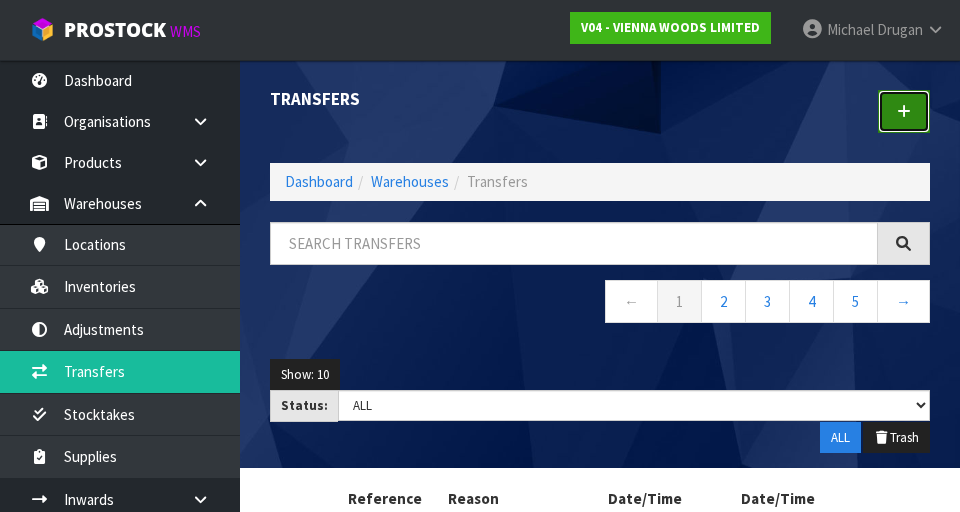 click at bounding box center [904, 111] 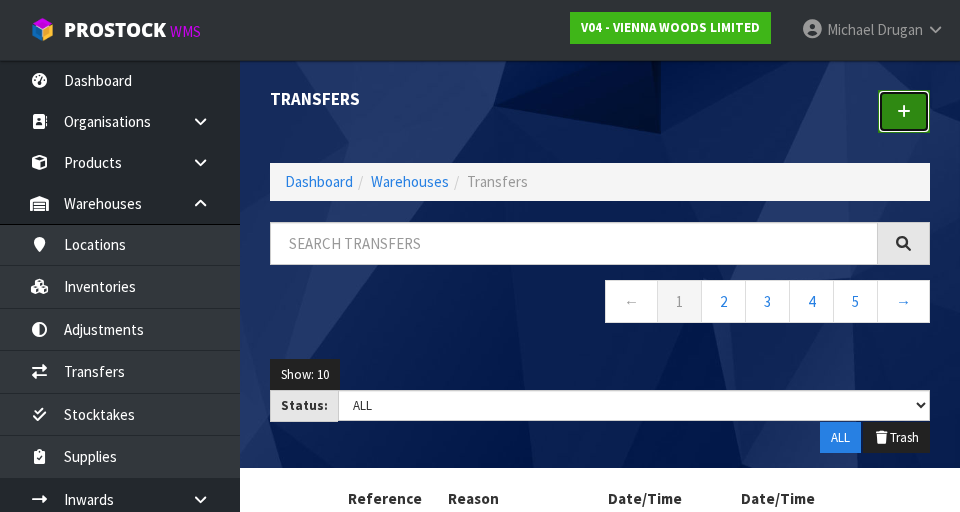 click at bounding box center [904, 111] 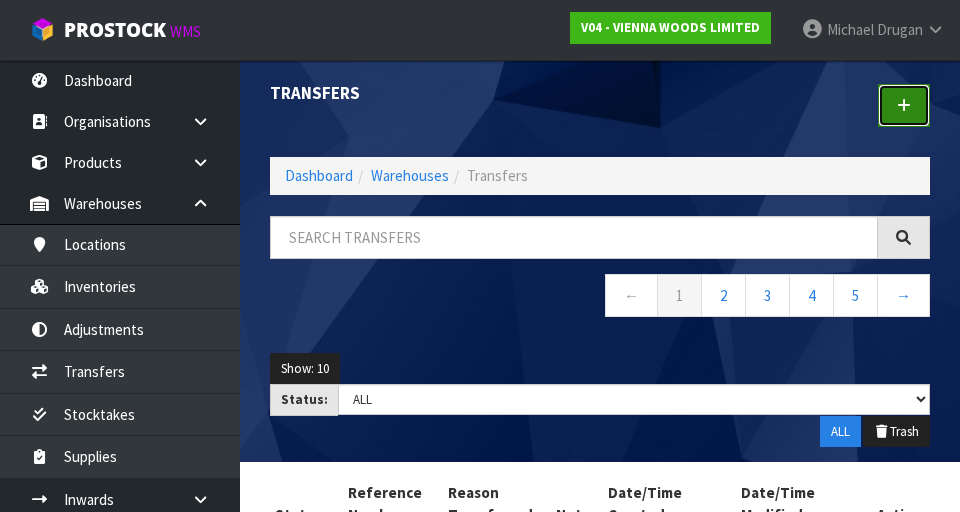 scroll, scrollTop: 11, scrollLeft: 0, axis: vertical 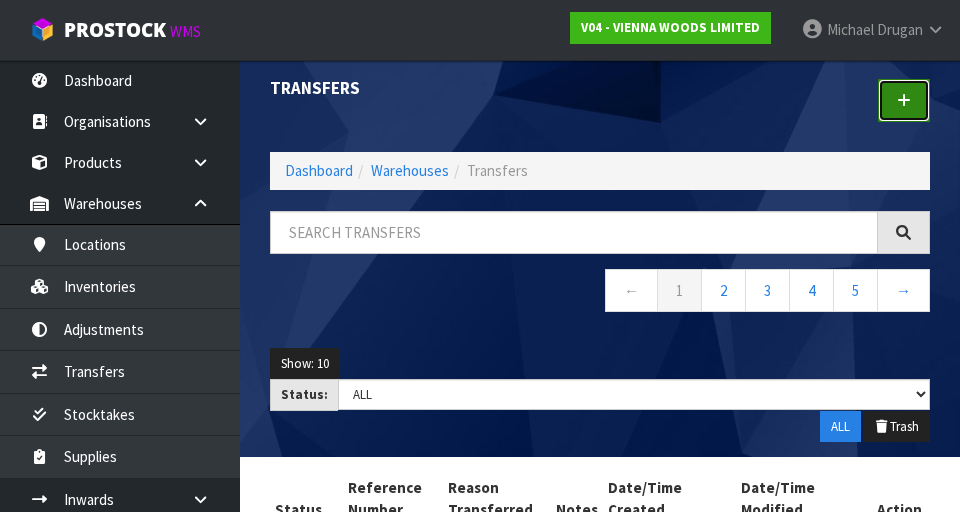 click at bounding box center [904, 100] 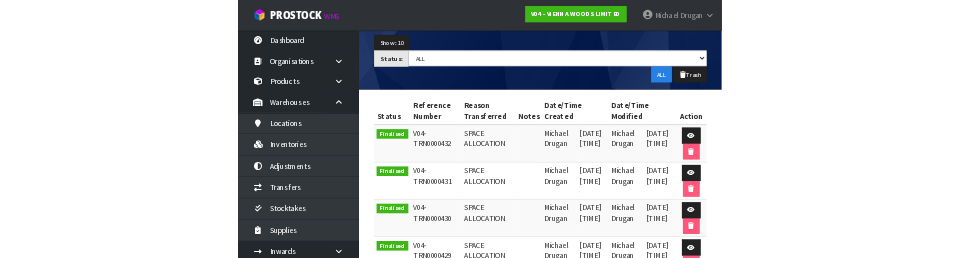 scroll, scrollTop: 0, scrollLeft: 0, axis: both 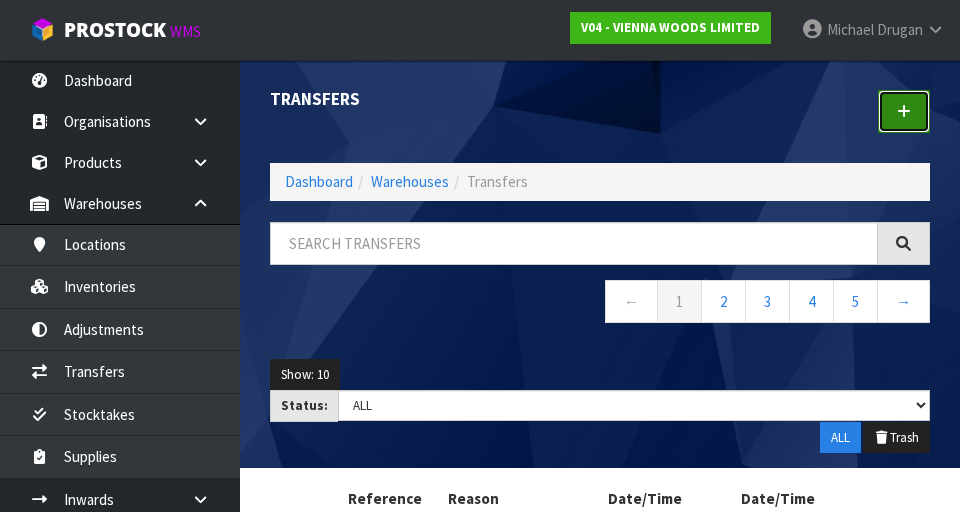 click at bounding box center (904, 111) 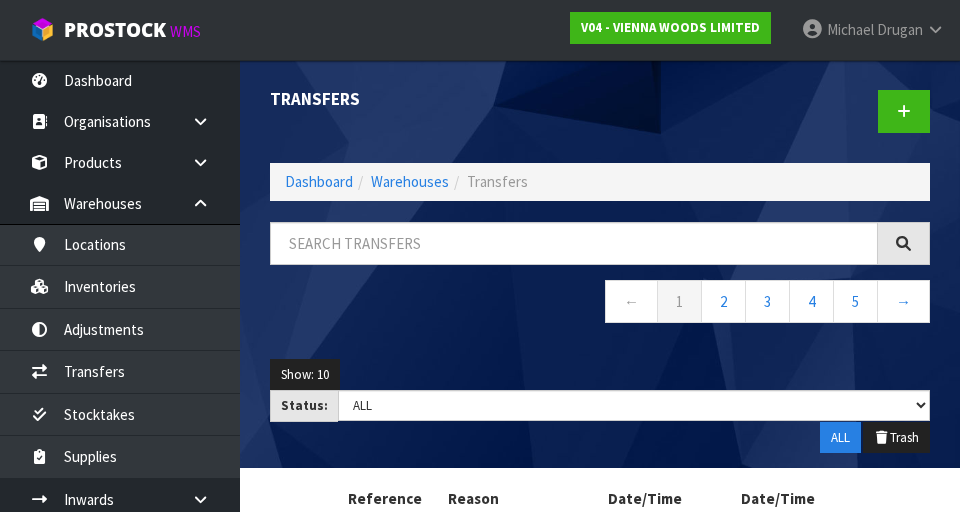 click at bounding box center (772, 111) 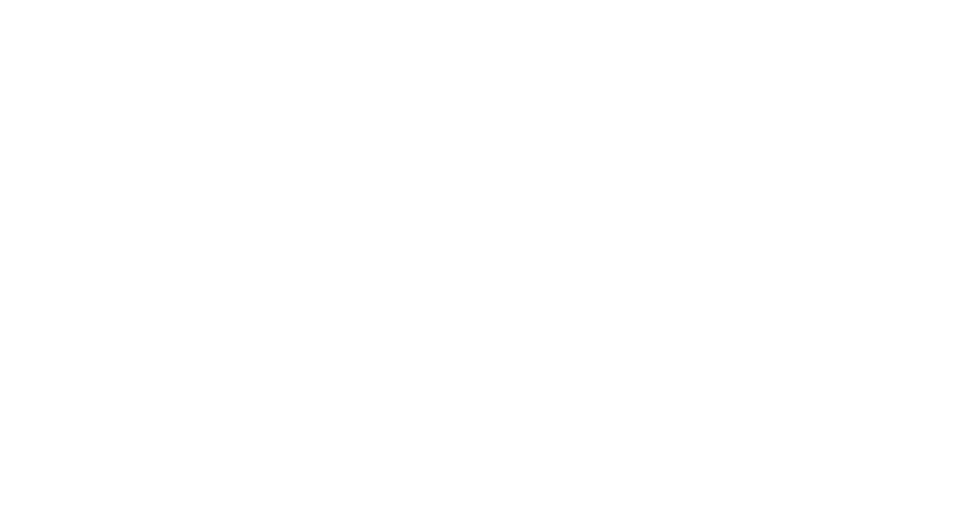 scroll, scrollTop: 0, scrollLeft: 0, axis: both 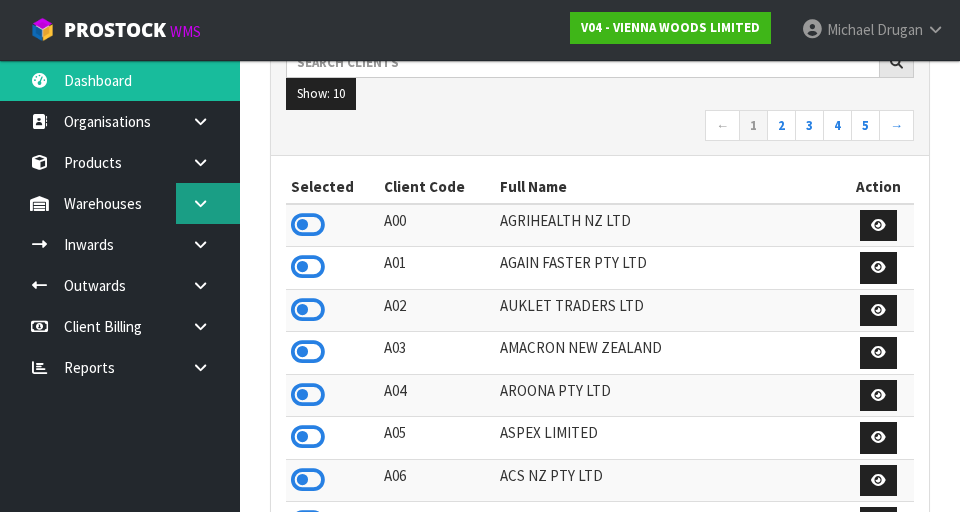 click at bounding box center [200, 203] 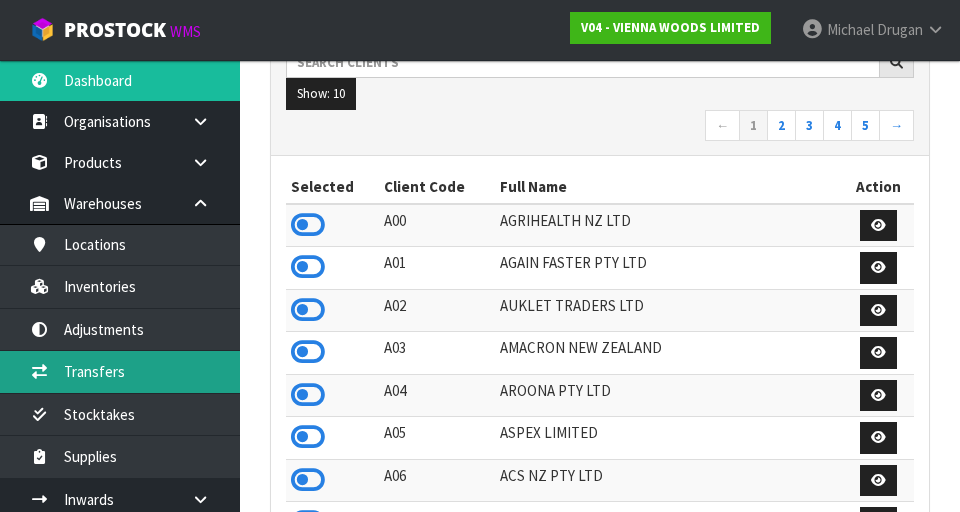 click on "Transfers" at bounding box center [120, 371] 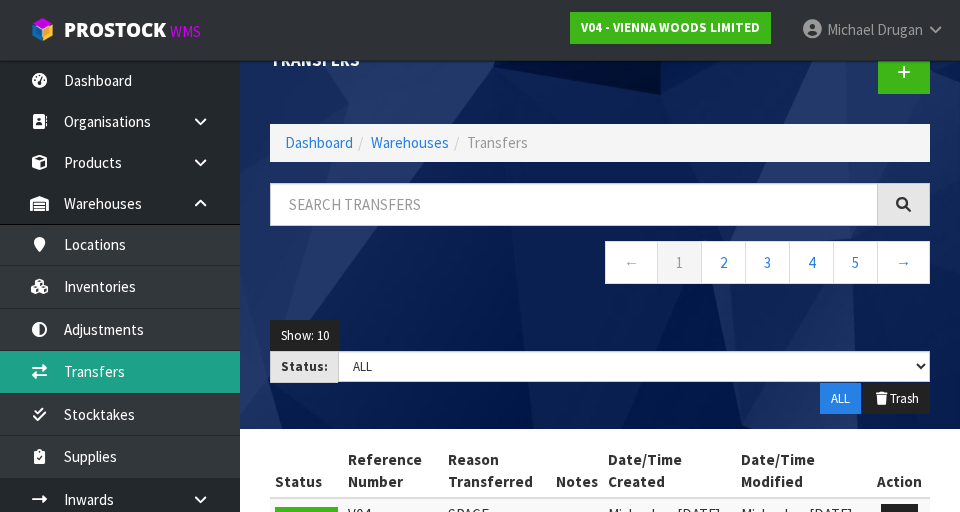 scroll, scrollTop: 0, scrollLeft: 0, axis: both 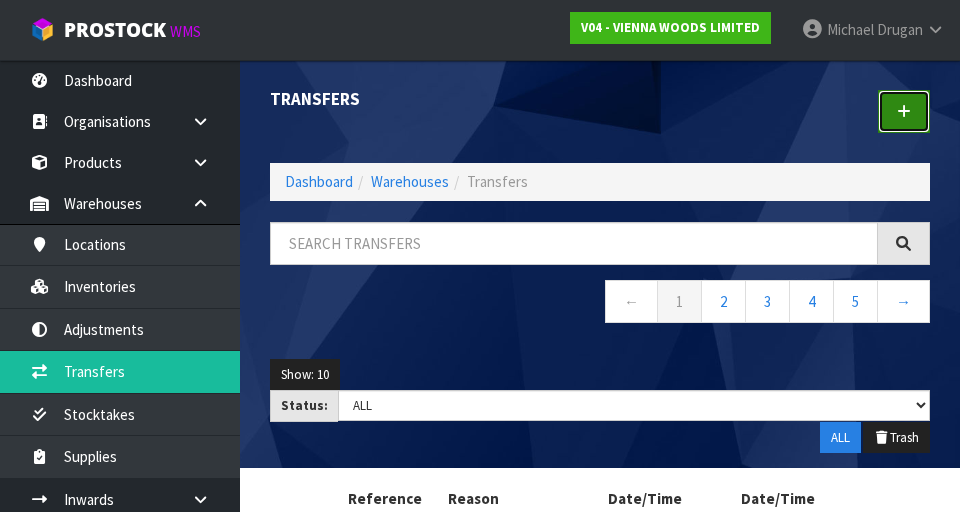 click at bounding box center [904, 111] 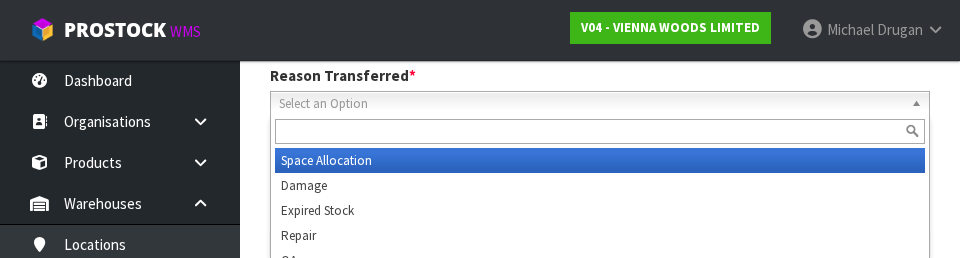scroll, scrollTop: 276, scrollLeft: 0, axis: vertical 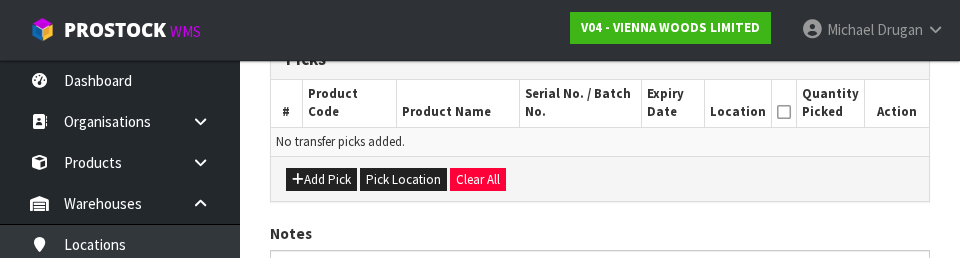 click on "Add Pick
Pick Location
Clear All" at bounding box center [600, 178] 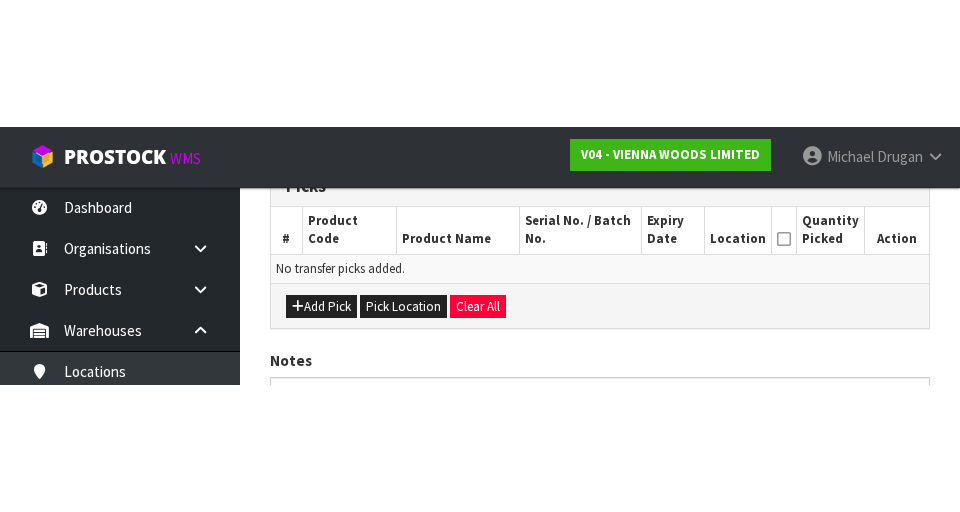 scroll, scrollTop: 449, scrollLeft: 0, axis: vertical 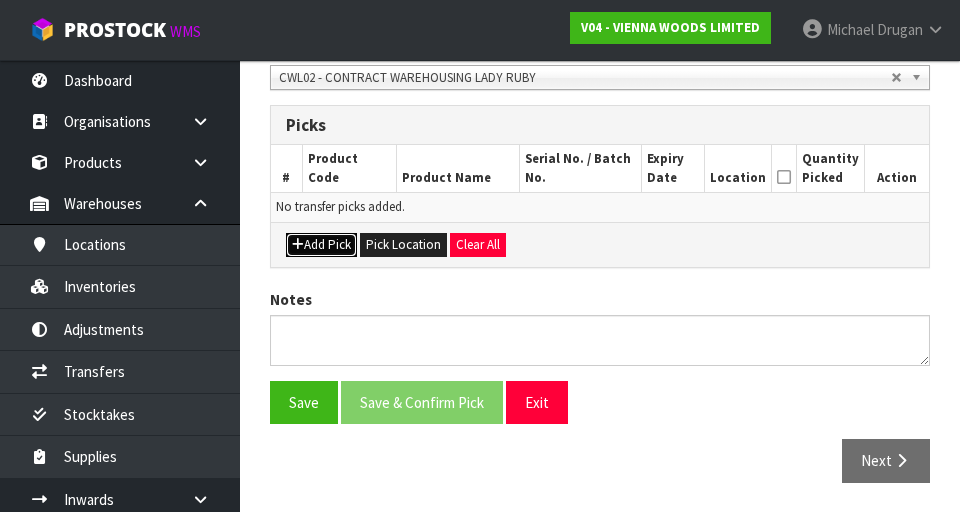 click on "Add Pick" at bounding box center [321, 245] 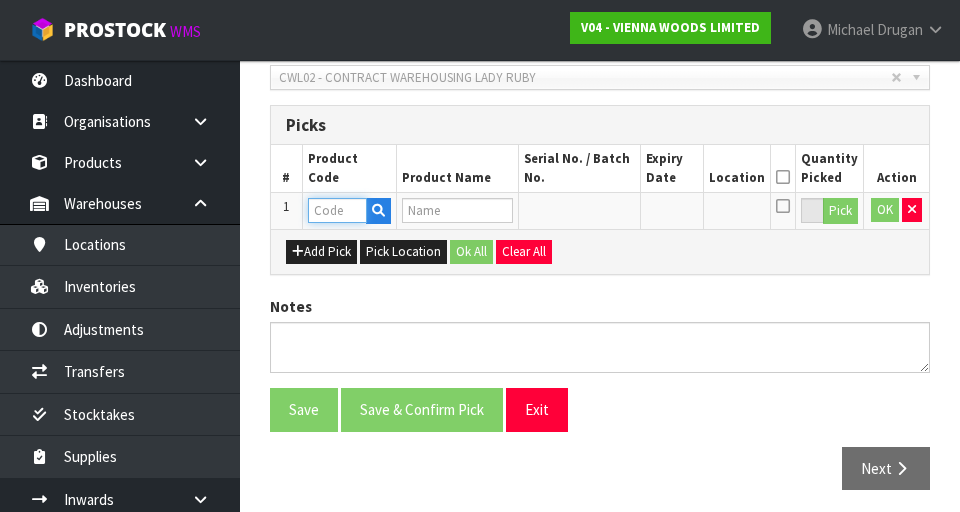 click at bounding box center (337, 210) 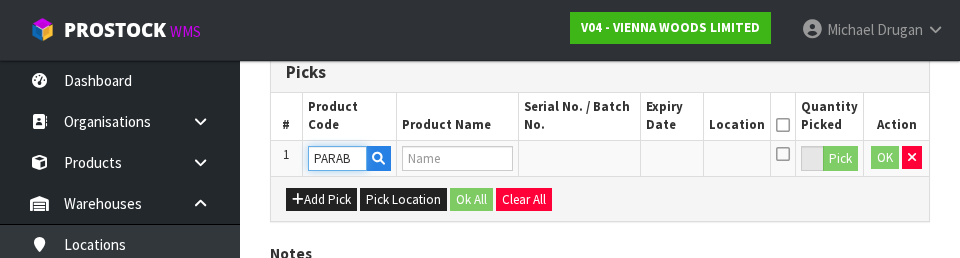 scroll, scrollTop: 552, scrollLeft: 0, axis: vertical 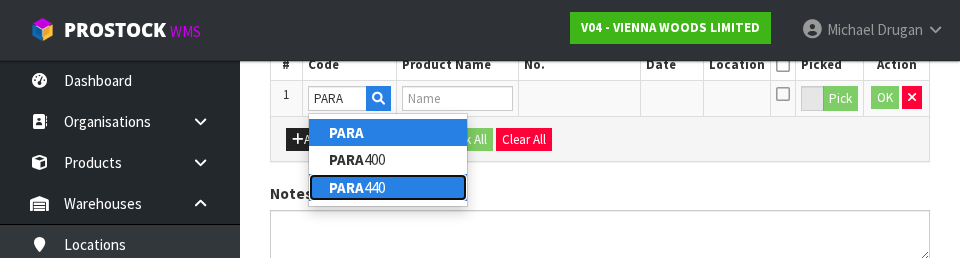 click on "PARA" at bounding box center (346, 187) 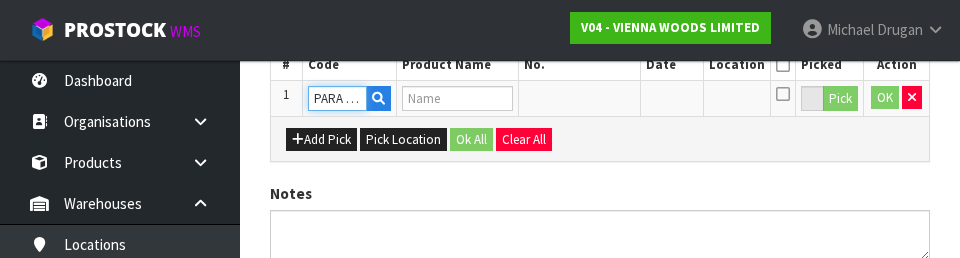 type on "PARABOND 440" 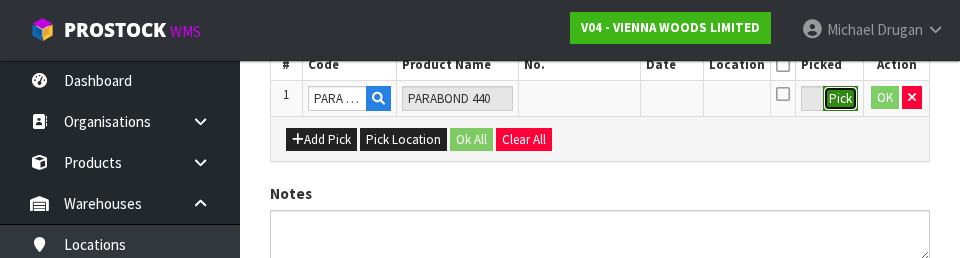 click on "Pick" at bounding box center [840, 99] 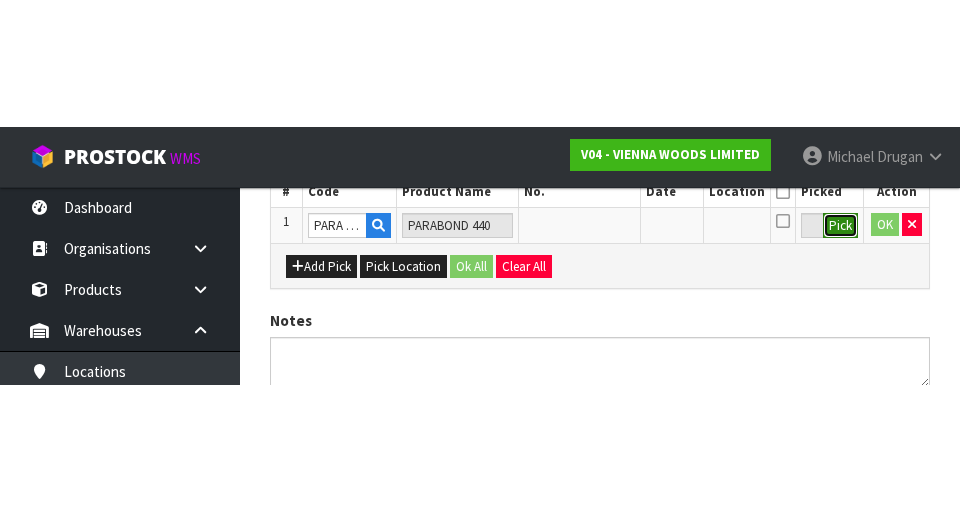 scroll, scrollTop: 456, scrollLeft: 0, axis: vertical 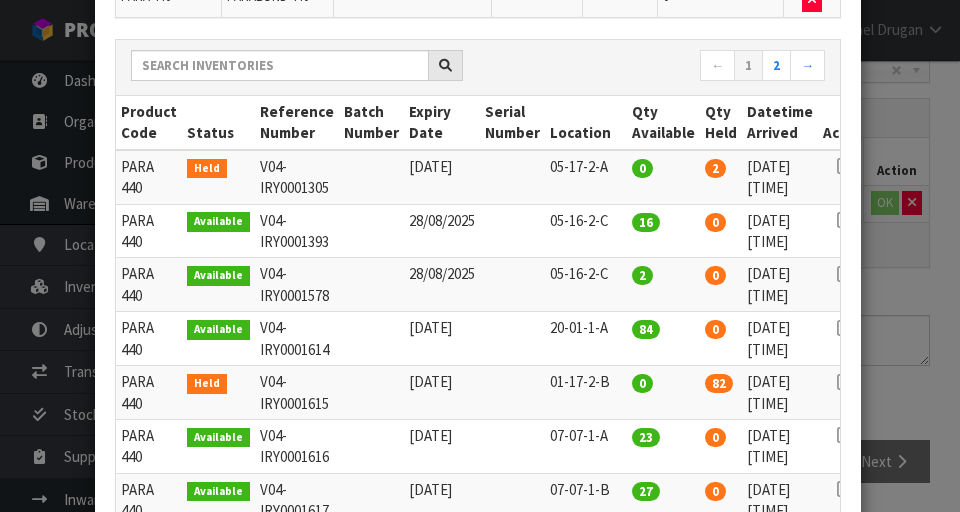 click at bounding box center [845, 328] 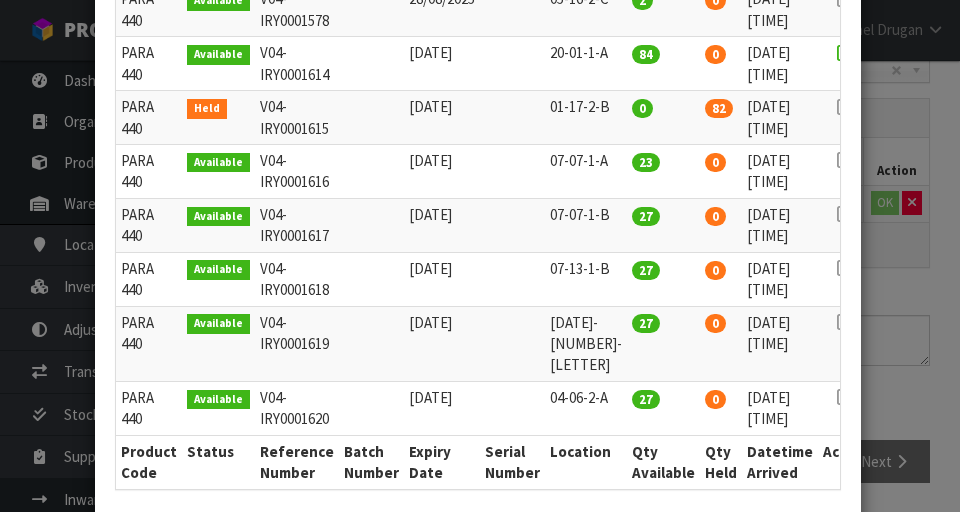 scroll, scrollTop: 581, scrollLeft: 0, axis: vertical 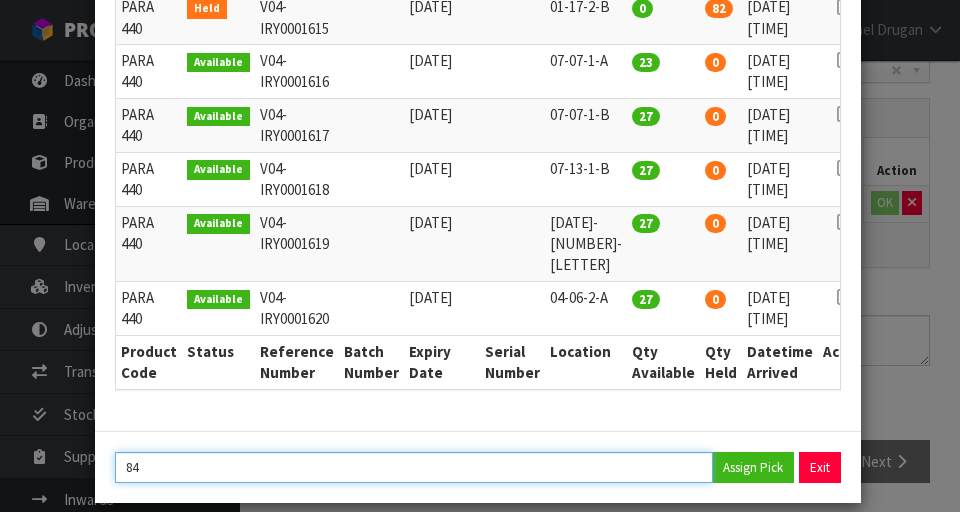 click on "84" at bounding box center [414, 467] 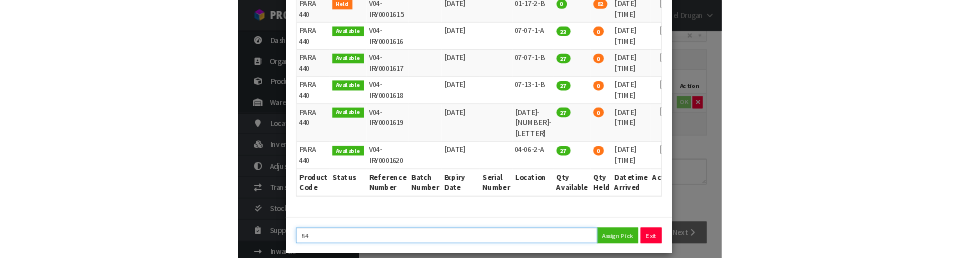 scroll, scrollTop: 447, scrollLeft: 0, axis: vertical 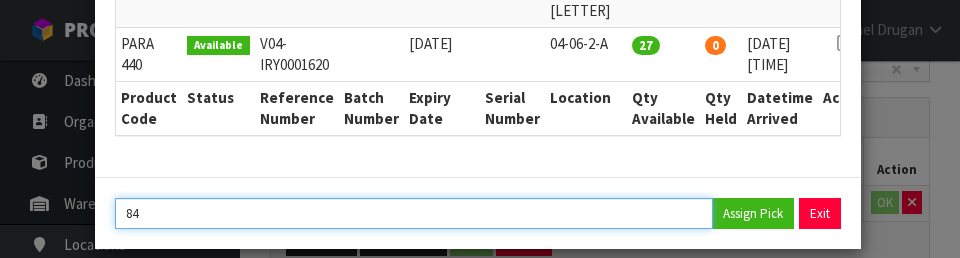 type on "8" 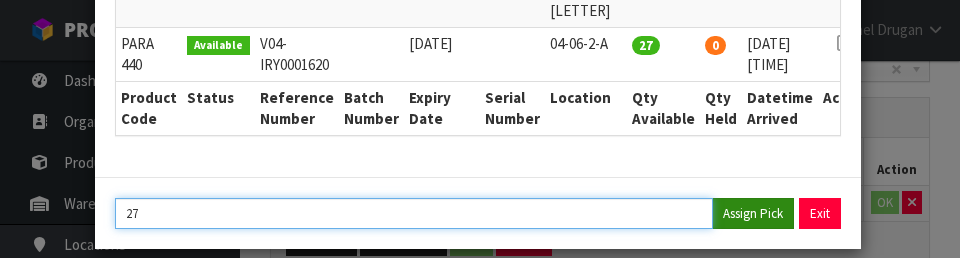 type on "27" 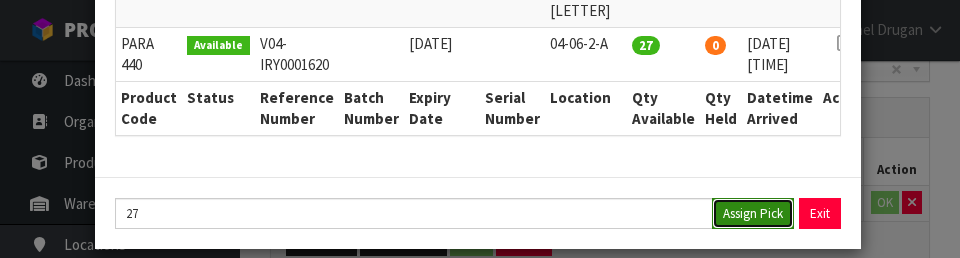 click on "Assign Pick" at bounding box center (753, 213) 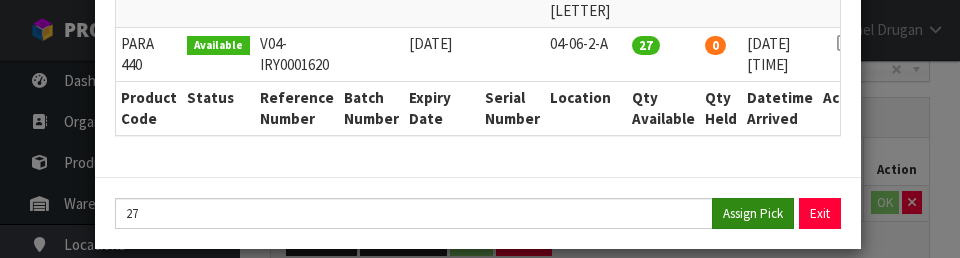 type on "27" 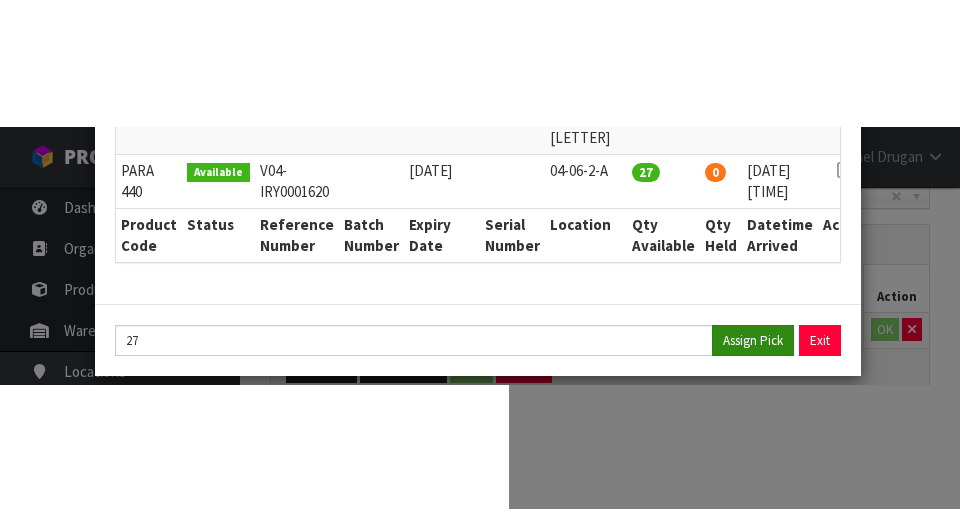 scroll, scrollTop: 456, scrollLeft: 0, axis: vertical 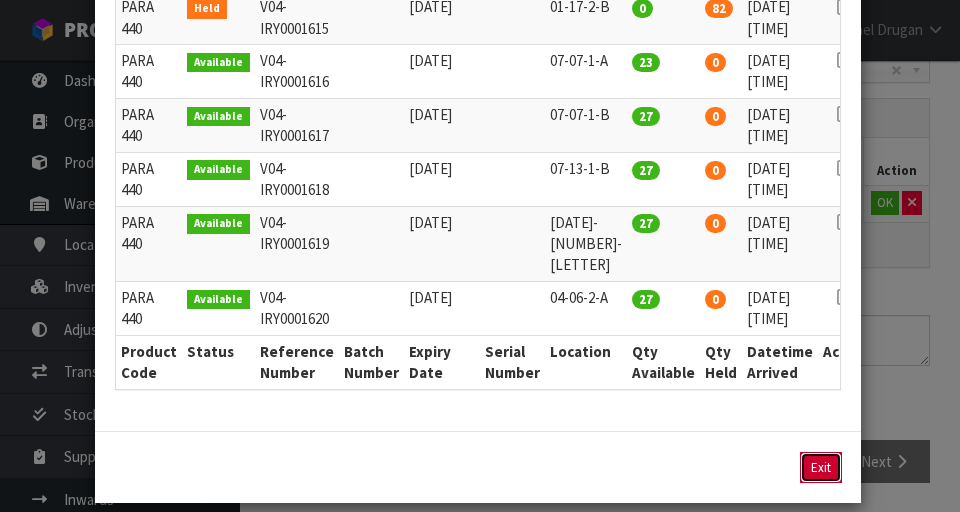 click on "Exit" at bounding box center (821, 467) 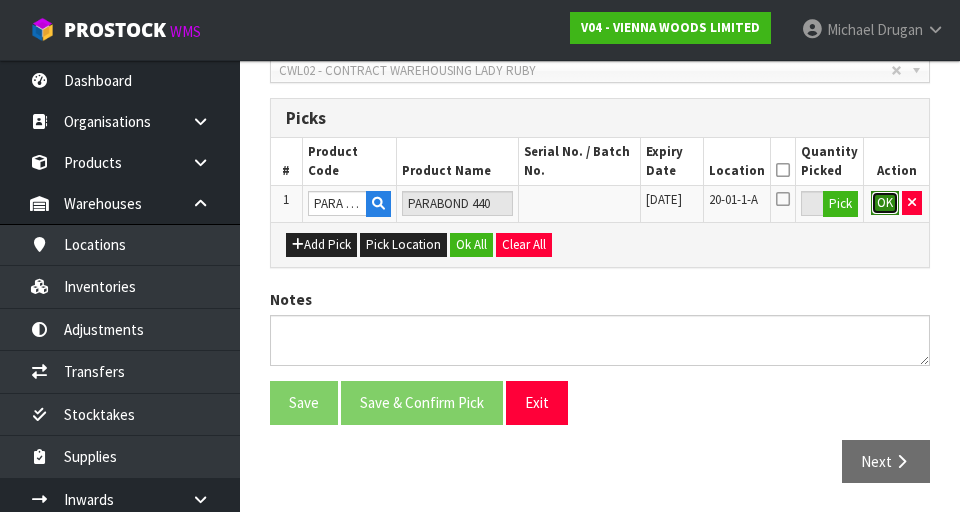 click on "OK" at bounding box center (885, 203) 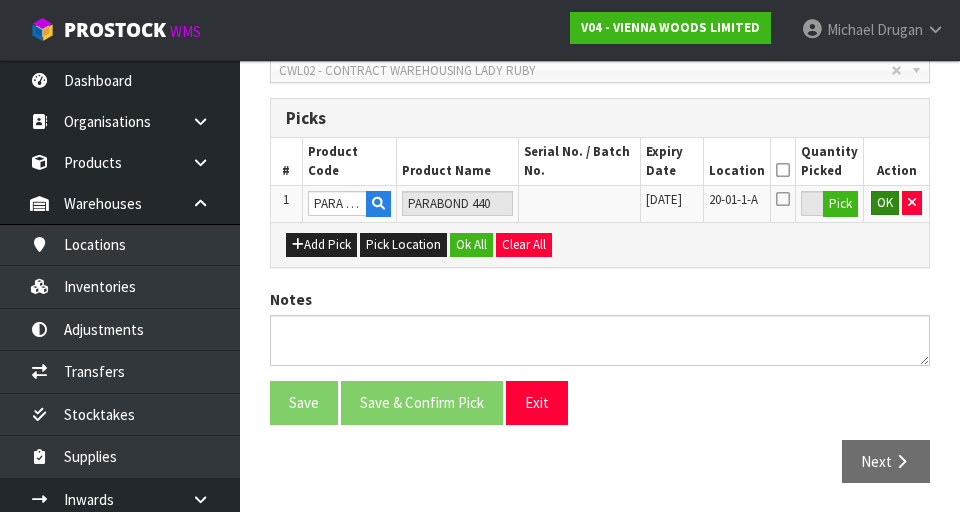 scroll, scrollTop: 454, scrollLeft: 0, axis: vertical 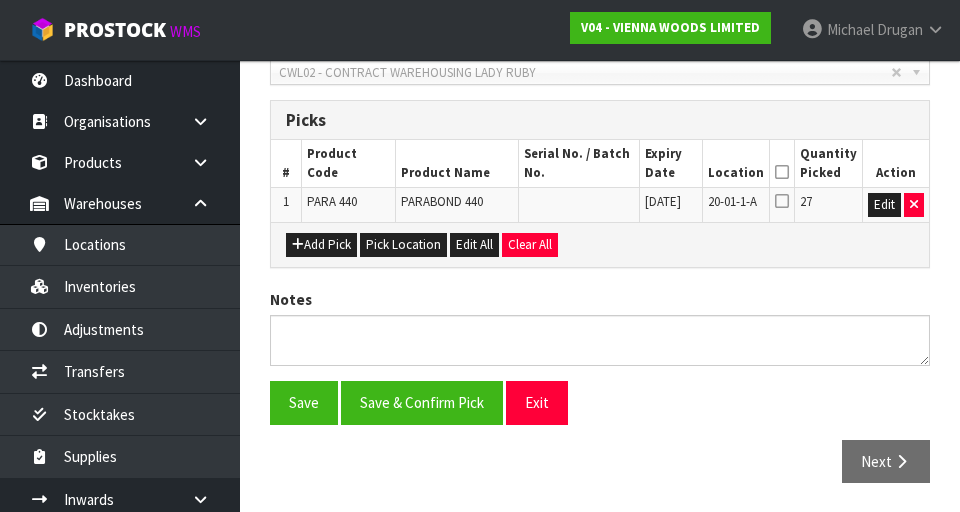 click on "Location" at bounding box center [735, 163] 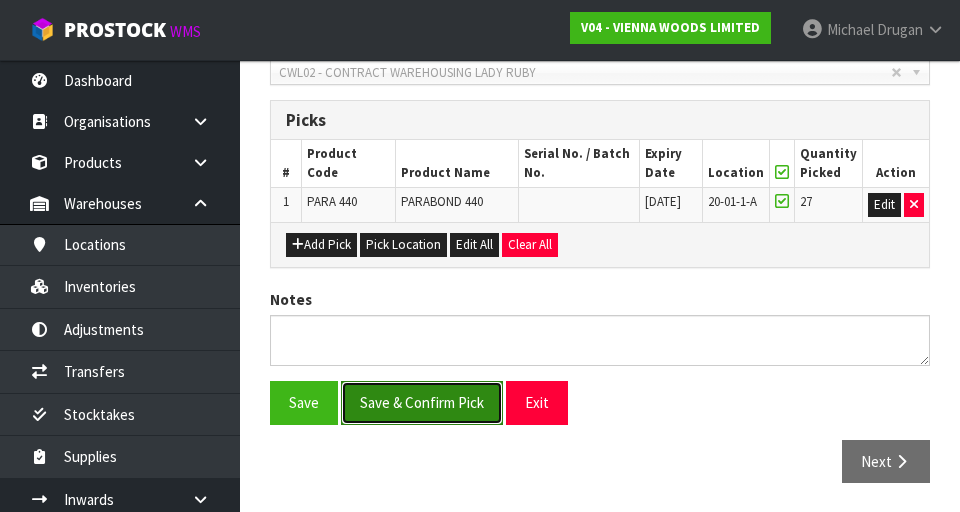 click on "Save & Confirm Pick" at bounding box center (422, 402) 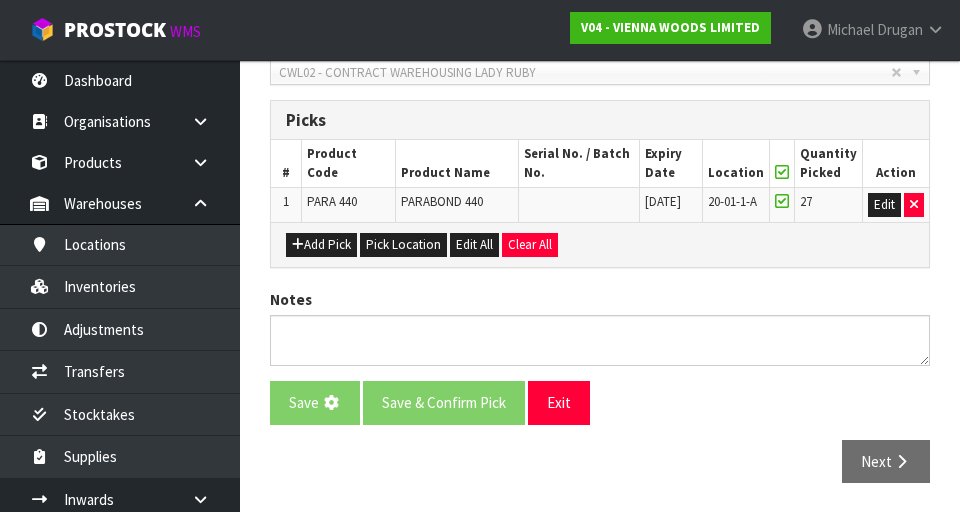 scroll, scrollTop: 0, scrollLeft: 0, axis: both 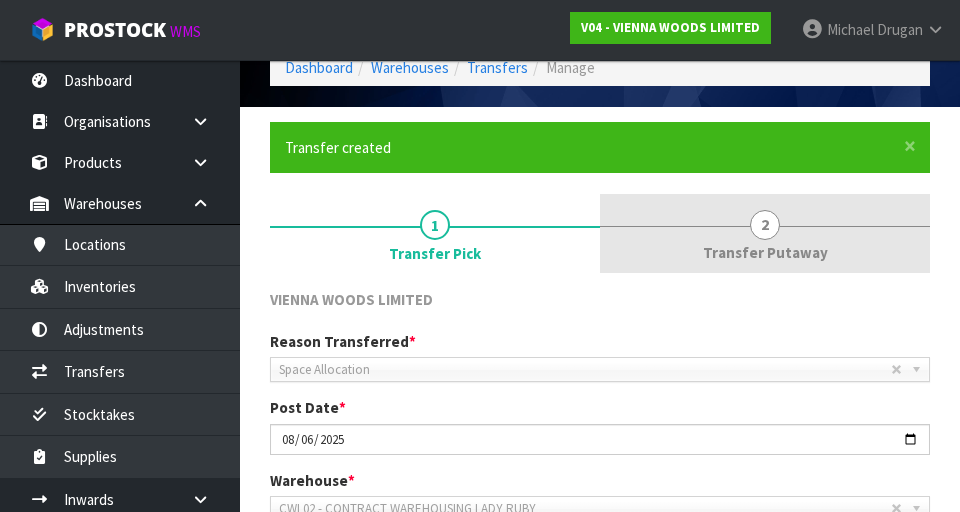 click on "2
Transfer Putaway" at bounding box center (765, 233) 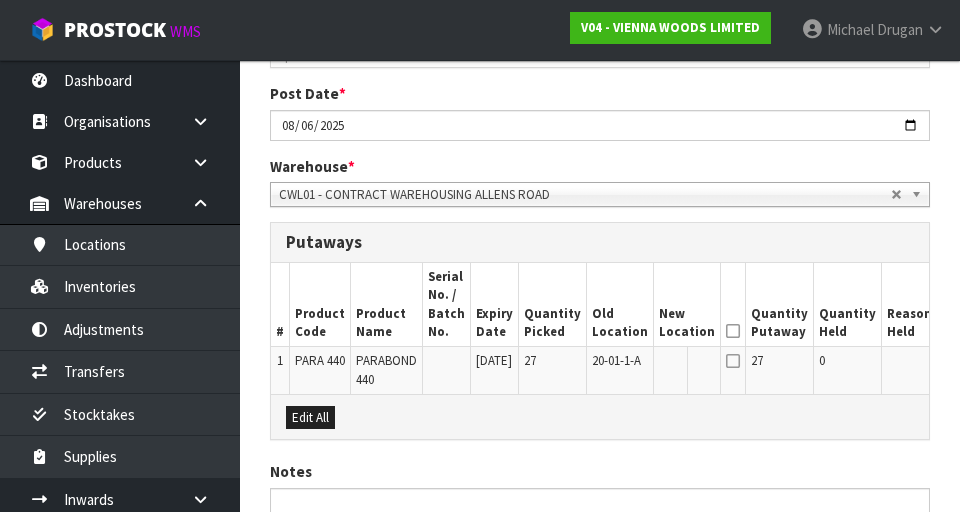 scroll, scrollTop: 398, scrollLeft: 0, axis: vertical 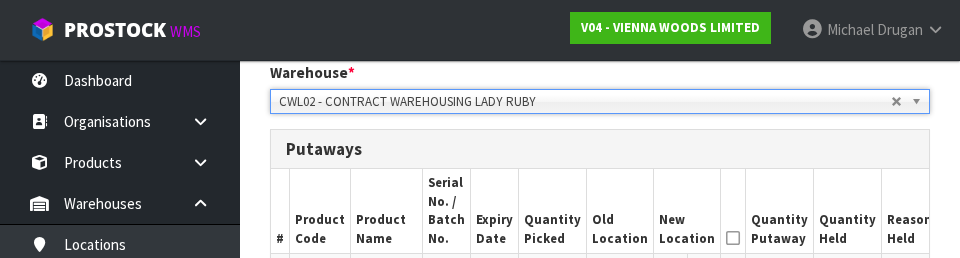 click on "Quantity
Held" at bounding box center (848, 211) 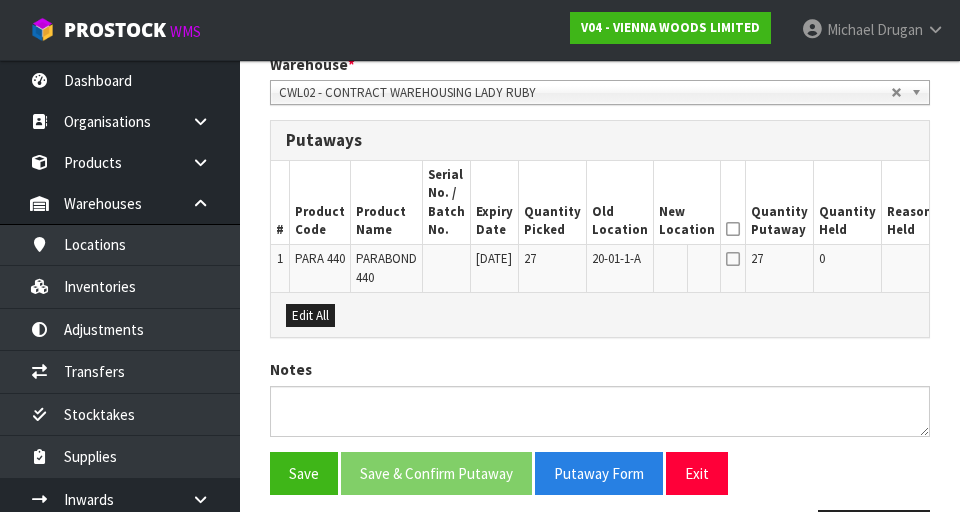 scroll, scrollTop: 508, scrollLeft: 0, axis: vertical 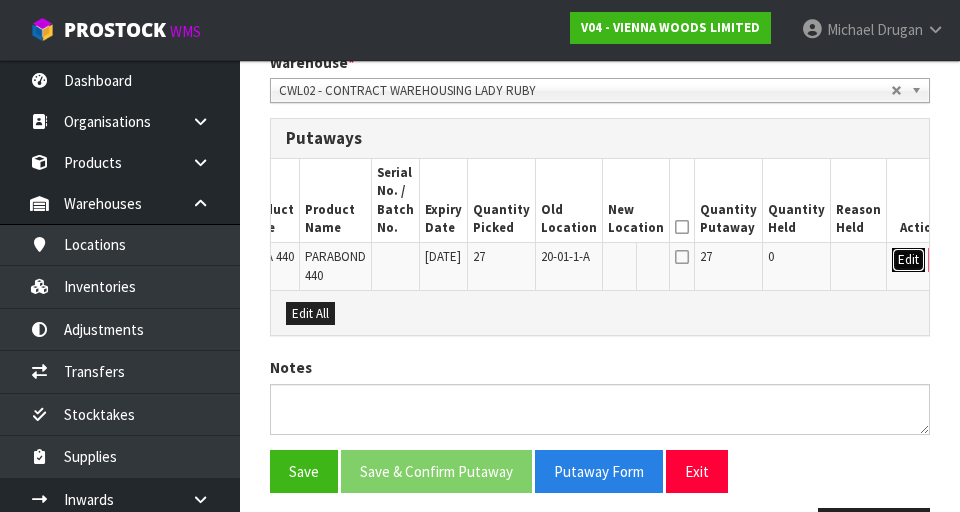 click on "Edit" at bounding box center [908, 260] 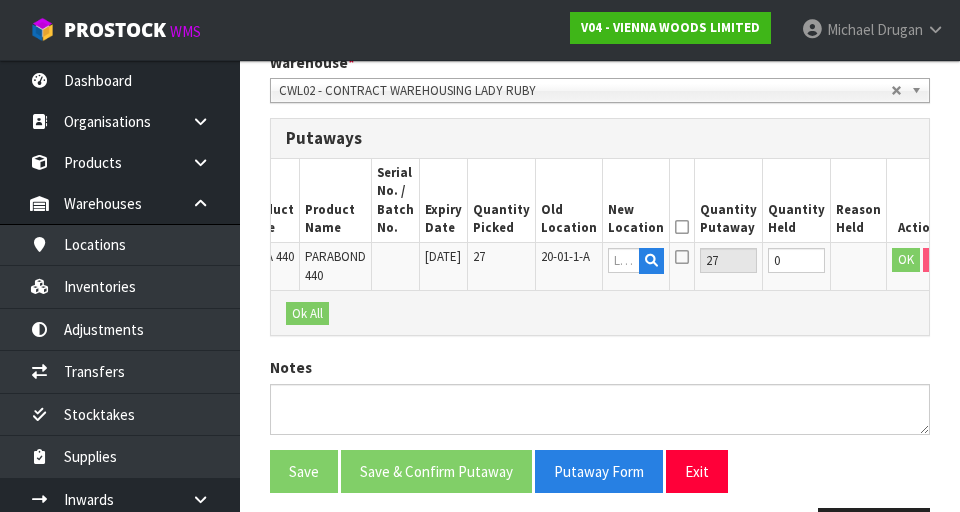scroll, scrollTop: 0, scrollLeft: 46, axis: horizontal 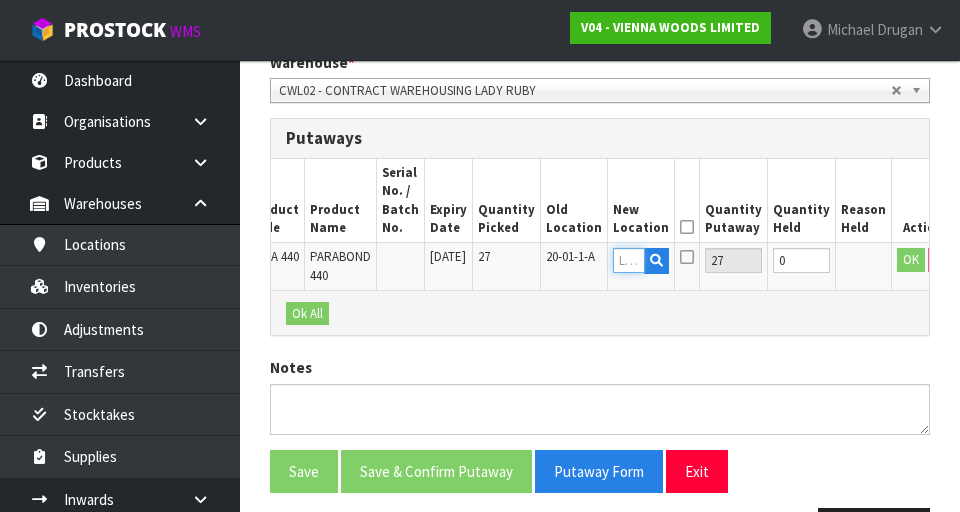 click at bounding box center (629, 260) 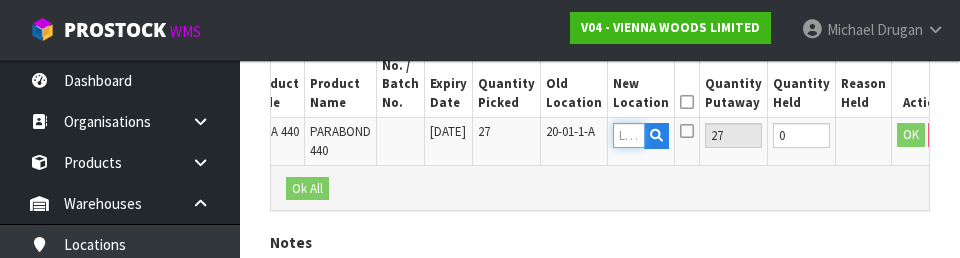 scroll, scrollTop: 630, scrollLeft: 0, axis: vertical 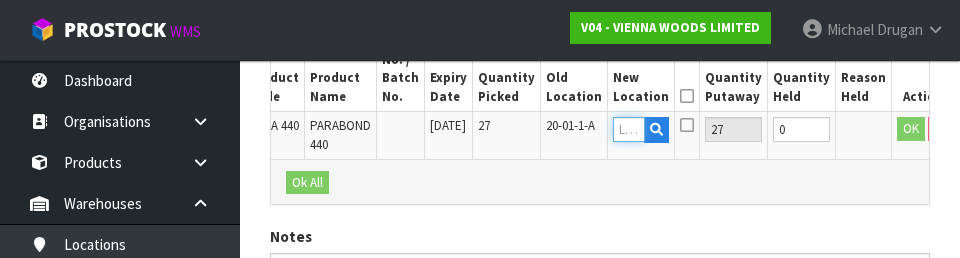 type on "0" 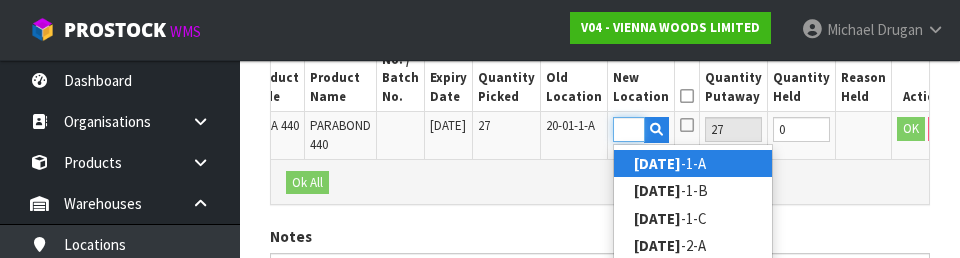 scroll, scrollTop: 0, scrollLeft: 20, axis: horizontal 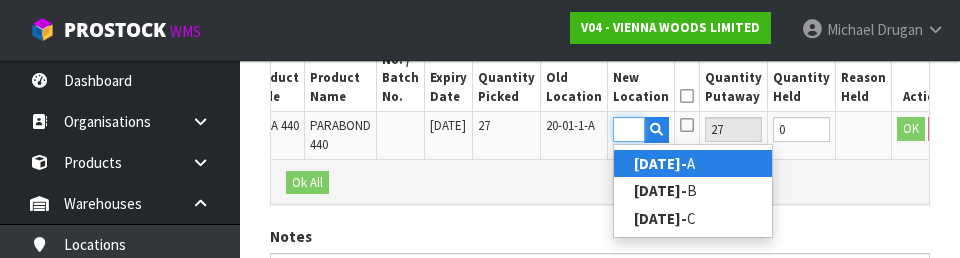 type on "07-12-2-B" 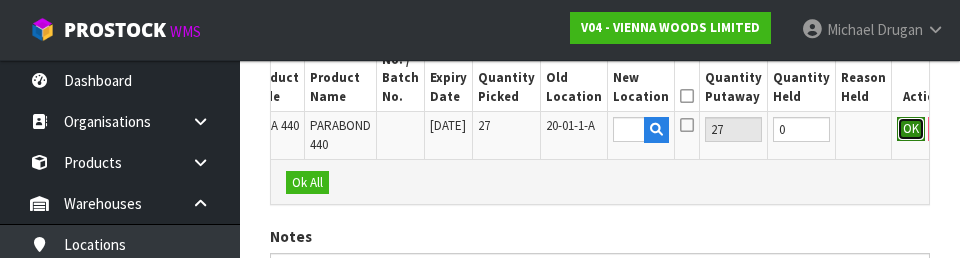 click on "OK" at bounding box center [911, 129] 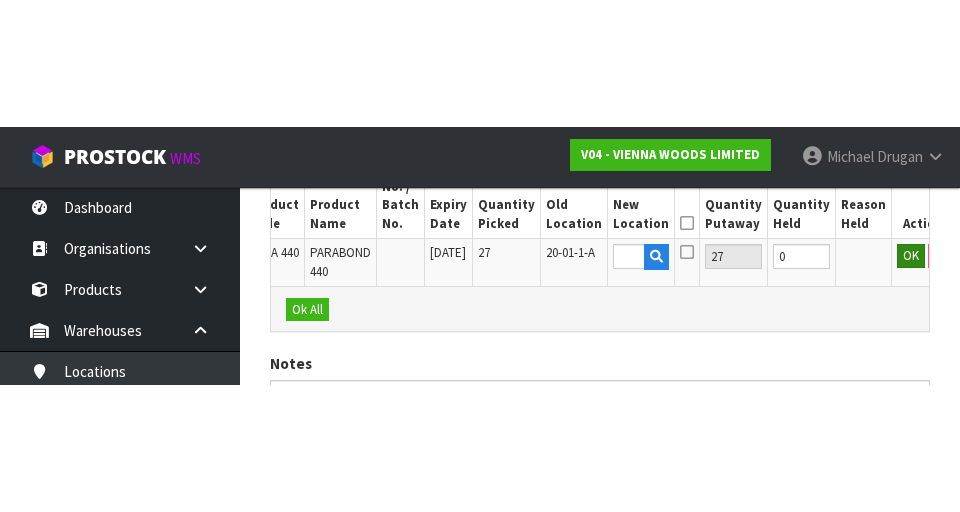 scroll, scrollTop: 595, scrollLeft: 0, axis: vertical 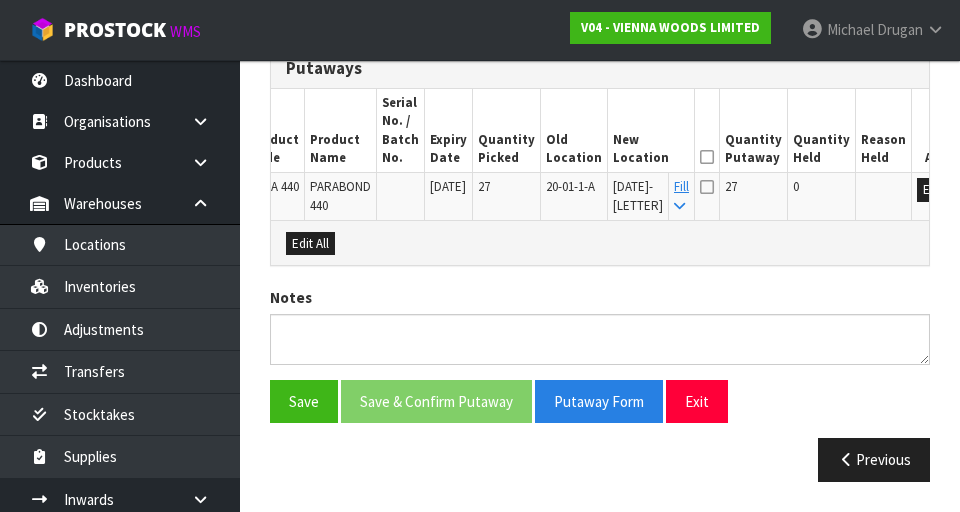 click at bounding box center [707, 157] 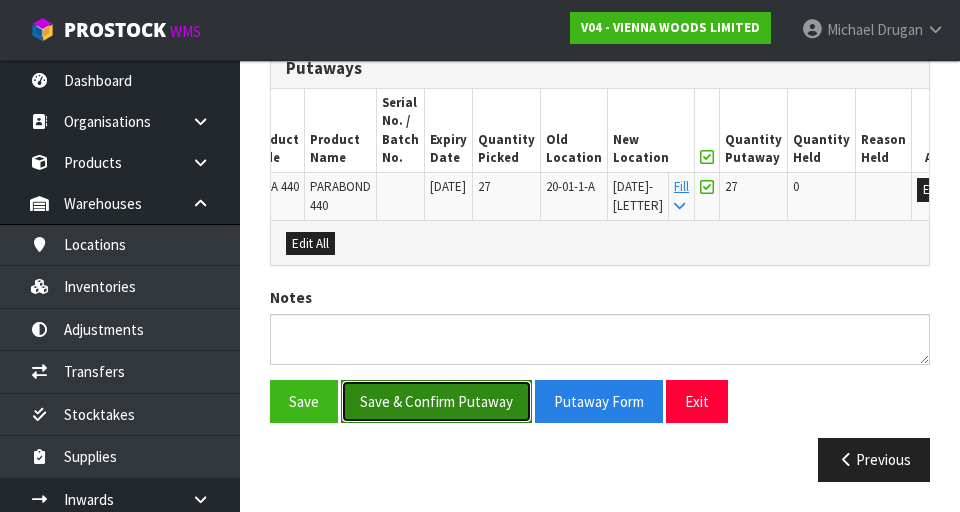 click on "Save & Confirm Putaway" at bounding box center [436, 401] 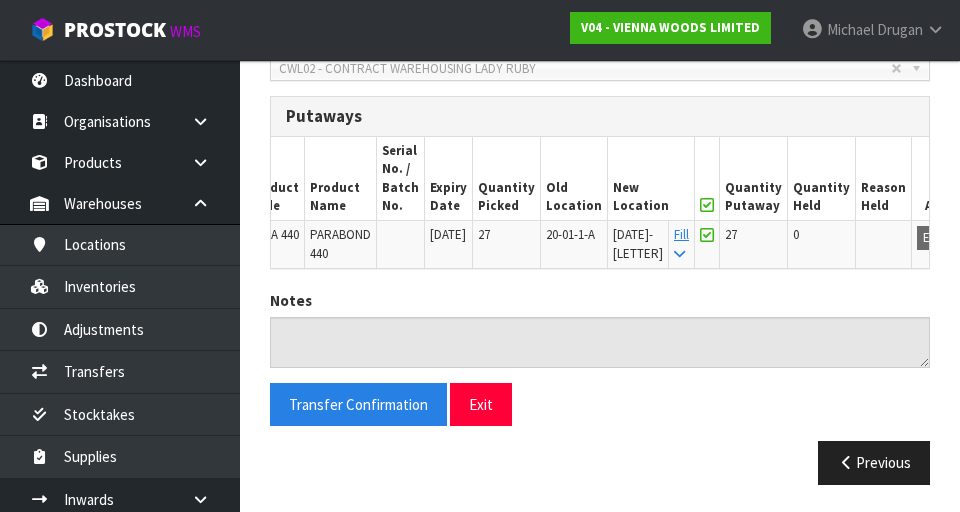 scroll, scrollTop: 551, scrollLeft: 0, axis: vertical 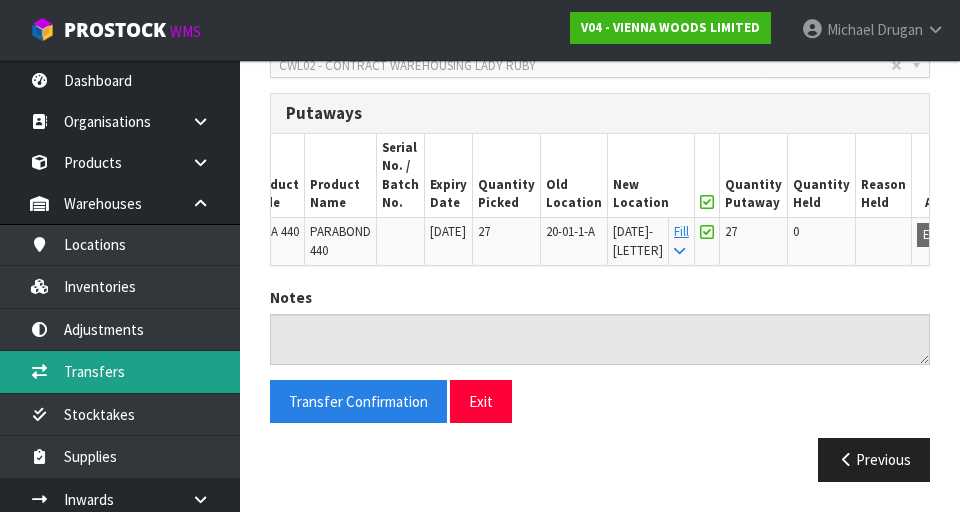 click on "Transfers" at bounding box center (120, 371) 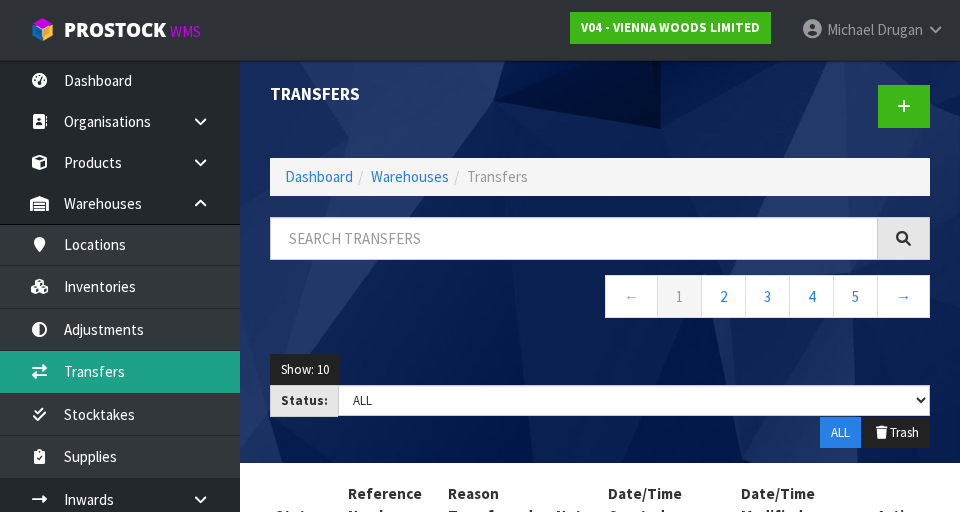 scroll, scrollTop: 0, scrollLeft: 0, axis: both 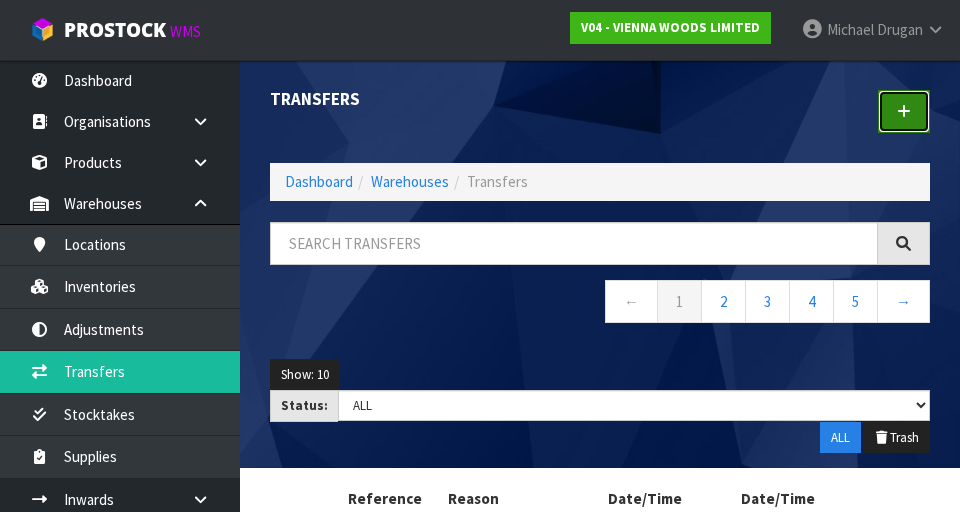click at bounding box center [904, 111] 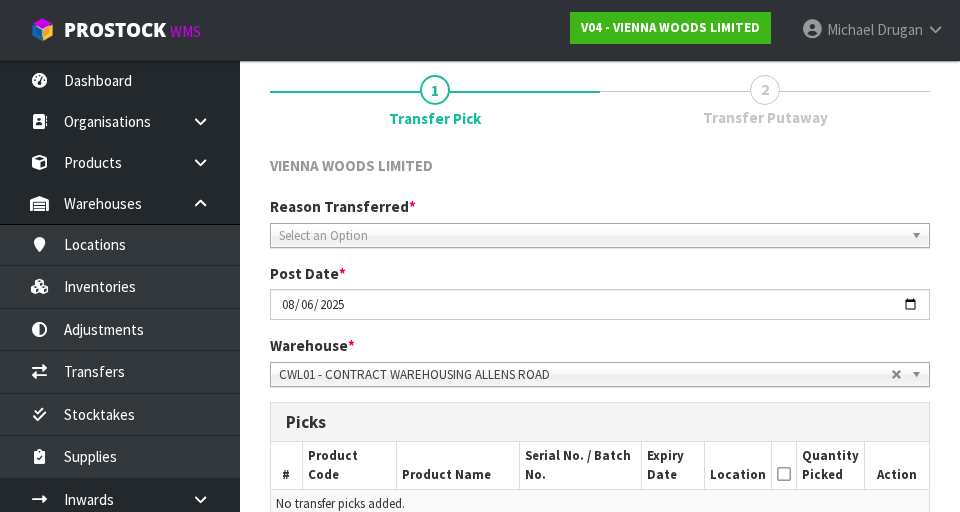 click on "Select an Option" at bounding box center [591, 236] 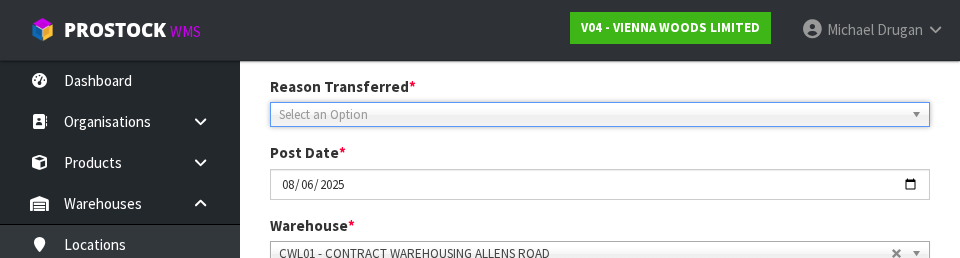 scroll, scrollTop: 276, scrollLeft: 0, axis: vertical 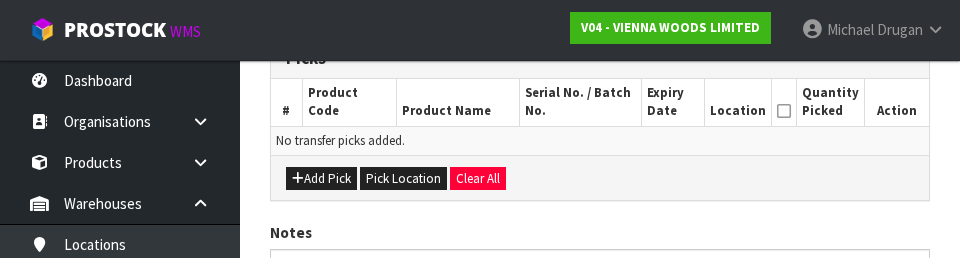 click on "Add Pick
Pick Location
Clear All" at bounding box center (600, 177) 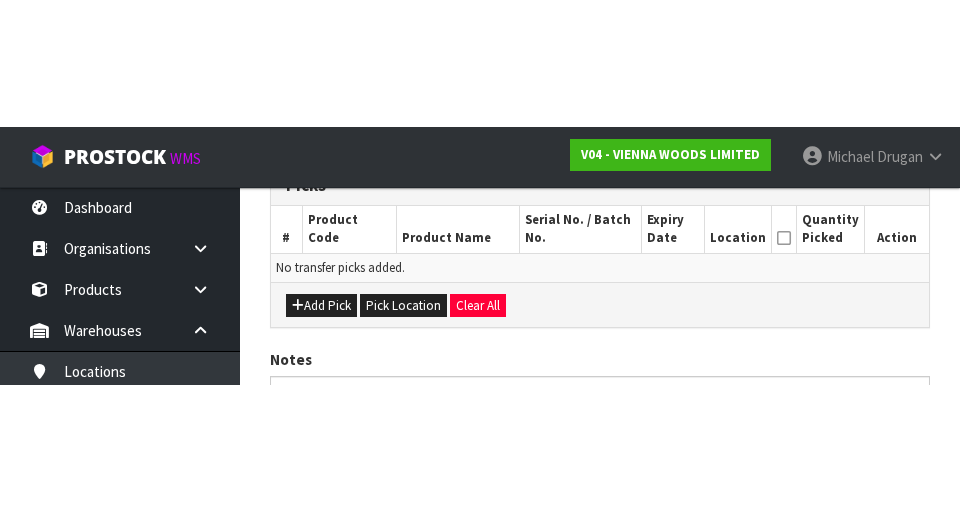 scroll, scrollTop: 449, scrollLeft: 0, axis: vertical 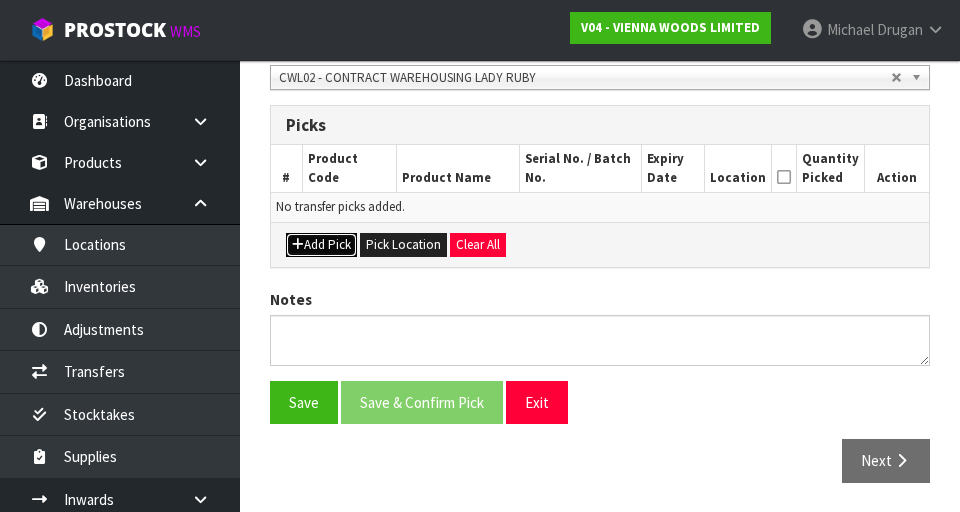 click on "Add Pick" at bounding box center [321, 245] 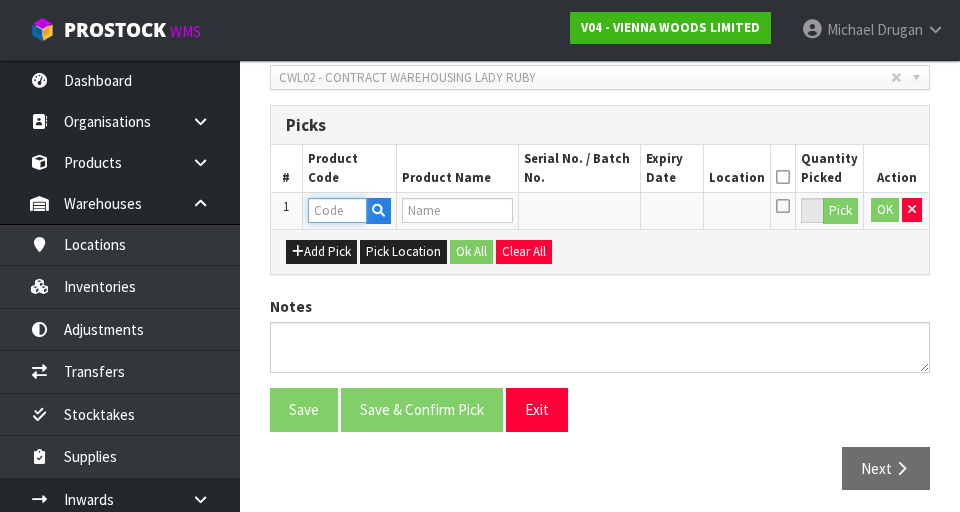 click at bounding box center [337, 210] 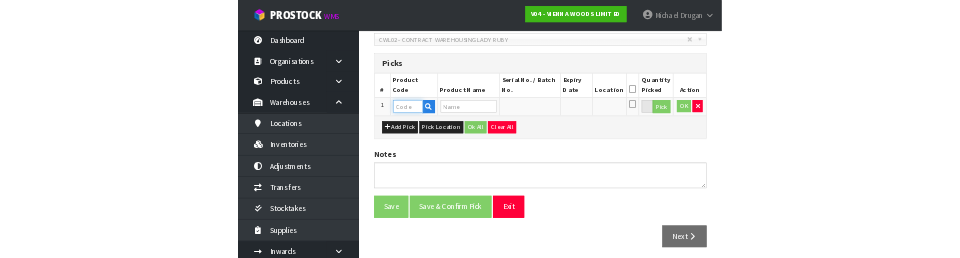 scroll, scrollTop: 440, scrollLeft: 0, axis: vertical 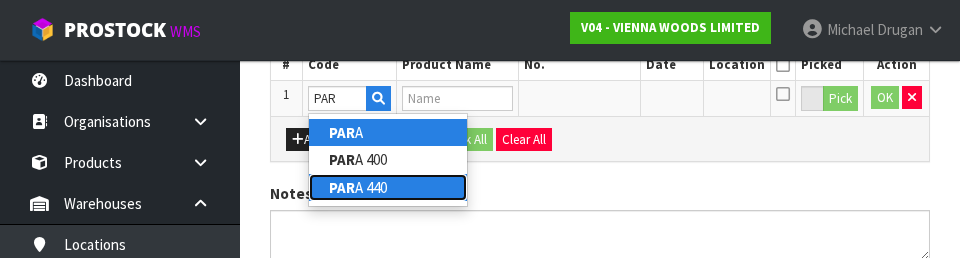 click on "PAR" at bounding box center [342, 187] 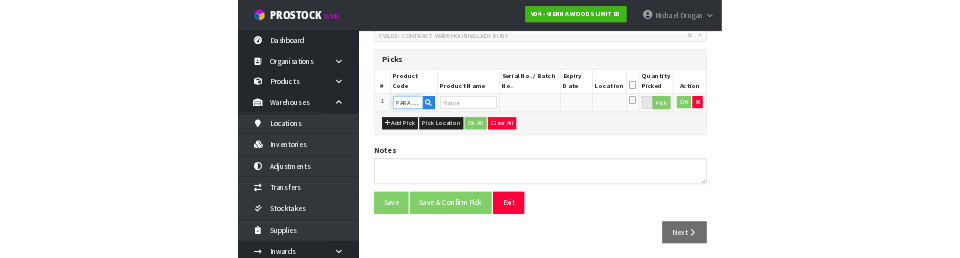 scroll, scrollTop: 552, scrollLeft: 0, axis: vertical 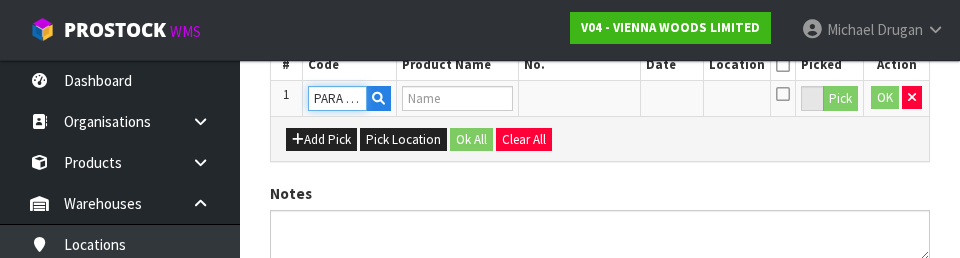 type on "PARABOND 440" 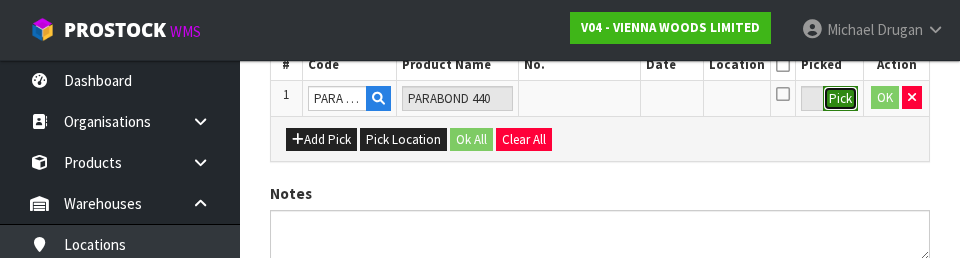 click on "Pick" at bounding box center [840, 99] 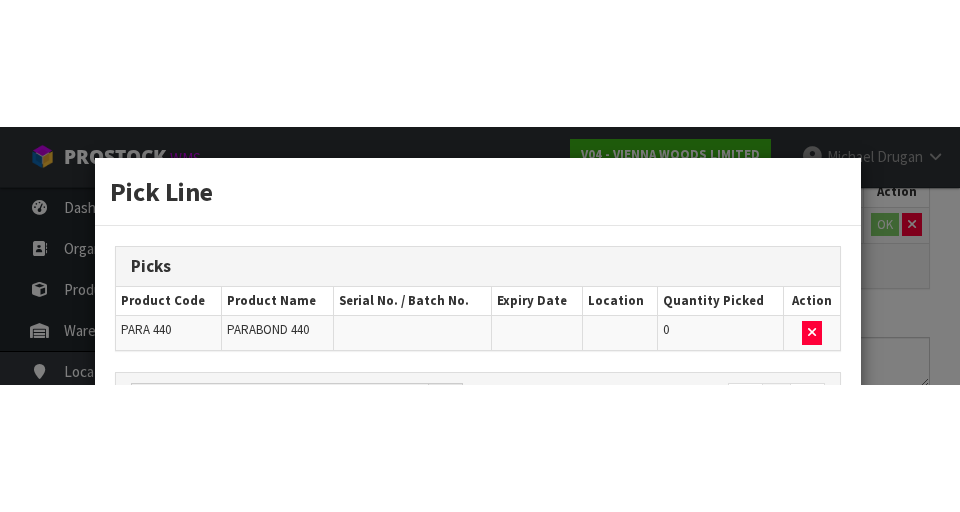 scroll, scrollTop: 456, scrollLeft: 0, axis: vertical 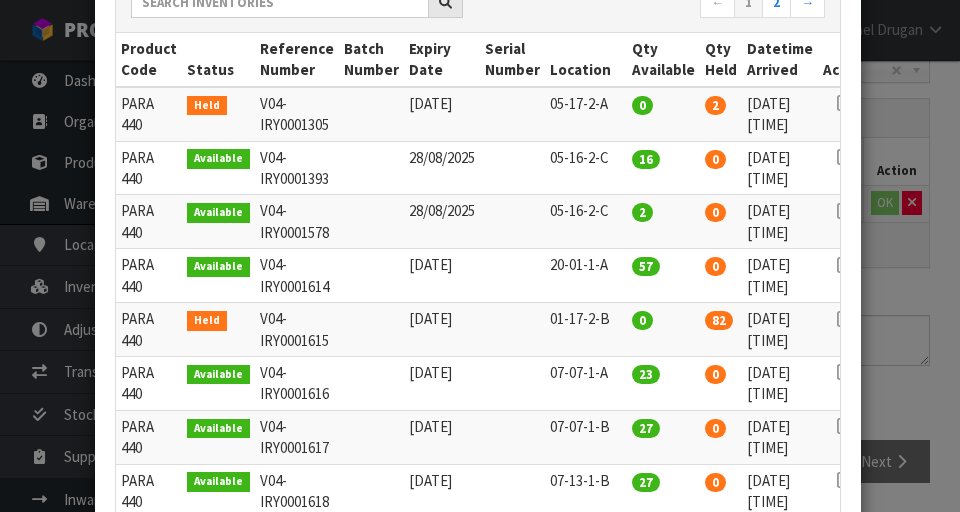 click at bounding box center [845, 265] 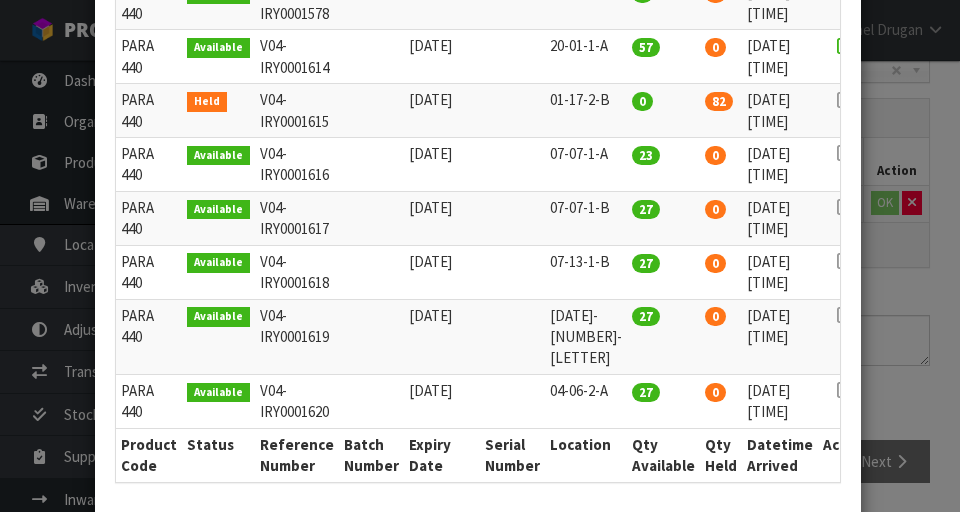 scroll, scrollTop: 581, scrollLeft: 0, axis: vertical 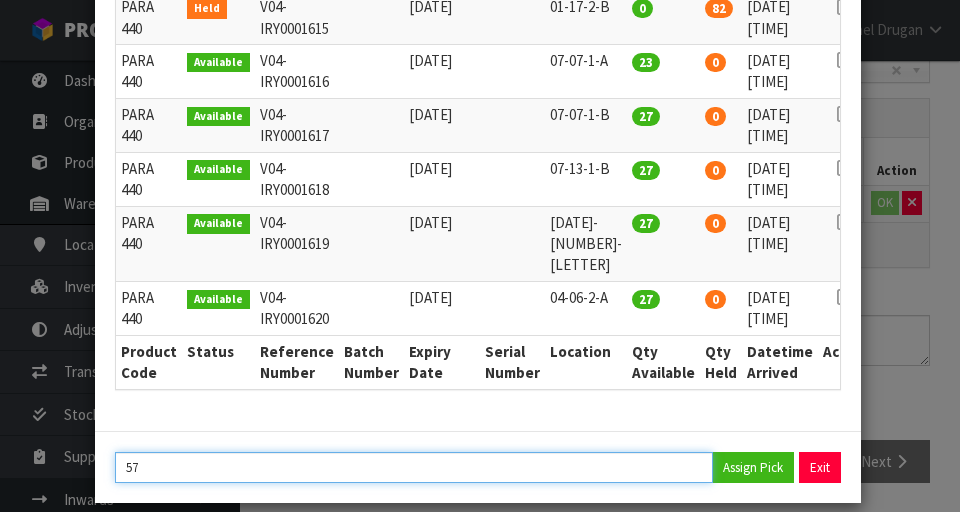 click on "57" at bounding box center (414, 467) 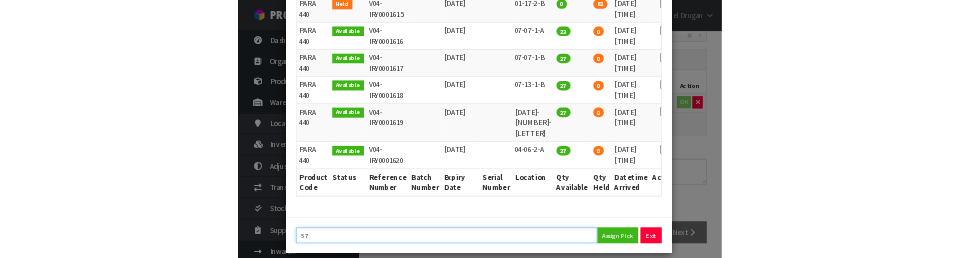 scroll, scrollTop: 447, scrollLeft: 0, axis: vertical 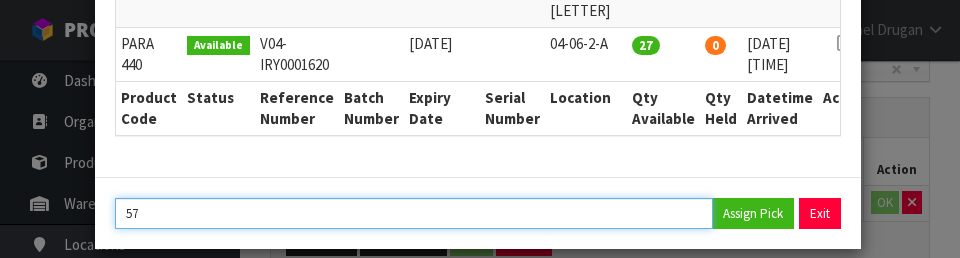 type on "5" 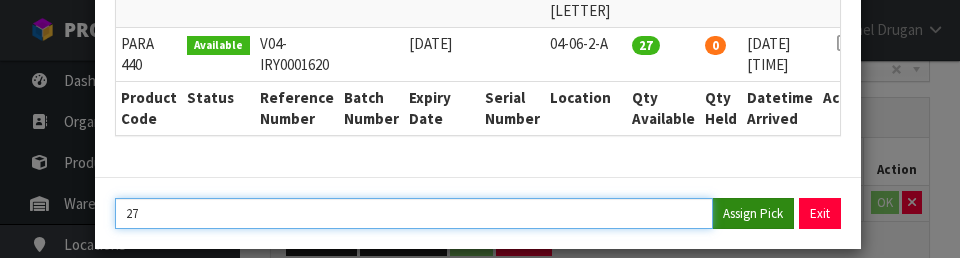 type on "27" 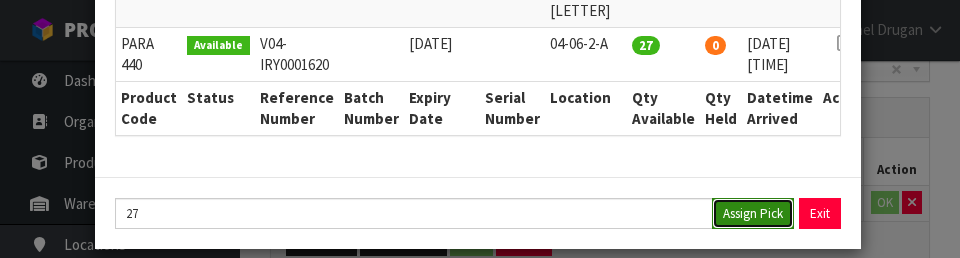 click on "Assign Pick" at bounding box center [753, 213] 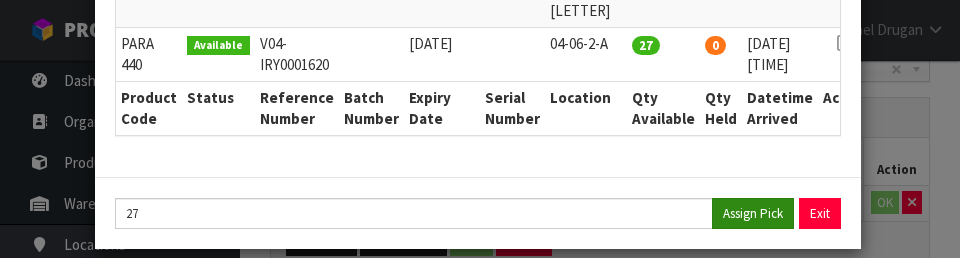 type on "27" 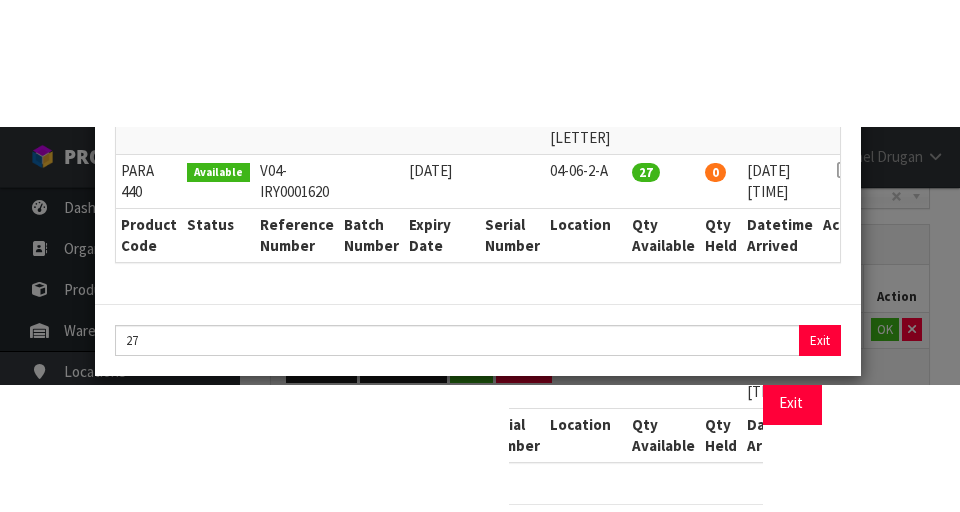 scroll, scrollTop: 456, scrollLeft: 0, axis: vertical 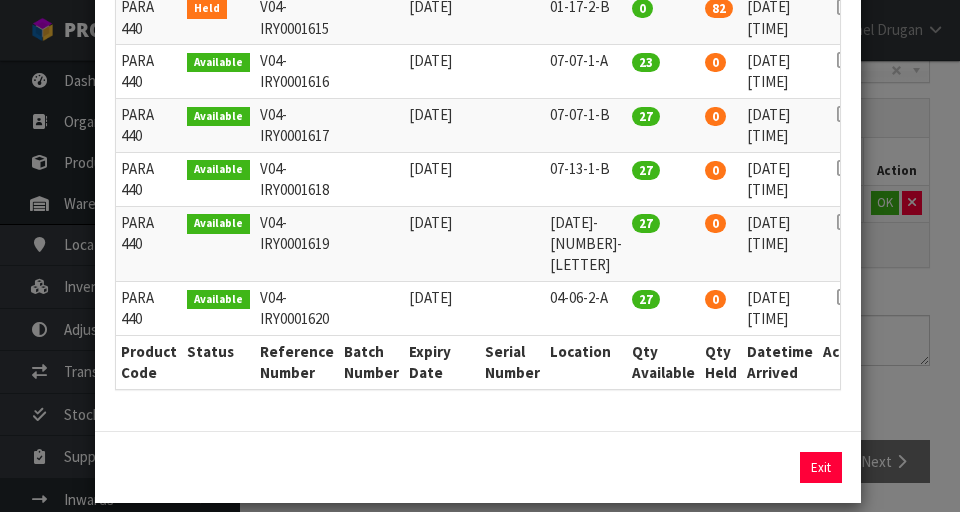click on "Pick Line
Picks
Product Code
Product Name
Serial No. / Batch No.
Expiry Date
Location
Quantity Picked
Action
PARA 440
PARABOND 440
02/04/2026
20-01-1-A
27
←
1 2
→
Product Code
Status
Reference Number
Batch Number
Expiry Date
Serial Number
Location
Qty Available
Qty Held
Datetime Arrived
Action
Held 0" at bounding box center (480, 256) 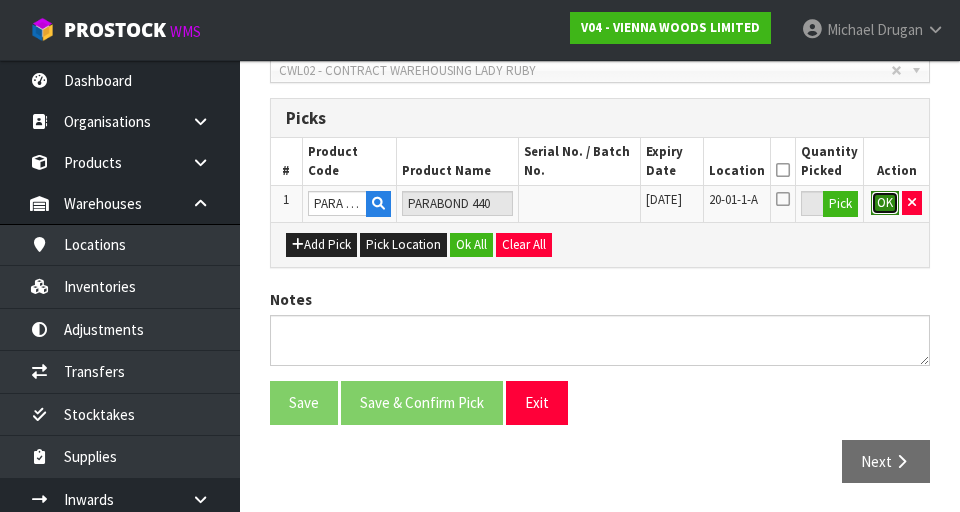 click on "OK" at bounding box center (885, 203) 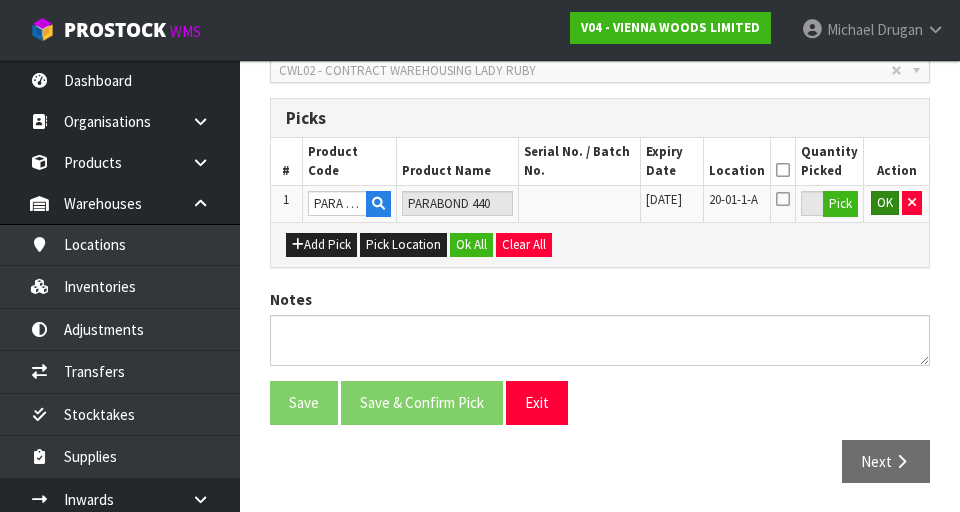scroll, scrollTop: 454, scrollLeft: 0, axis: vertical 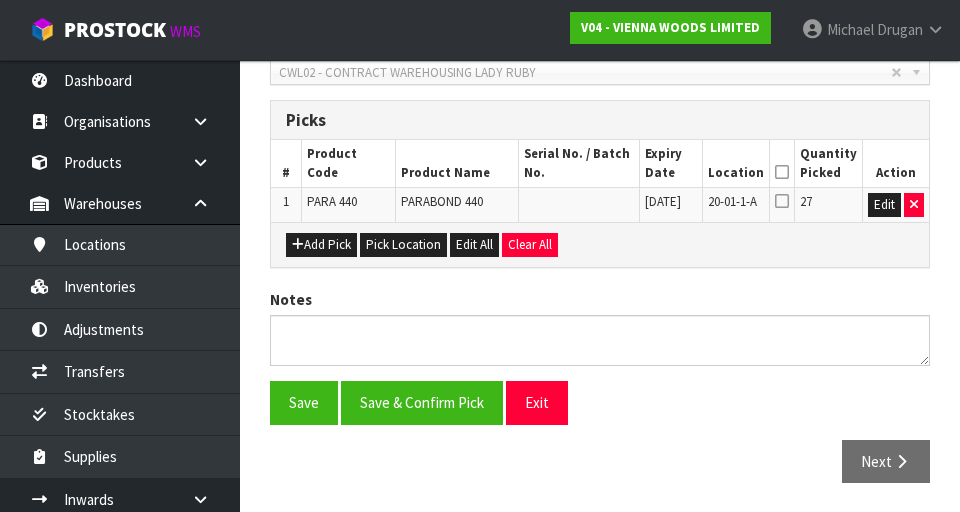 click at bounding box center [782, 172] 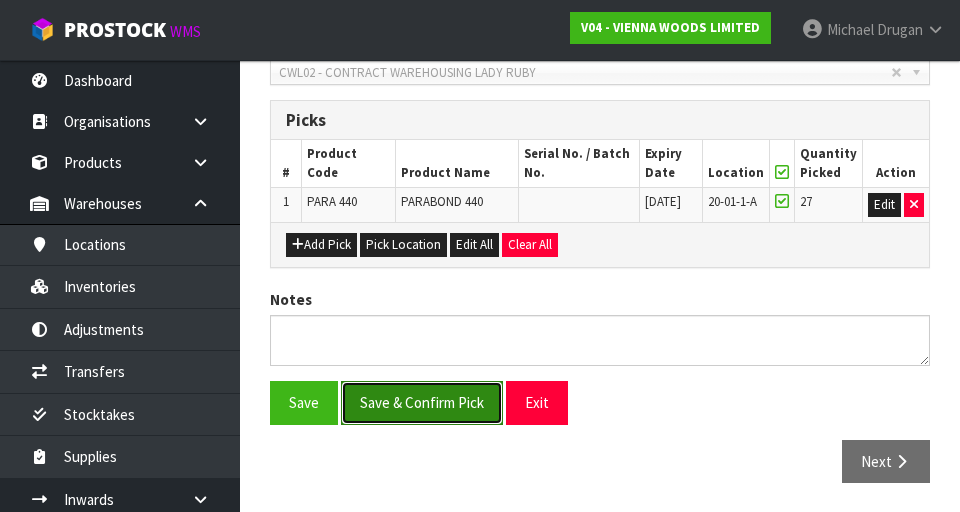 click on "Save & Confirm Pick" at bounding box center (422, 402) 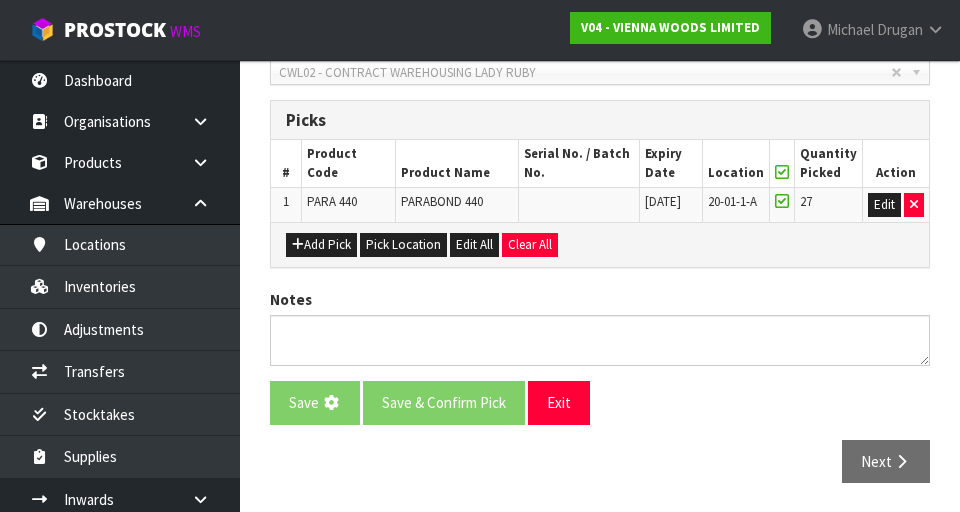 scroll, scrollTop: 0, scrollLeft: 0, axis: both 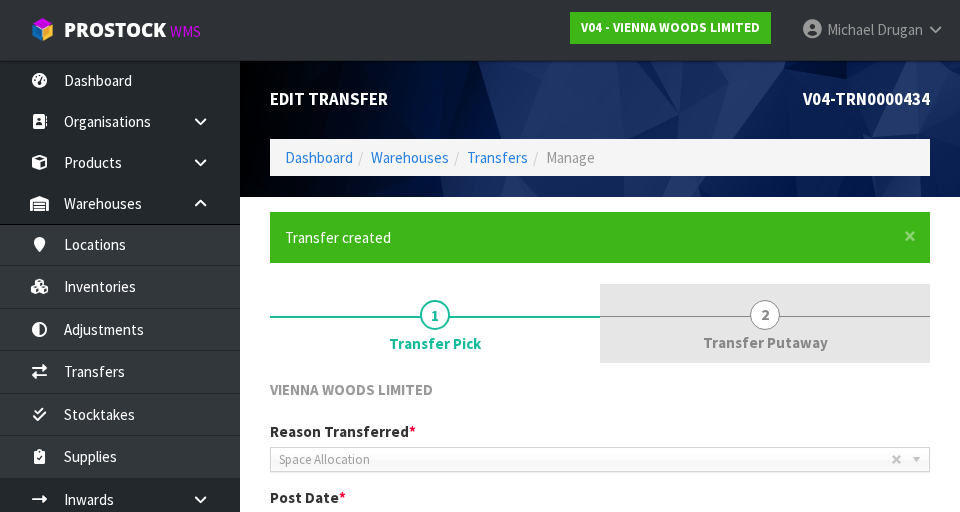 click on "2
Transfer Putaway" at bounding box center [765, 323] 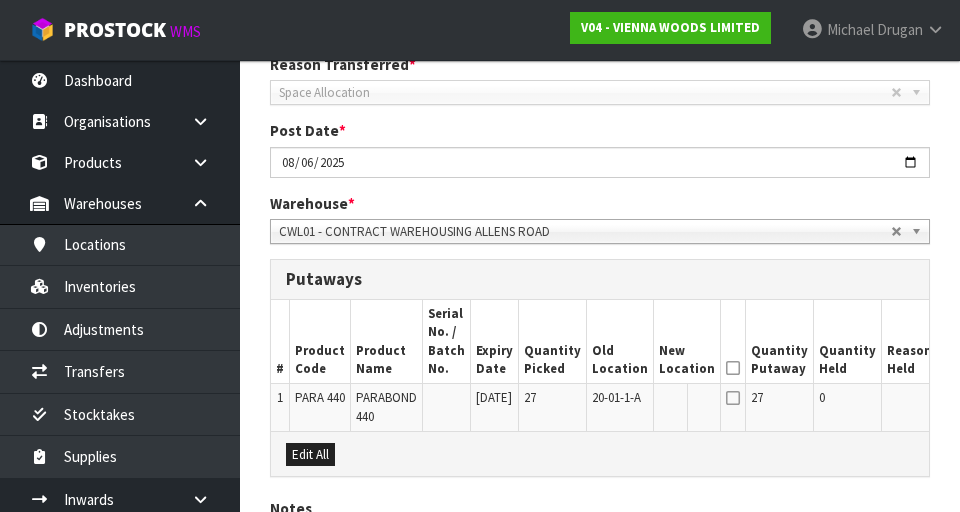 scroll, scrollTop: 370, scrollLeft: 0, axis: vertical 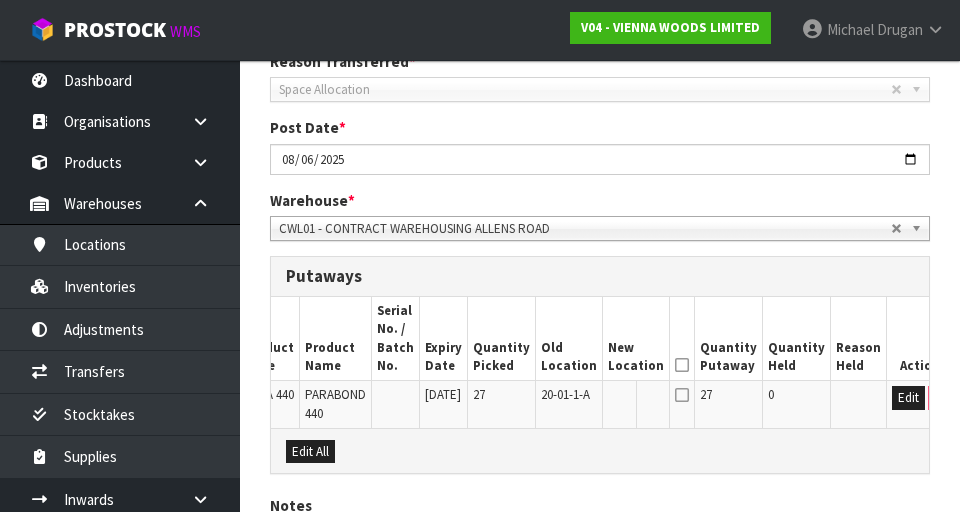 click at bounding box center (859, 404) 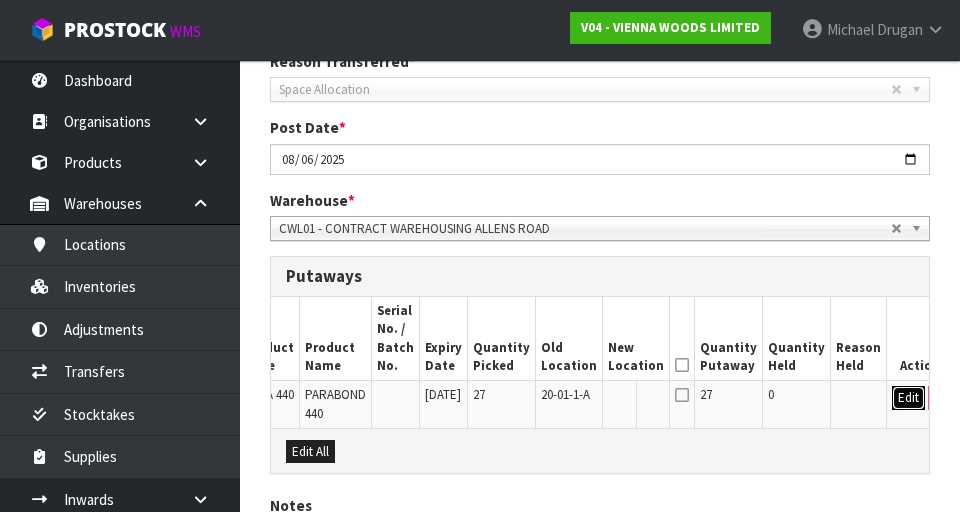click on "Edit" at bounding box center (908, 398) 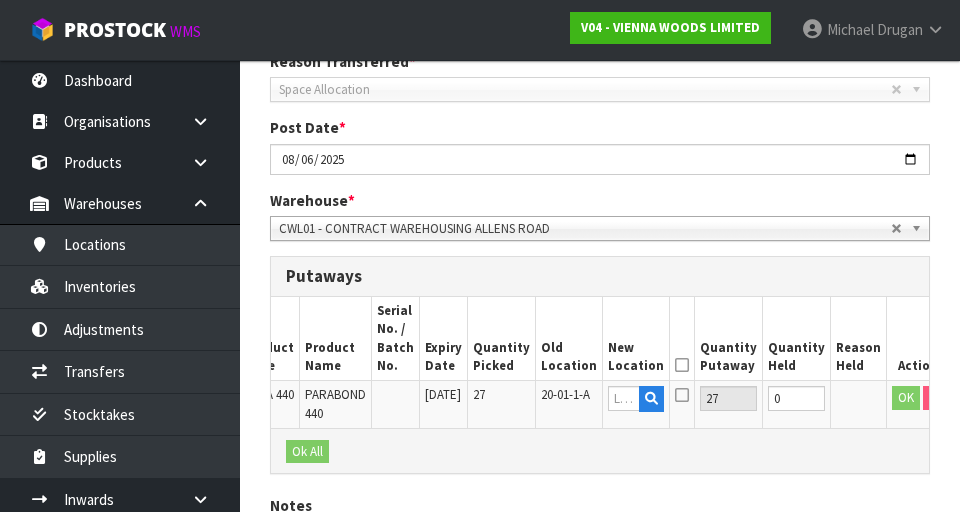 scroll, scrollTop: 0, scrollLeft: 46, axis: horizontal 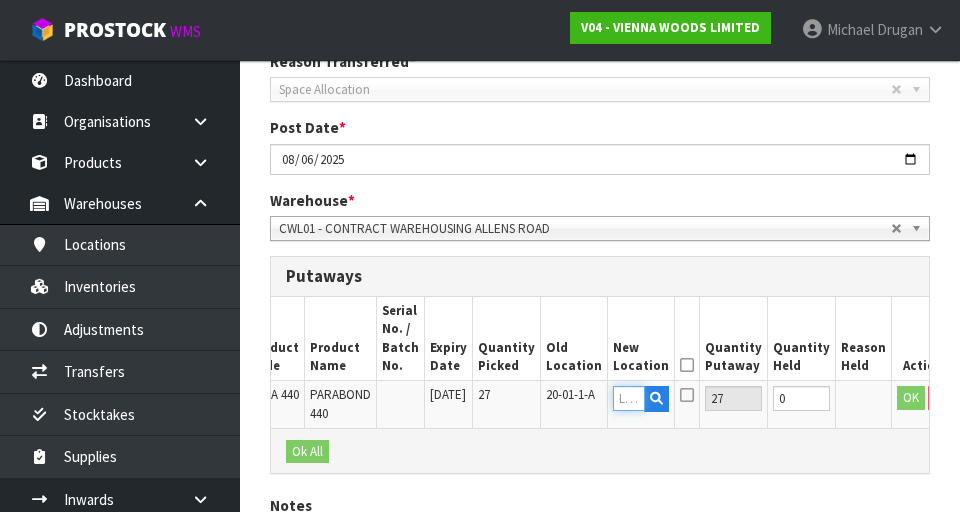 click at bounding box center (629, 398) 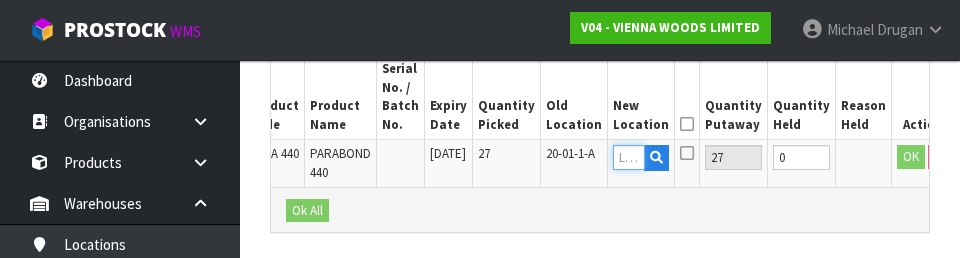 scroll, scrollTop: 630, scrollLeft: 0, axis: vertical 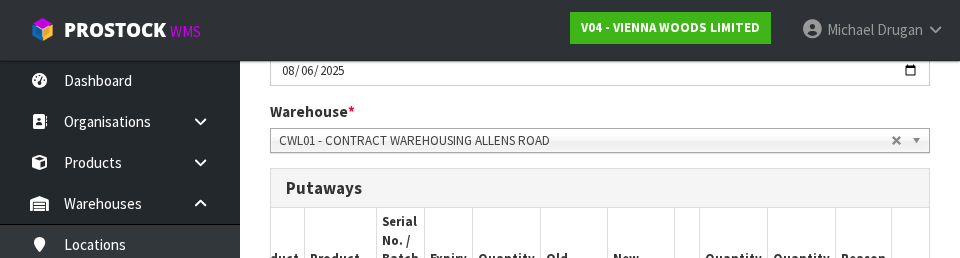 type on "08-11-1-B" 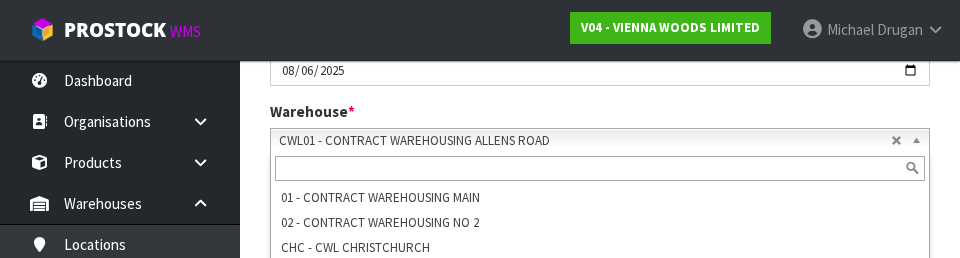 scroll, scrollTop: 0, scrollLeft: 0, axis: both 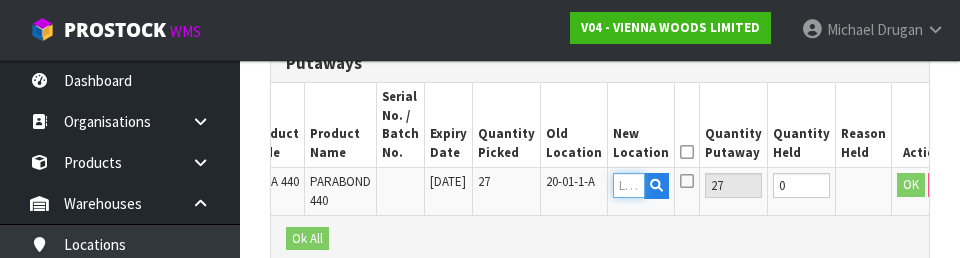 click at bounding box center (629, 185) 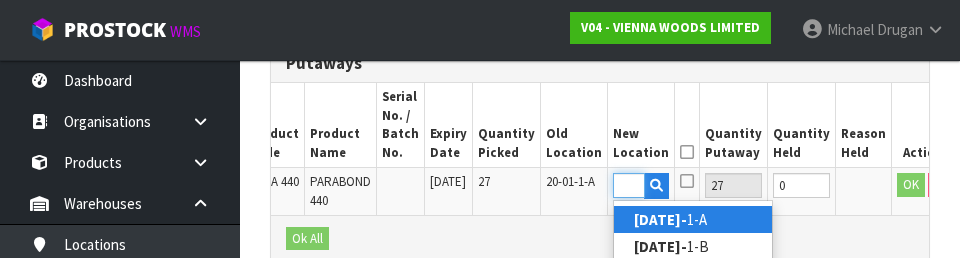 scroll, scrollTop: 0, scrollLeft: 27, axis: horizontal 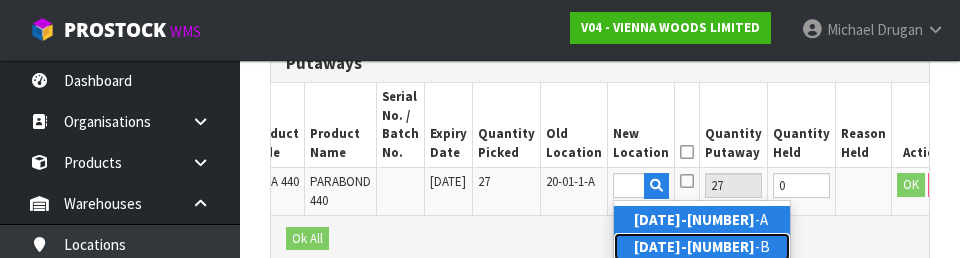 click on "08-11-1 -B" at bounding box center [702, 246] 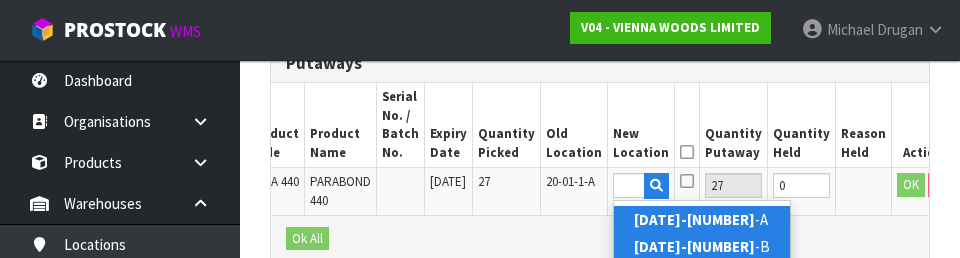 type on "08-11-1-B" 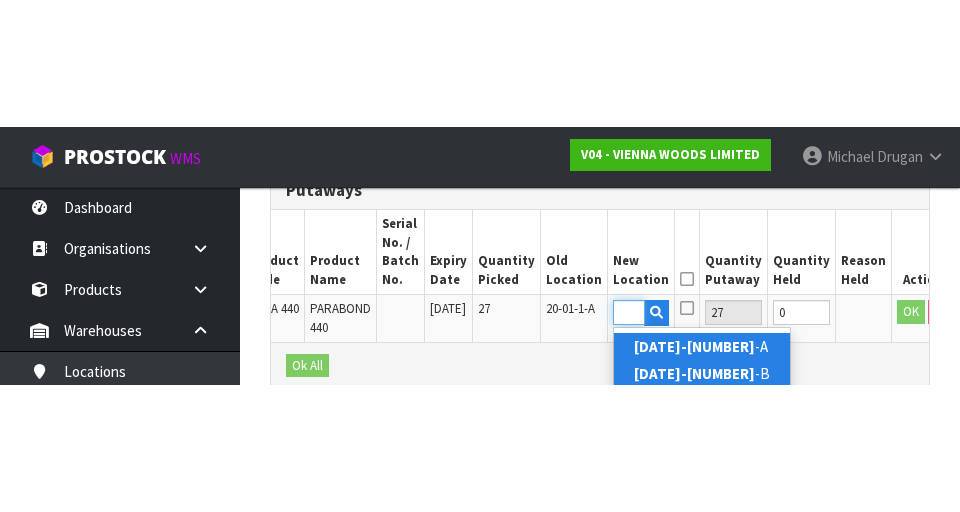 scroll, scrollTop: 577, scrollLeft: 0, axis: vertical 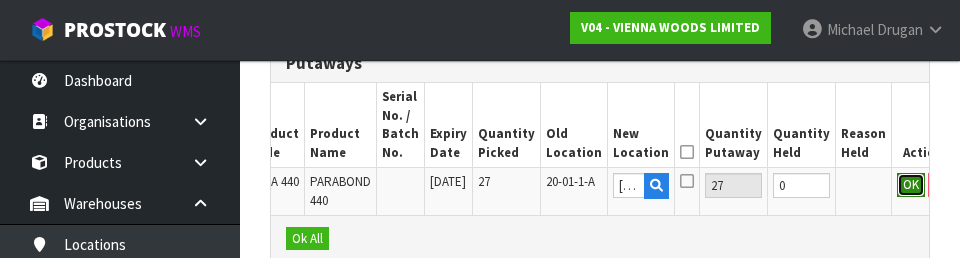 click on "OK" at bounding box center (911, 185) 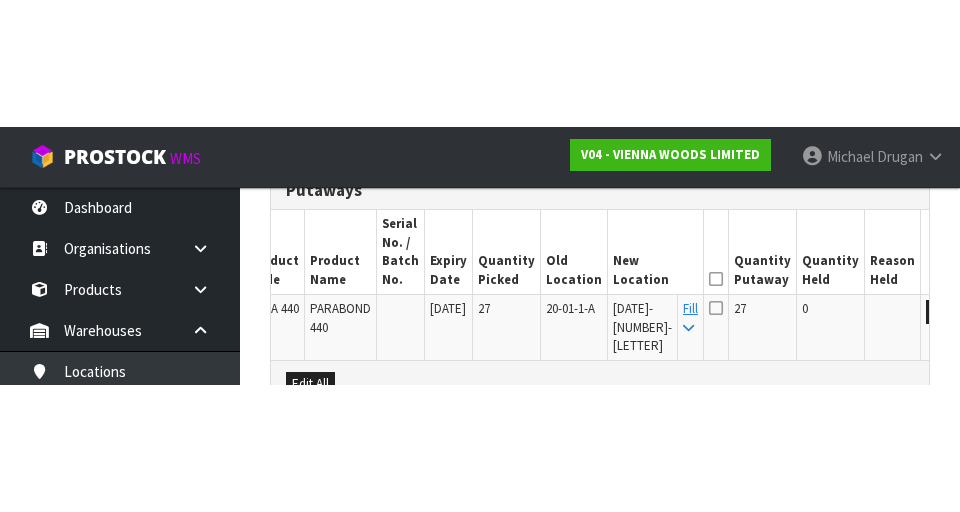 scroll, scrollTop: 584, scrollLeft: 0, axis: vertical 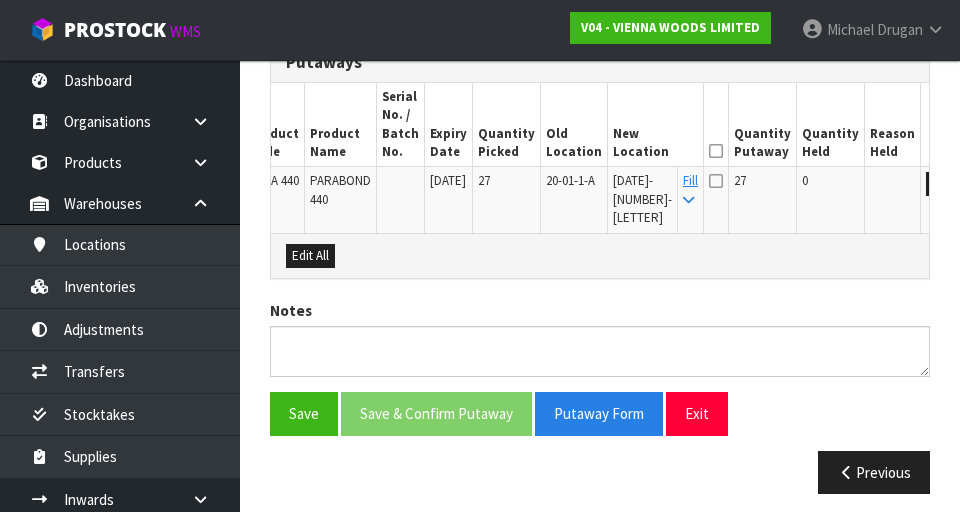 click at bounding box center [716, 151] 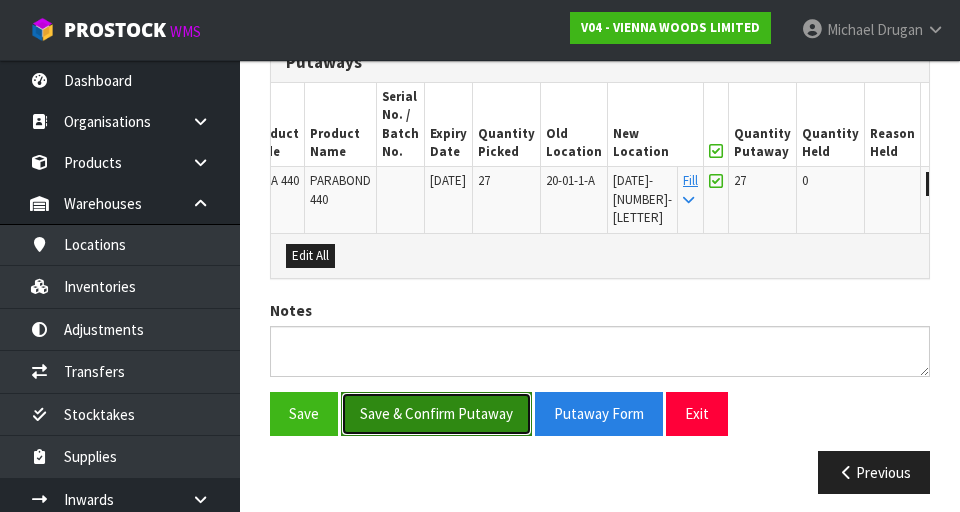 click on "Save & Confirm Putaway" at bounding box center [436, 413] 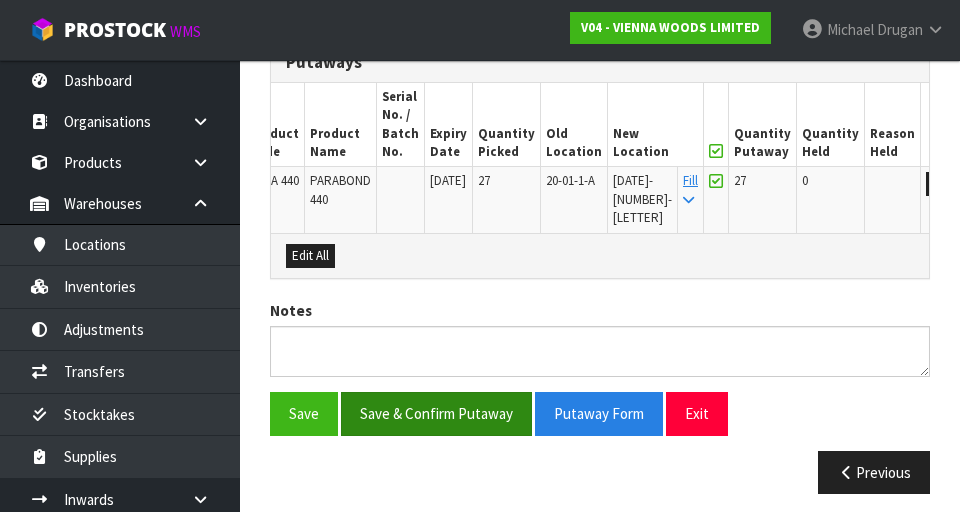 scroll, scrollTop: 0, scrollLeft: 0, axis: both 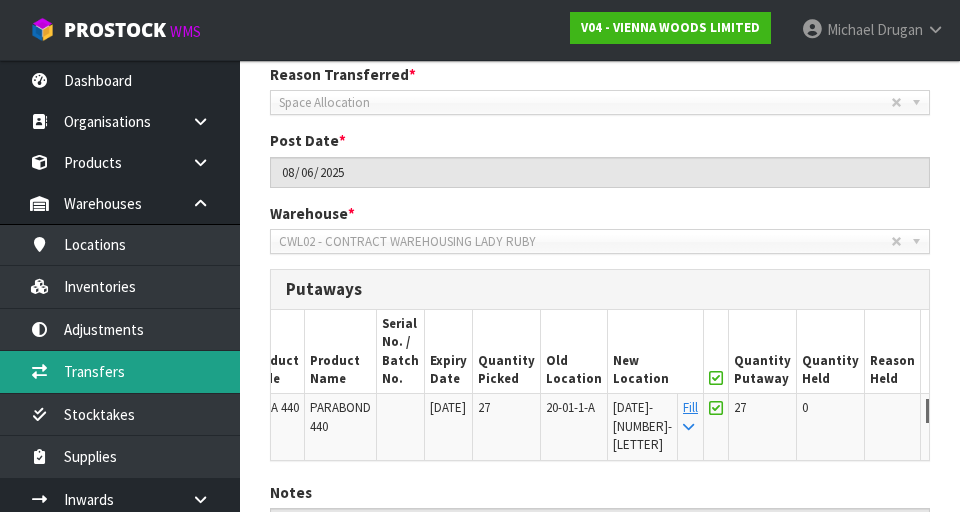 click on "Transfers" at bounding box center [120, 371] 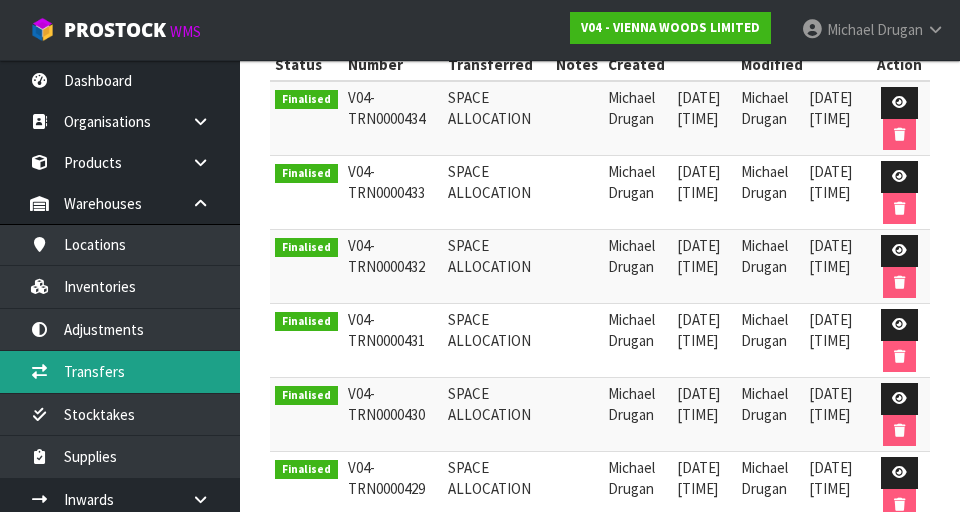 scroll, scrollTop: 95, scrollLeft: 0, axis: vertical 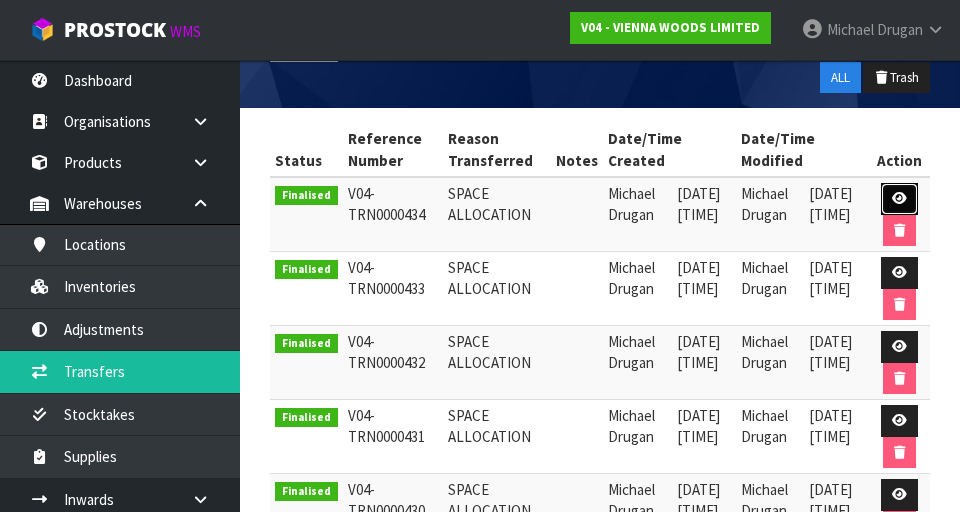 click at bounding box center (899, 199) 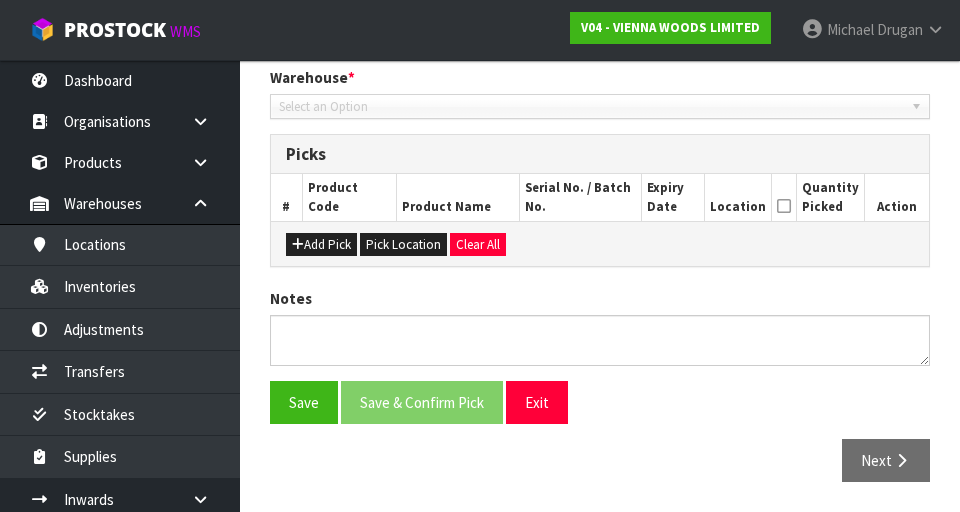type on "2025-08-06" 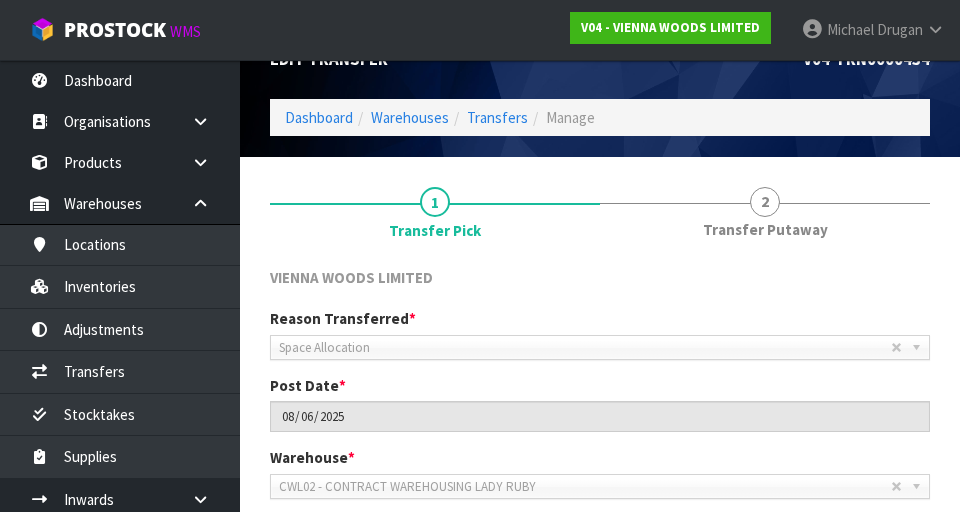scroll, scrollTop: 0, scrollLeft: 0, axis: both 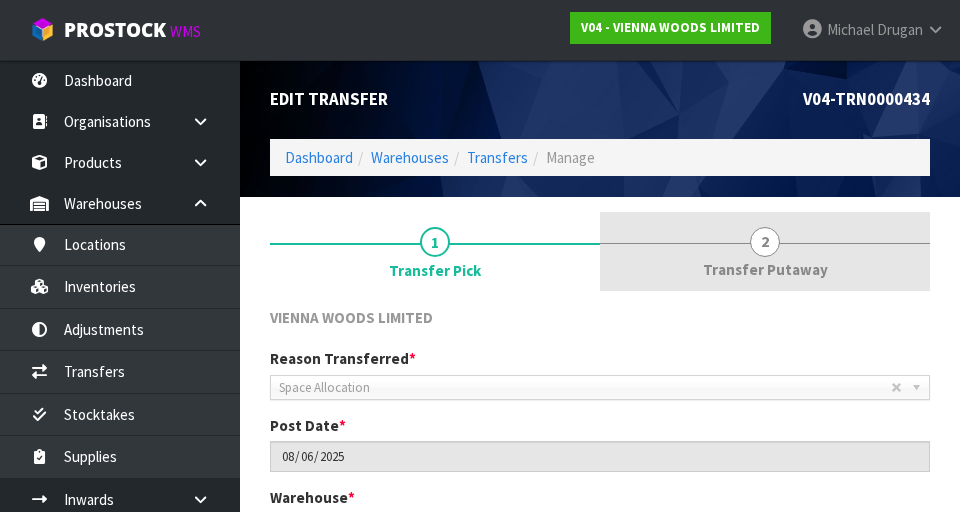 click on "Transfer Putaway" at bounding box center [765, 269] 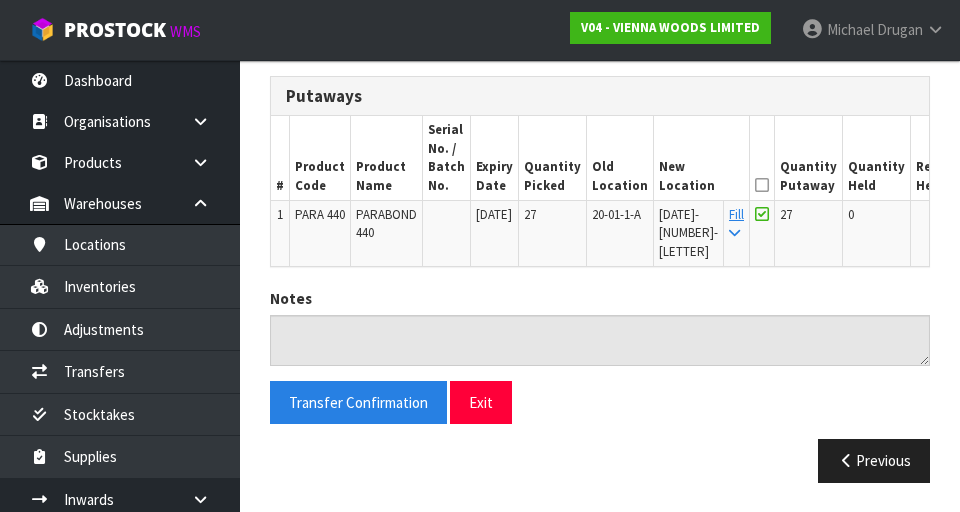 scroll, scrollTop: 0, scrollLeft: 0, axis: both 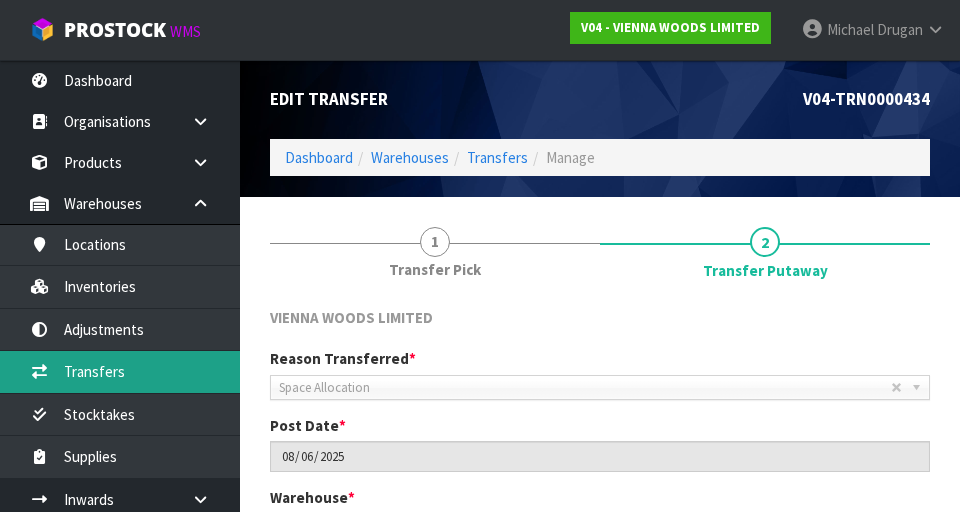 click on "Transfers" at bounding box center (120, 371) 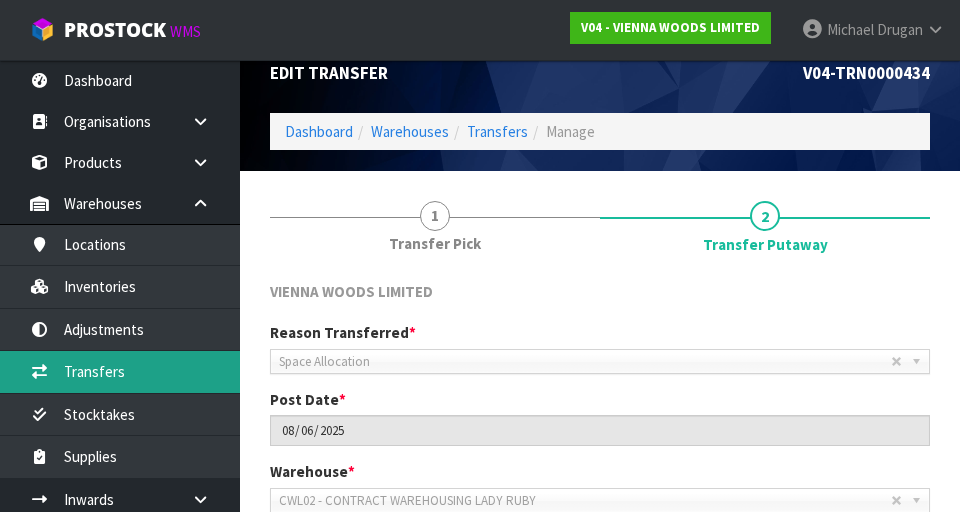 scroll, scrollTop: 29, scrollLeft: 0, axis: vertical 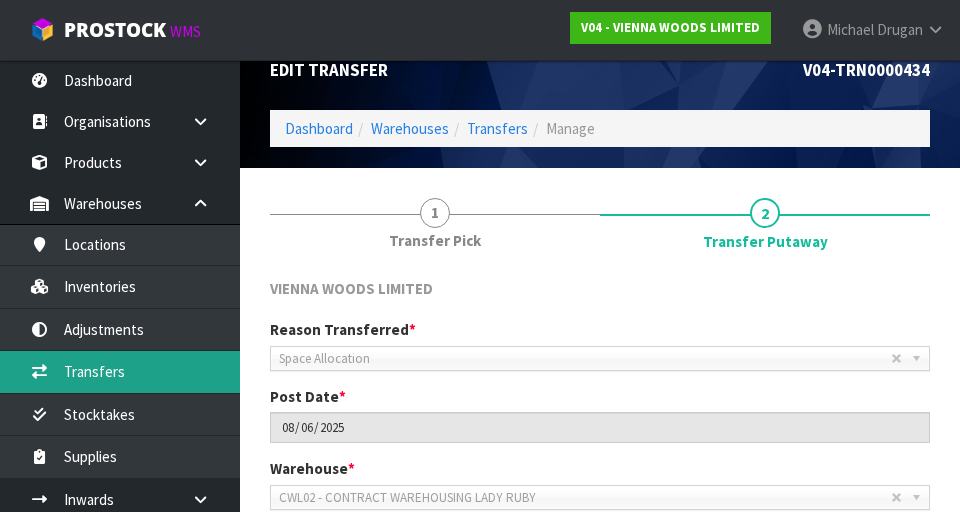 click on "Transfers" at bounding box center (120, 371) 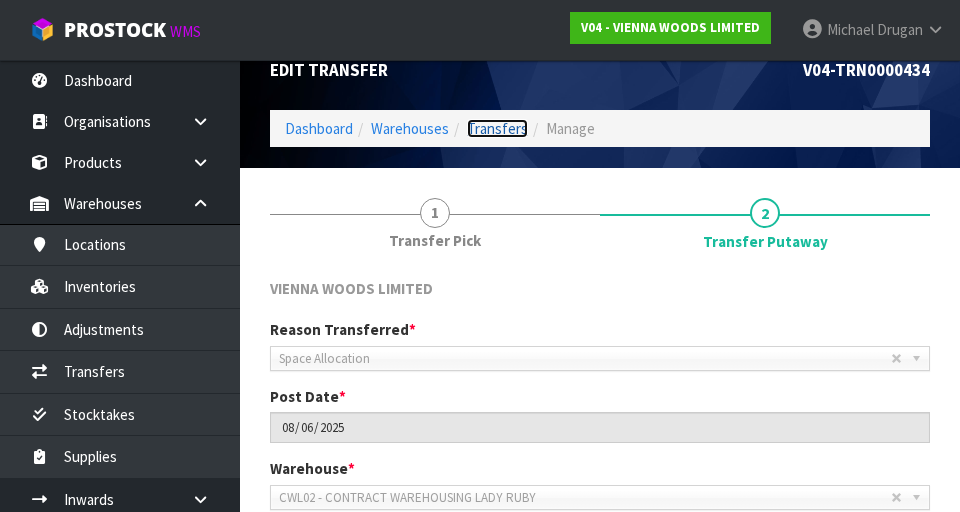 click on "Transfers" at bounding box center (497, 128) 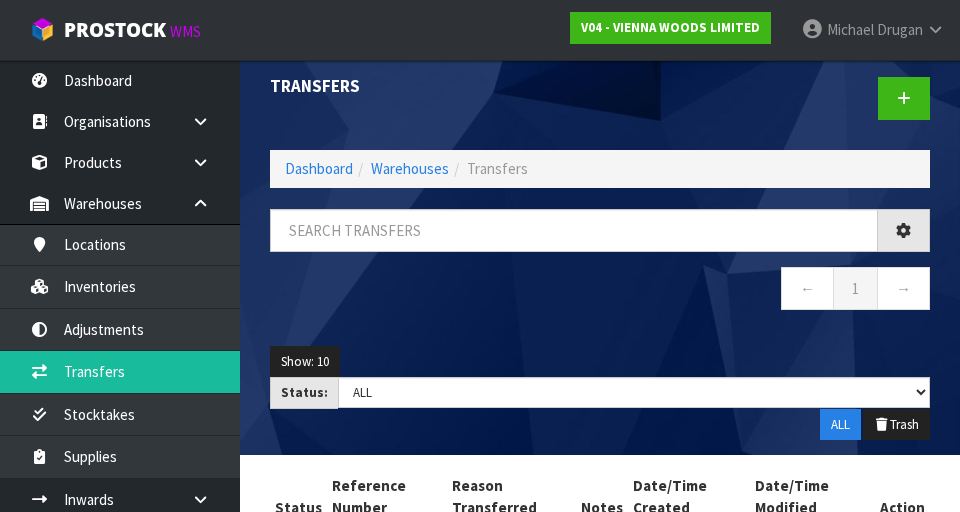 scroll, scrollTop: 0, scrollLeft: 0, axis: both 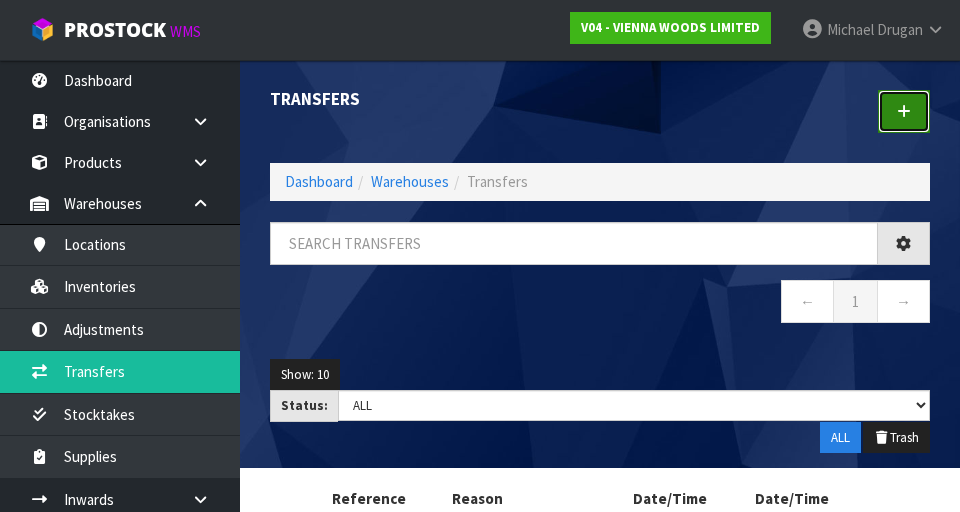 click at bounding box center [904, 111] 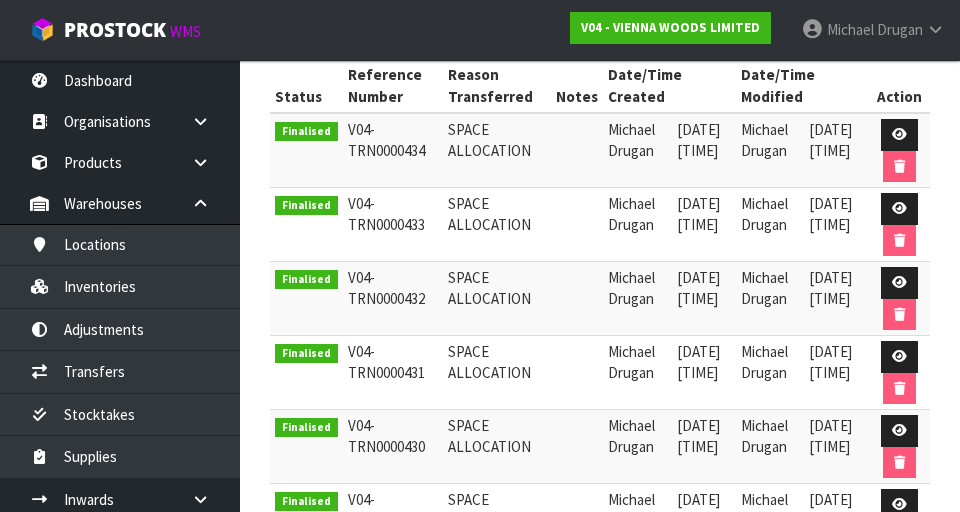 scroll, scrollTop: 0, scrollLeft: 0, axis: both 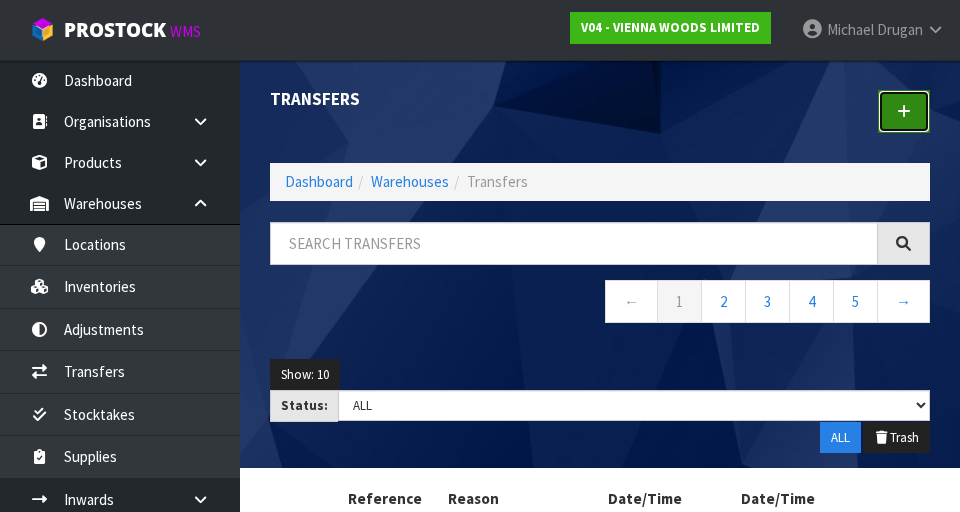 click at bounding box center [904, 111] 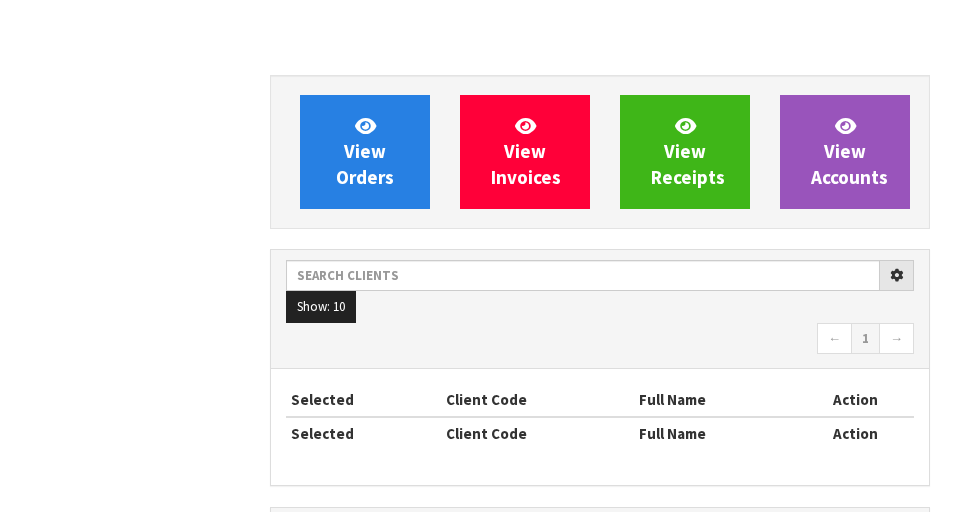 scroll, scrollTop: 0, scrollLeft: 0, axis: both 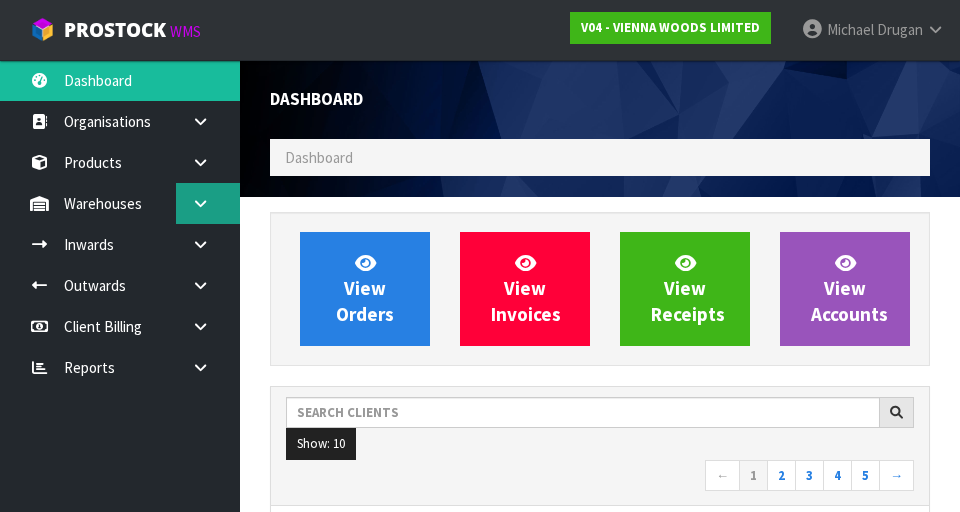 click at bounding box center [200, 203] 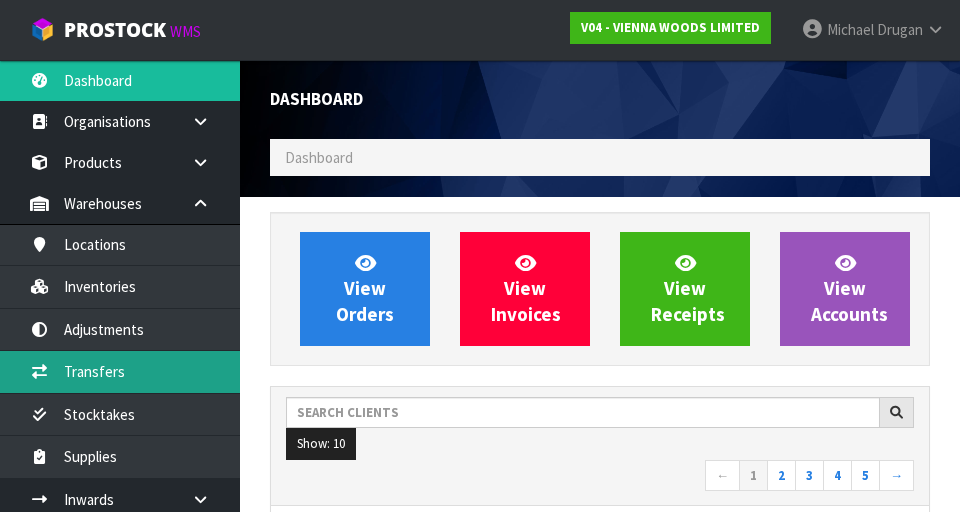 click on "Transfers" at bounding box center [120, 371] 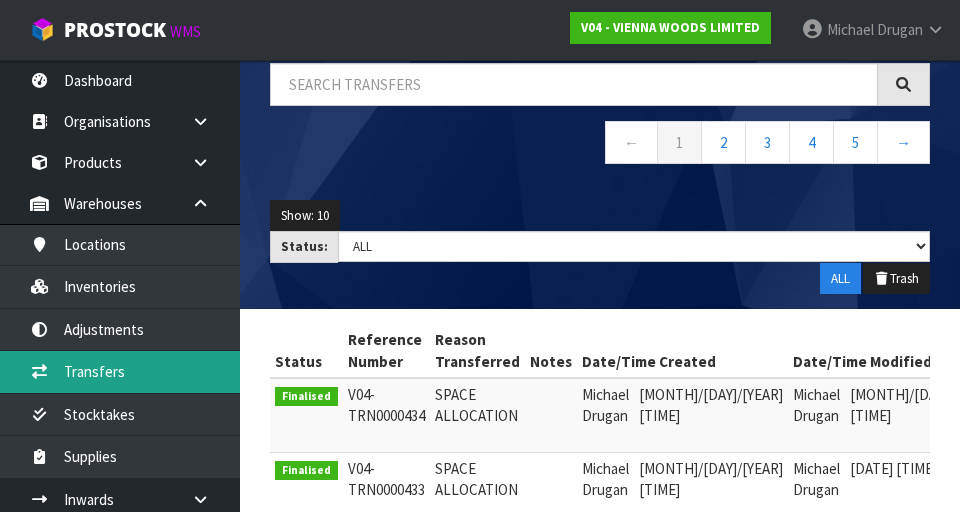 scroll, scrollTop: 0, scrollLeft: 0, axis: both 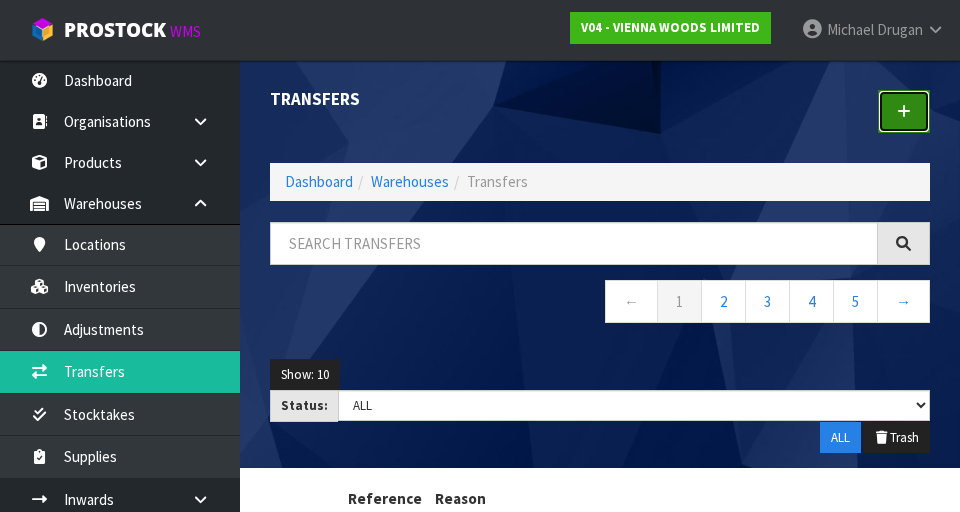 click at bounding box center (904, 111) 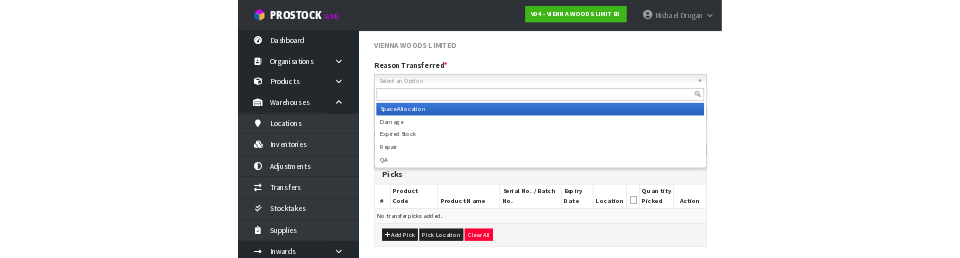 scroll, scrollTop: 219, scrollLeft: 0, axis: vertical 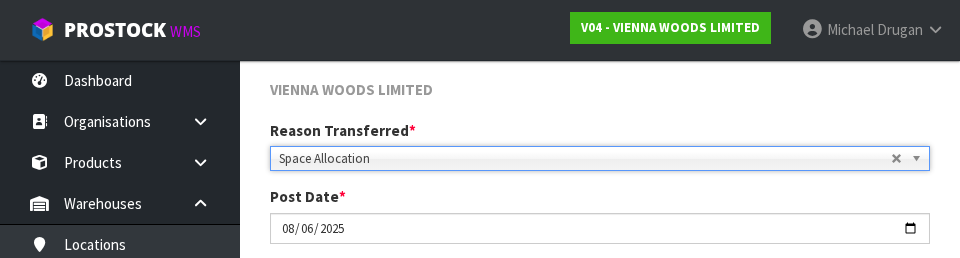 click on "VIENNA WOODS LIMITED" at bounding box center (600, 92) 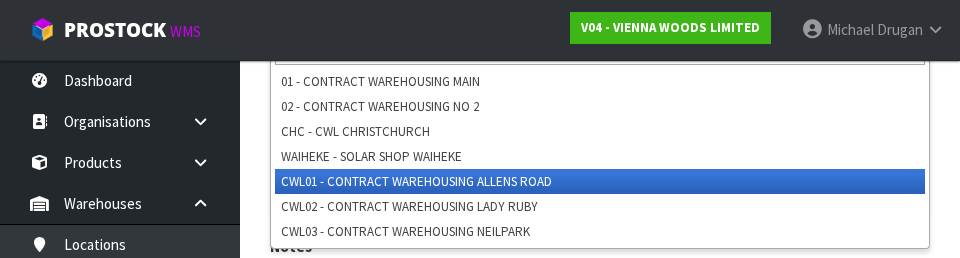 scroll, scrollTop: 508, scrollLeft: 0, axis: vertical 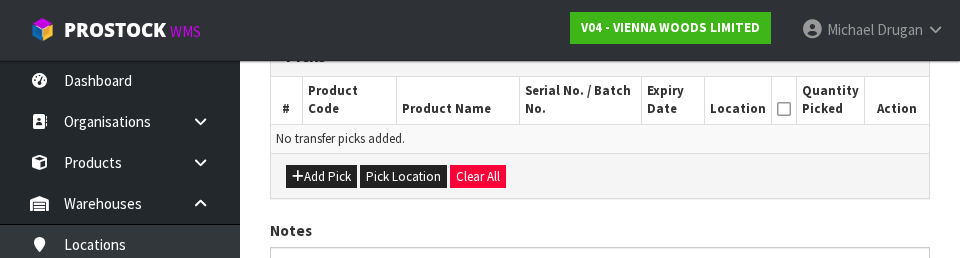 click on "Add Pick
Pick Location
Clear All" at bounding box center (600, 175) 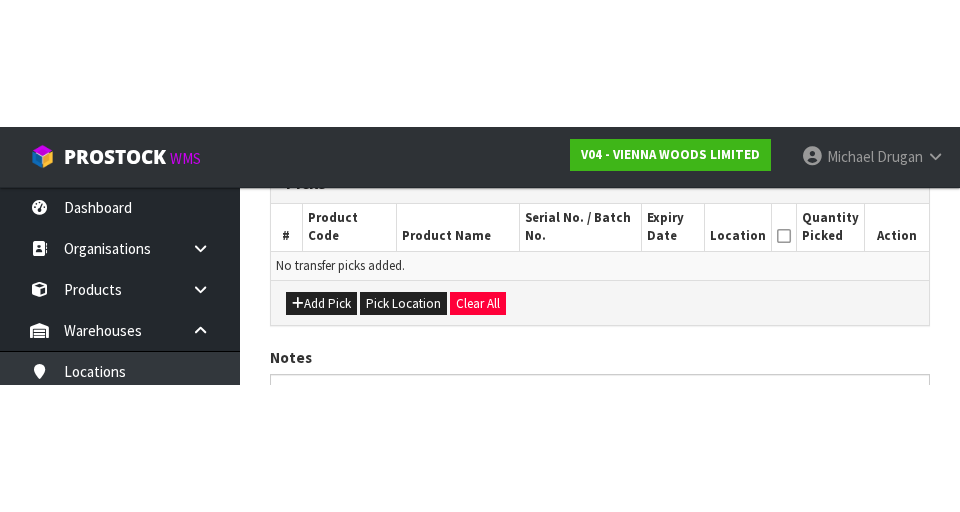 scroll, scrollTop: 449, scrollLeft: 0, axis: vertical 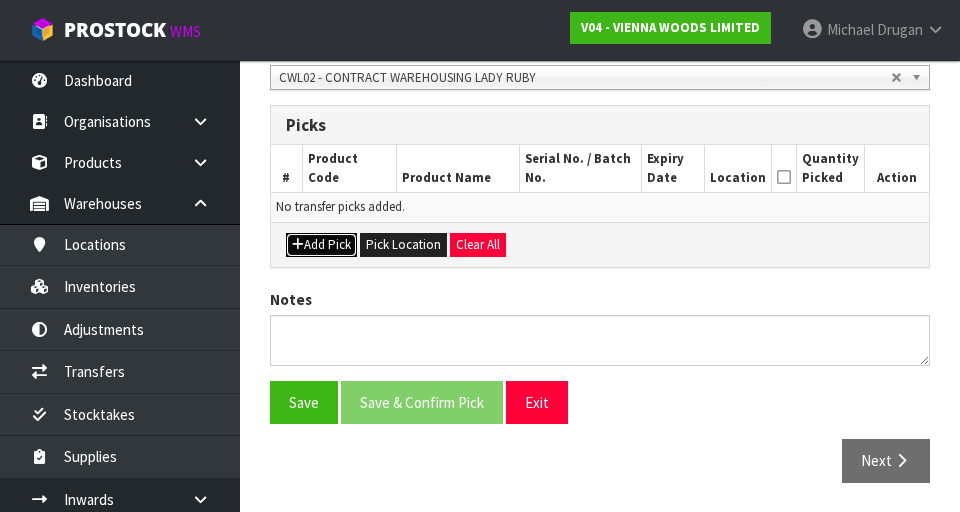 click on "Add Pick" at bounding box center [321, 245] 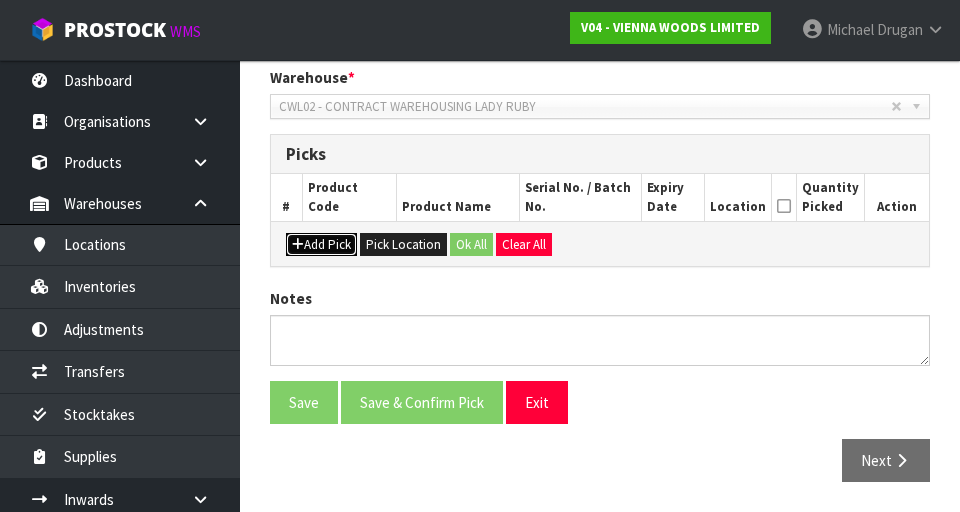 click on "Add Pick" at bounding box center [321, 245] 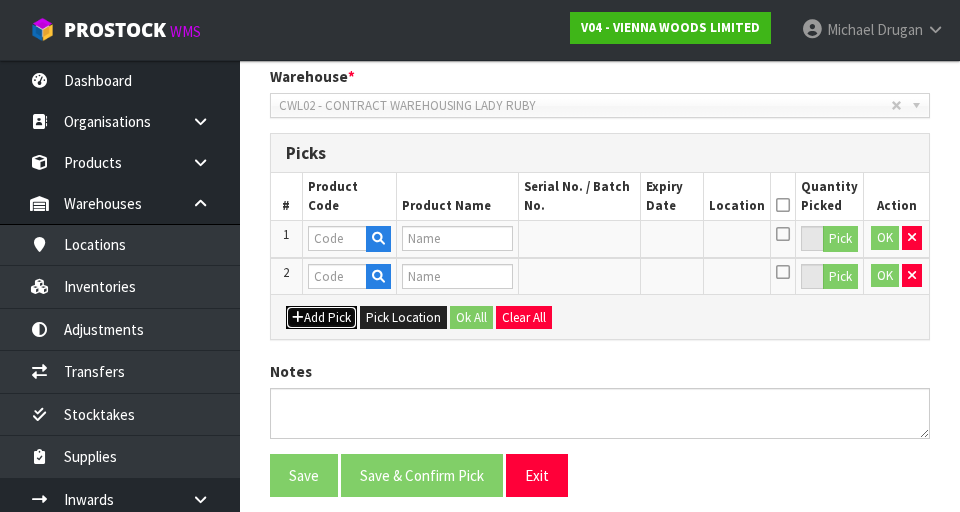 scroll, scrollTop: 417, scrollLeft: 0, axis: vertical 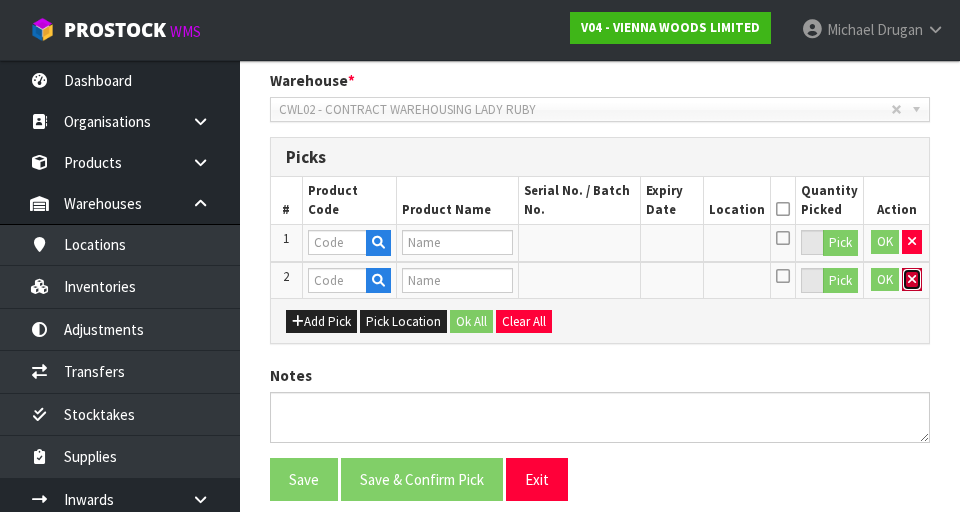 click at bounding box center (912, 279) 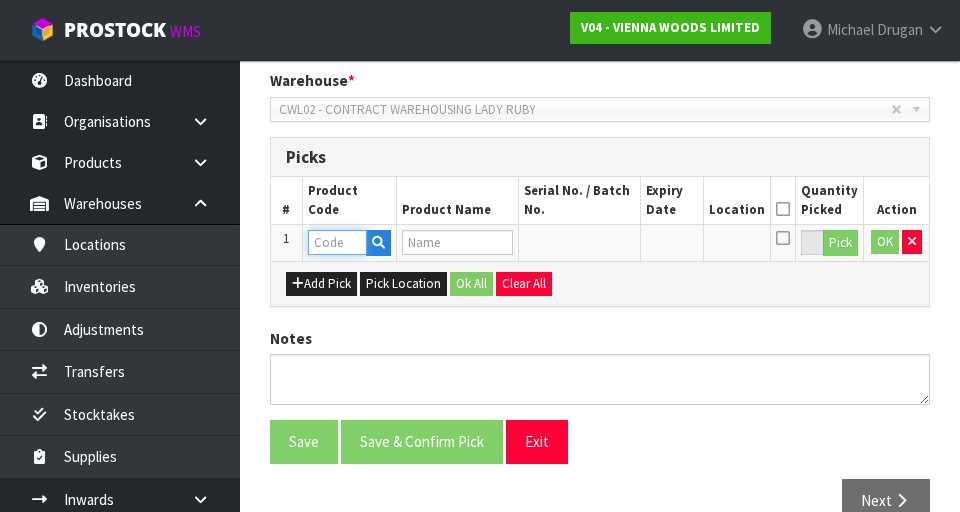 click at bounding box center (337, 242) 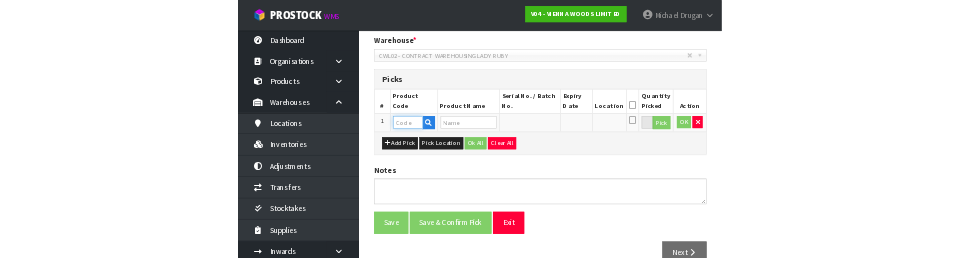 scroll, scrollTop: 408, scrollLeft: 0, axis: vertical 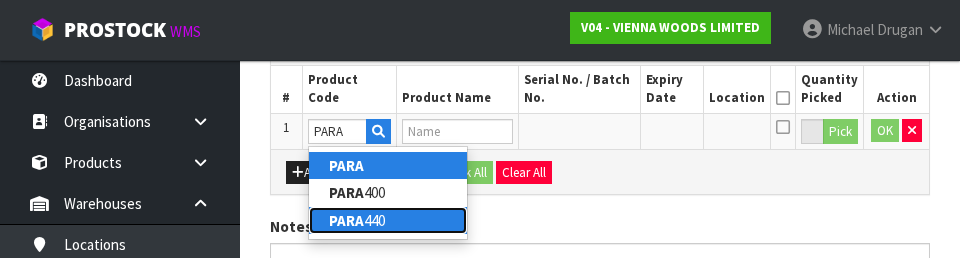 click on "PARA" at bounding box center (346, 220) 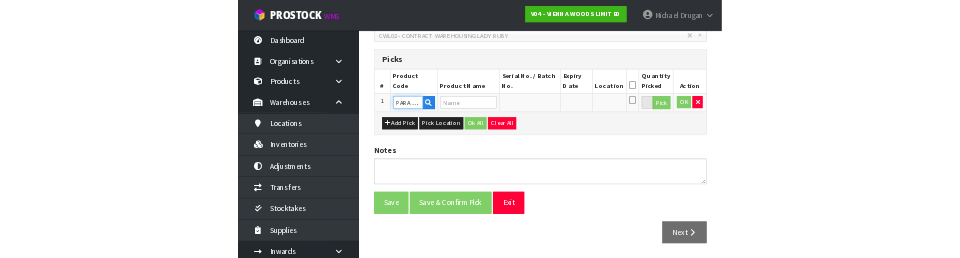 scroll, scrollTop: 519, scrollLeft: 0, axis: vertical 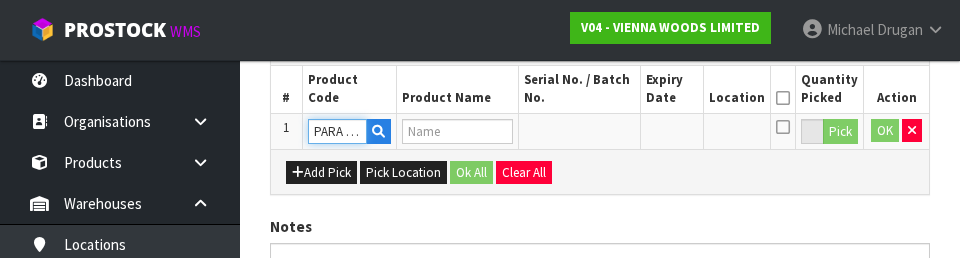 type on "PARABOND 440" 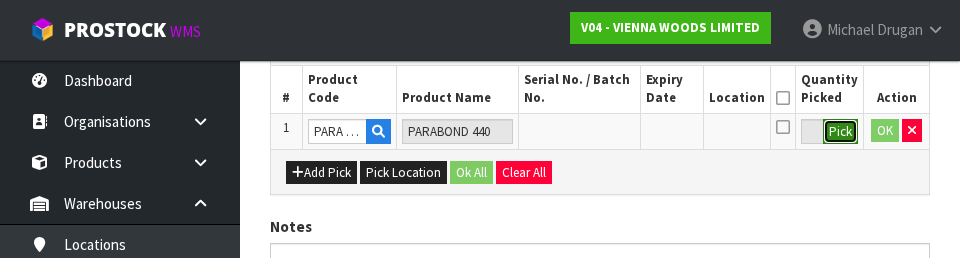 click on "Pick" at bounding box center (840, 132) 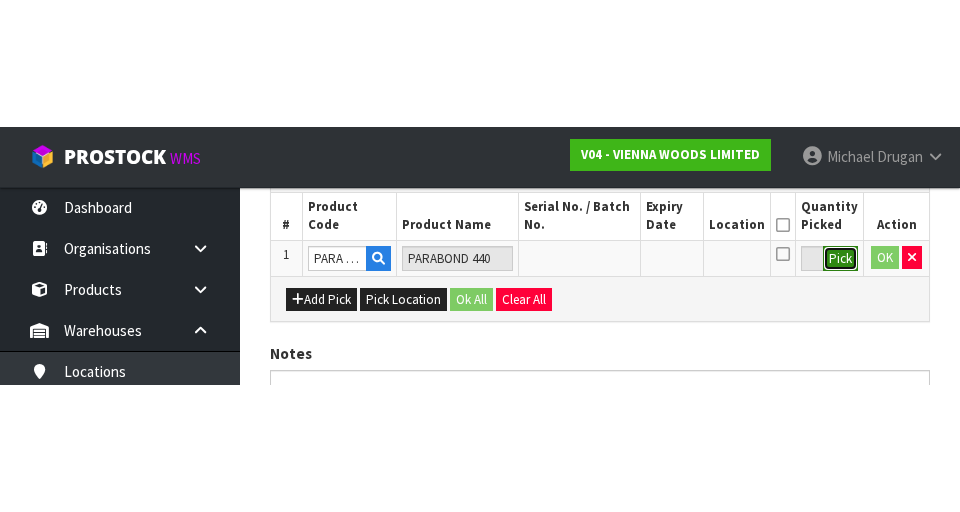 scroll, scrollTop: 456, scrollLeft: 0, axis: vertical 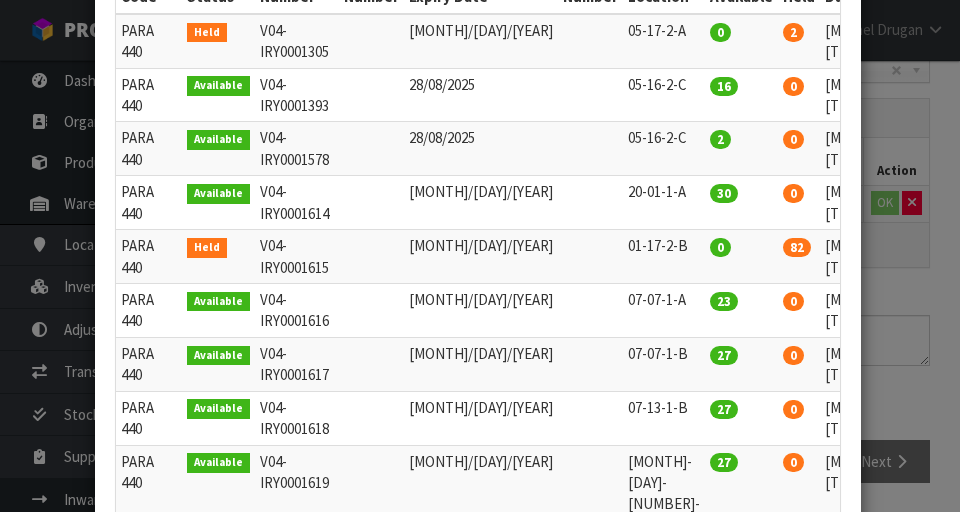 click at bounding box center (1001, 192) 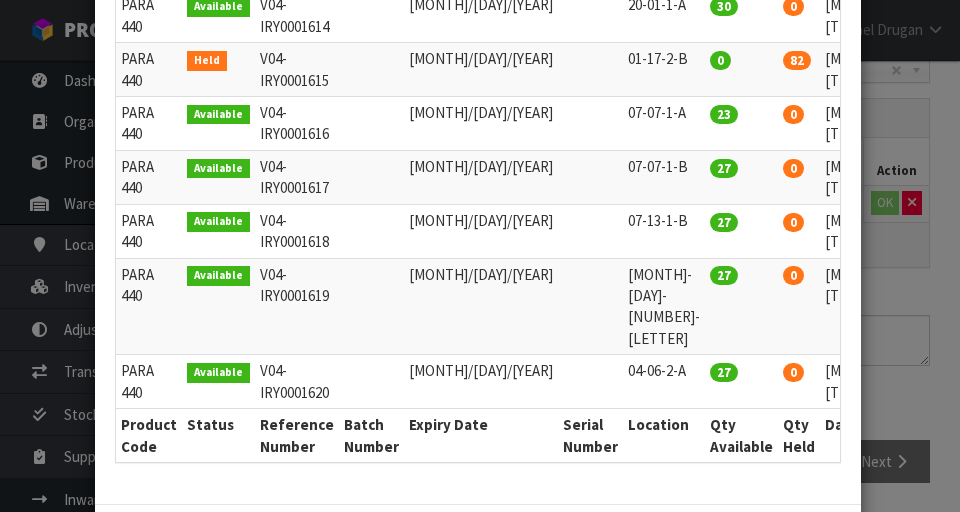 scroll, scrollTop: 581, scrollLeft: 0, axis: vertical 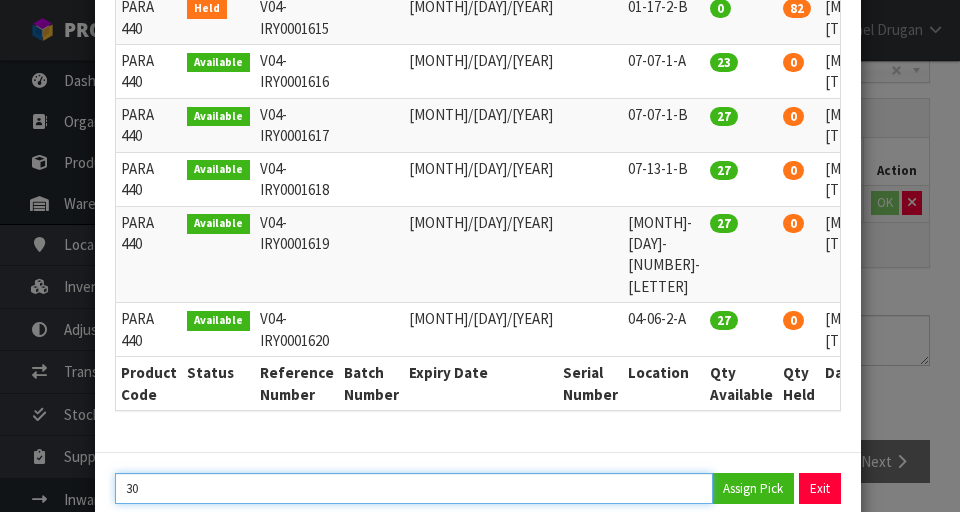 click on "30" at bounding box center (414, 488) 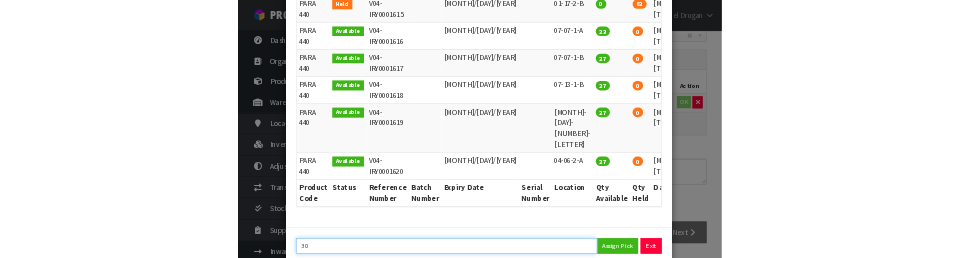 scroll, scrollTop: 447, scrollLeft: 0, axis: vertical 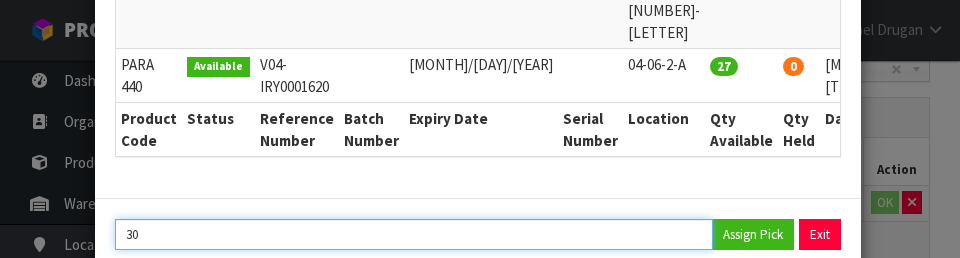 type on "3" 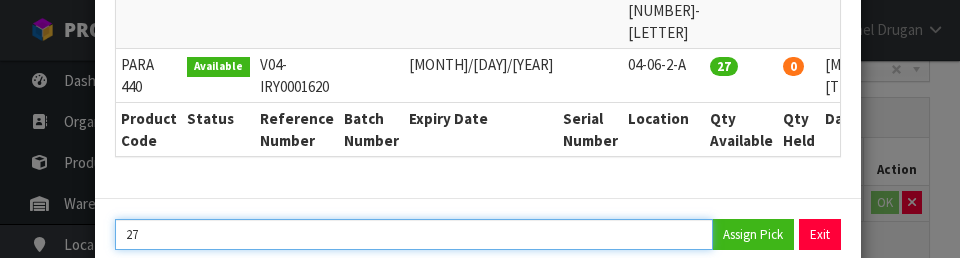 type on "27" 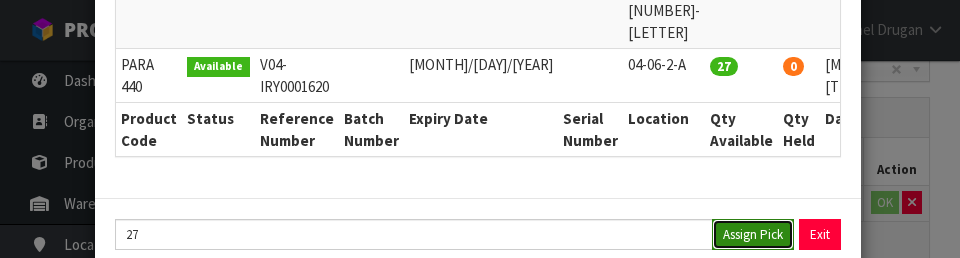 click on "Assign Pick" at bounding box center (753, 234) 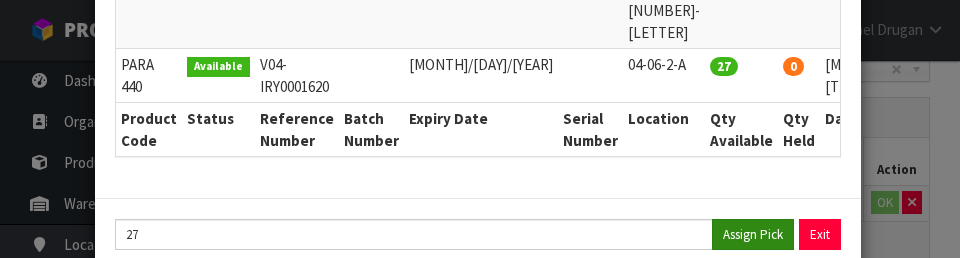 type on "27" 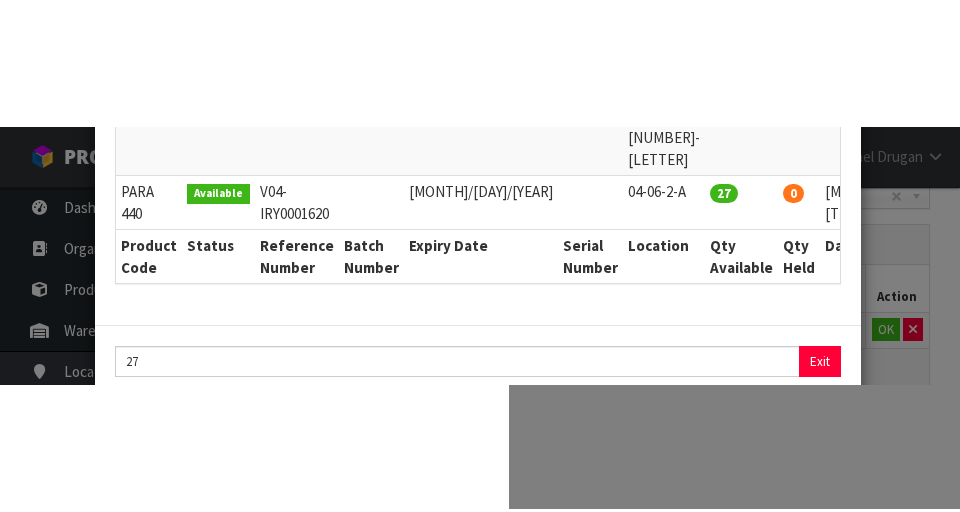 scroll, scrollTop: 456, scrollLeft: 0, axis: vertical 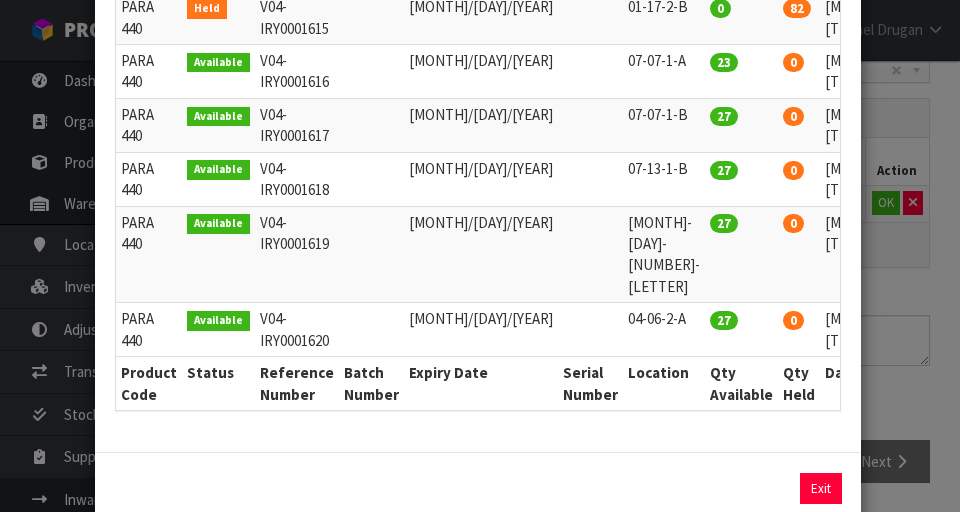 click on "Pick Line
Picks
Product Code
Product Name
Serial No. / Batch No.
Expiry Date
Location
Quantity Picked
Action
PARA 440
PARABOND 440
02/04/2026
20-01-1-A
27
←
1 2
→
Product Code
Status
Reference Number
Batch Number
Expiry Date
Serial Number
Location
Qty Available
Qty Held
Datetime Arrived
Action
Held 0" at bounding box center [480, 256] 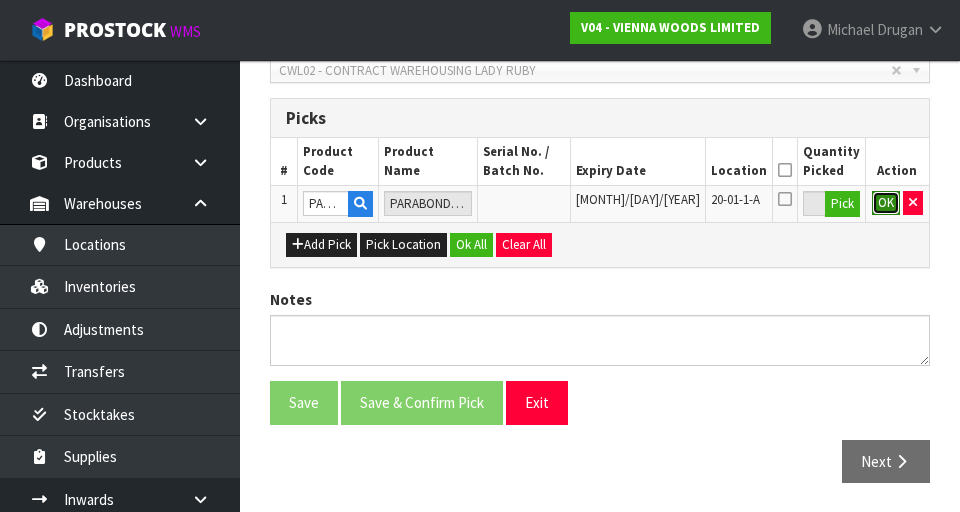 click on "OK" at bounding box center [886, 203] 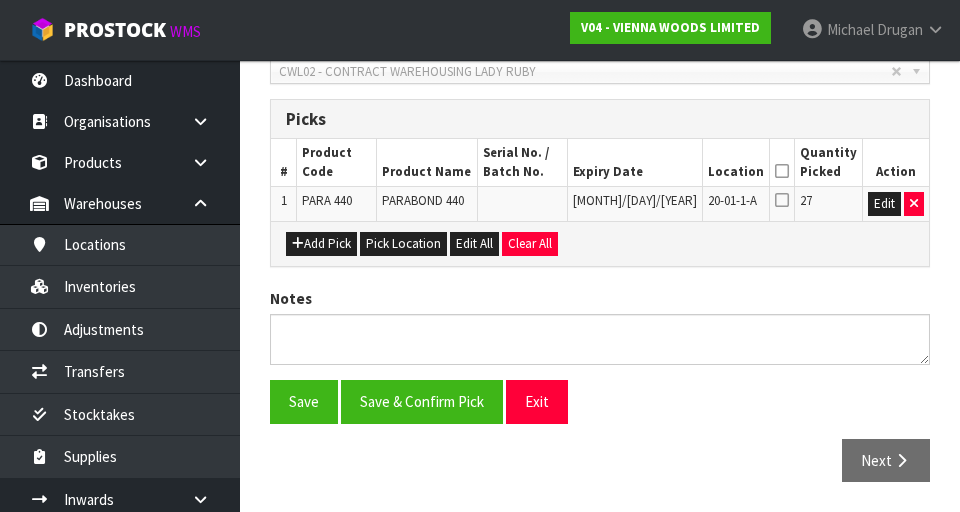 scroll, scrollTop: 454, scrollLeft: 0, axis: vertical 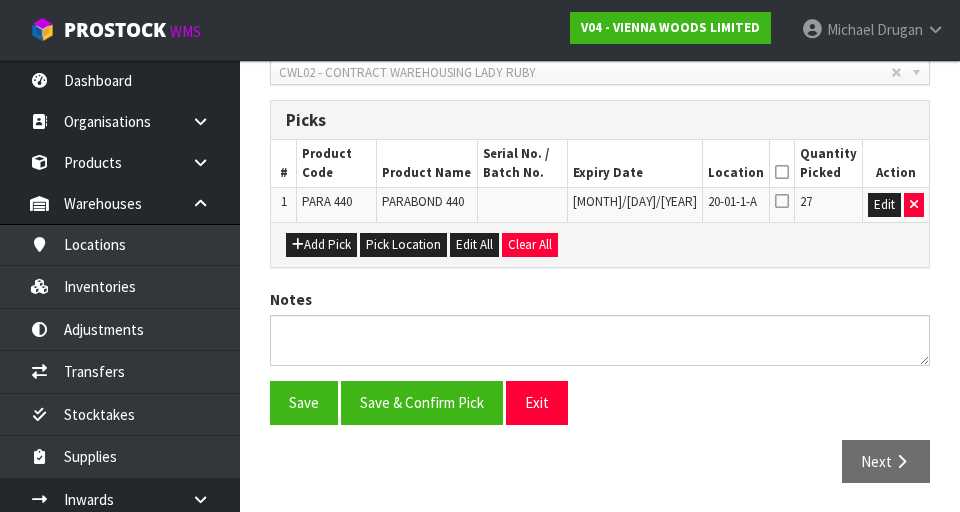 click at bounding box center [782, 172] 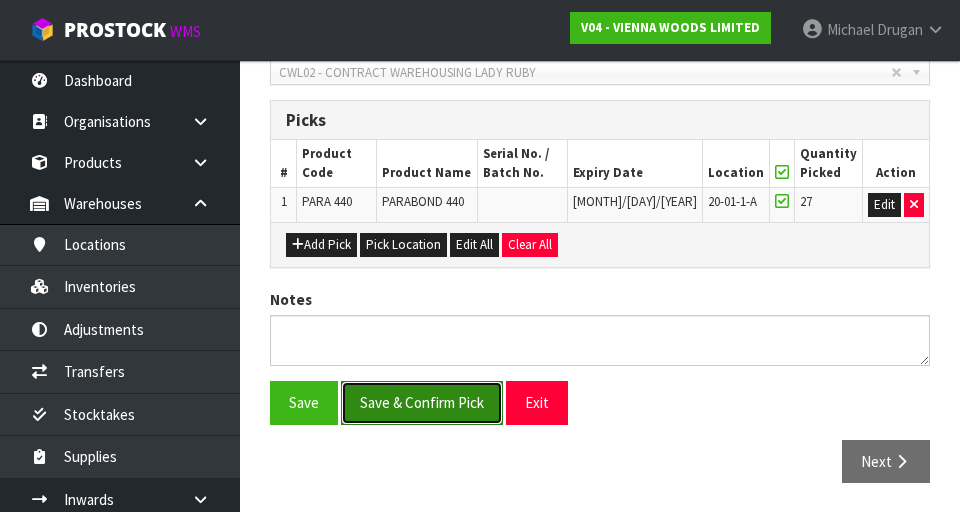 click on "Save & Confirm Pick" at bounding box center (422, 402) 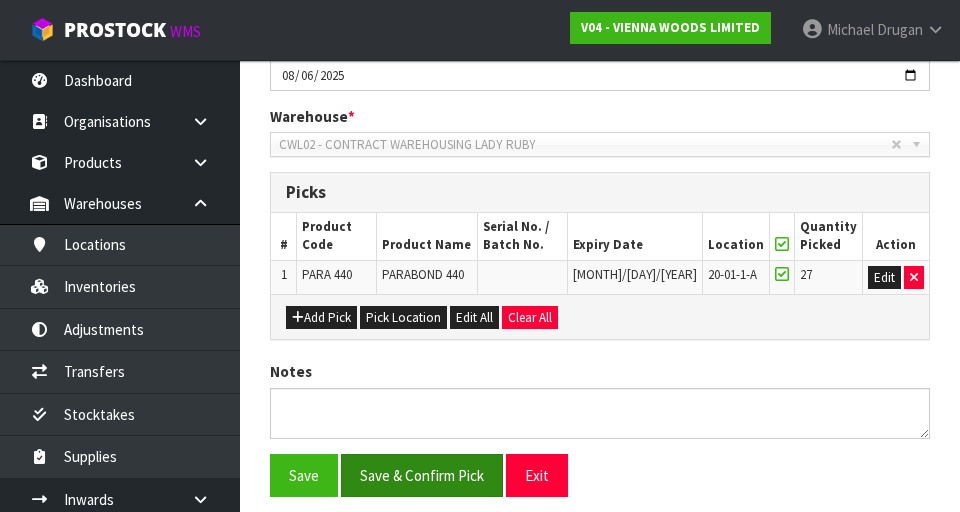 scroll, scrollTop: 0, scrollLeft: 0, axis: both 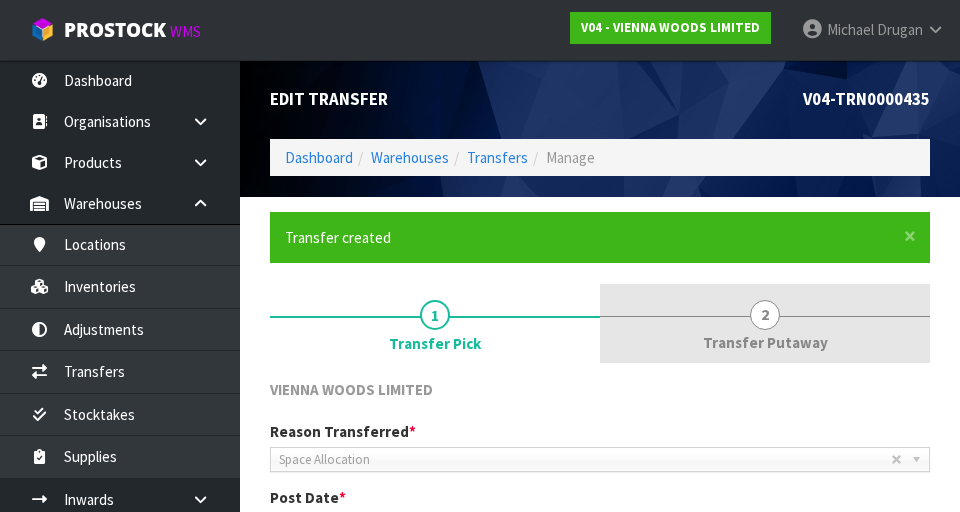 click on "Transfer Putaway" at bounding box center [765, 342] 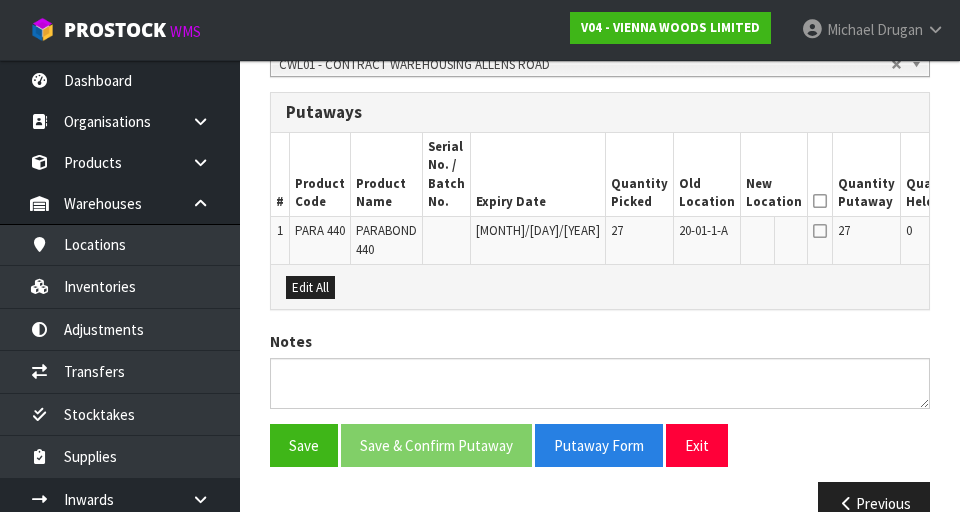 scroll, scrollTop: 577, scrollLeft: 0, axis: vertical 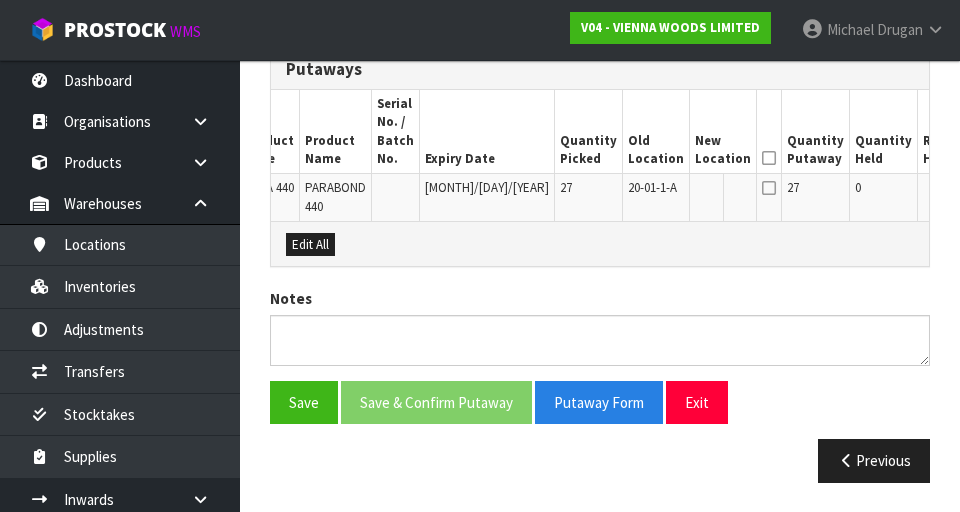 click on "Edit" at bounding box center (995, 191) 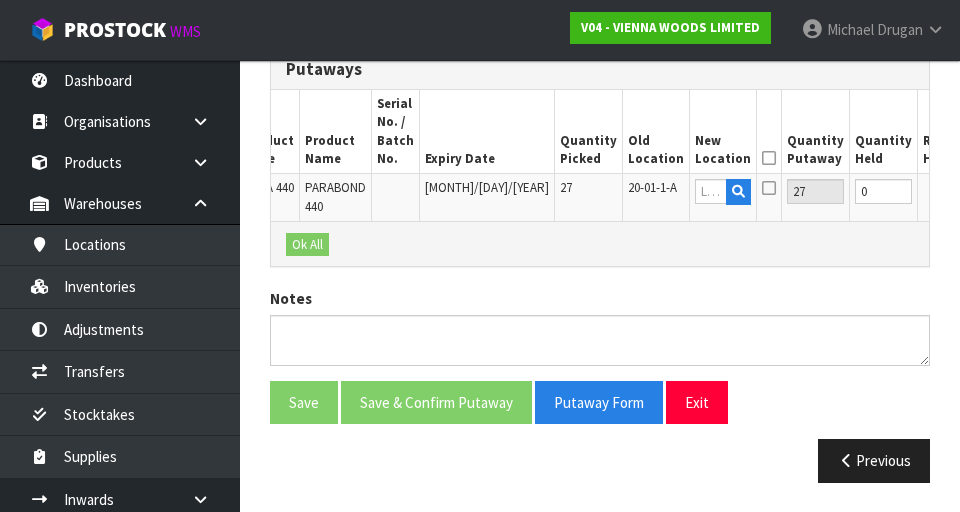 scroll, scrollTop: 0, scrollLeft: 46, axis: horizontal 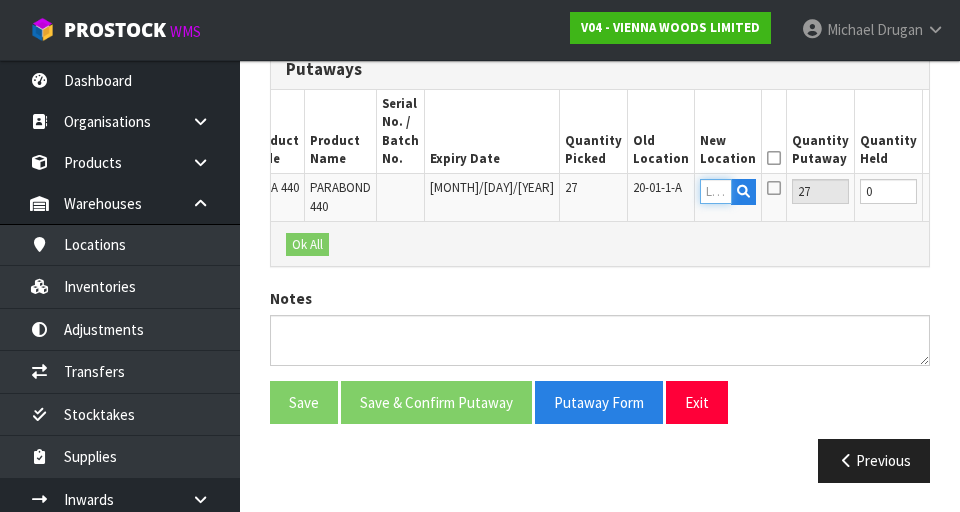 click at bounding box center (716, 191) 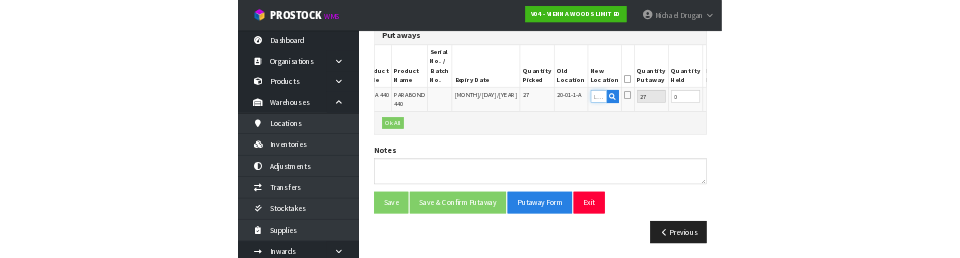 scroll, scrollTop: 568, scrollLeft: 0, axis: vertical 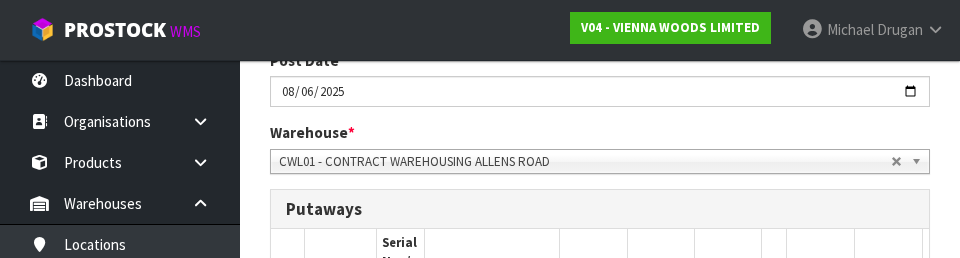 type on "07-04-3-A" 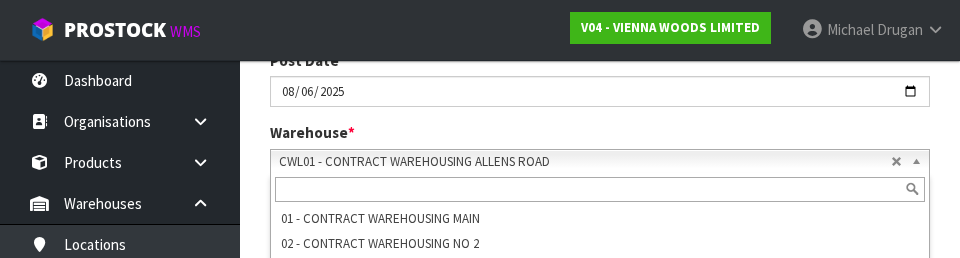 scroll, scrollTop: 510, scrollLeft: 0, axis: vertical 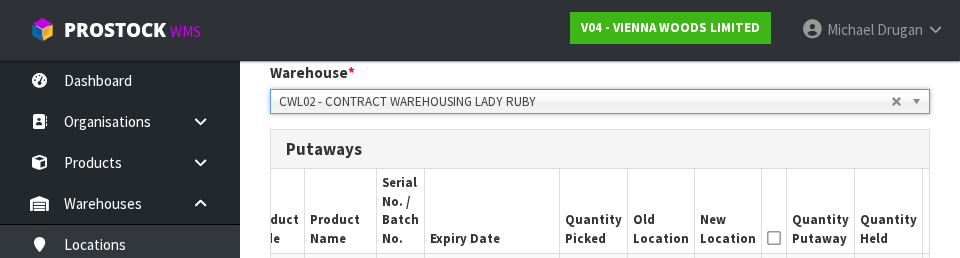click on "Quantity
Held" at bounding box center (889, 211) 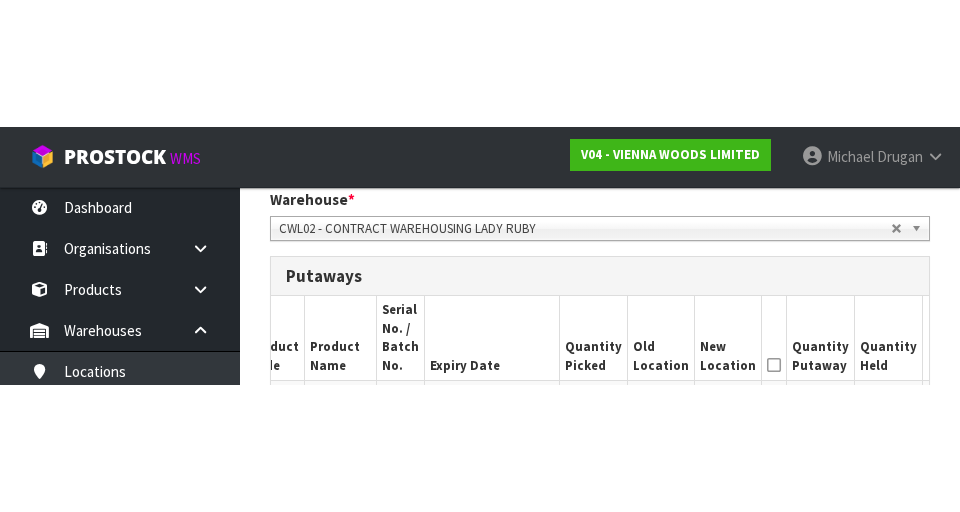 scroll, scrollTop: 497, scrollLeft: 0, axis: vertical 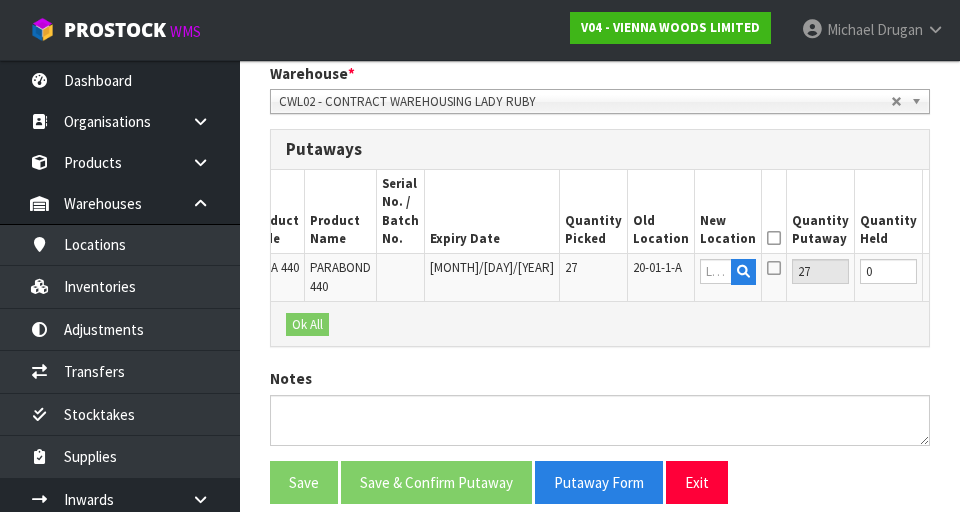 click on "20-01-1-A" at bounding box center (661, 277) 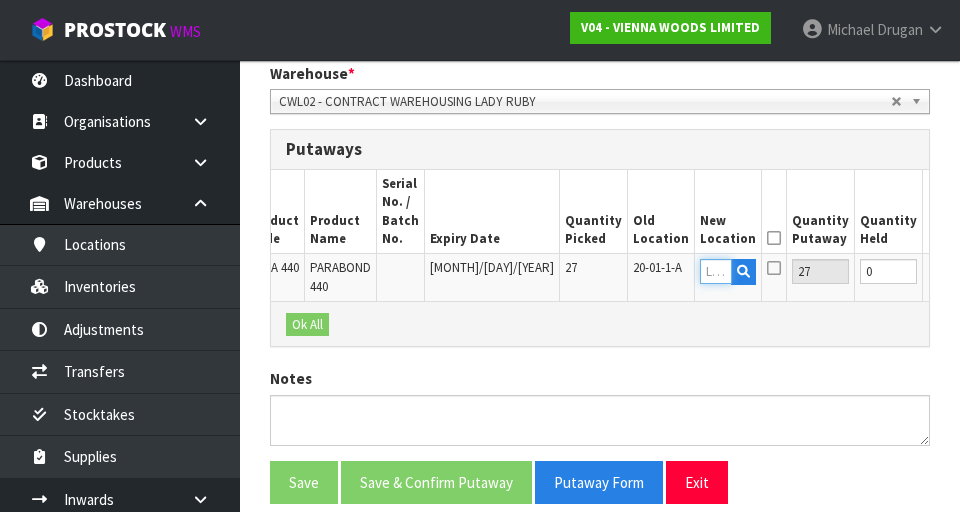 click at bounding box center (716, 271) 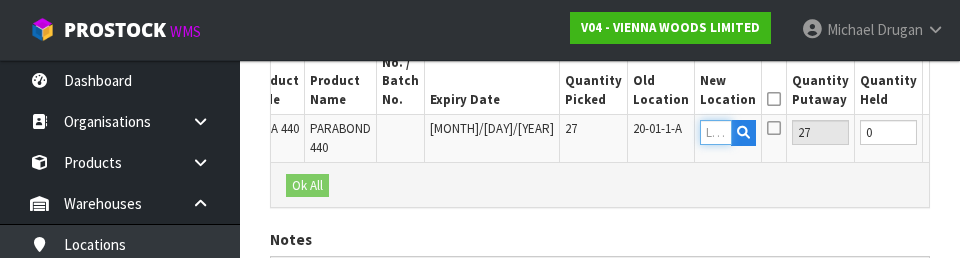 scroll, scrollTop: 630, scrollLeft: 0, axis: vertical 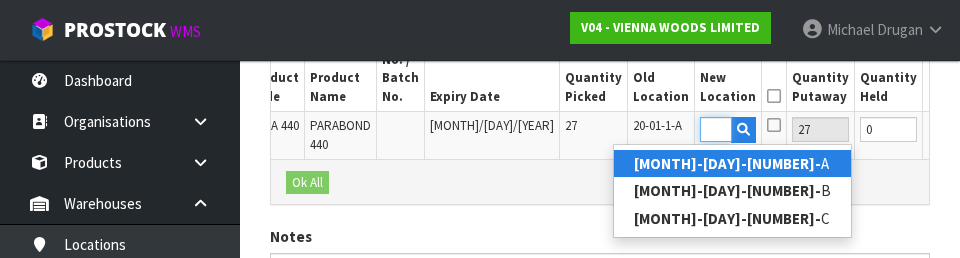 type on "07-04-3-A" 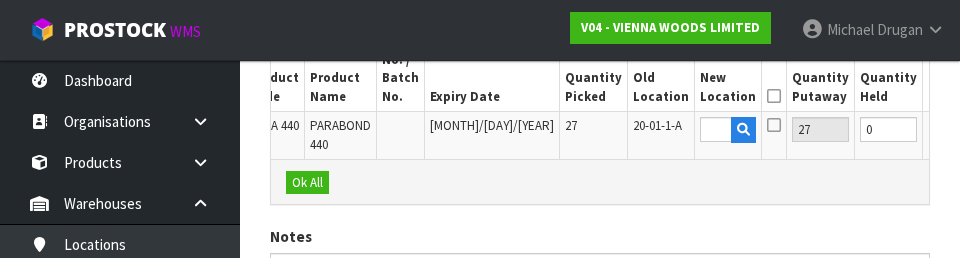 click on "OK" at bounding box center (998, 129) 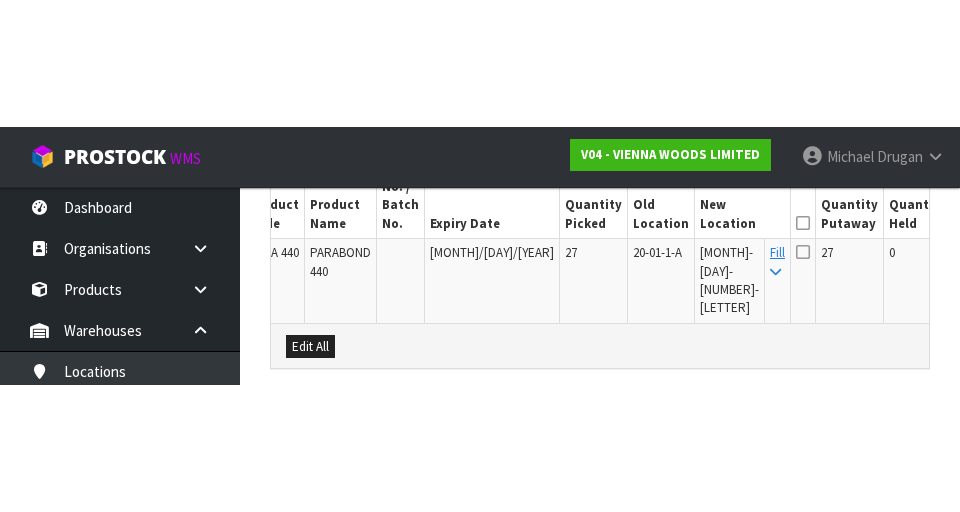 scroll, scrollTop: 595, scrollLeft: 0, axis: vertical 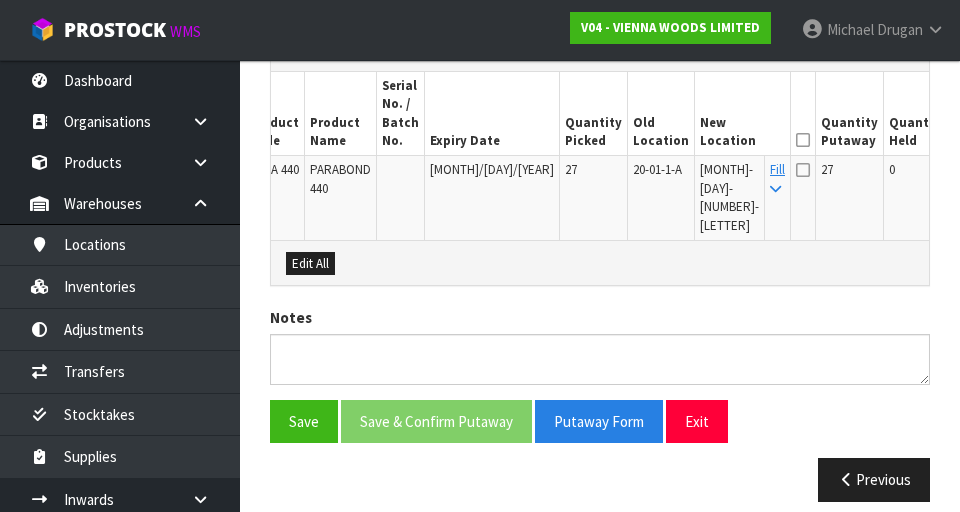 click at bounding box center (803, 140) 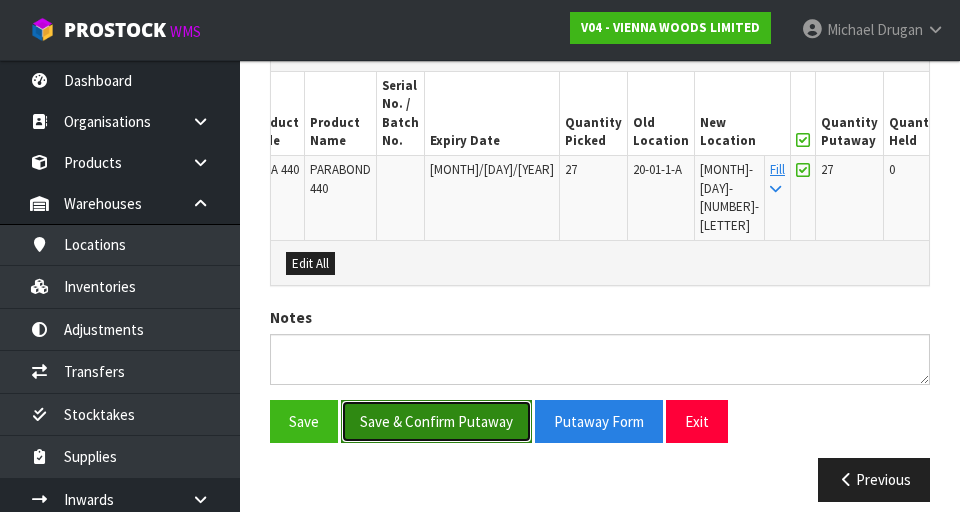 click on "Save & Confirm Putaway" at bounding box center (436, 421) 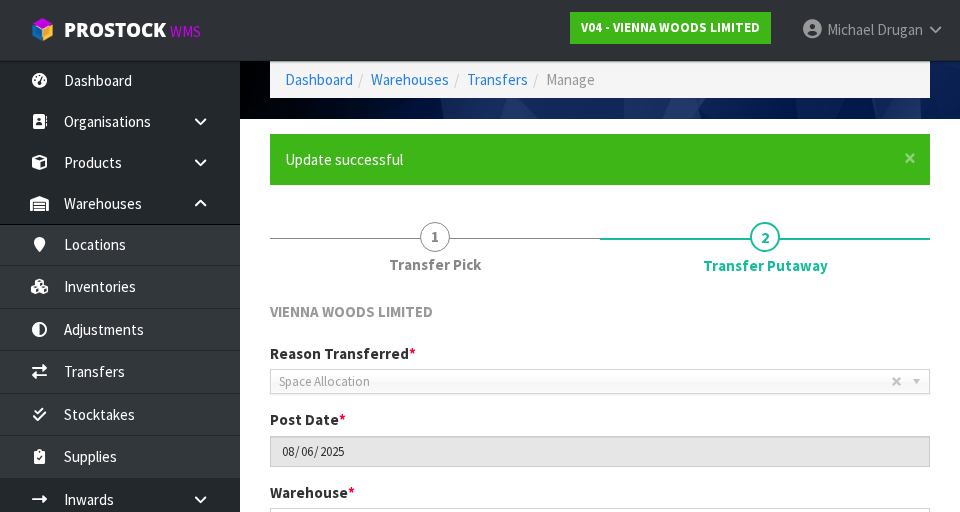 scroll, scrollTop: 0, scrollLeft: 0, axis: both 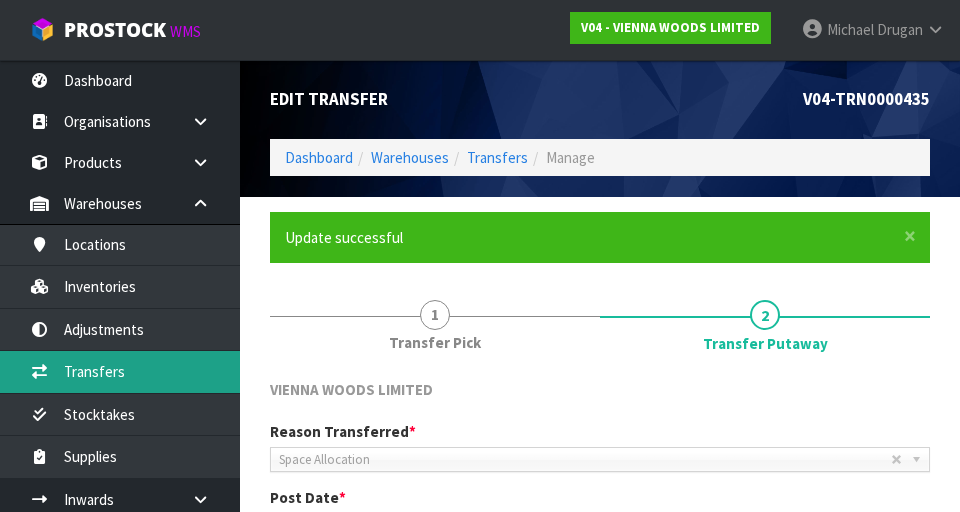 click on "Transfers" at bounding box center (120, 371) 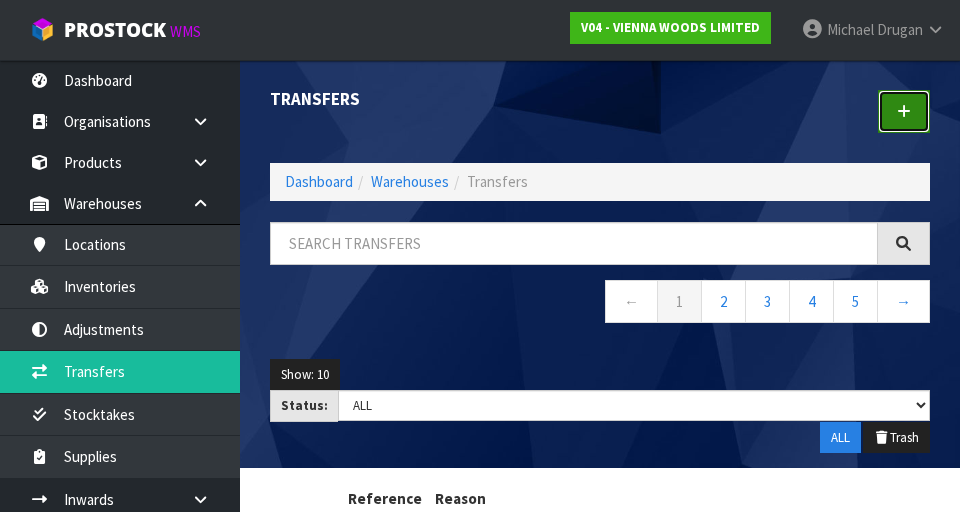 click at bounding box center [904, 111] 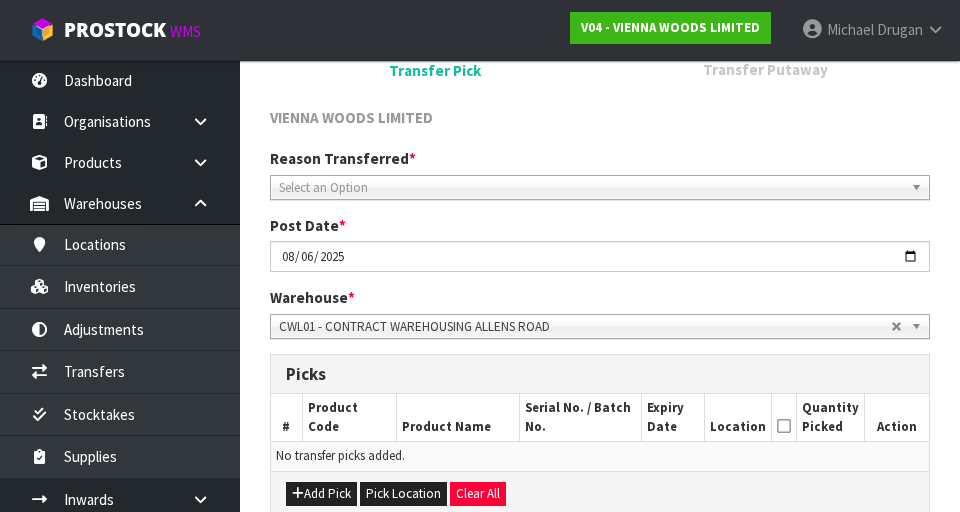 scroll, scrollTop: 205, scrollLeft: 0, axis: vertical 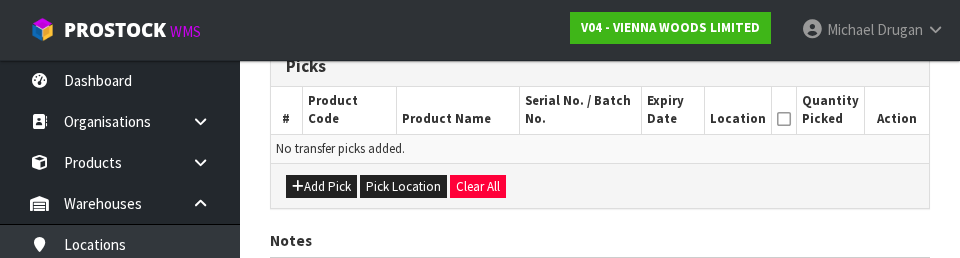 click on "Add Pick
Pick Location
Clear All" at bounding box center [600, 185] 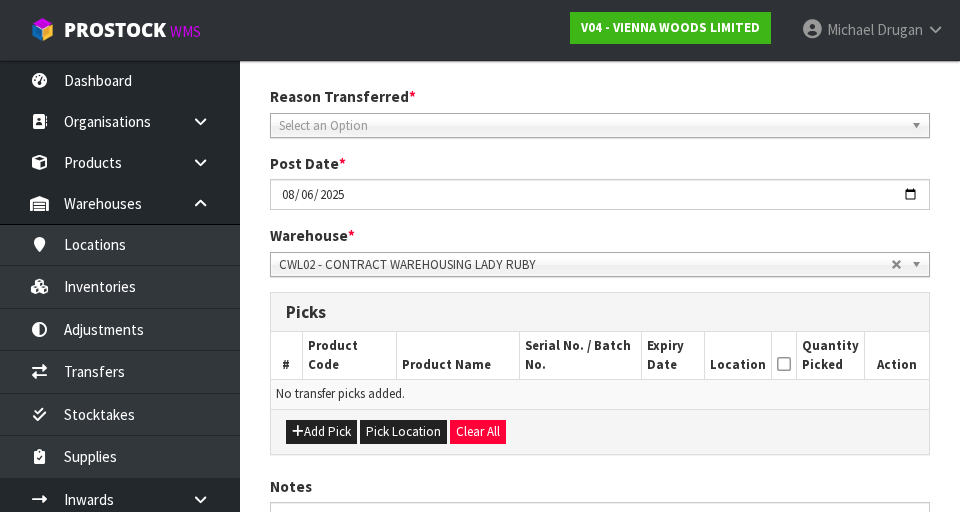 scroll, scrollTop: 288, scrollLeft: 0, axis: vertical 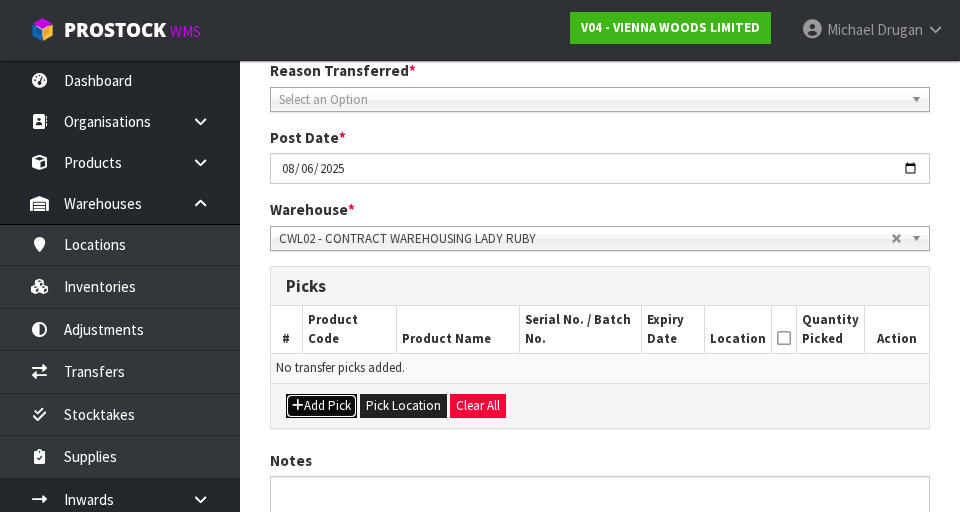 click at bounding box center [298, 405] 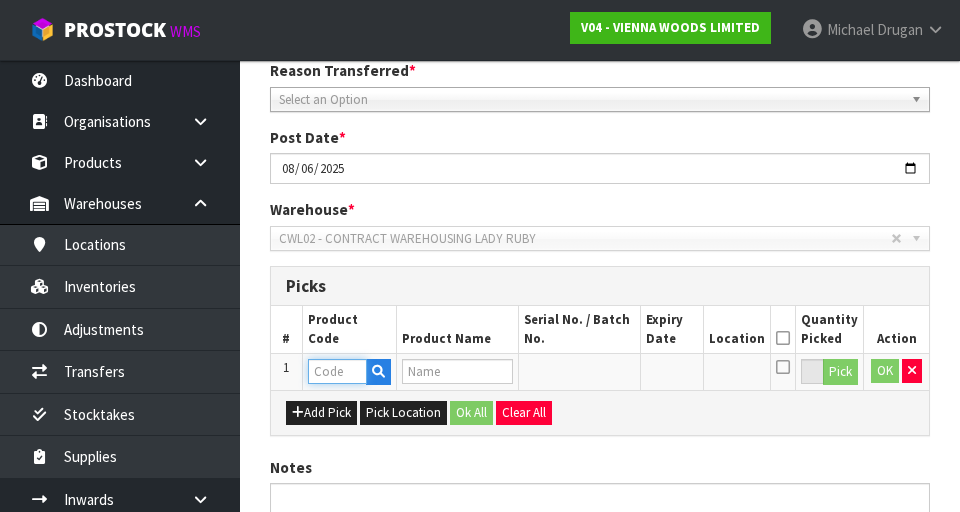 click at bounding box center (337, 371) 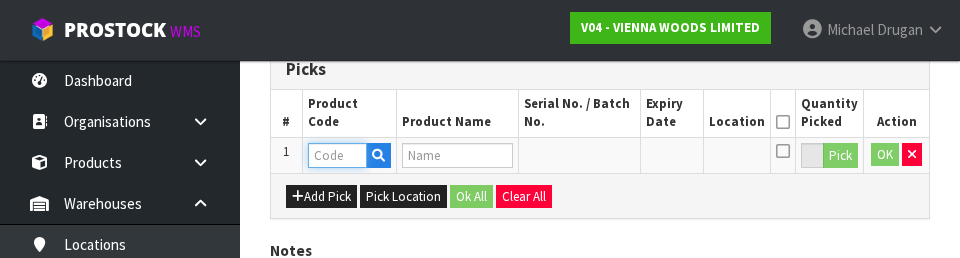 scroll, scrollTop: 521, scrollLeft: 0, axis: vertical 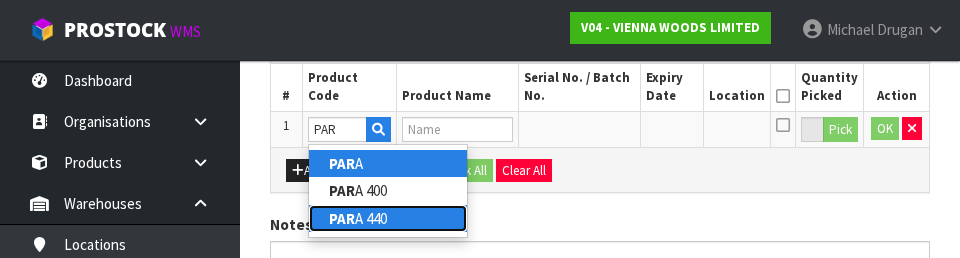click on "PAR" at bounding box center [342, 218] 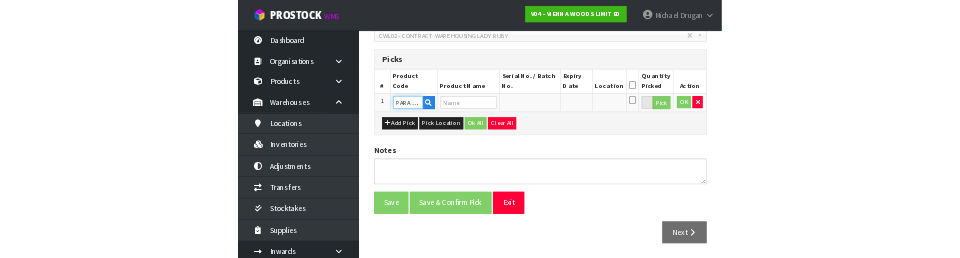 scroll, scrollTop: 521, scrollLeft: 0, axis: vertical 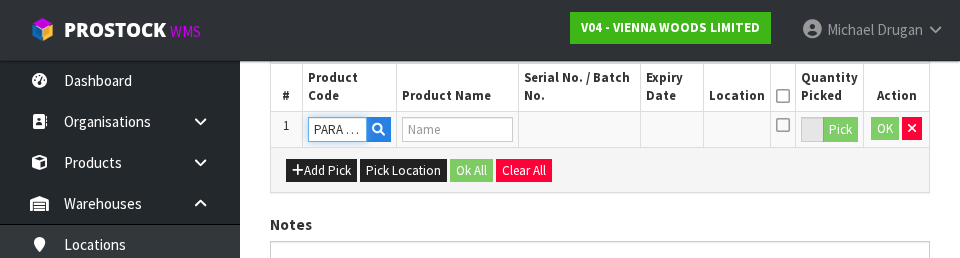 type on "PARABOND 440" 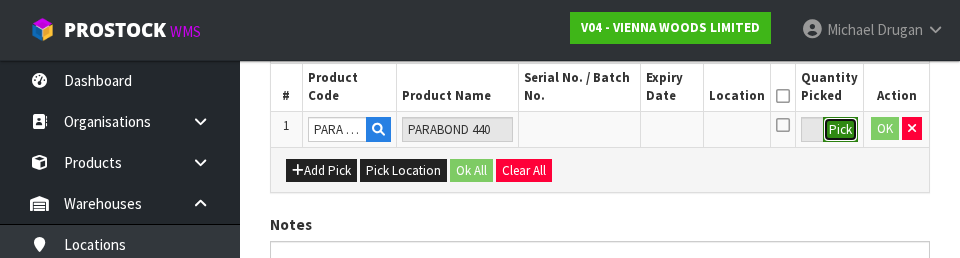 click on "Pick" at bounding box center [840, 130] 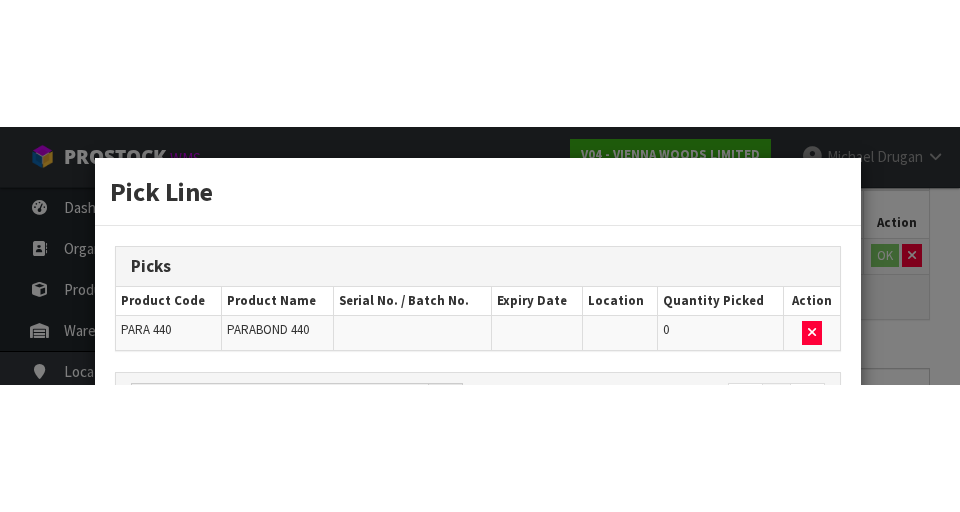 scroll, scrollTop: 456, scrollLeft: 0, axis: vertical 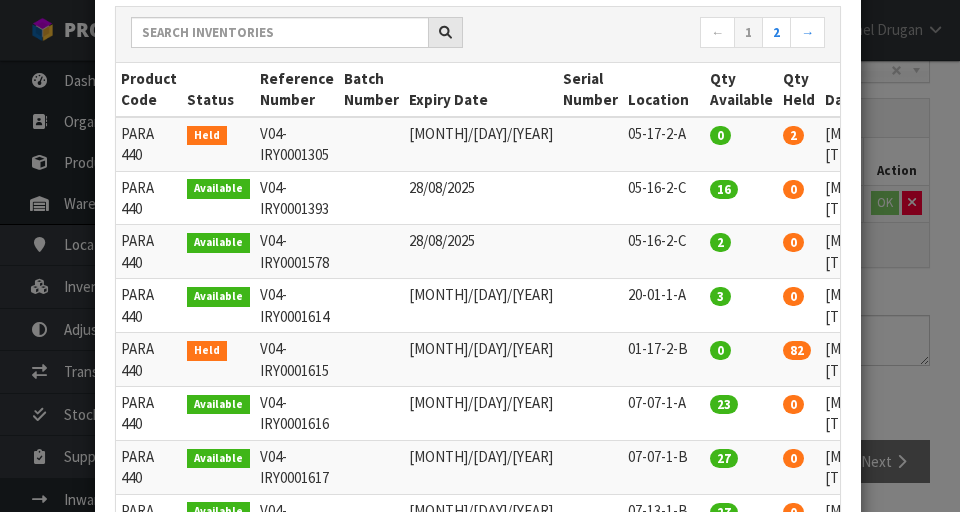 click at bounding box center [1001, 295] 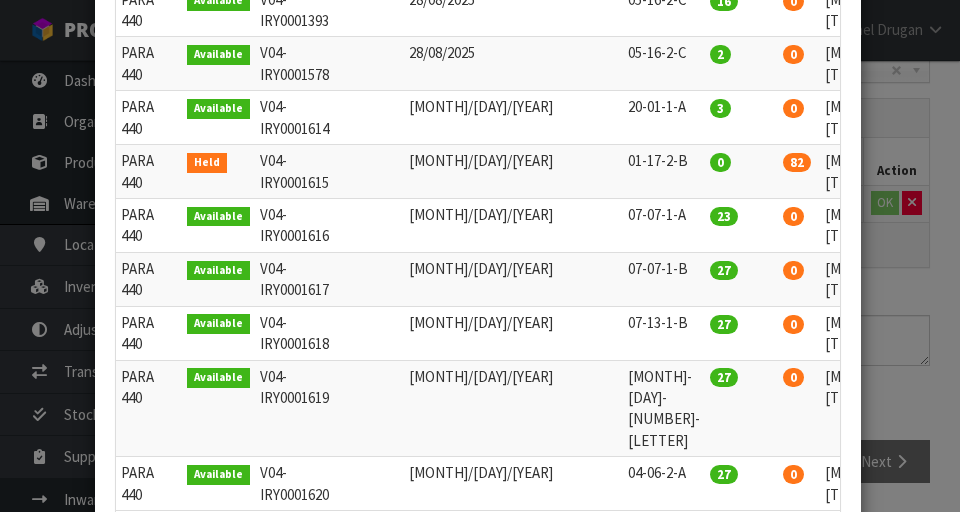 scroll, scrollTop: 581, scrollLeft: 0, axis: vertical 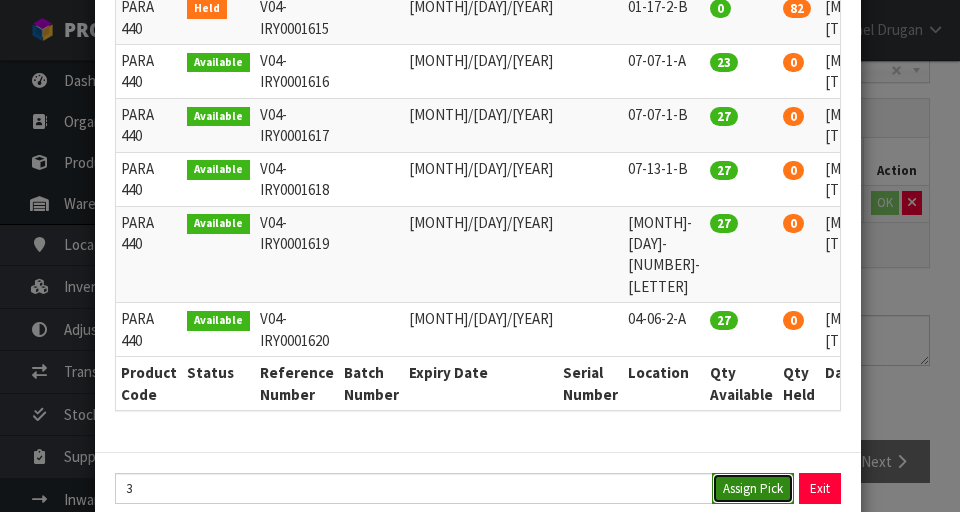 click on "Assign Pick" at bounding box center [753, 488] 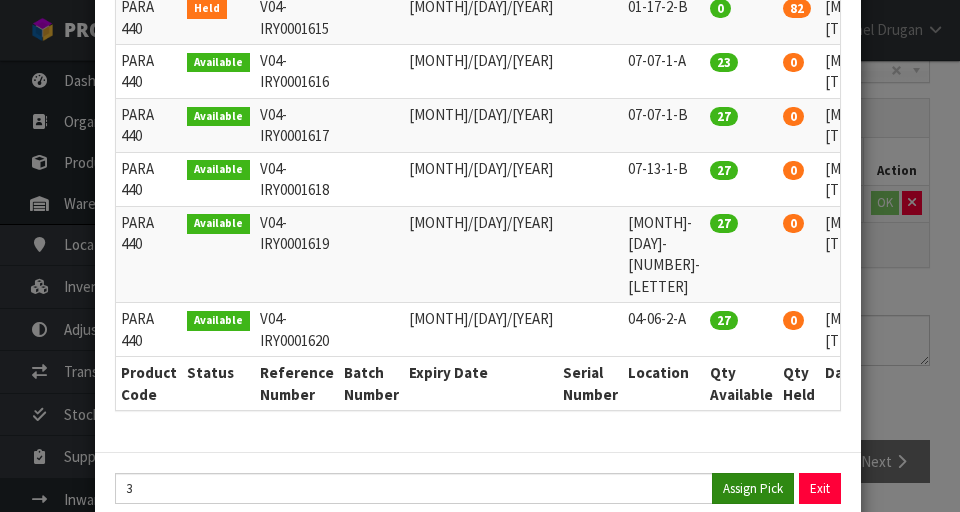 type on "3" 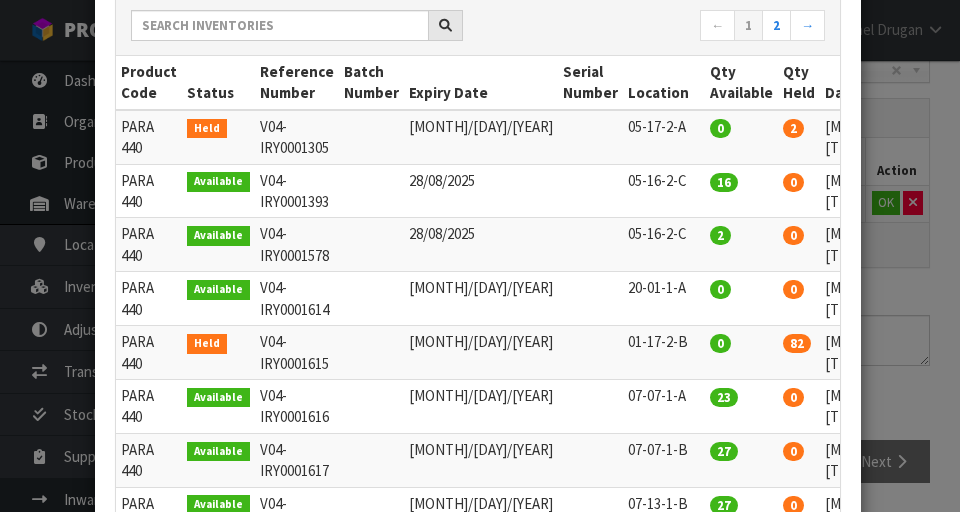 scroll, scrollTop: 581, scrollLeft: 0, axis: vertical 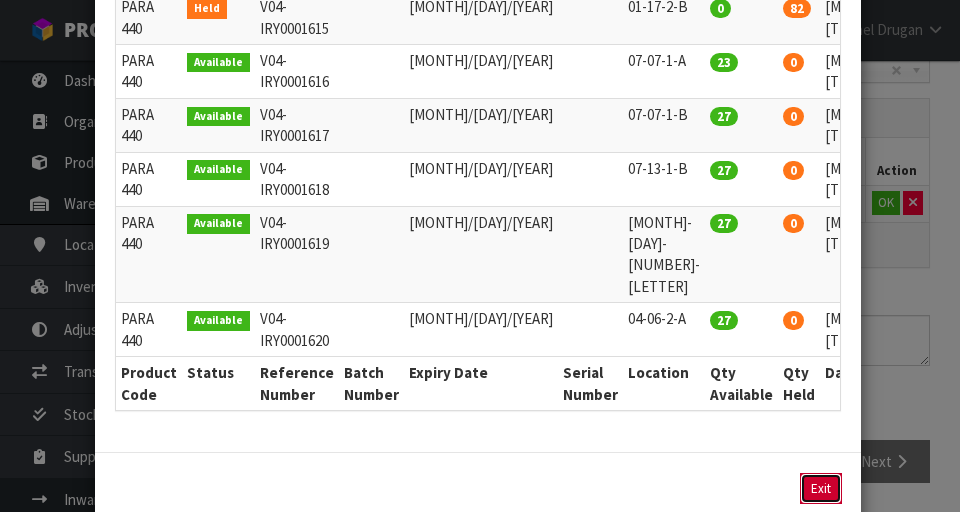 click on "Exit" at bounding box center (821, 488) 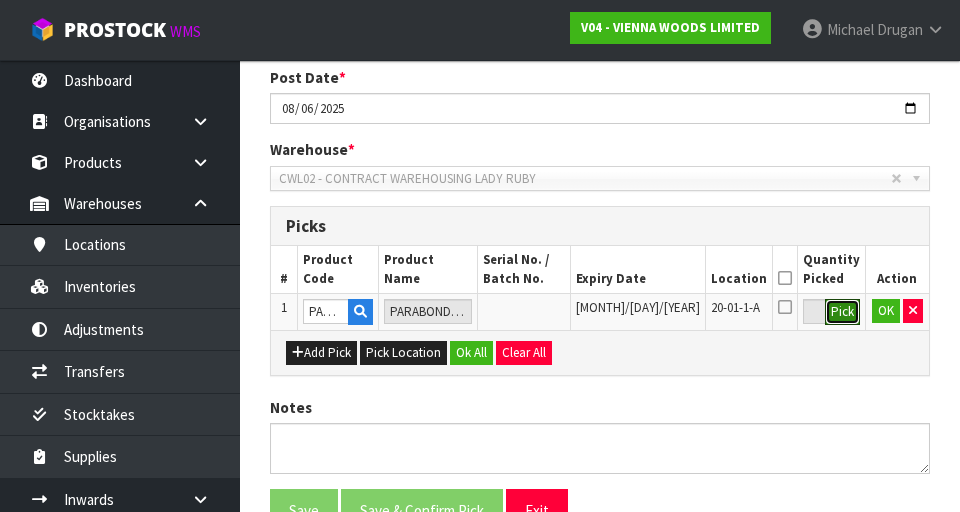 scroll, scrollTop: 338, scrollLeft: 0, axis: vertical 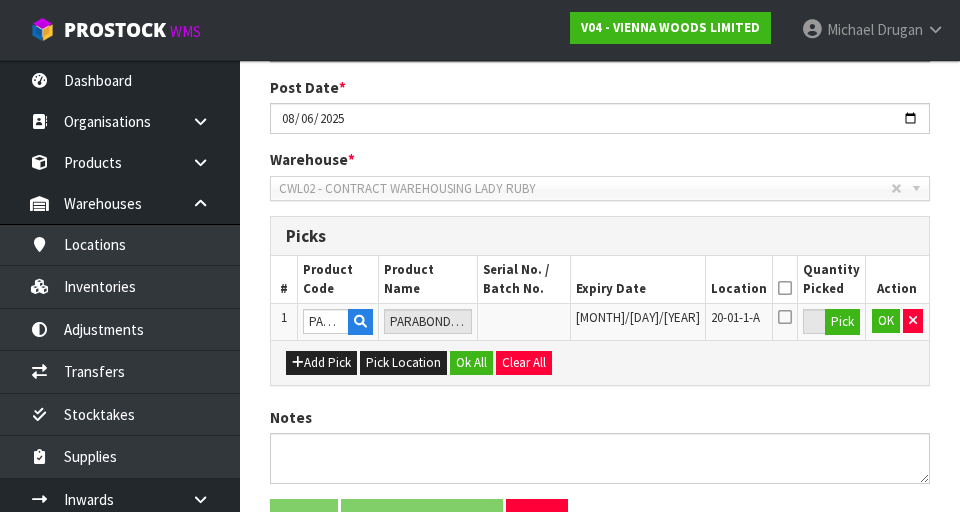 click at bounding box center (785, 288) 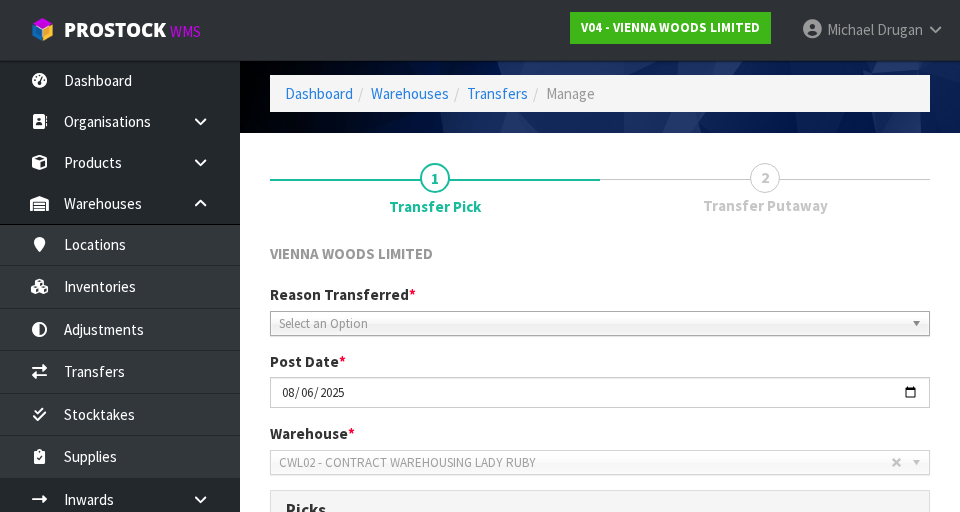 scroll, scrollTop: 0, scrollLeft: 0, axis: both 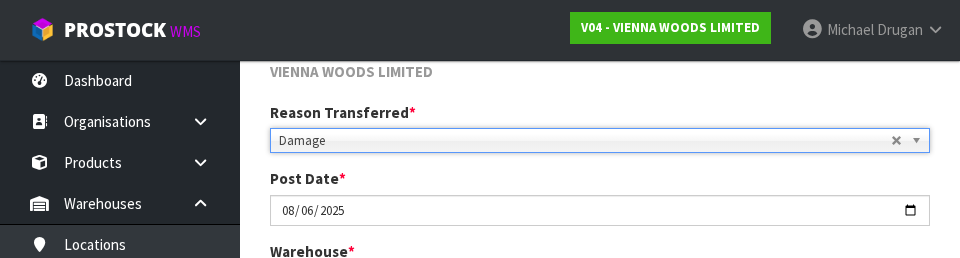 click on "VIENNA WOODS LIMITED" at bounding box center (600, 74) 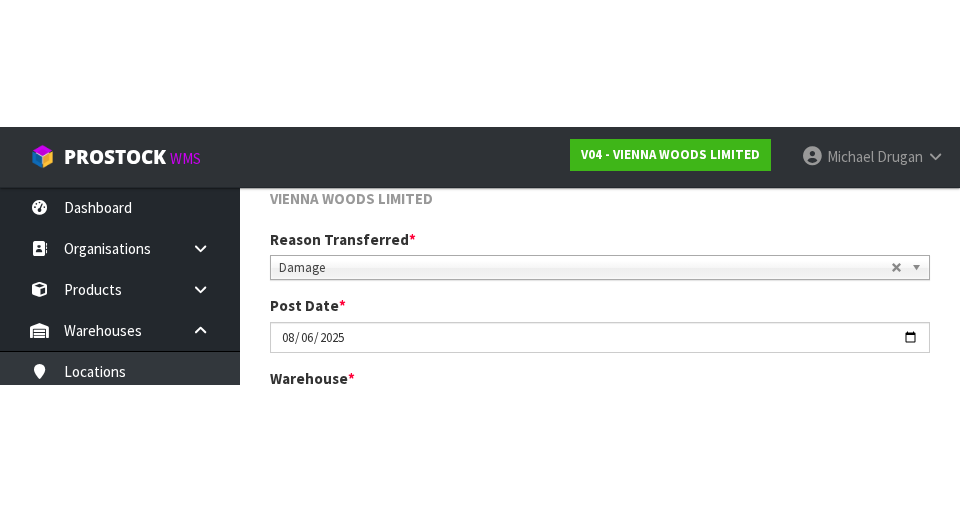 scroll, scrollTop: 247, scrollLeft: 0, axis: vertical 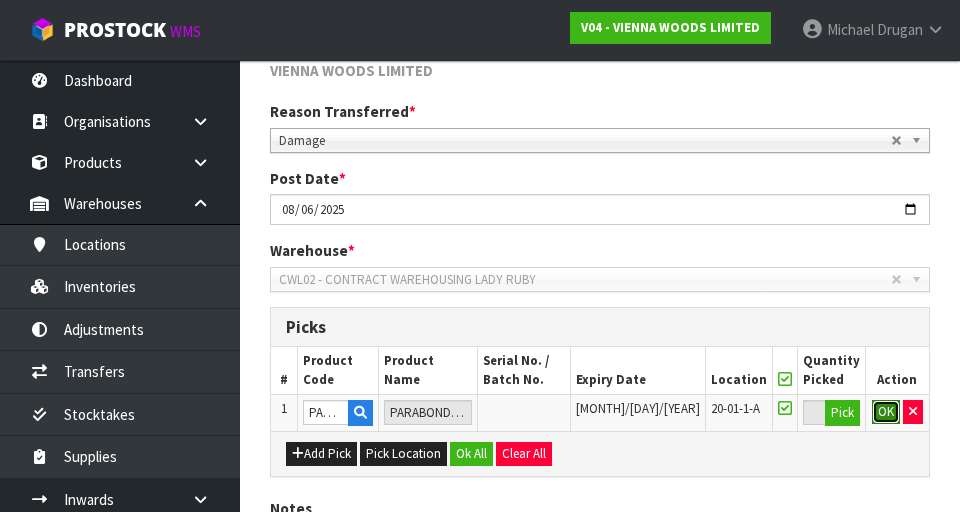 click on "OK" at bounding box center (886, 412) 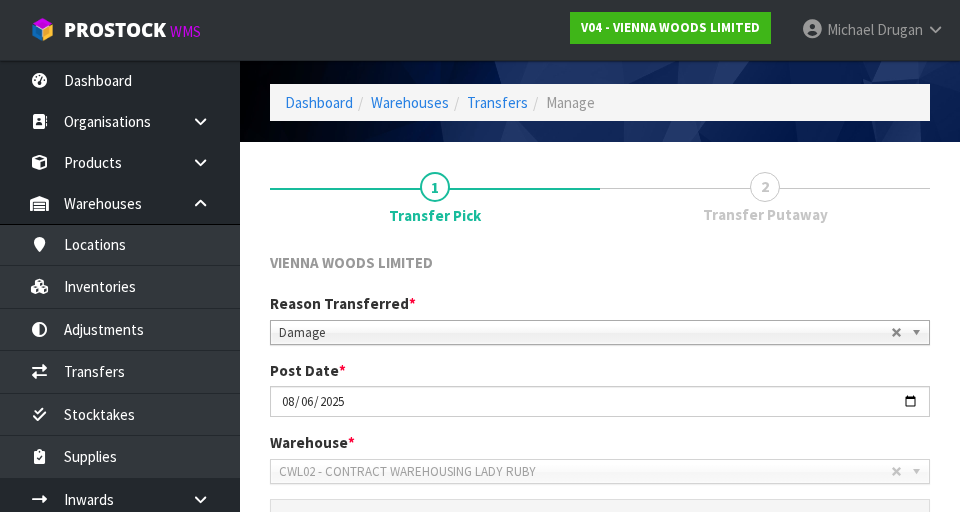 scroll, scrollTop: 34, scrollLeft: 0, axis: vertical 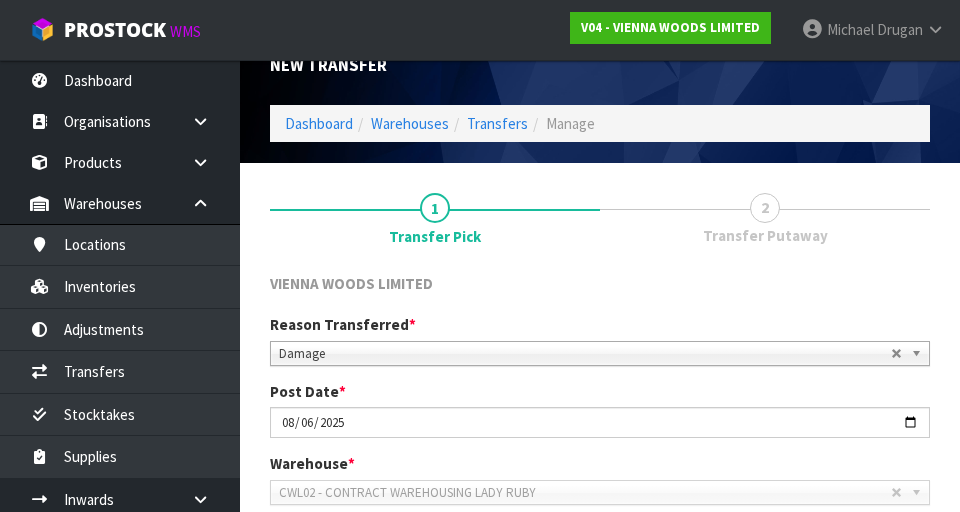 click at bounding box center (765, 209) 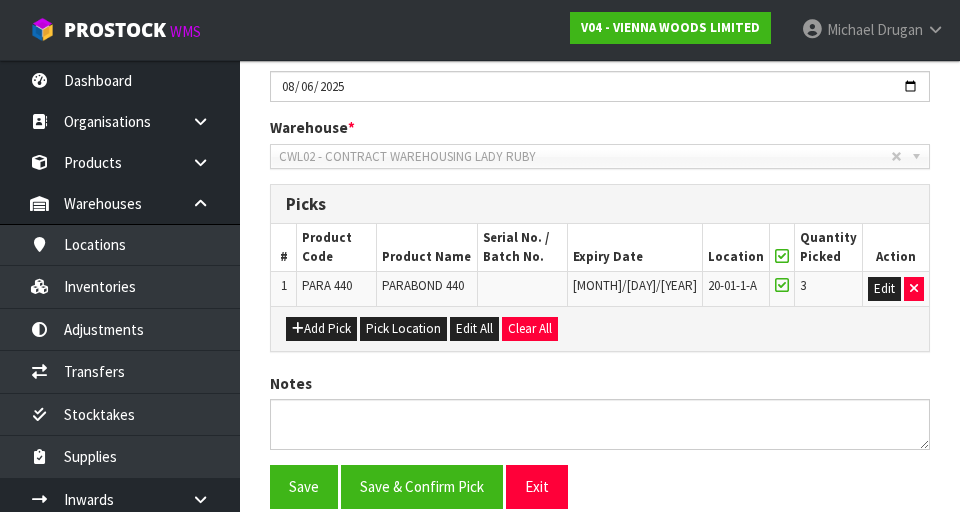 scroll, scrollTop: 454, scrollLeft: 0, axis: vertical 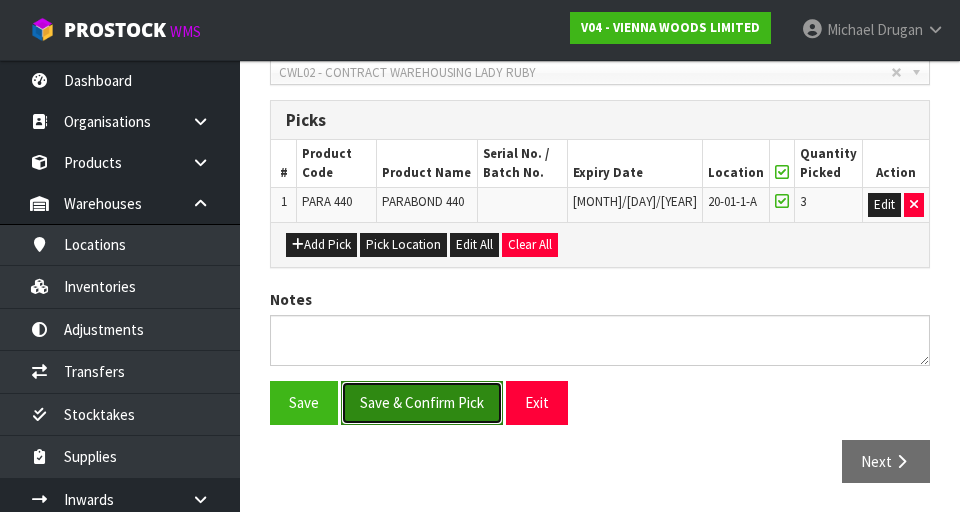 click on "Save & Confirm Pick" at bounding box center (422, 402) 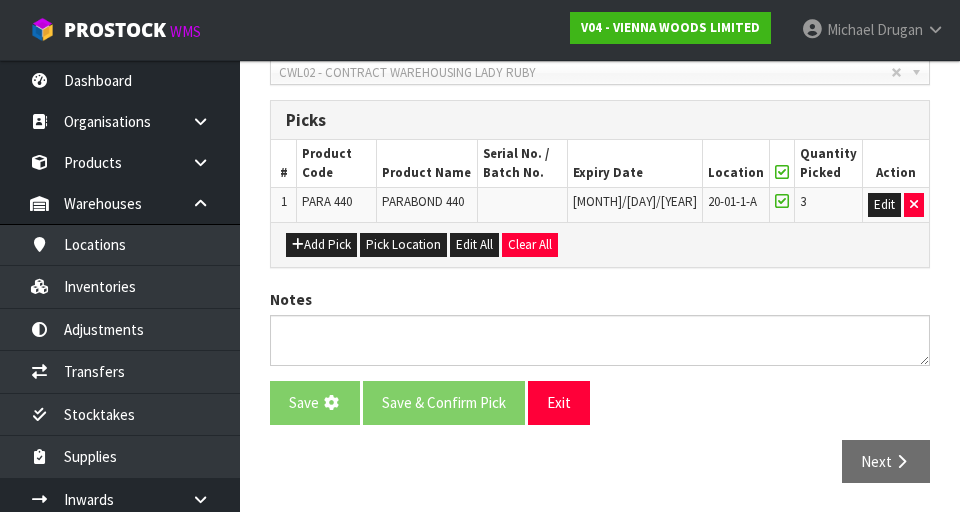 scroll, scrollTop: 0, scrollLeft: 0, axis: both 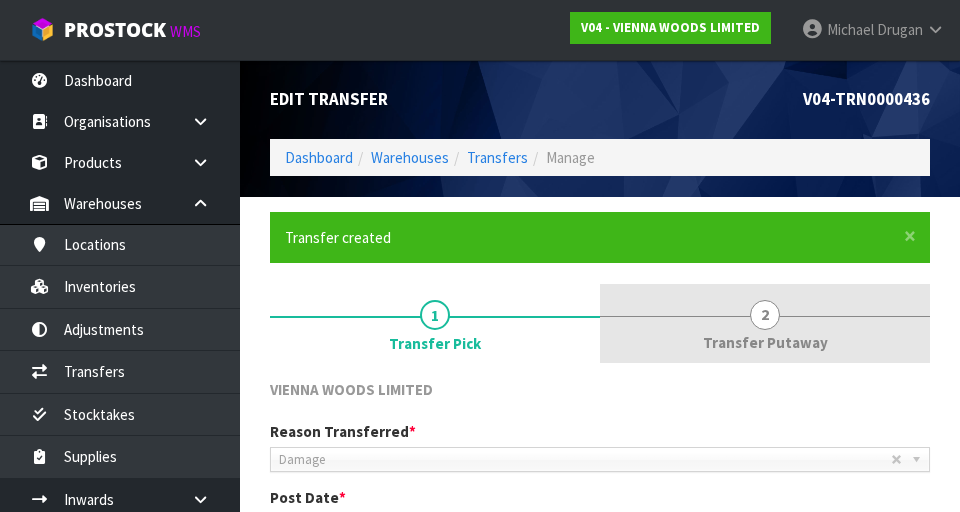 click on "2
Transfer Putaway" at bounding box center (765, 323) 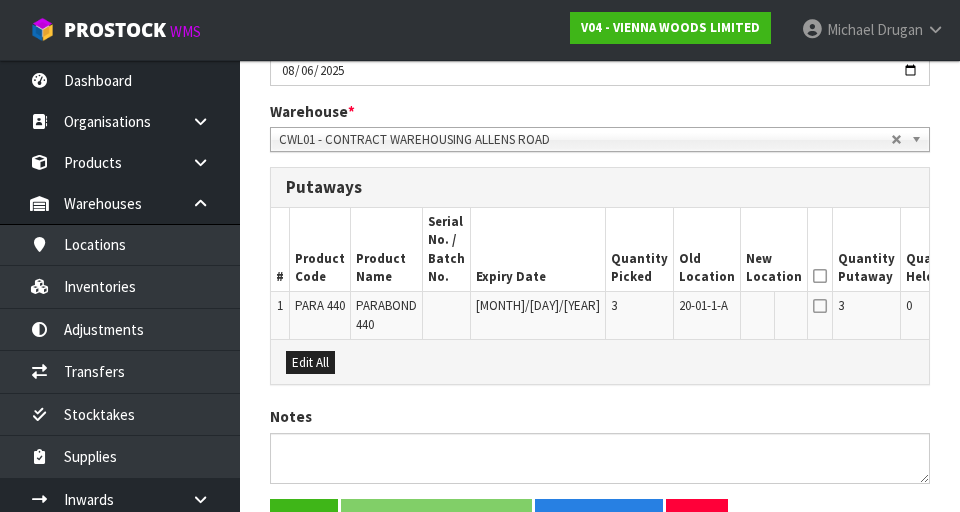 scroll, scrollTop: 441, scrollLeft: 0, axis: vertical 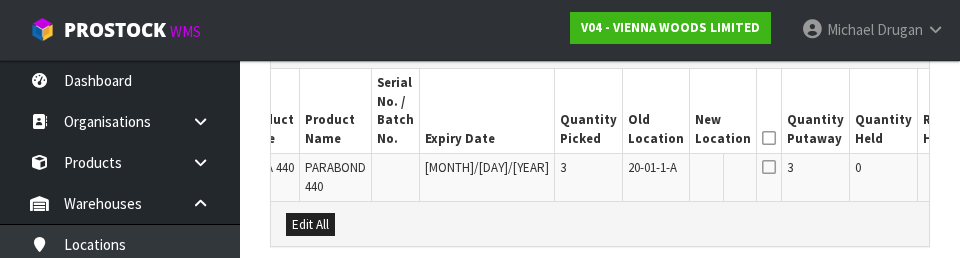 click on "Edit" at bounding box center (995, 171) 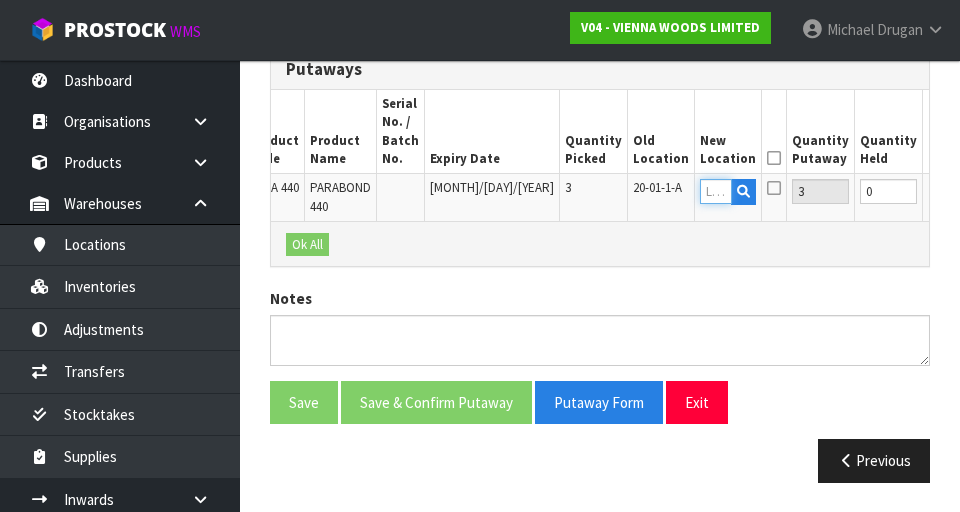 click at bounding box center (716, 191) 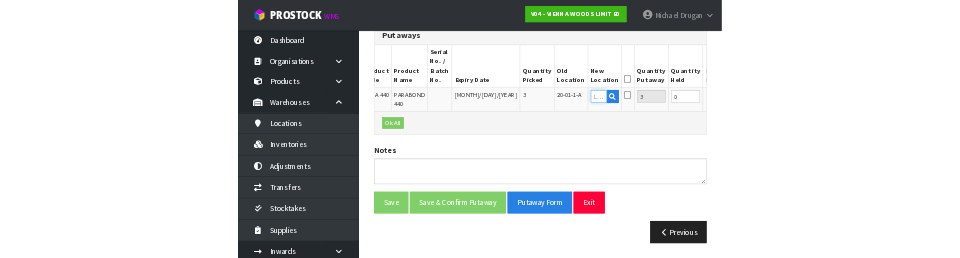 scroll, scrollTop: 568, scrollLeft: 0, axis: vertical 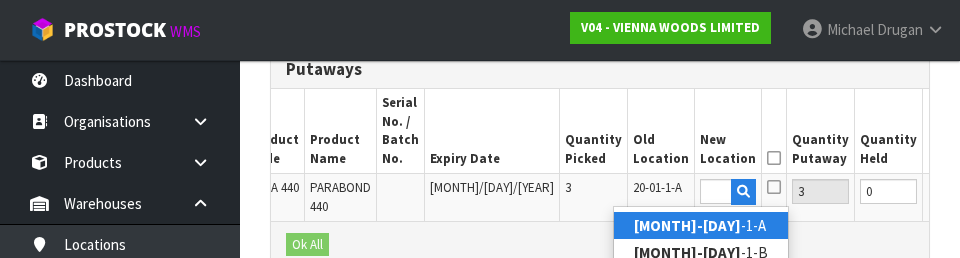 click on "01-17 -1-A" at bounding box center [701, 225] 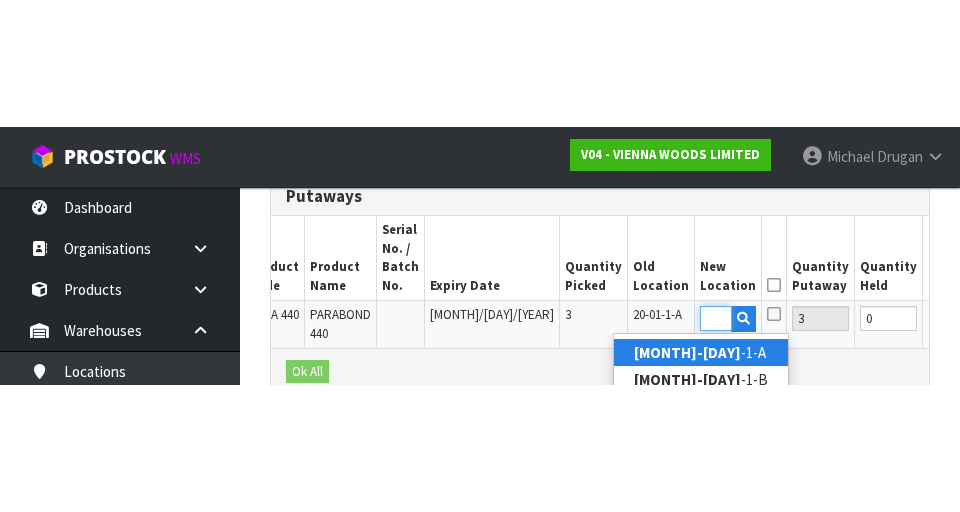 scroll, scrollTop: 577, scrollLeft: 0, axis: vertical 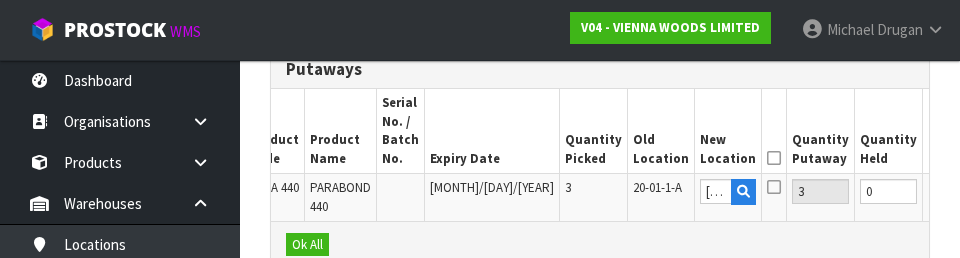 click on "OK" at bounding box center (998, 191) 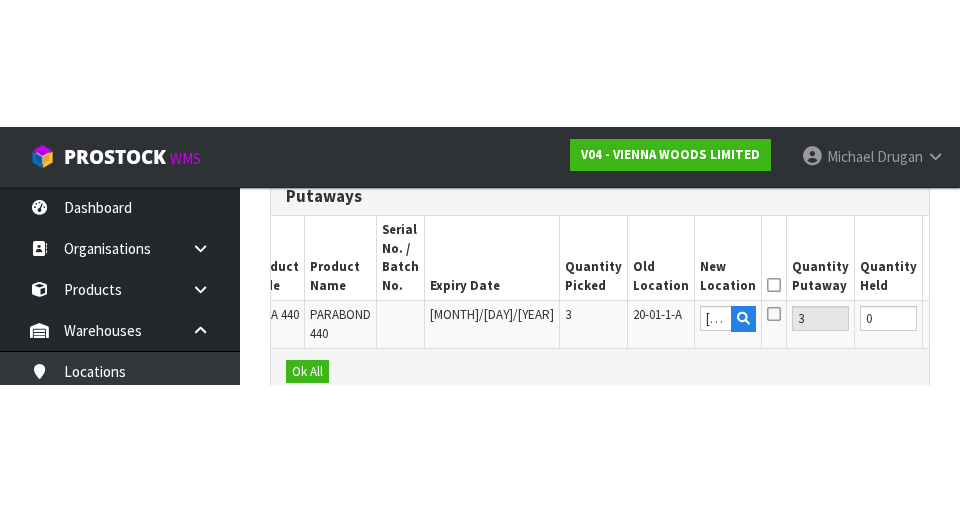 scroll, scrollTop: 577, scrollLeft: 0, axis: vertical 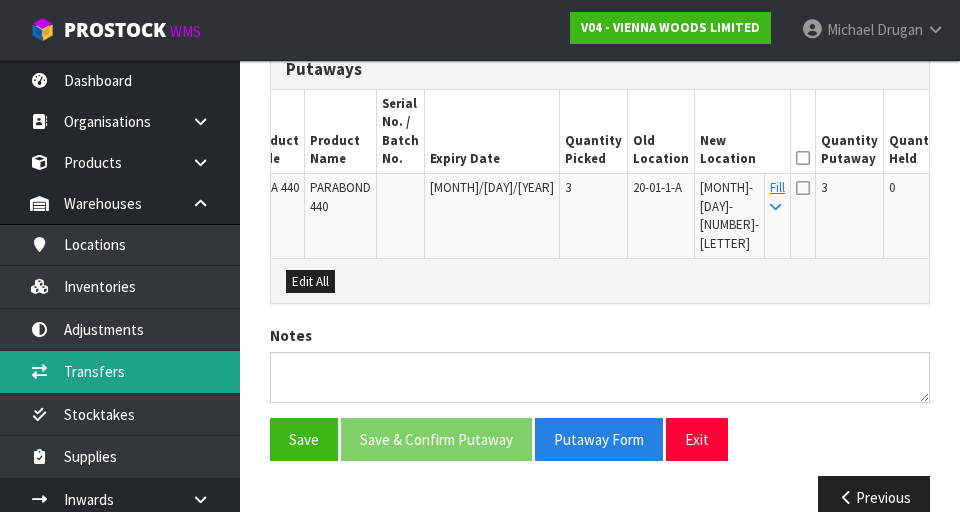 click on "Transfers" at bounding box center (120, 371) 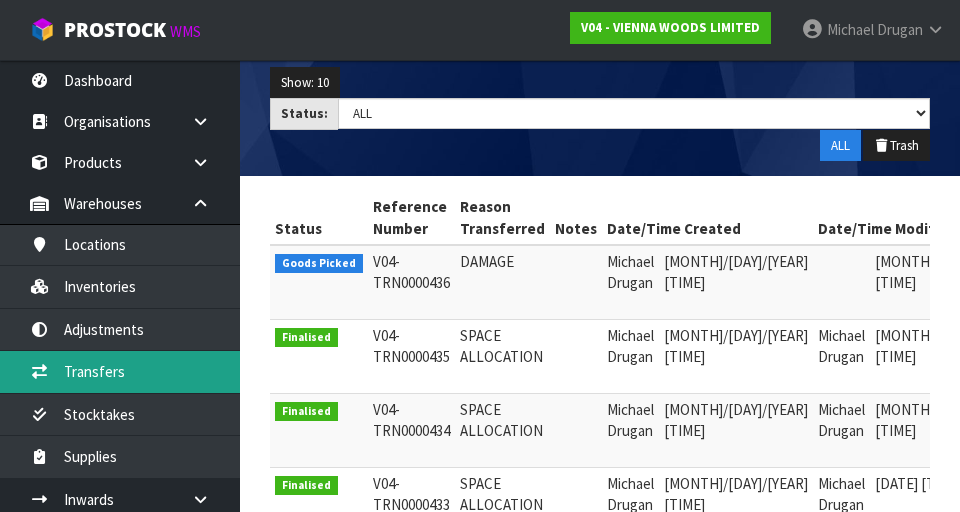 scroll, scrollTop: 0, scrollLeft: 0, axis: both 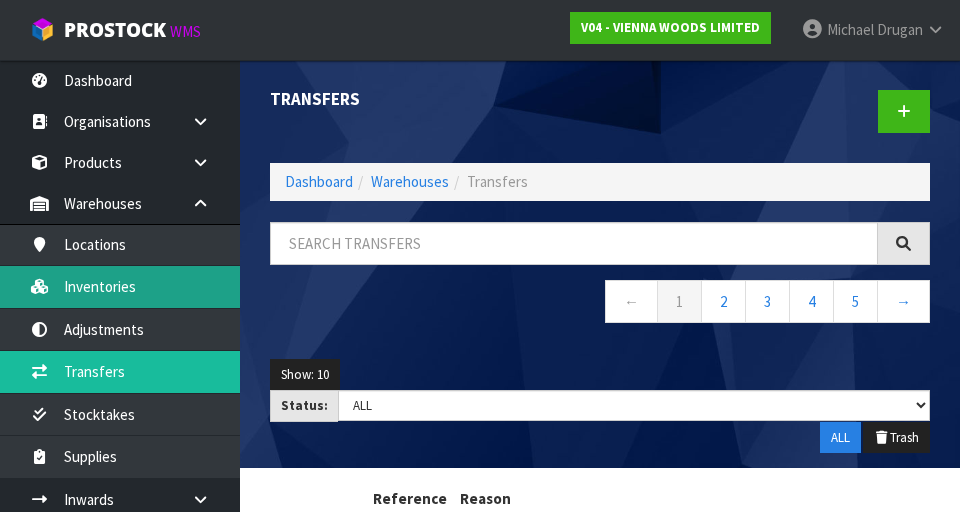 click on "Inventories" at bounding box center [120, 286] 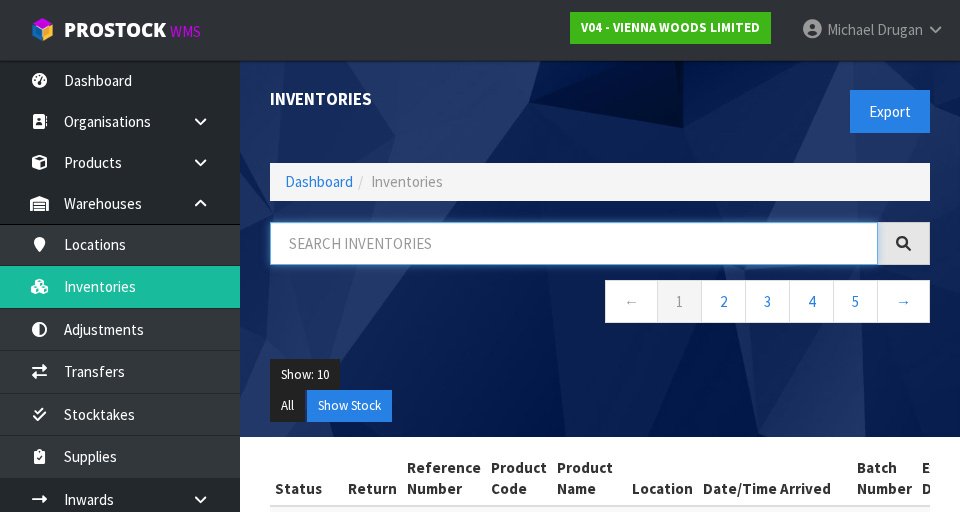 click at bounding box center [574, 243] 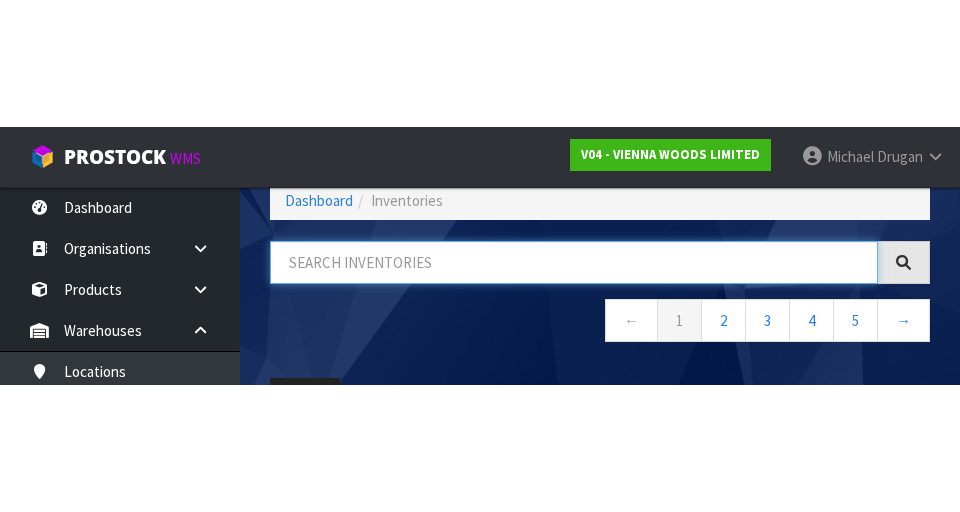 scroll, scrollTop: 114, scrollLeft: 0, axis: vertical 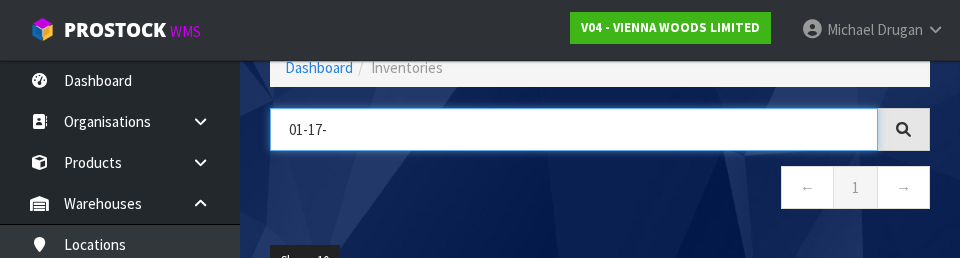type on "01-17-" 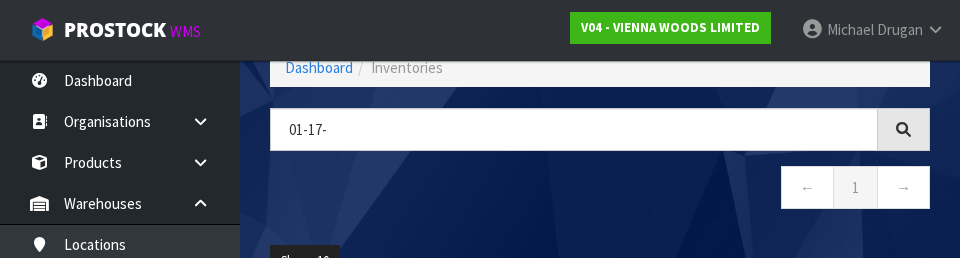 click on "←
1
→" at bounding box center (600, 190) 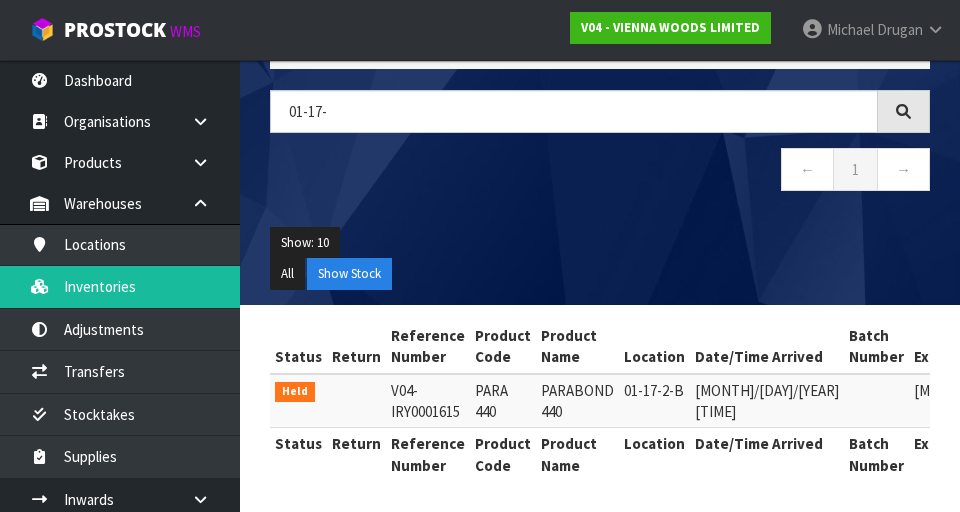 scroll, scrollTop: 131, scrollLeft: 0, axis: vertical 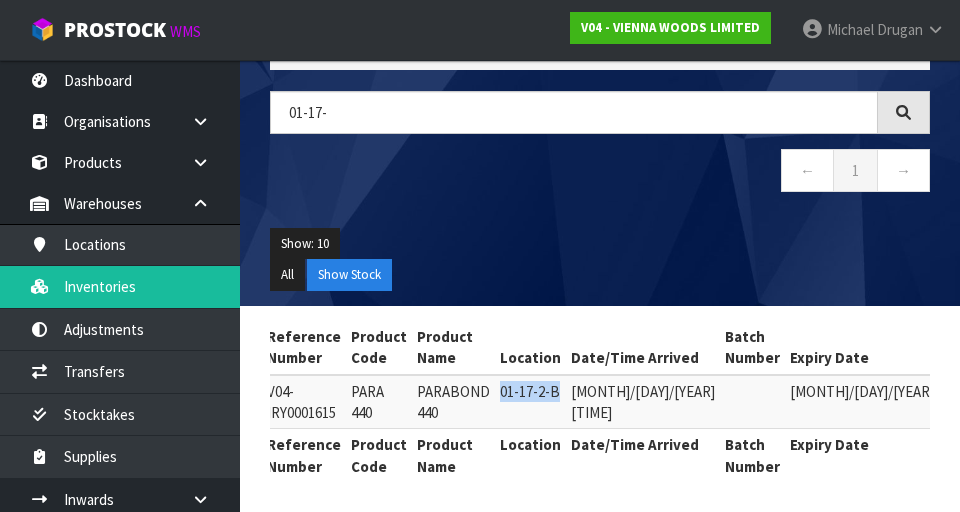 copy on "01-17-2-B" 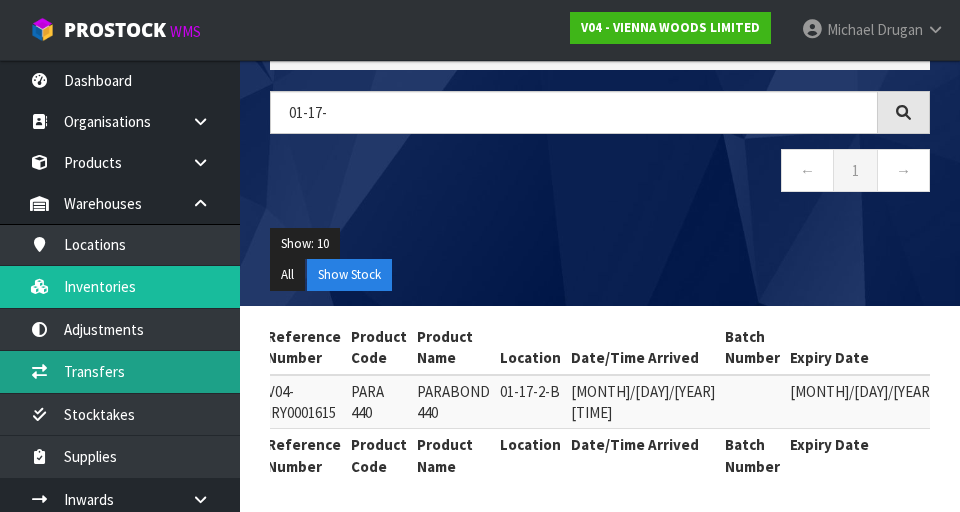 click on "Transfers" at bounding box center (120, 371) 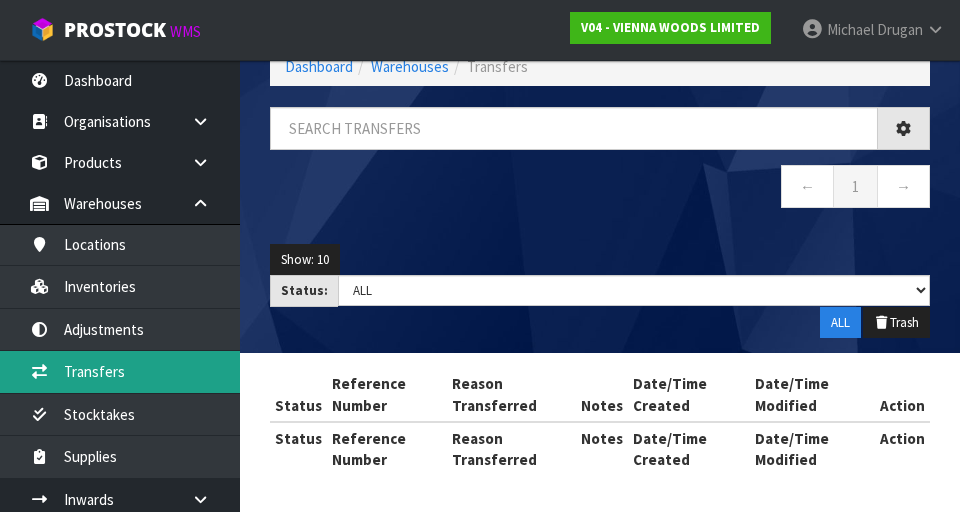 scroll, scrollTop: 131, scrollLeft: 0, axis: vertical 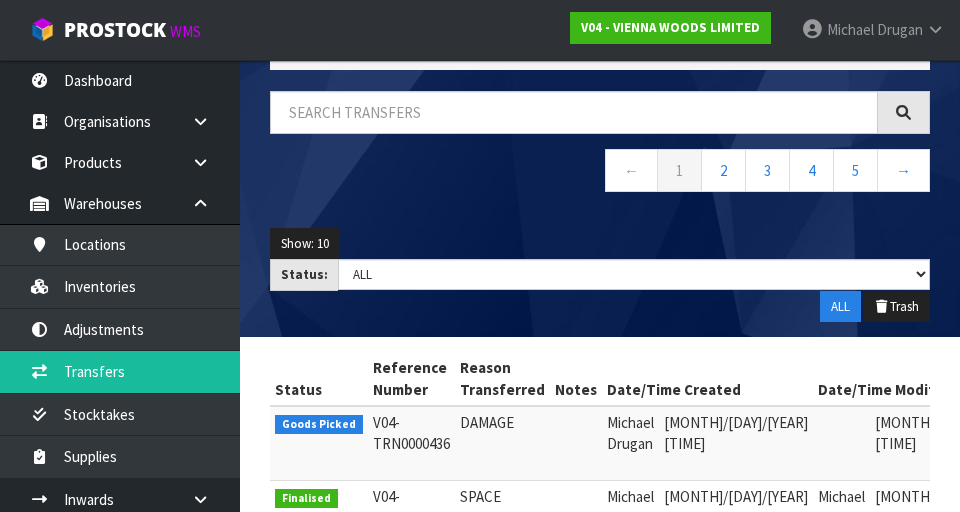 click at bounding box center (1051, 428) 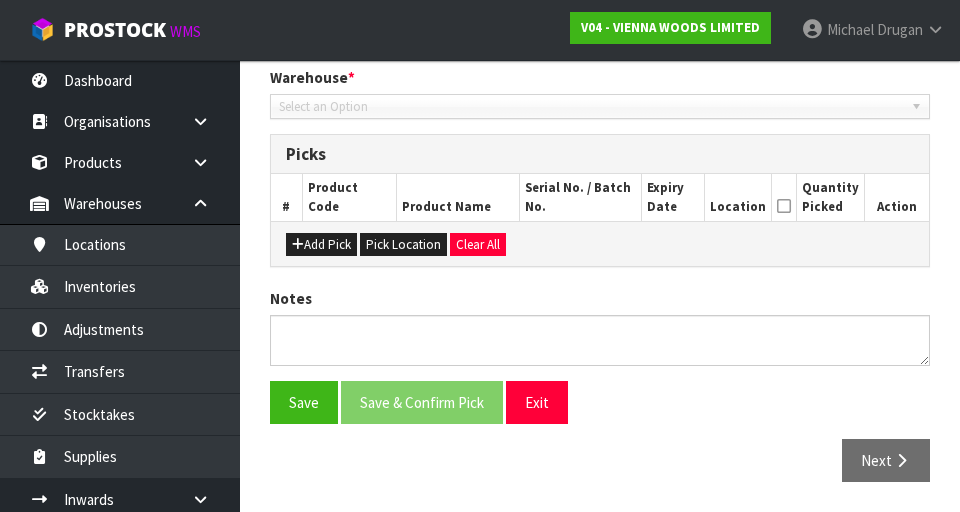 type on "2025-08-06" 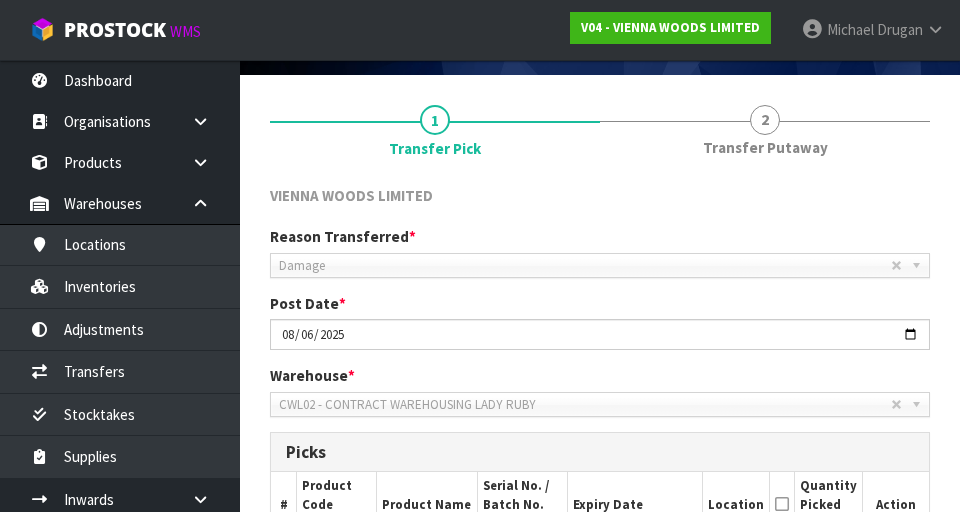 scroll, scrollTop: 121, scrollLeft: 0, axis: vertical 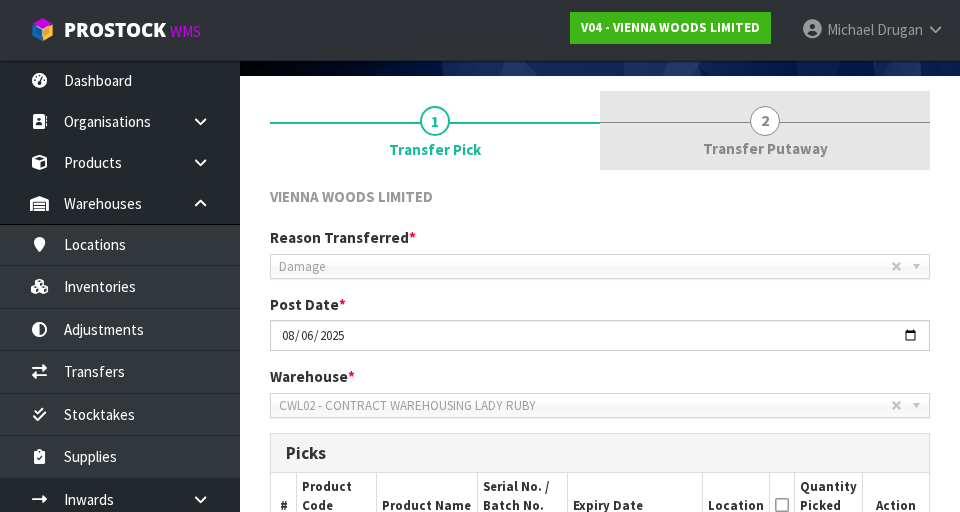click on "2
Transfer Putaway" at bounding box center (765, 130) 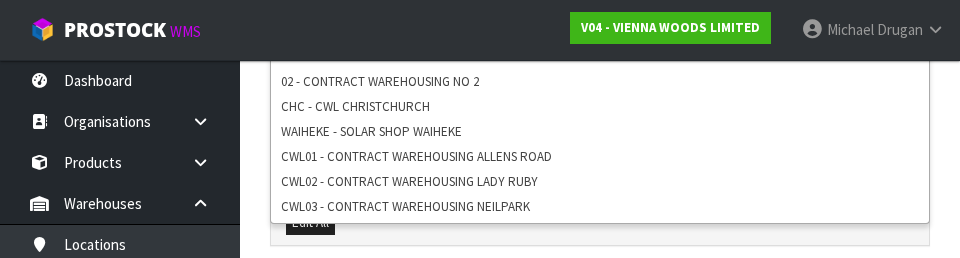scroll, scrollTop: 523, scrollLeft: 0, axis: vertical 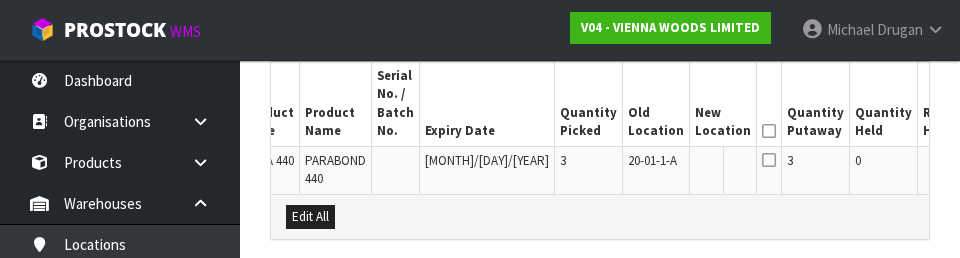 click on "Edit" at bounding box center [995, 164] 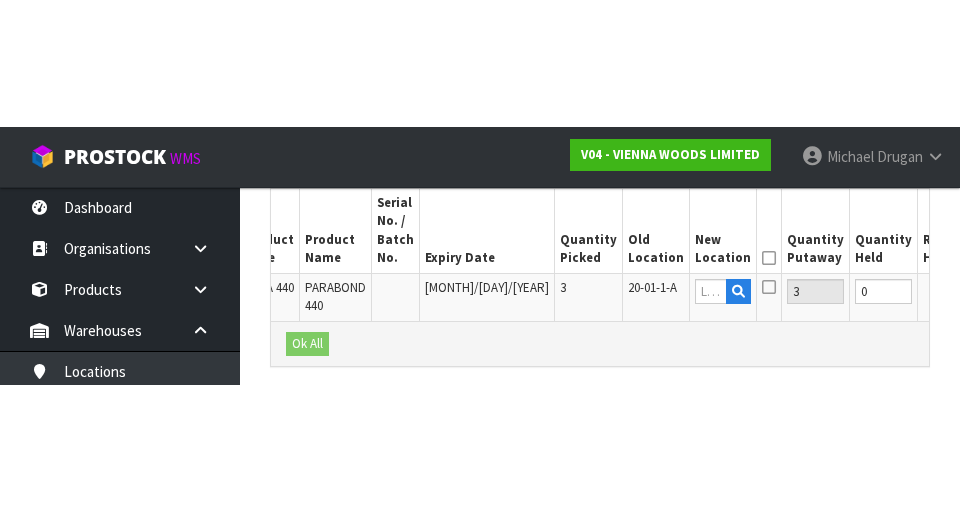 scroll, scrollTop: 504, scrollLeft: 0, axis: vertical 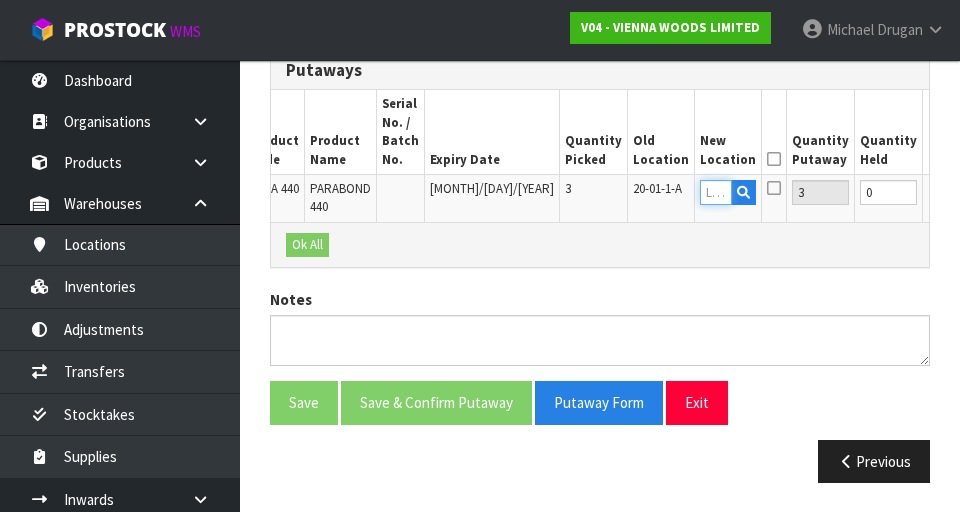 click at bounding box center (716, 192) 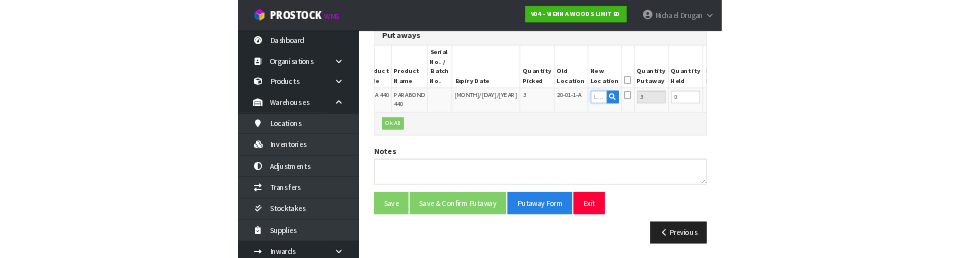scroll, scrollTop: 495, scrollLeft: 0, axis: vertical 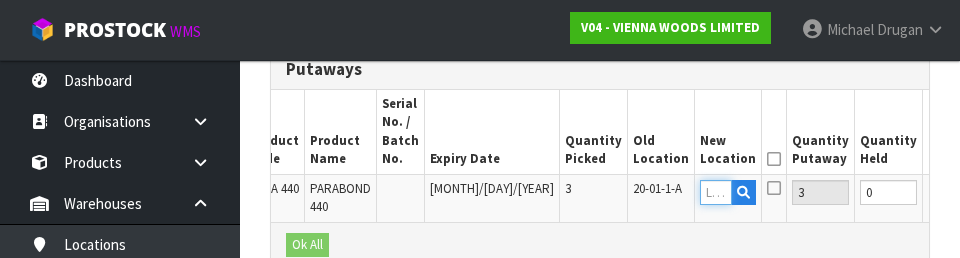 type on "01-17-2-B" 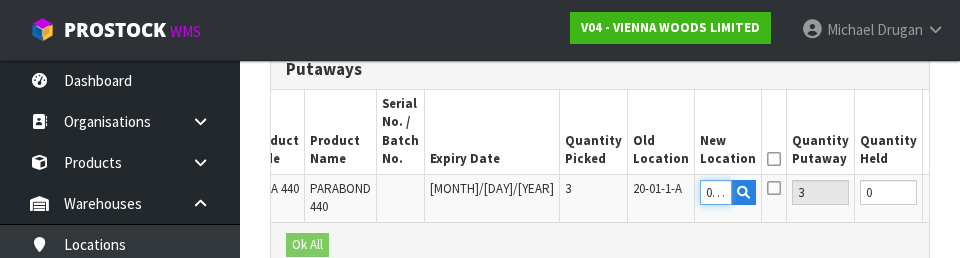 scroll, scrollTop: 0, scrollLeft: 39, axis: horizontal 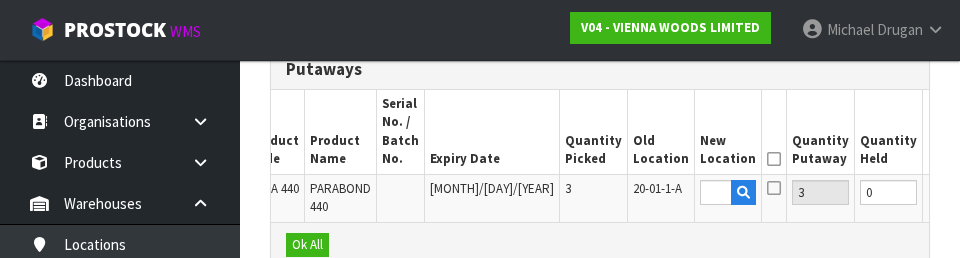 click on "OK" at bounding box center (998, 192) 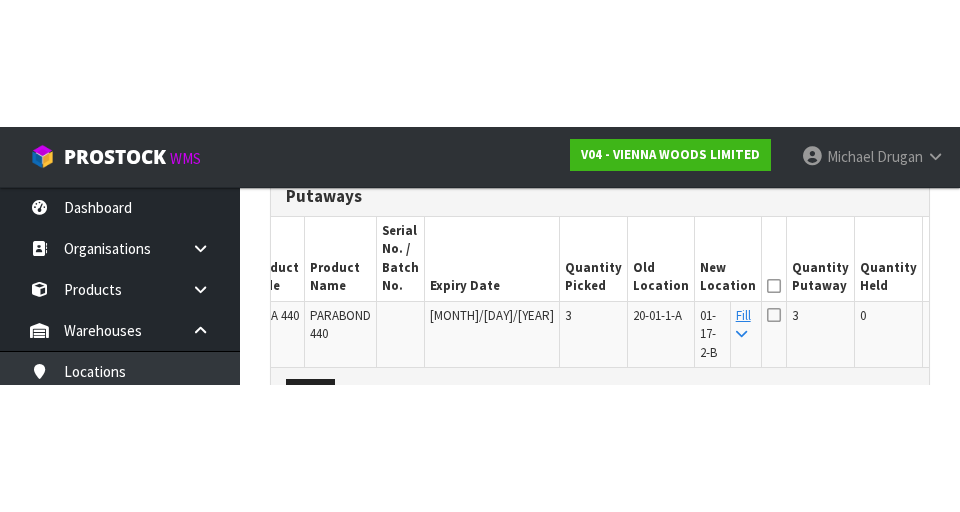 scroll, scrollTop: 504, scrollLeft: 0, axis: vertical 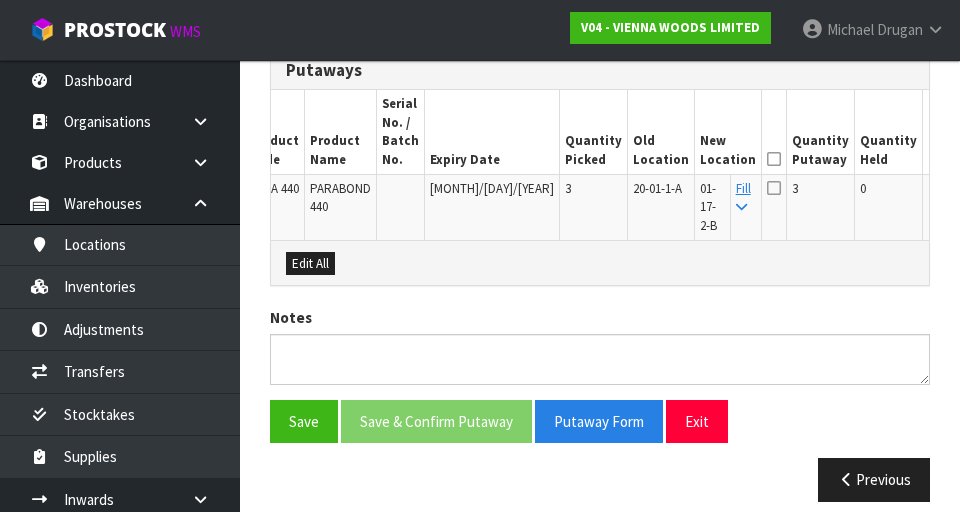 click at bounding box center (774, 159) 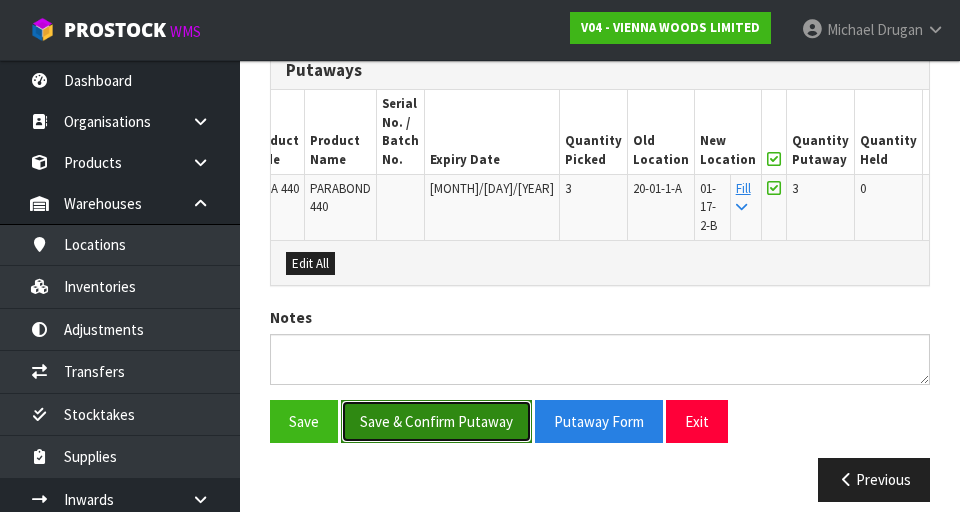 click on "Save & Confirm Putaway" at bounding box center [436, 421] 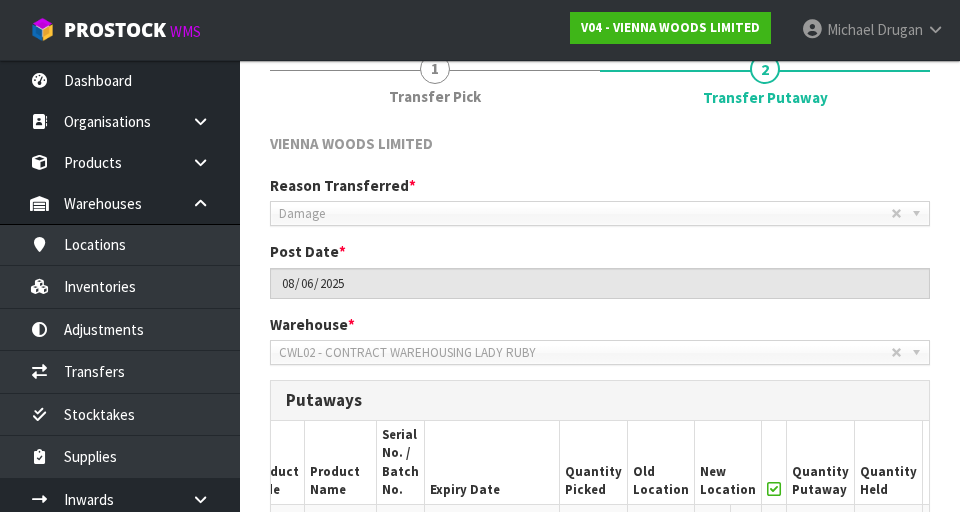 scroll, scrollTop: 247, scrollLeft: 0, axis: vertical 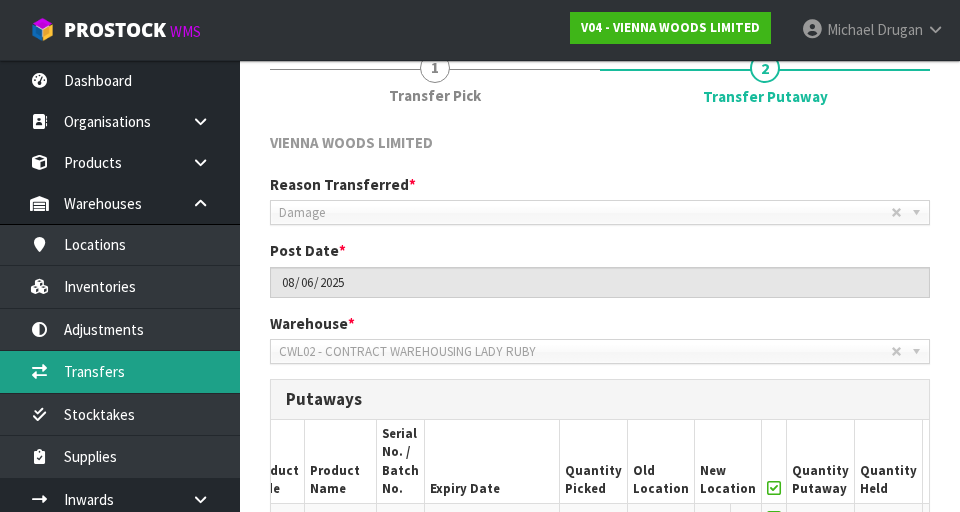 click on "Transfers" at bounding box center [120, 371] 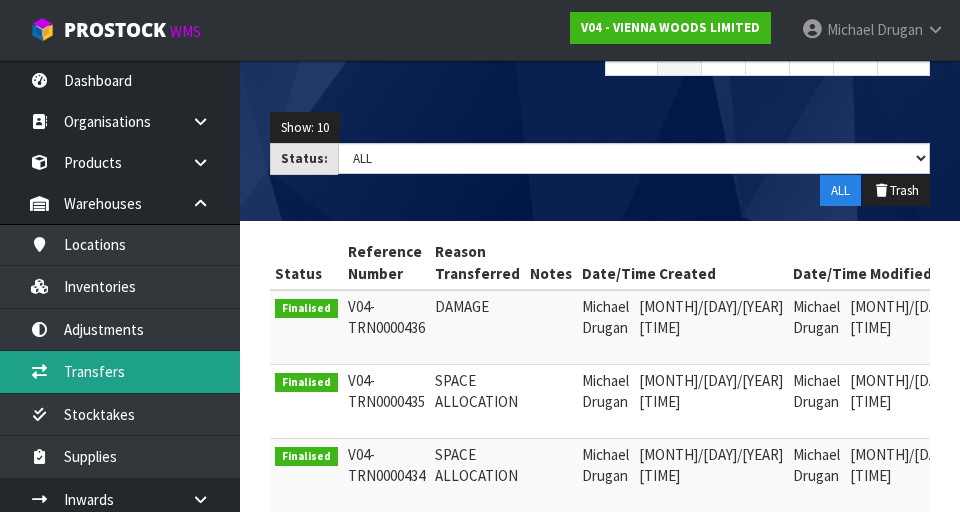 scroll, scrollTop: 0, scrollLeft: 0, axis: both 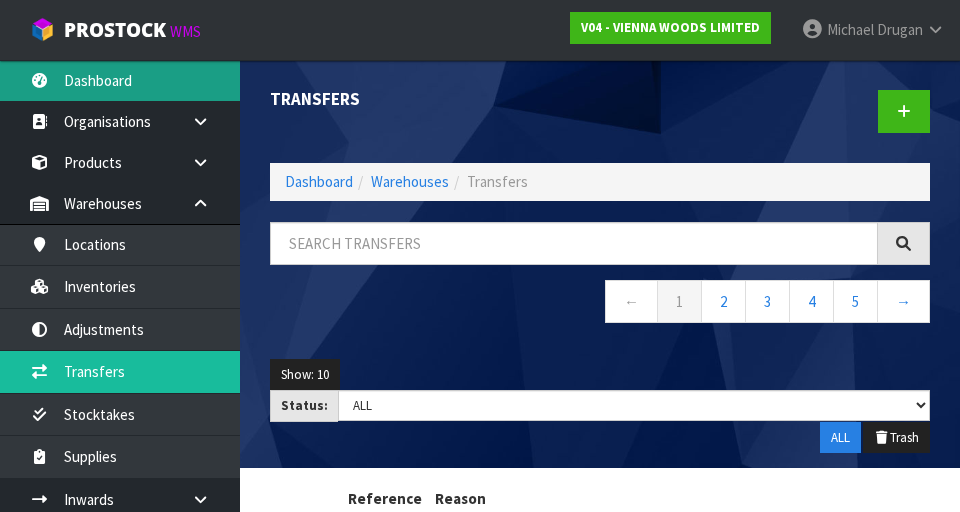 click on "Dashboard" at bounding box center (120, 80) 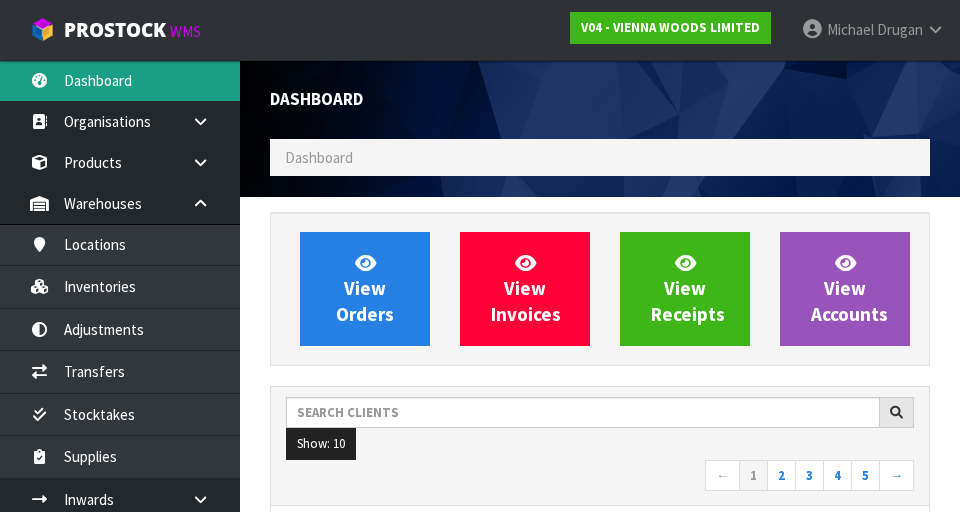 scroll, scrollTop: 998327, scrollLeft: 999310, axis: both 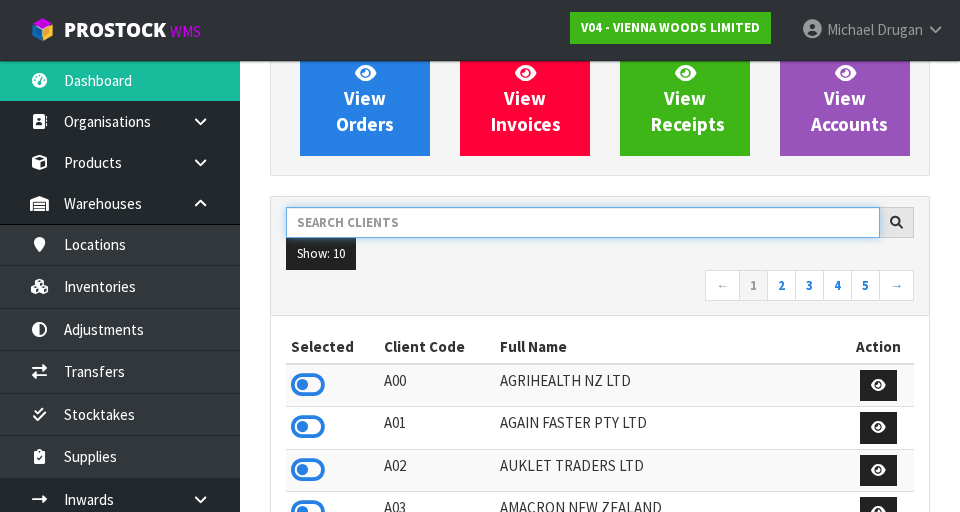 click at bounding box center (583, 222) 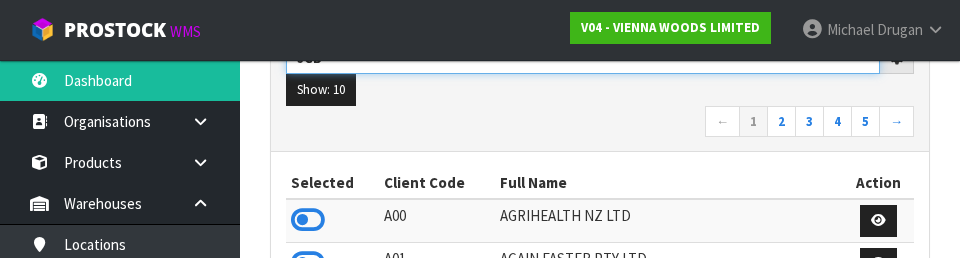 scroll, scrollTop: 350, scrollLeft: 0, axis: vertical 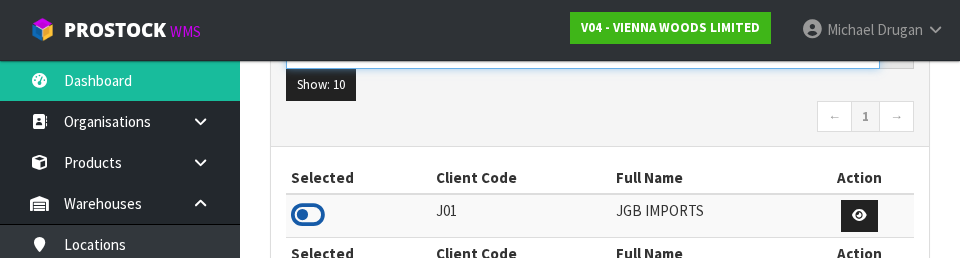 type on "JGB" 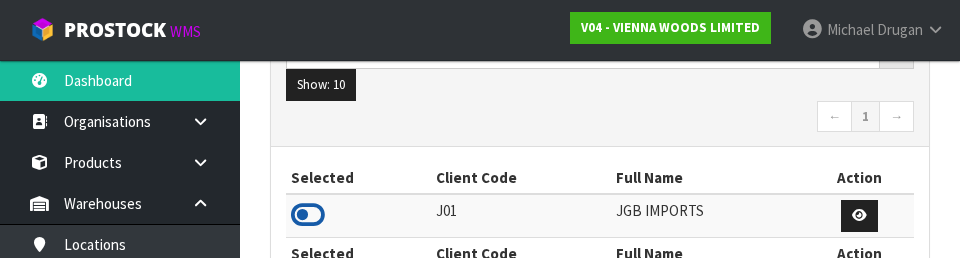 click at bounding box center [308, 215] 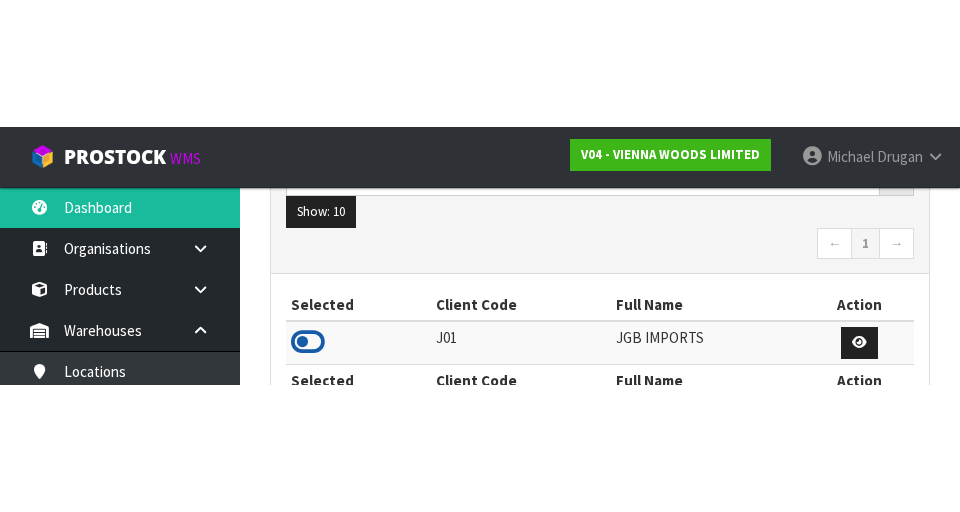 scroll, scrollTop: 359, scrollLeft: 0, axis: vertical 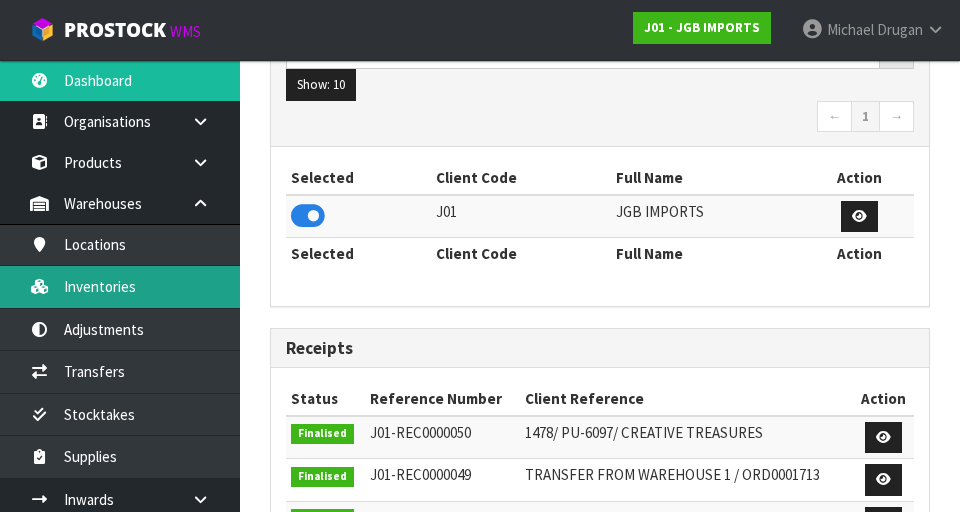 click on "Inventories" at bounding box center (120, 286) 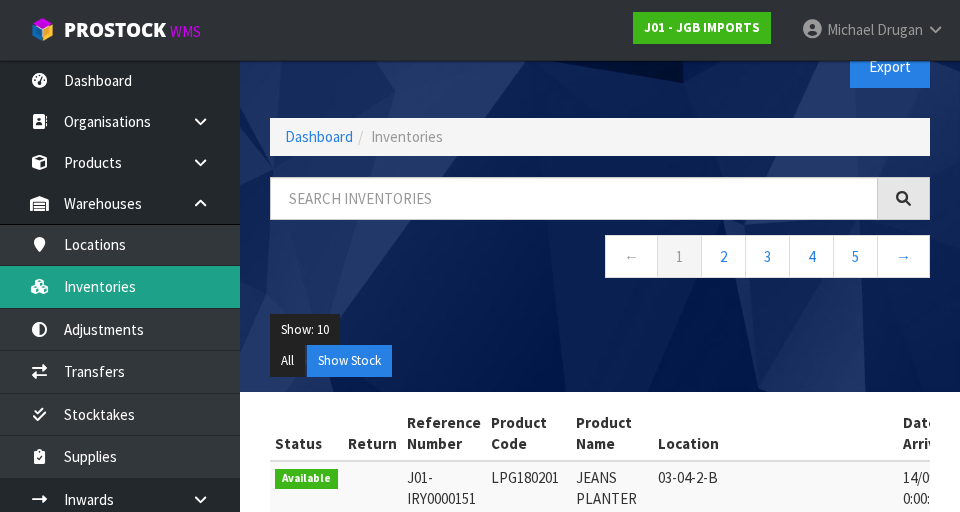 scroll, scrollTop: 0, scrollLeft: 0, axis: both 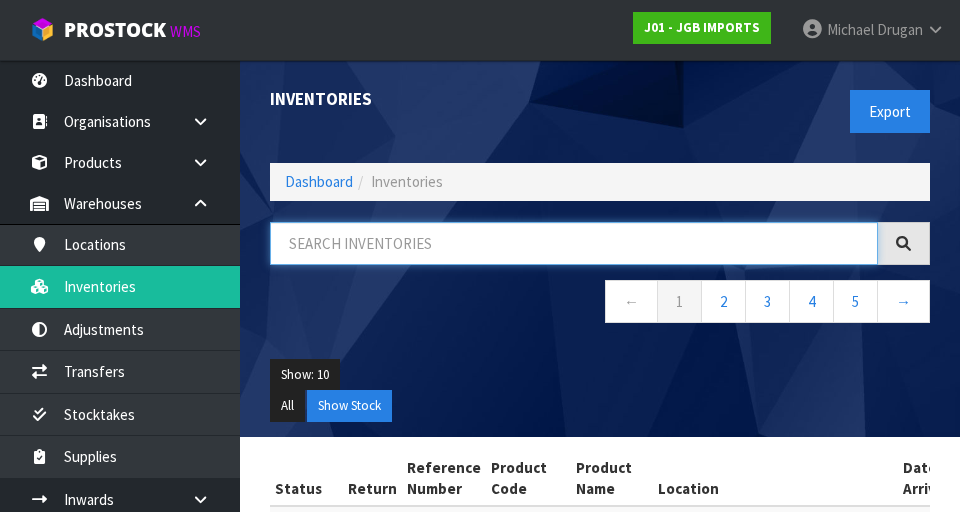click at bounding box center [574, 243] 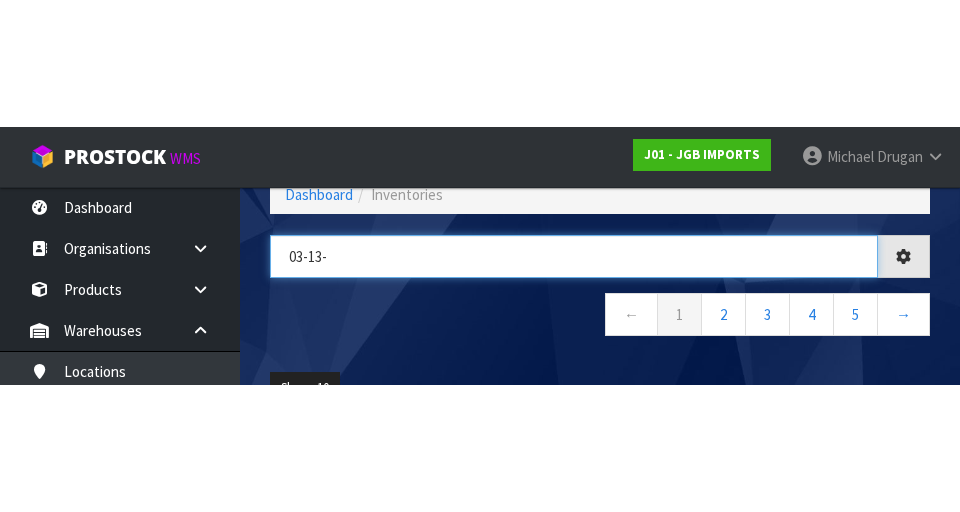 scroll, scrollTop: 0, scrollLeft: 0, axis: both 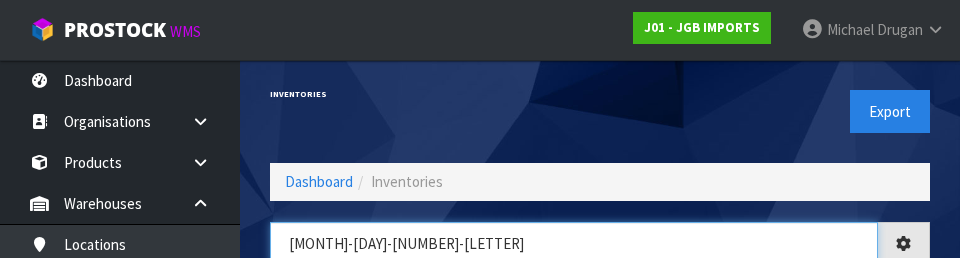 type on "03-13-5-A" 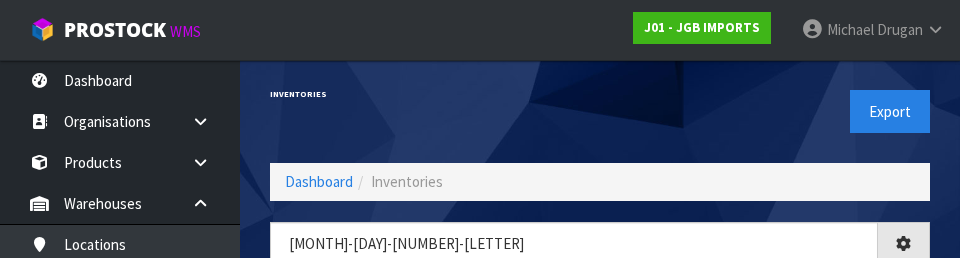 click on "Export" at bounding box center [772, 111] 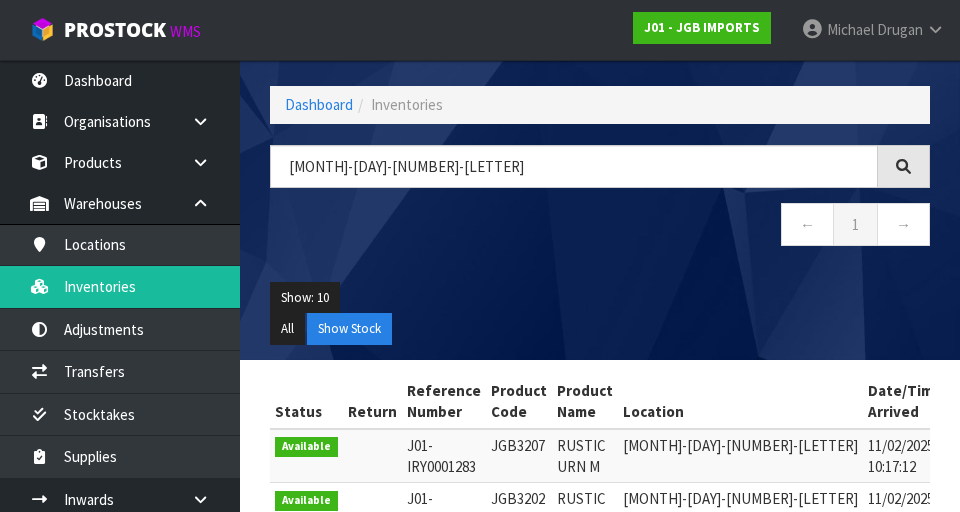scroll, scrollTop: 267, scrollLeft: 0, axis: vertical 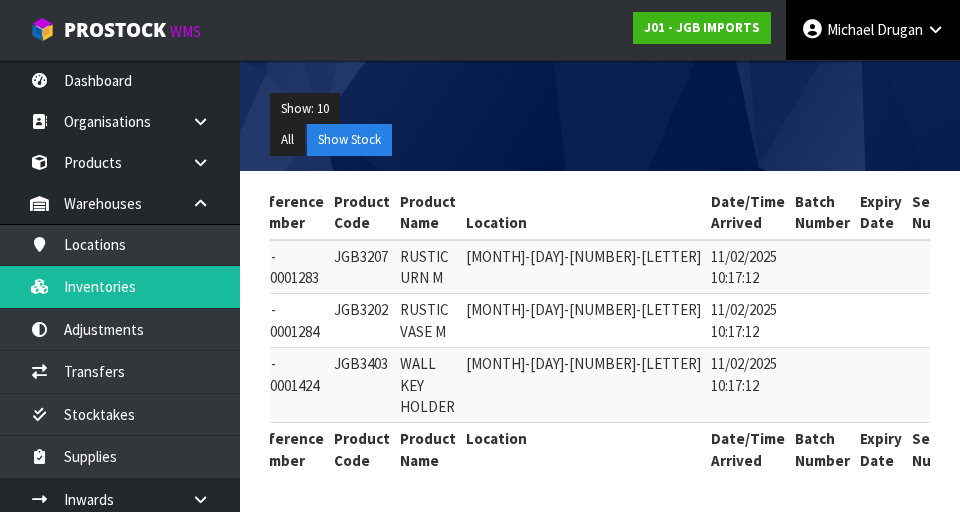 click on "Michael   Drugan" at bounding box center [873, 30] 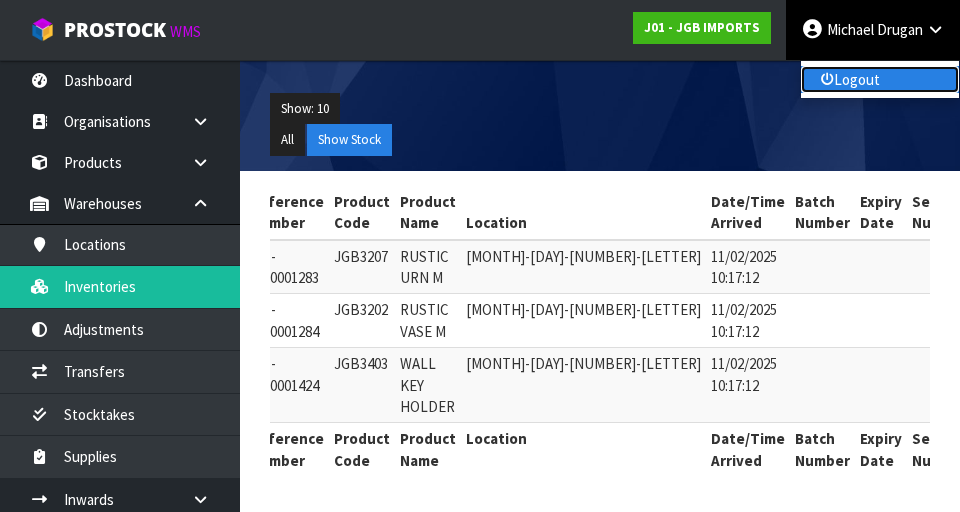 click on "Logout" at bounding box center (880, 79) 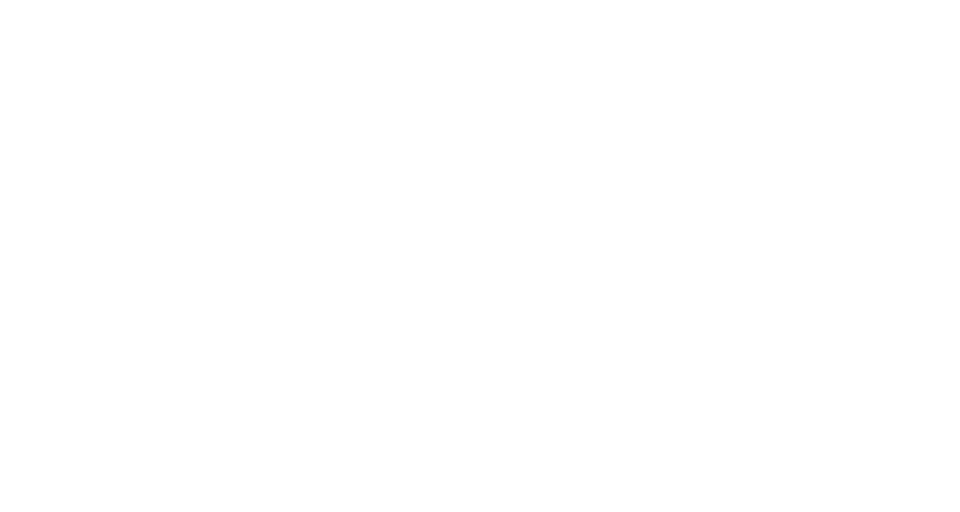 scroll, scrollTop: 0, scrollLeft: 0, axis: both 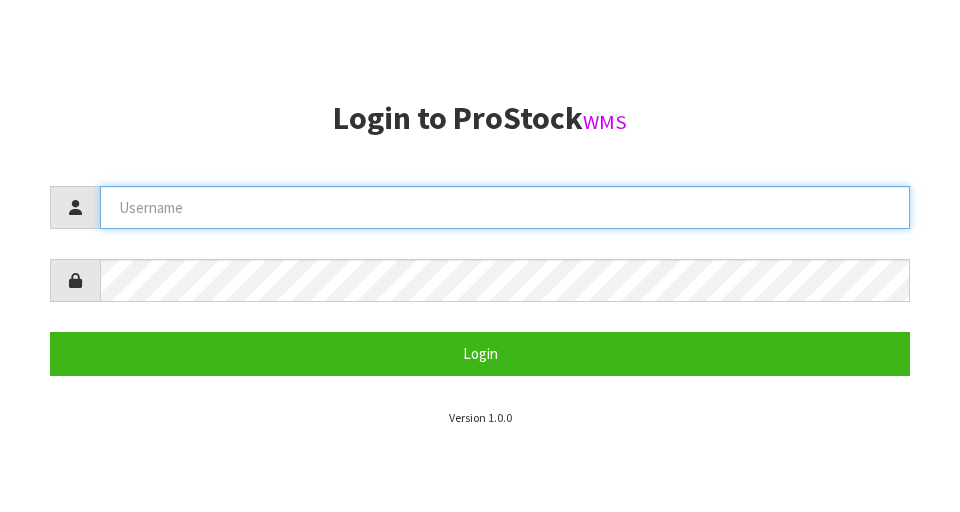 click at bounding box center (505, 207) 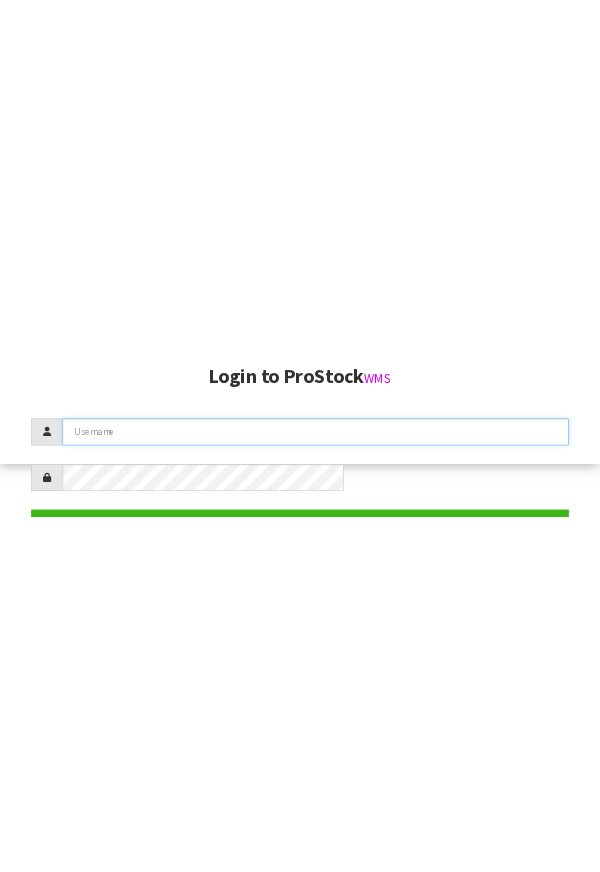 scroll, scrollTop: 0, scrollLeft: 0, axis: both 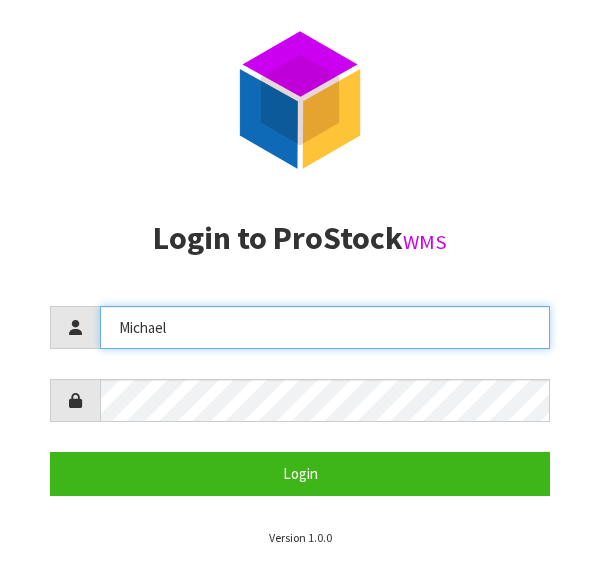 type on "Michael" 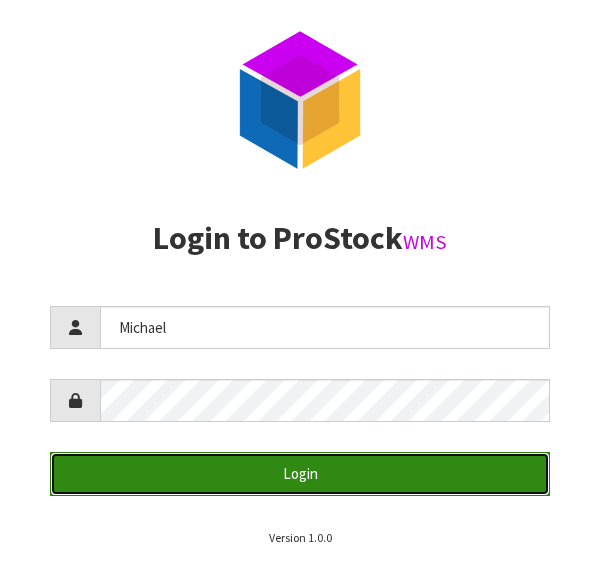click on "Login" at bounding box center (300, 473) 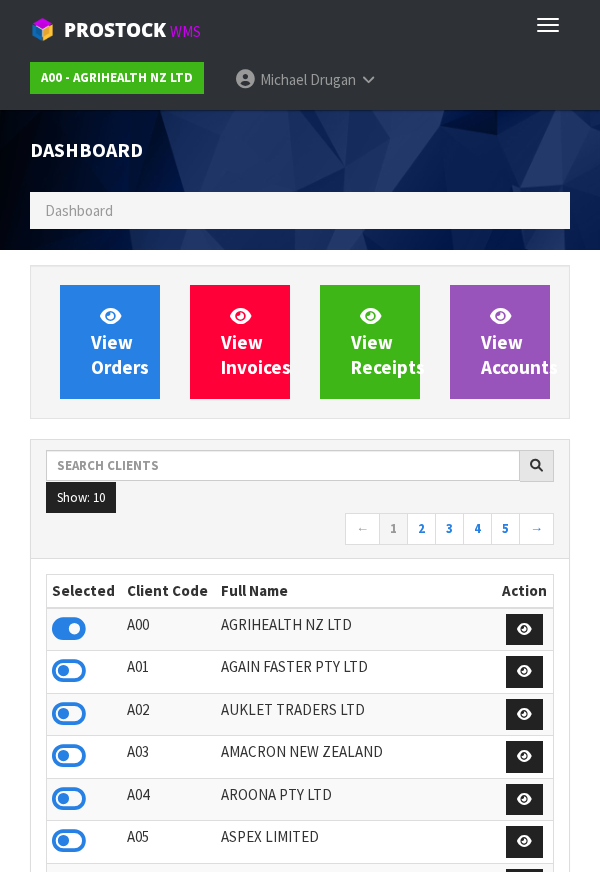 scroll, scrollTop: 998416, scrollLeft: 999430, axis: both 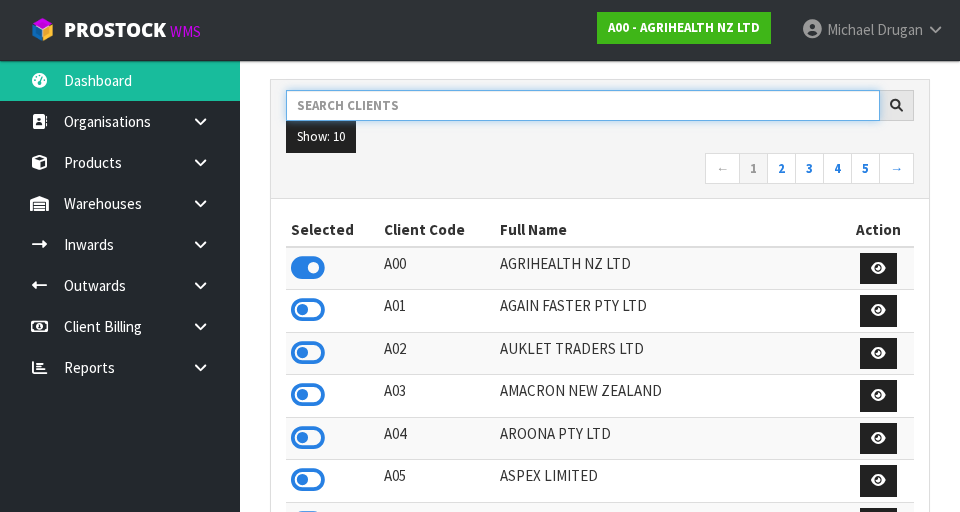 click at bounding box center [583, 105] 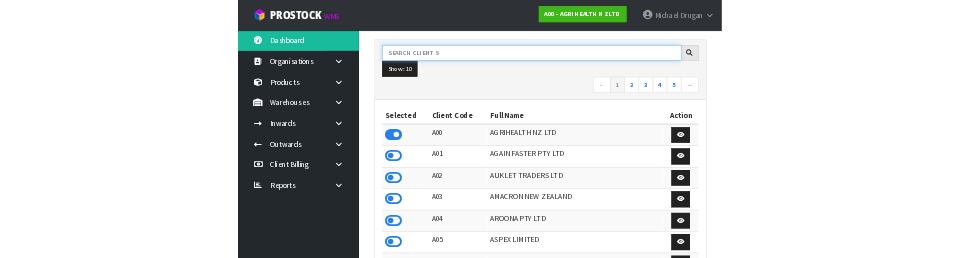 scroll, scrollTop: 298, scrollLeft: 0, axis: vertical 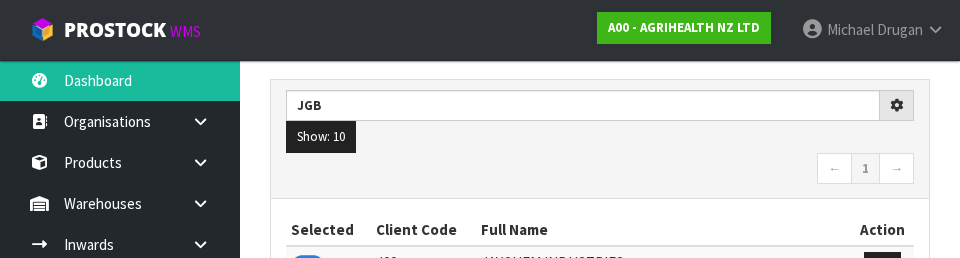 click on "←
1
→" at bounding box center (600, 170) 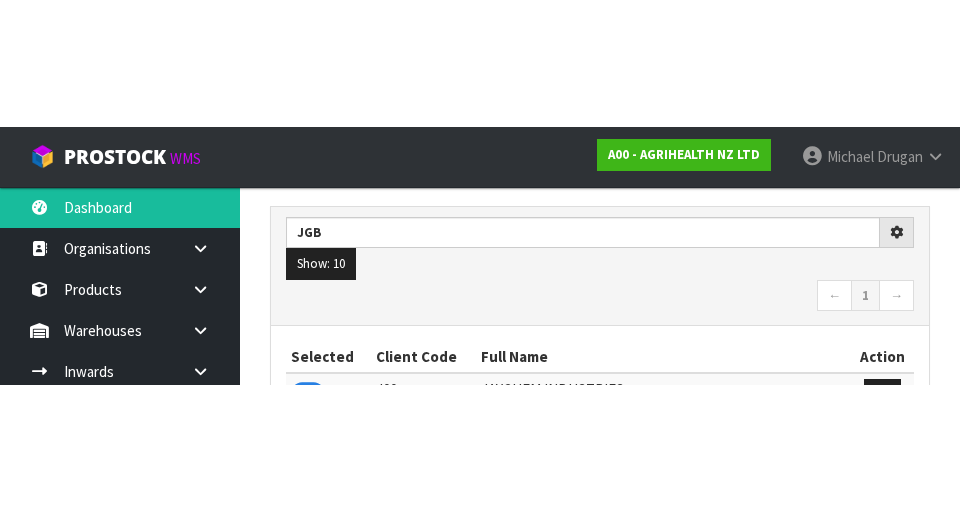 scroll, scrollTop: 307, scrollLeft: 0, axis: vertical 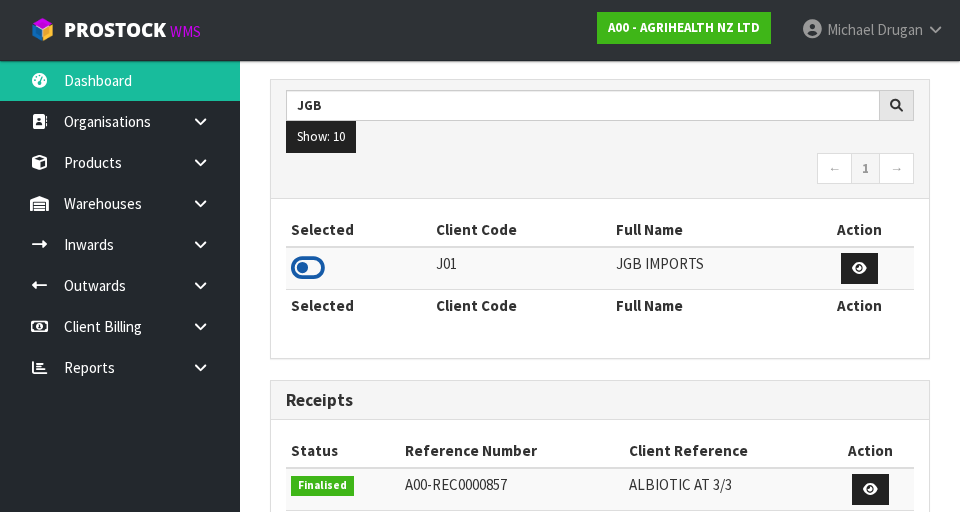 click at bounding box center (308, 268) 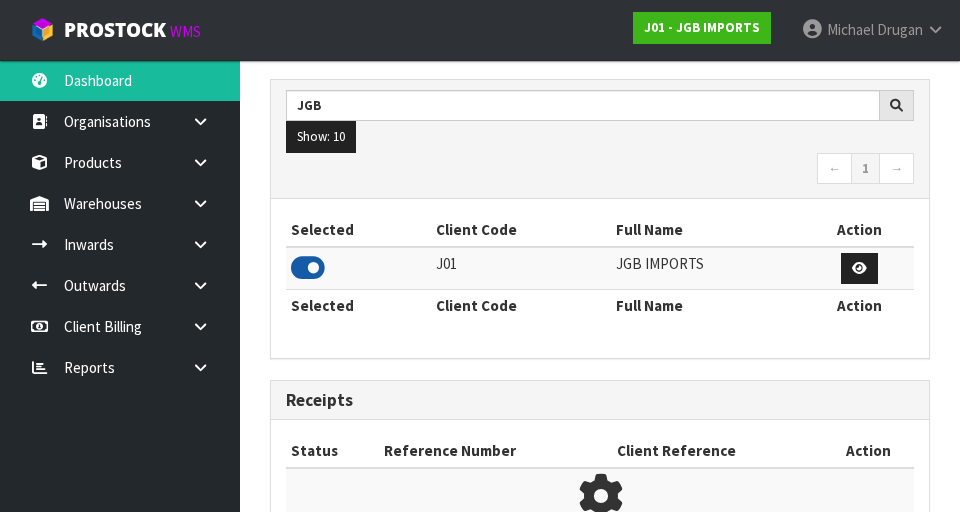 scroll, scrollTop: 1318, scrollLeft: 690, axis: both 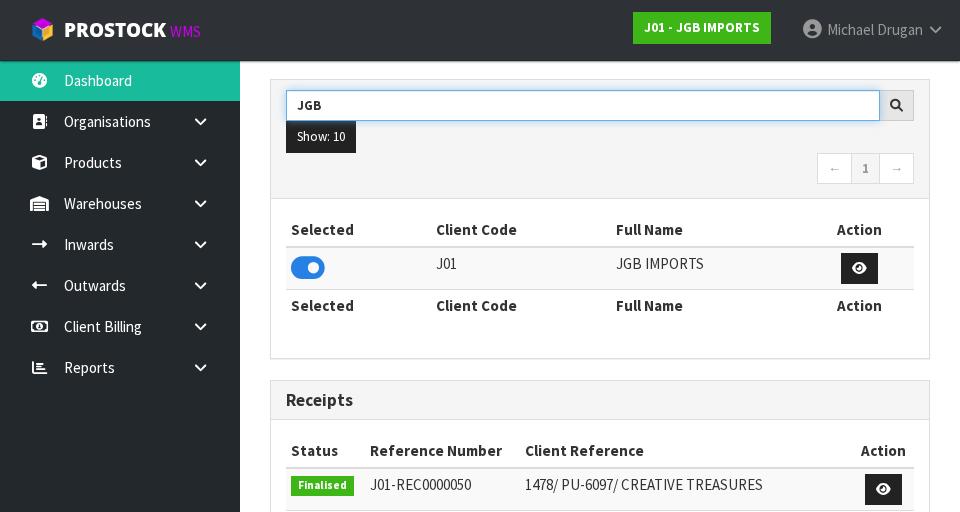 click on "JGB" at bounding box center (583, 105) 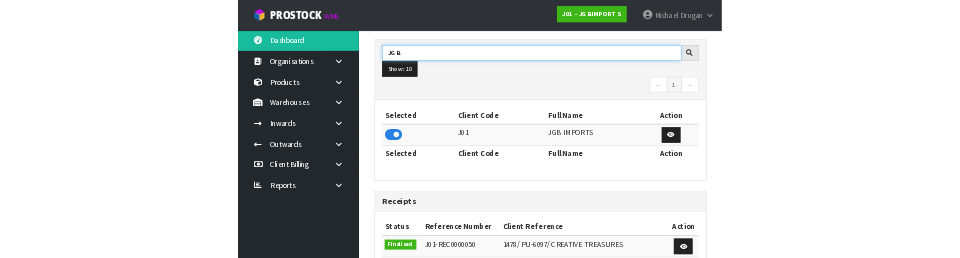 scroll, scrollTop: 298, scrollLeft: 0, axis: vertical 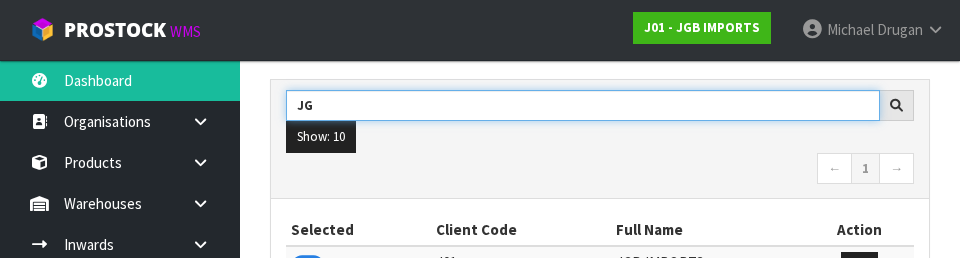 type on "J" 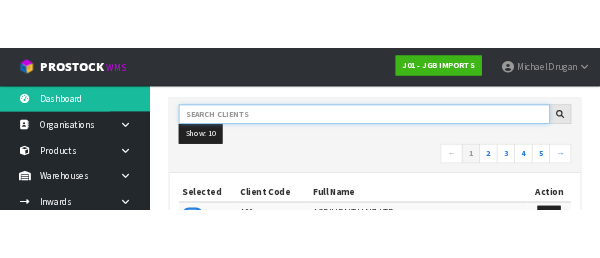 scroll, scrollTop: 0, scrollLeft: 0, axis: both 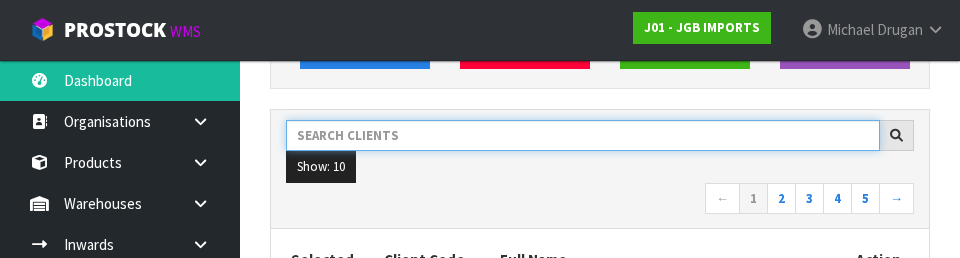 click at bounding box center (583, 135) 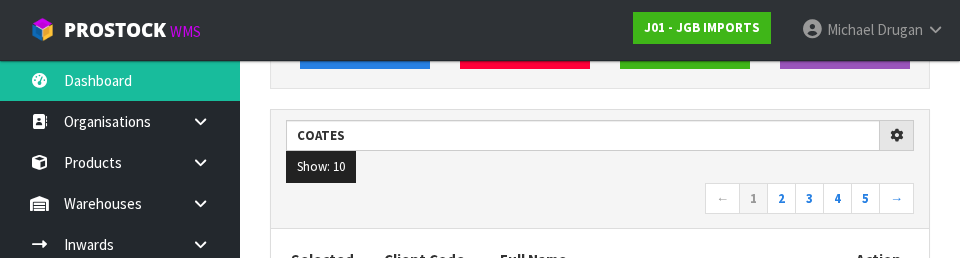 click on "Show: 10
5
10
25
50" at bounding box center (600, 167) 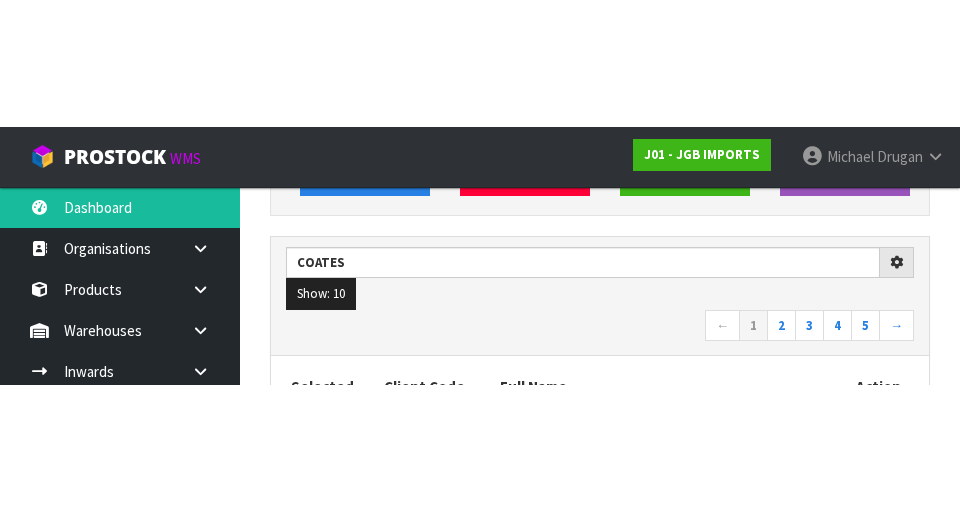 scroll, scrollTop: 277, scrollLeft: 0, axis: vertical 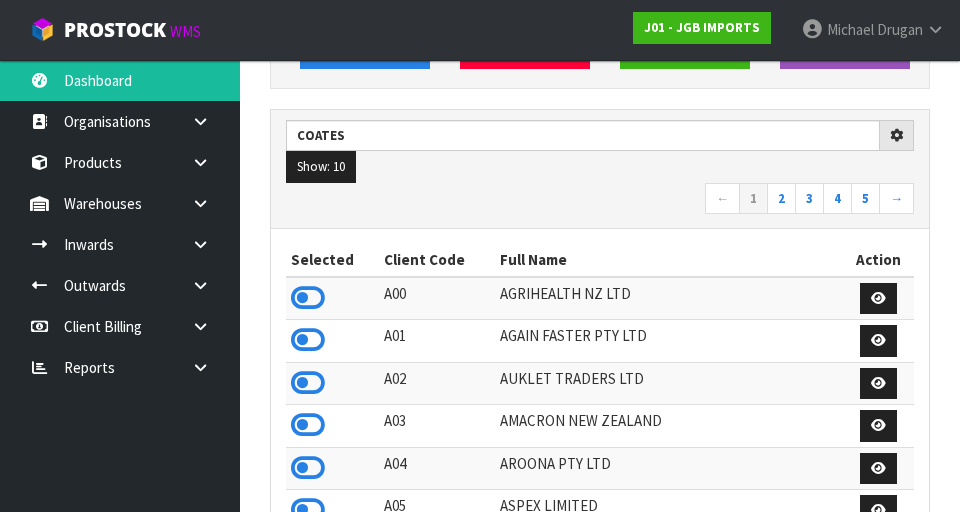 type on "COATES" 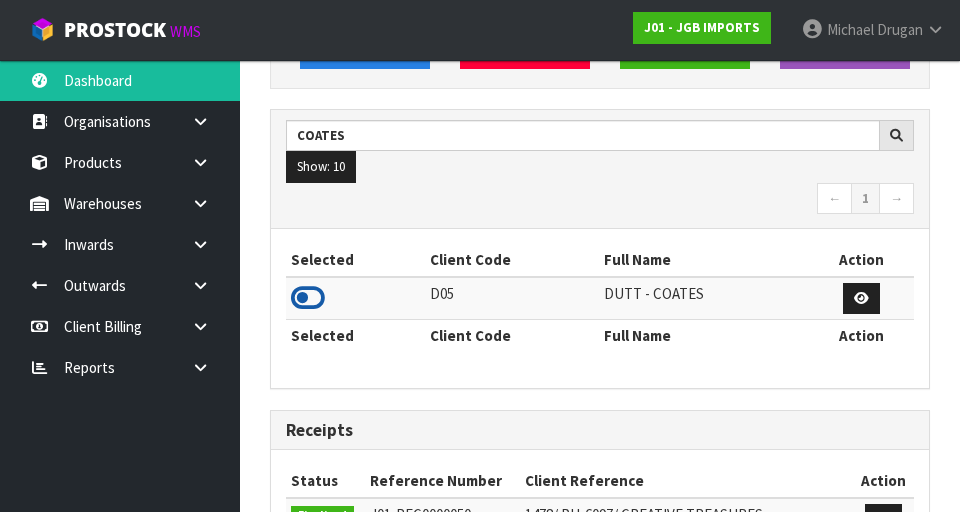 click at bounding box center (308, 298) 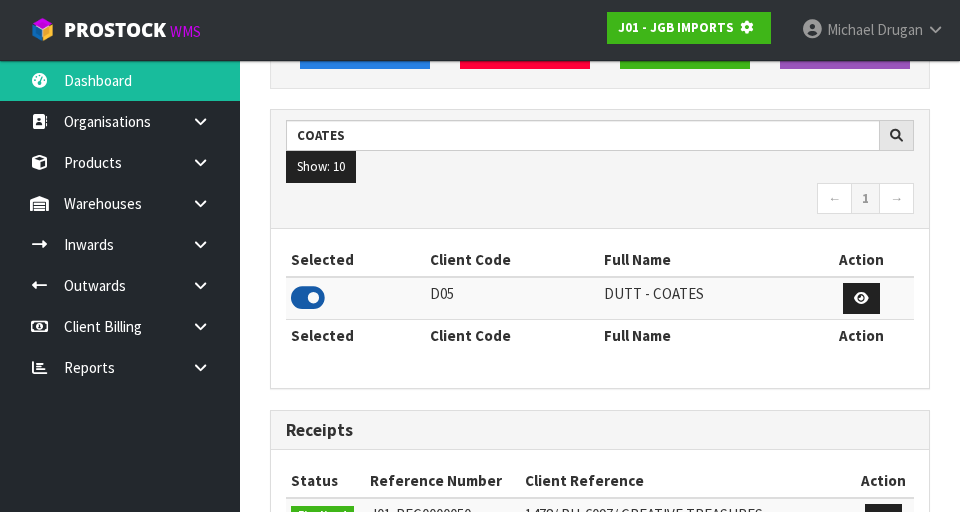 scroll, scrollTop: 998681, scrollLeft: 999310, axis: both 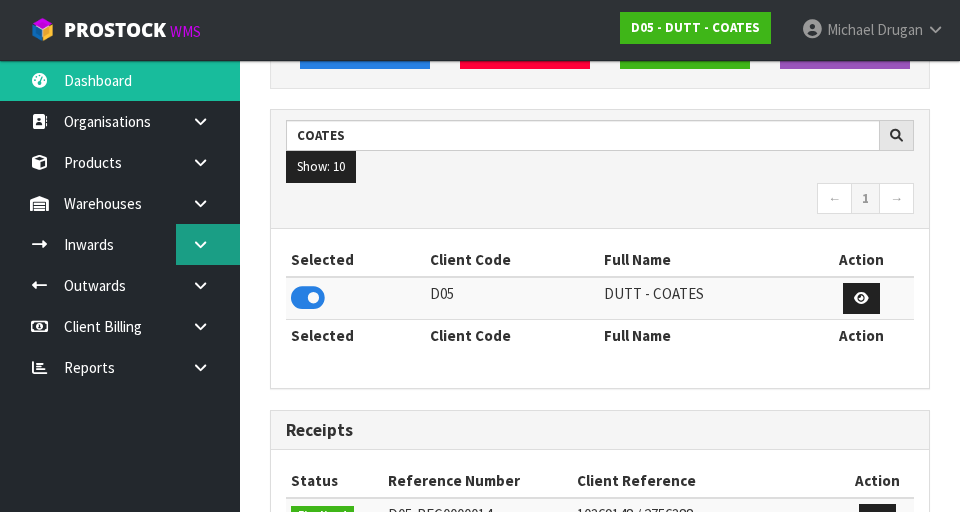 click at bounding box center (200, 244) 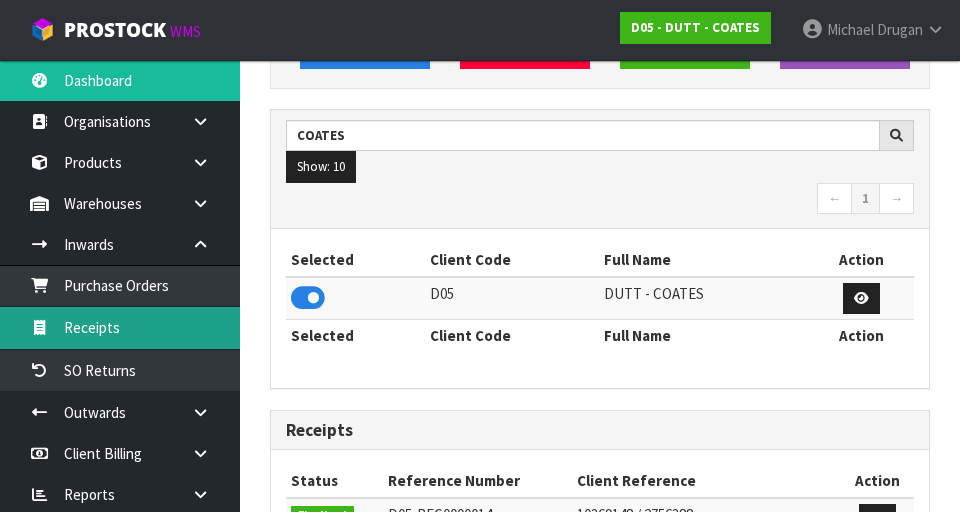 click on "Receipts" at bounding box center [120, 327] 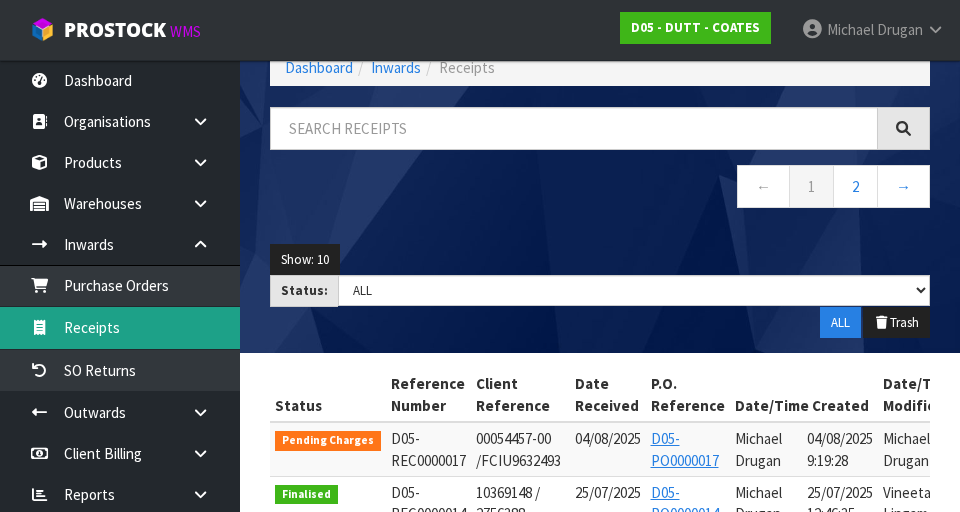 scroll, scrollTop: 277, scrollLeft: 0, axis: vertical 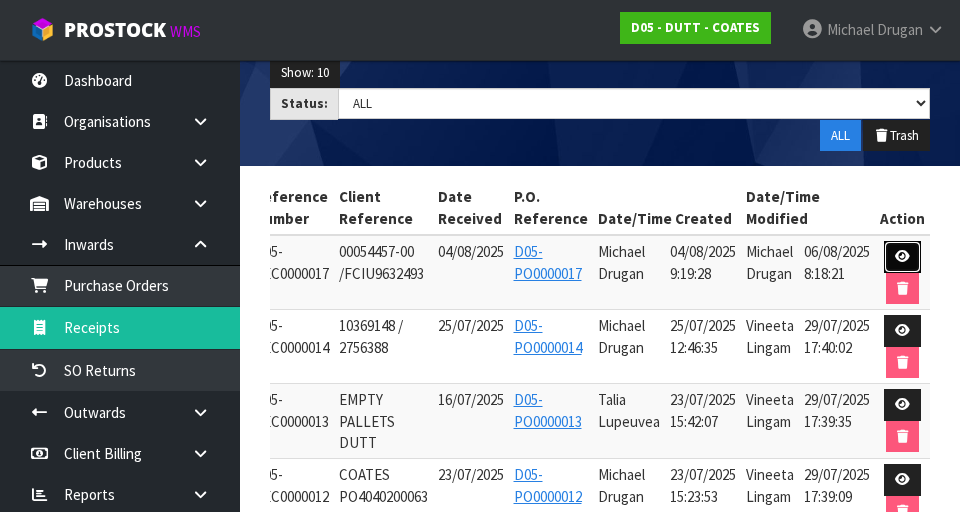 click at bounding box center (902, 257) 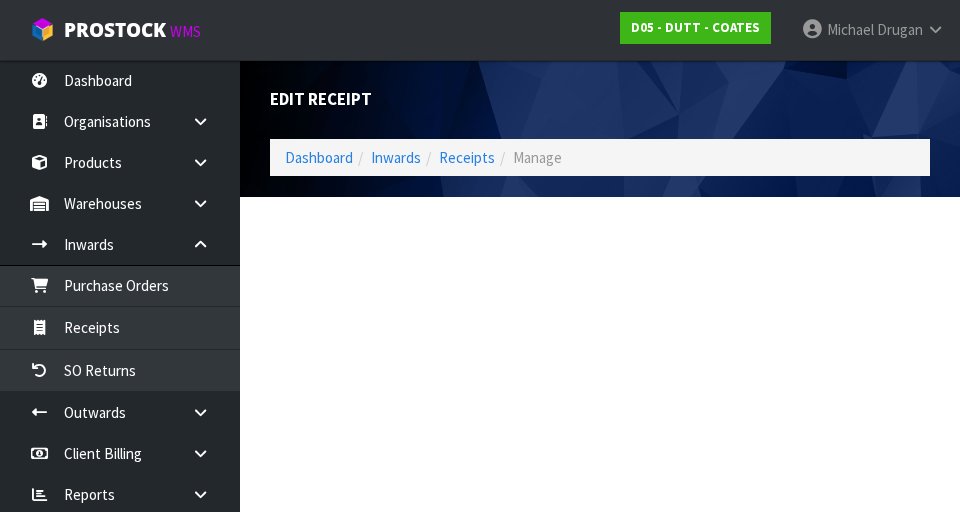 scroll, scrollTop: 0, scrollLeft: 0, axis: both 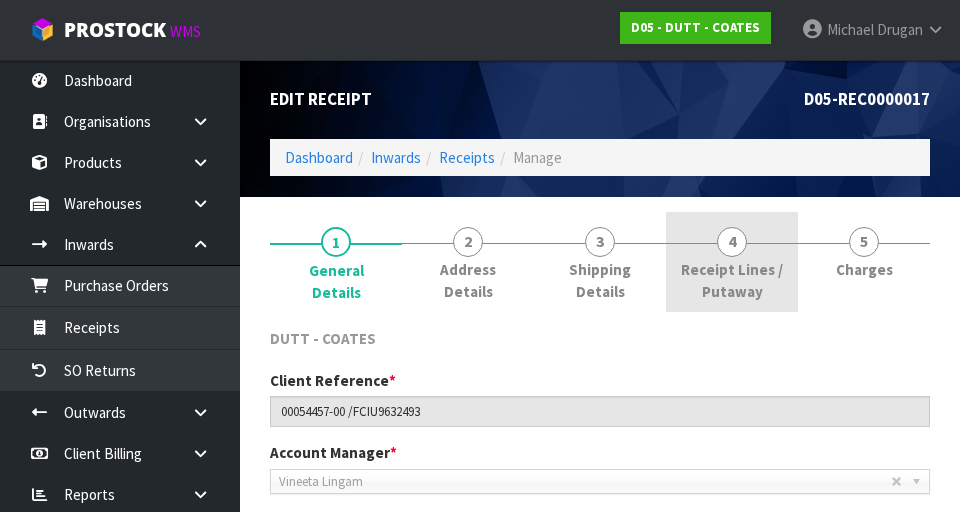 click on "Receipt Lines / Putaway" at bounding box center (732, 280) 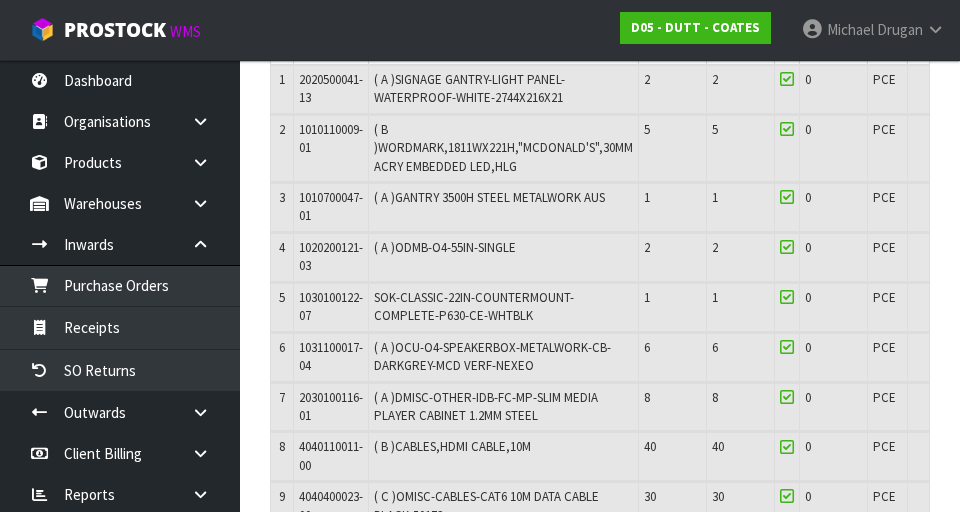 scroll, scrollTop: 347, scrollLeft: 0, axis: vertical 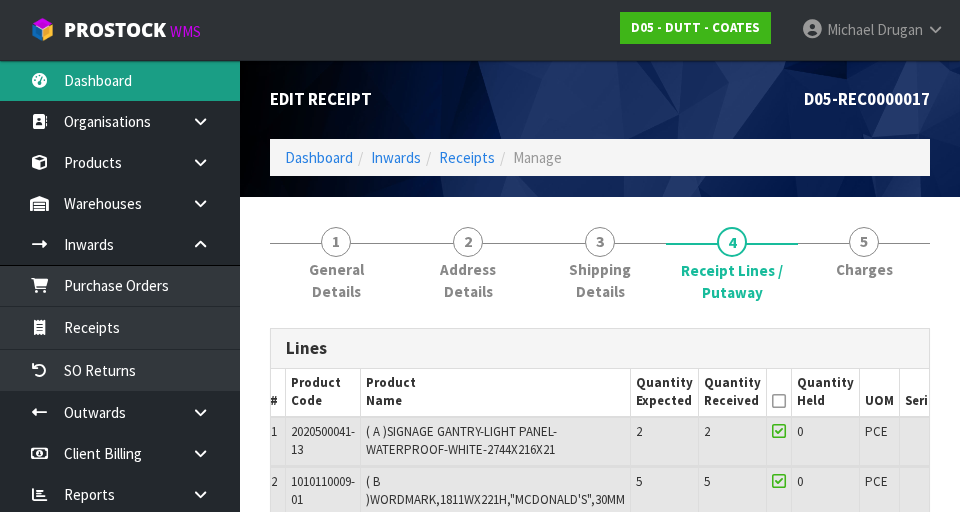 click on "Dashboard" at bounding box center (120, 80) 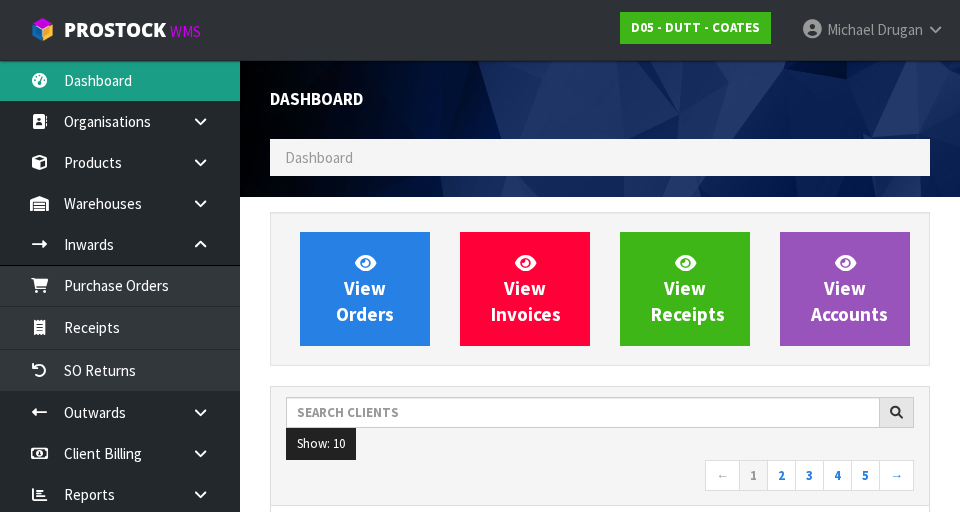 scroll, scrollTop: 998177, scrollLeft: 999310, axis: both 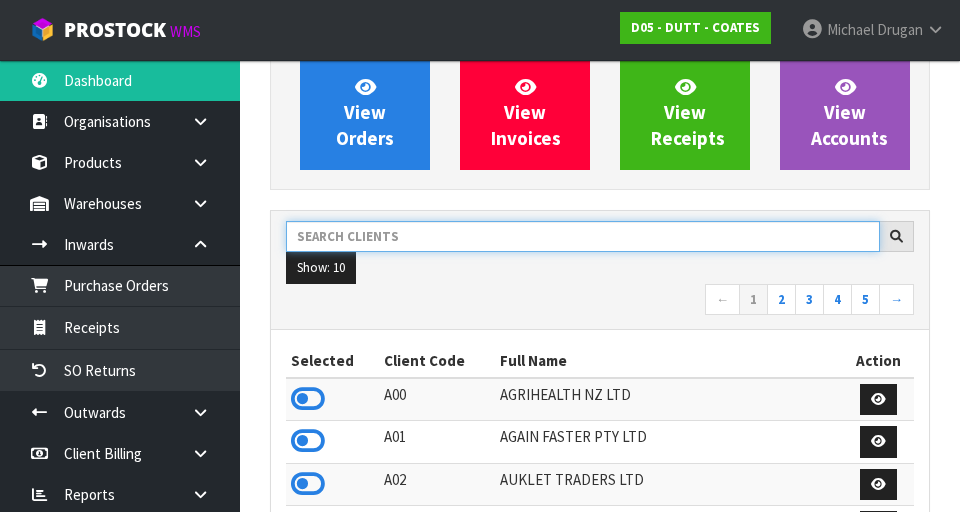 click at bounding box center [583, 236] 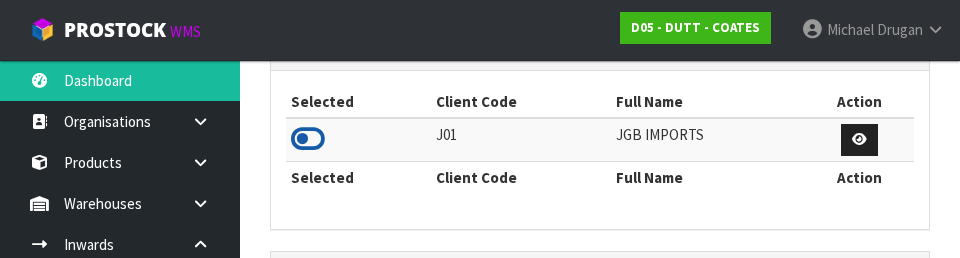 type on "JGB" 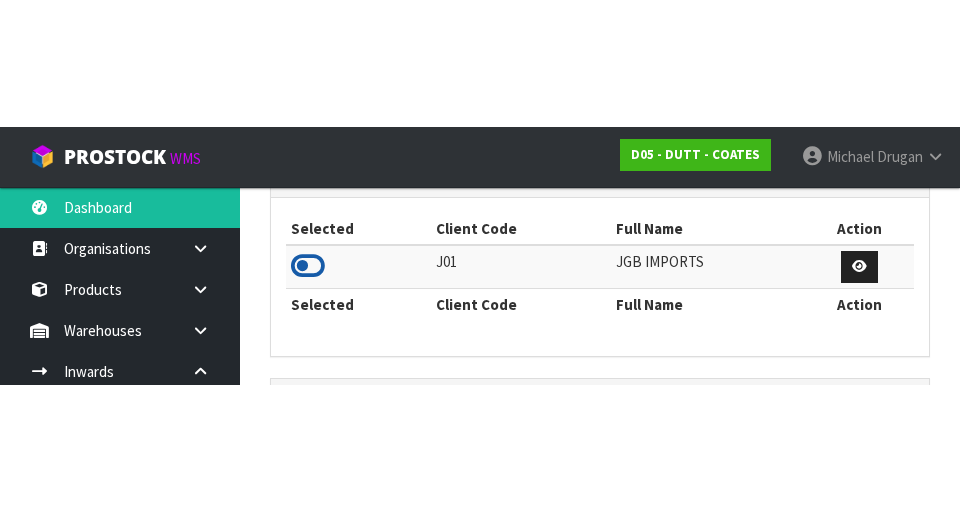 scroll, scrollTop: 435, scrollLeft: 0, axis: vertical 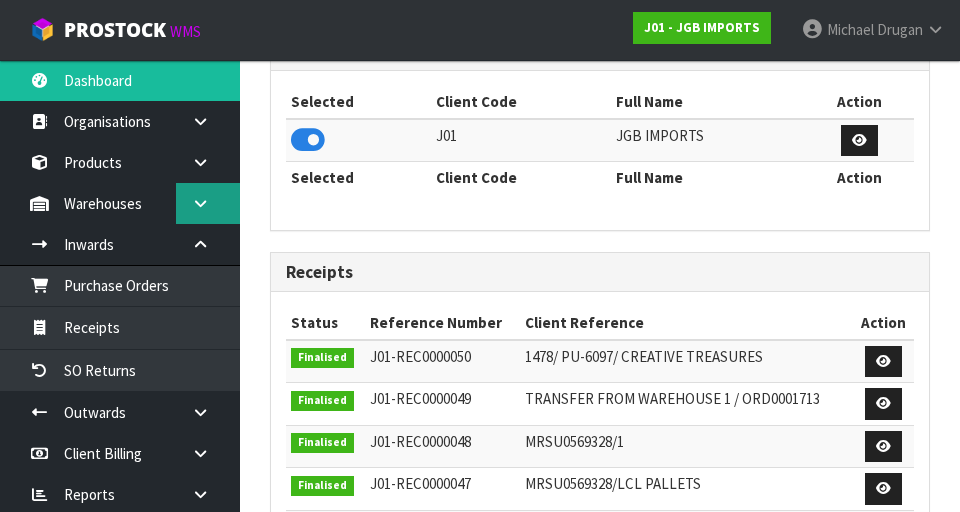 click at bounding box center [208, 203] 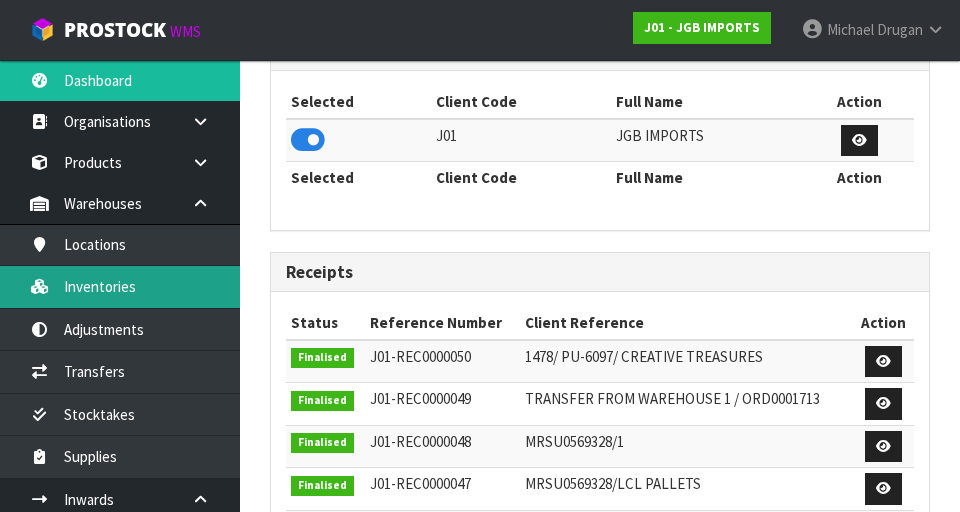 click on "Inventories" at bounding box center (120, 286) 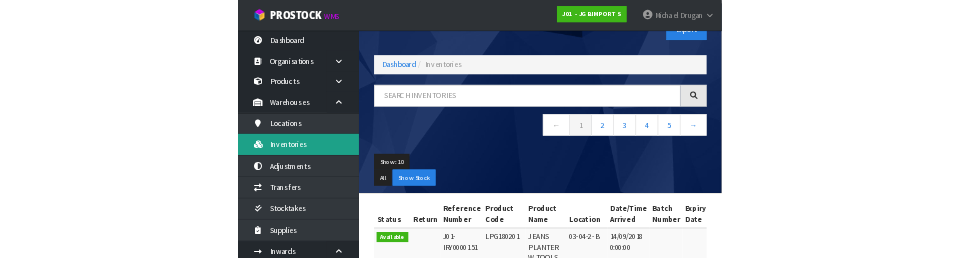 scroll, scrollTop: 61, scrollLeft: 0, axis: vertical 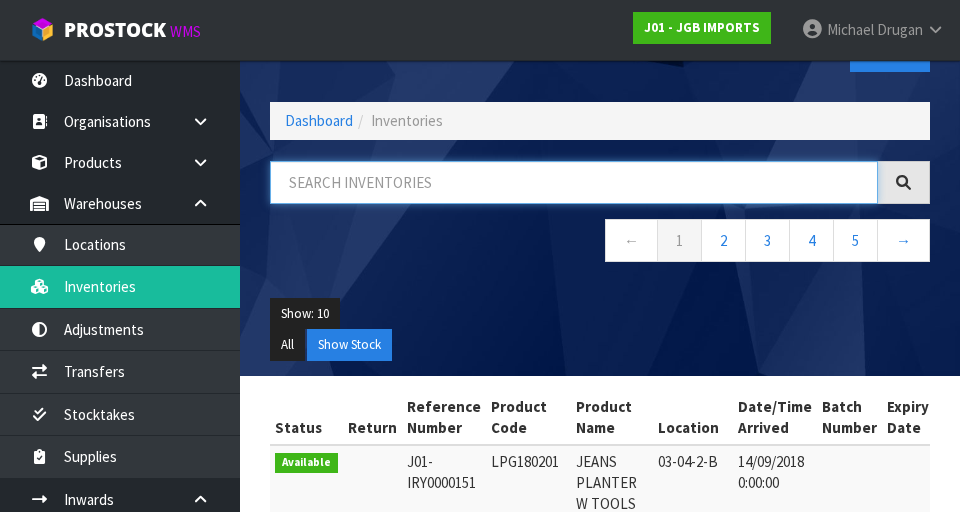 click at bounding box center [574, 182] 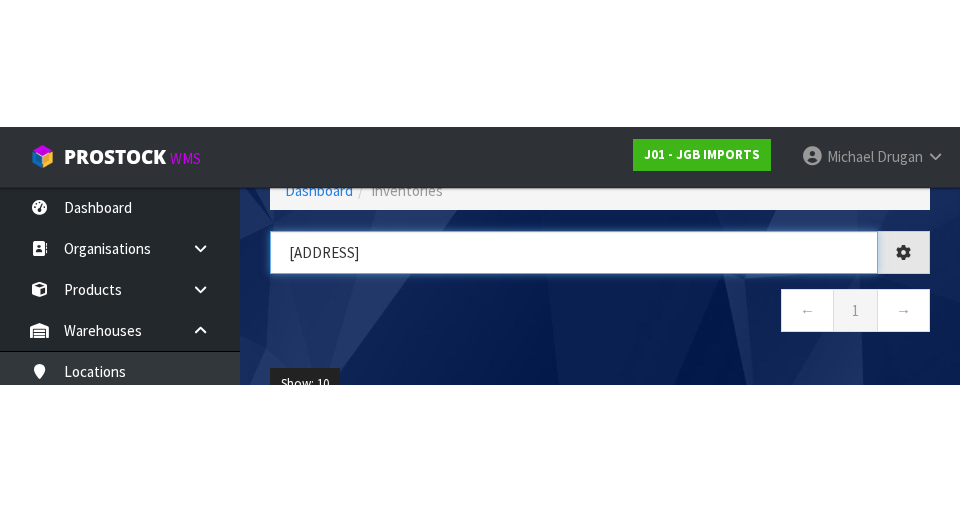 scroll, scrollTop: 160, scrollLeft: 0, axis: vertical 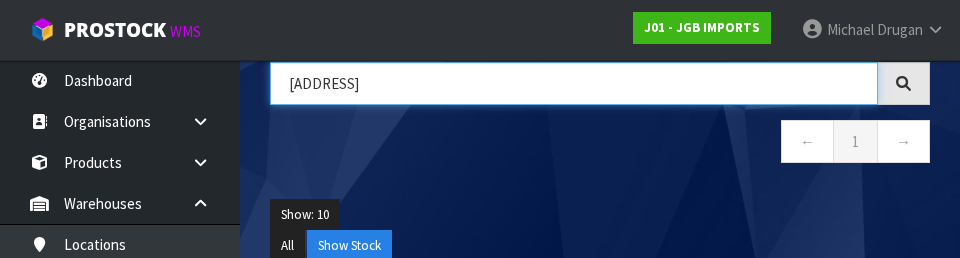 type on "03-13-5-A" 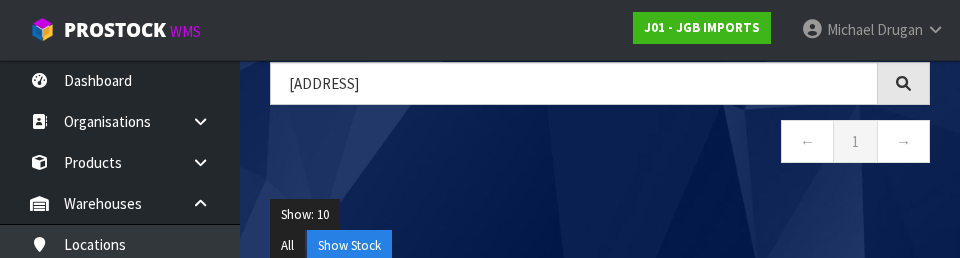 click on "Show: 10
5
10
25
50
All
Show Stock" at bounding box center [600, 230] 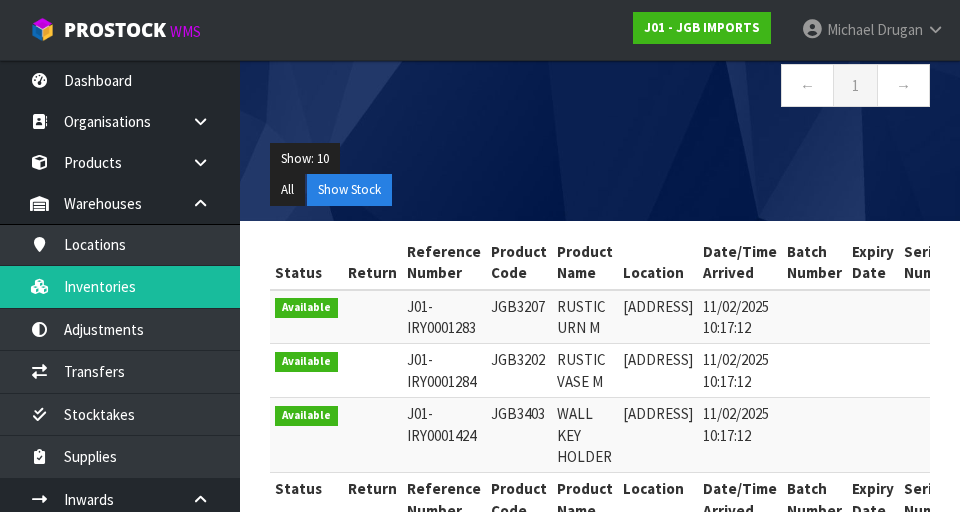scroll, scrollTop: 267, scrollLeft: 0, axis: vertical 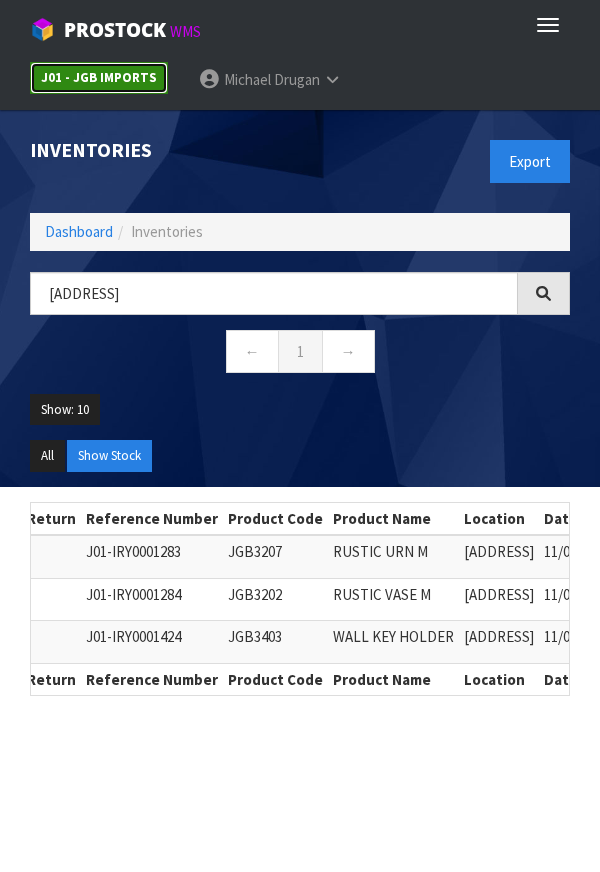 click on "J01 - JGB IMPORTS" at bounding box center [99, 77] 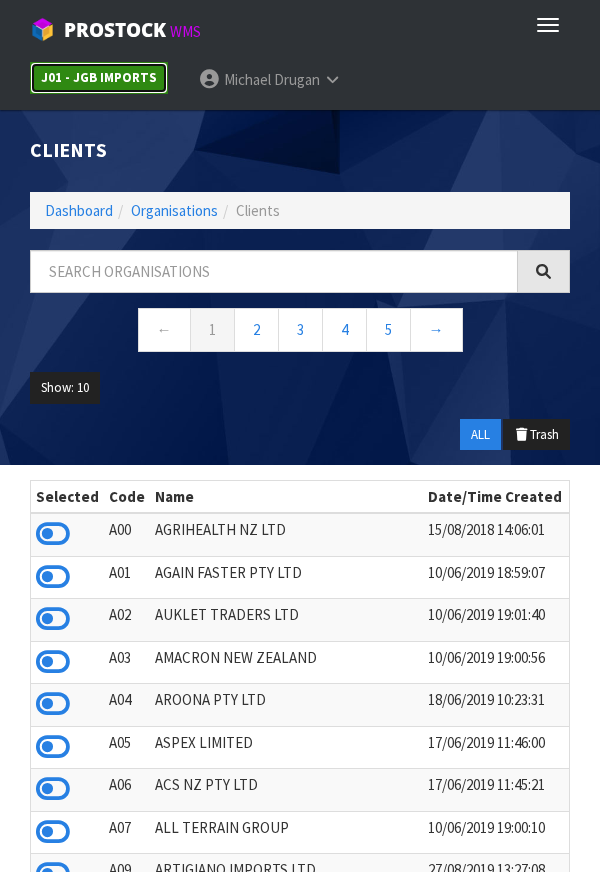 click on "J01 - JGB IMPORTS" at bounding box center [99, 77] 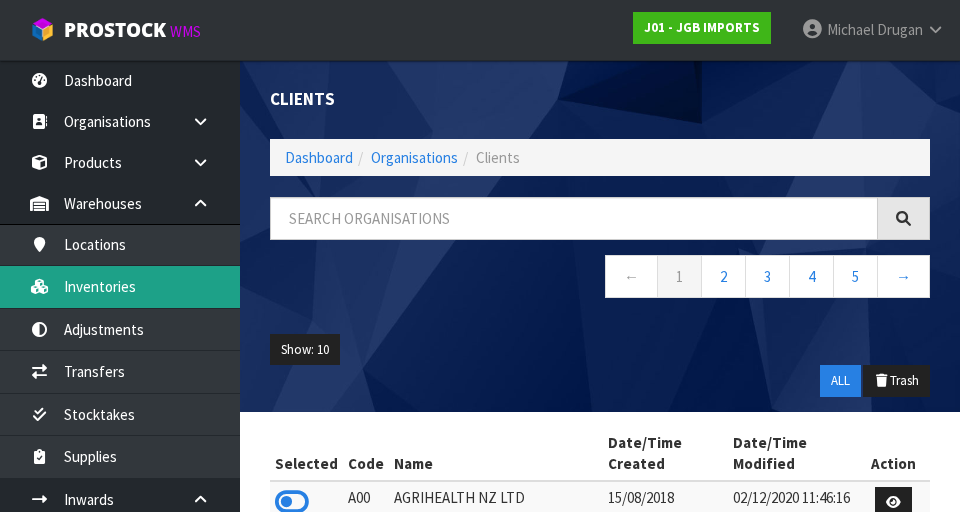 click on "Inventories" at bounding box center (120, 286) 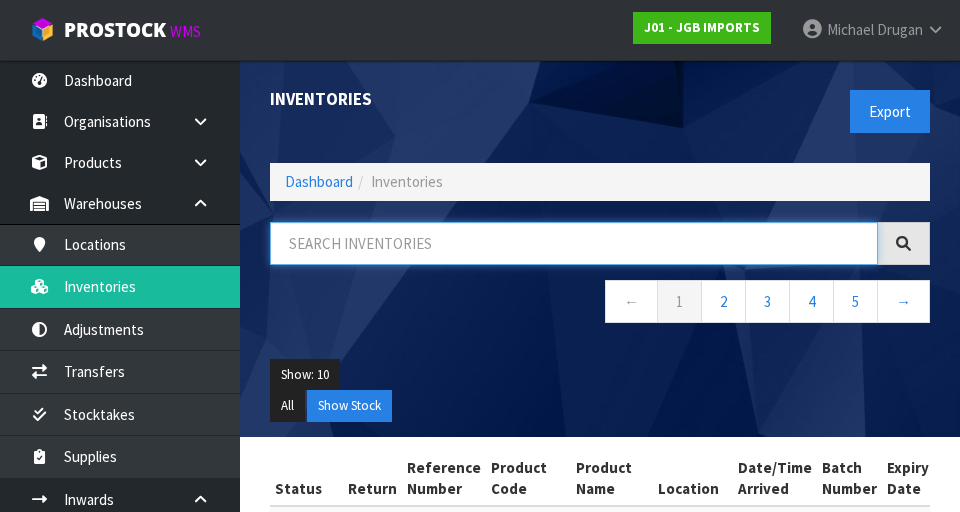 click at bounding box center (574, 243) 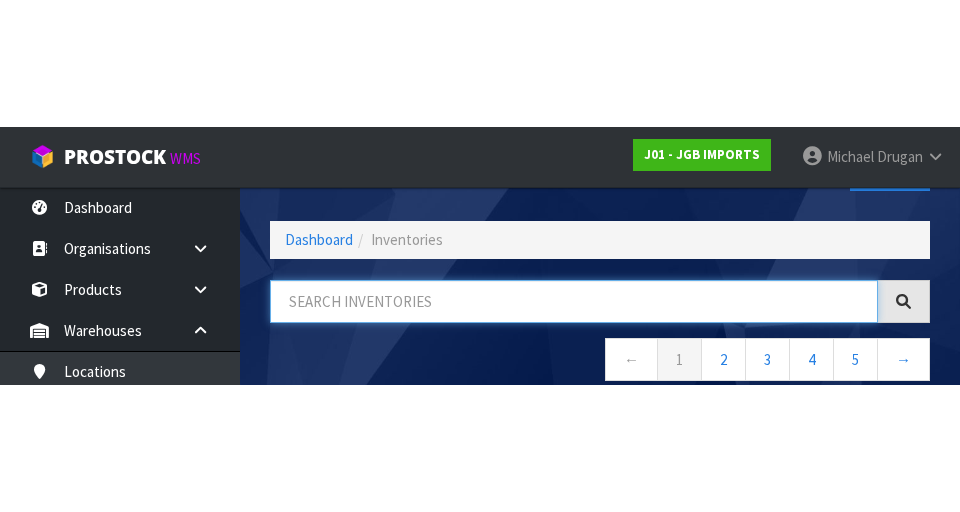 scroll, scrollTop: 114, scrollLeft: 0, axis: vertical 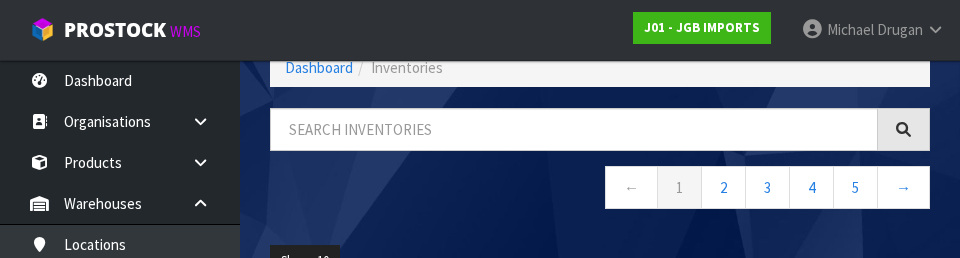 click on "←
1 2 3 4 5
→" at bounding box center [600, 190] 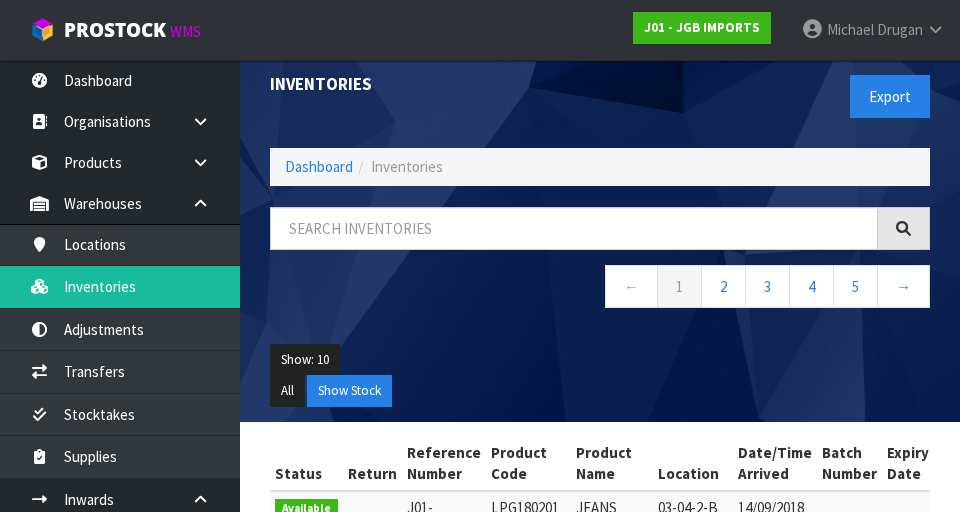 scroll, scrollTop: 0, scrollLeft: 0, axis: both 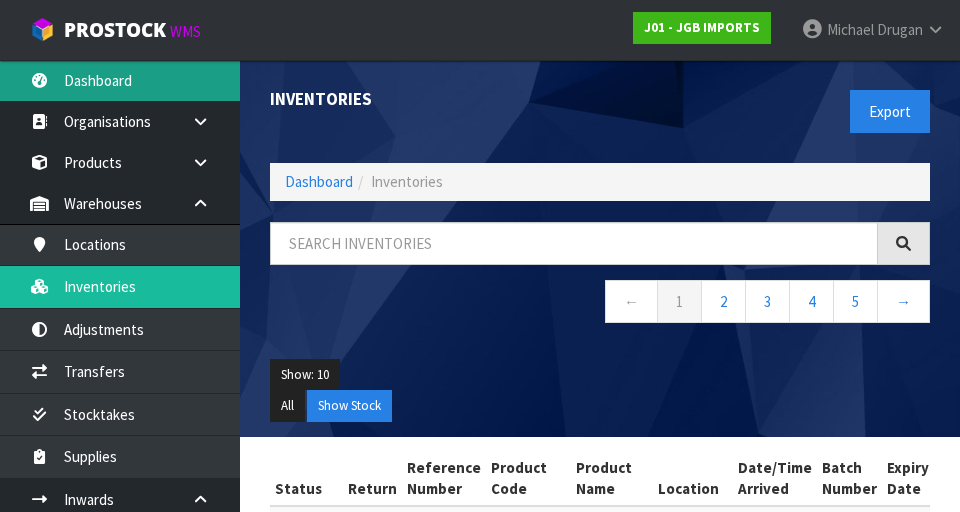 click on "Dashboard" at bounding box center (120, 80) 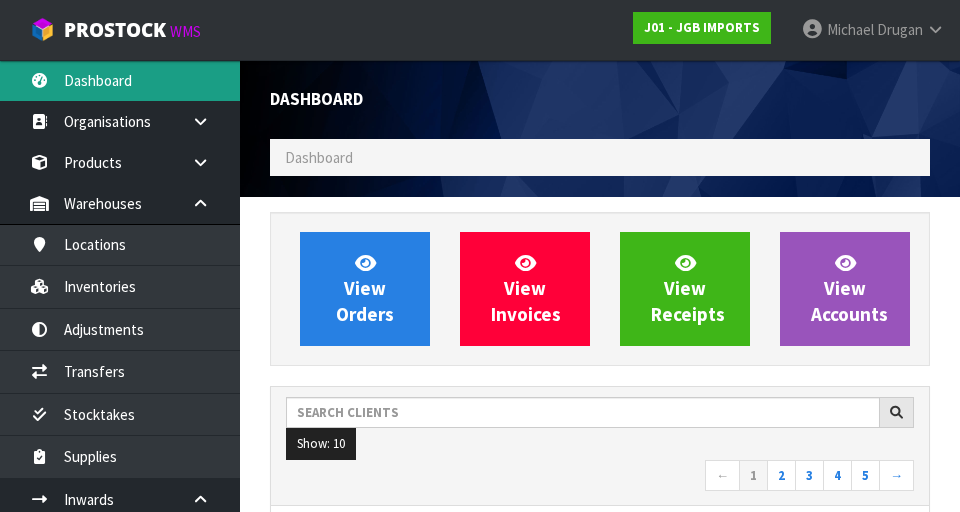 scroll, scrollTop: 998705, scrollLeft: 999310, axis: both 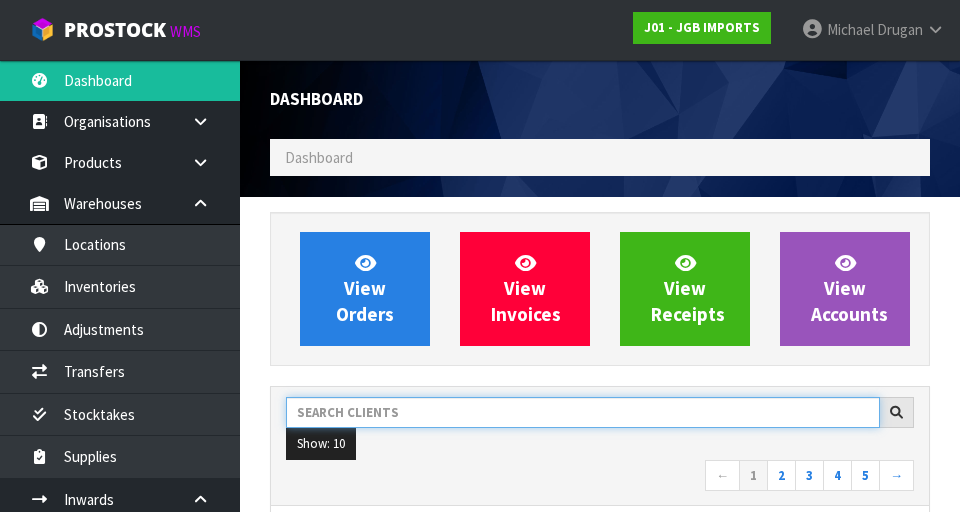 click at bounding box center [583, 412] 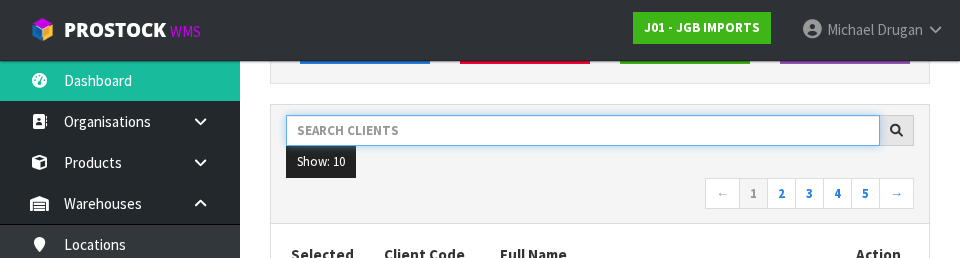scroll, scrollTop: 274, scrollLeft: 0, axis: vertical 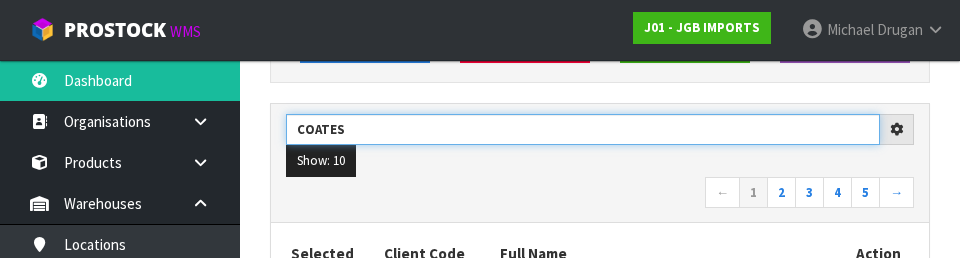 type on "COATES" 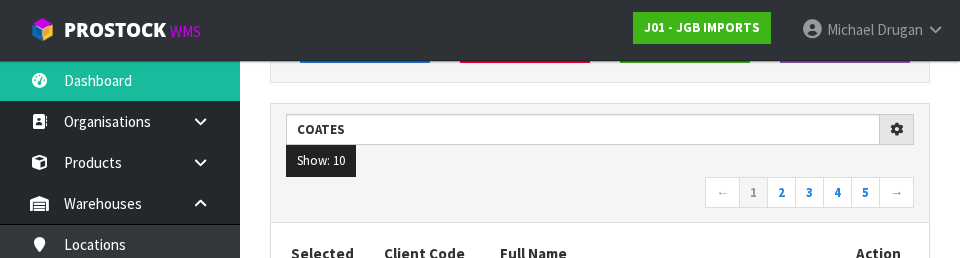 click on "←
1 2 3 4 5
→" at bounding box center (600, 194) 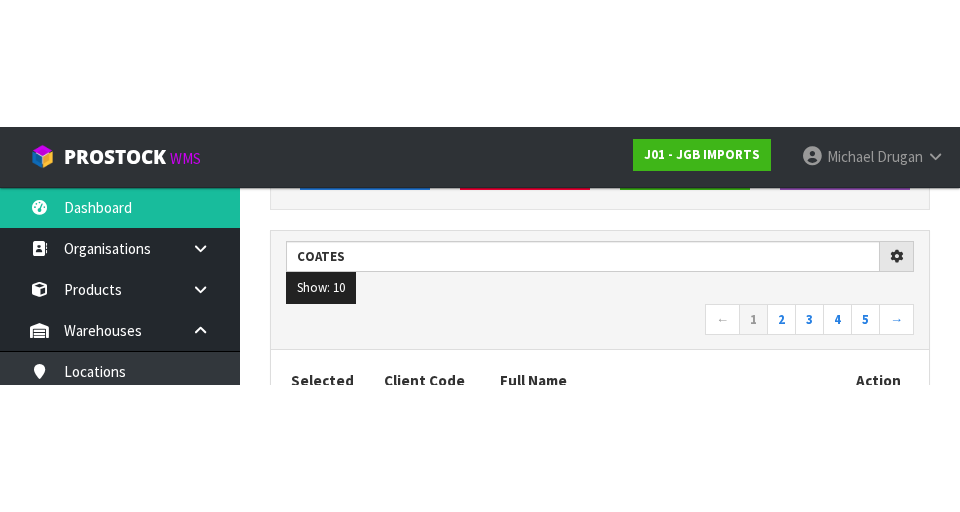 scroll, scrollTop: 283, scrollLeft: 0, axis: vertical 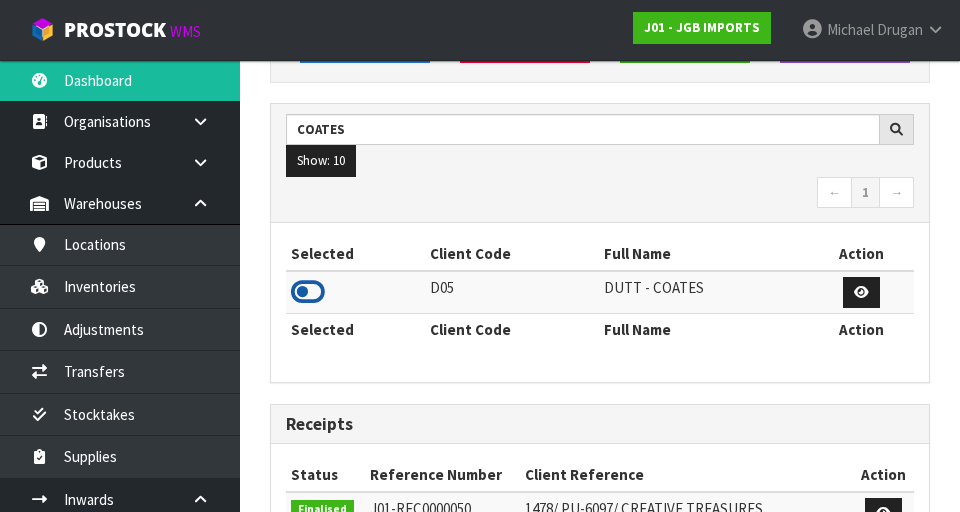click at bounding box center [308, 292] 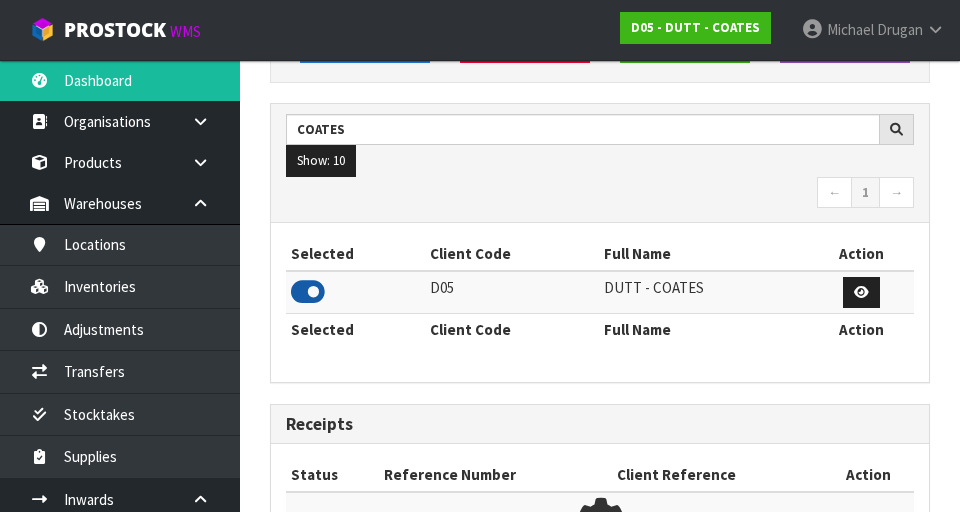 scroll, scrollTop: 998681, scrollLeft: 999310, axis: both 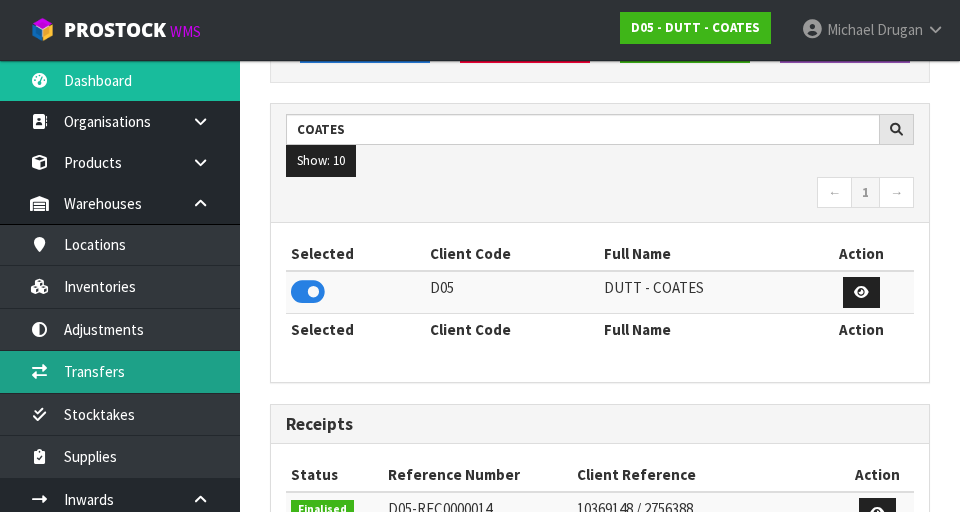 click on "Transfers" at bounding box center [120, 371] 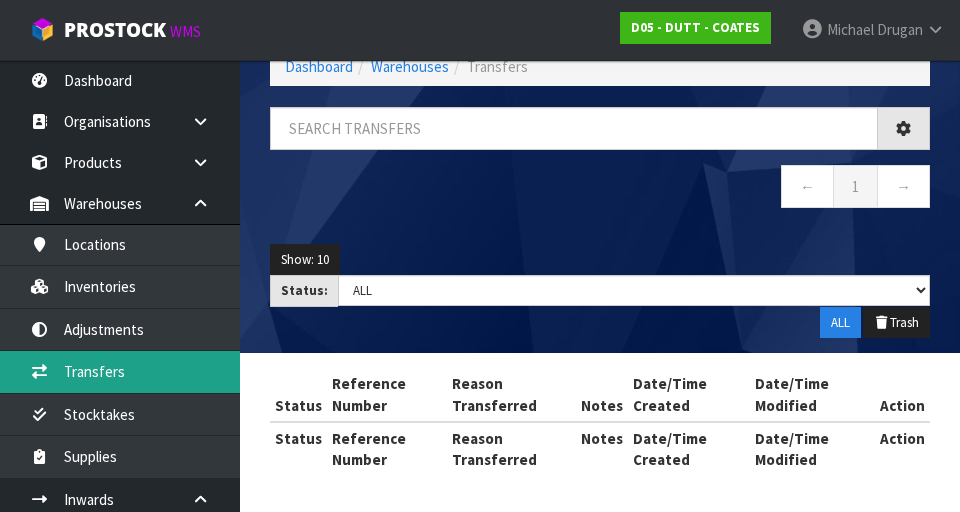scroll, scrollTop: 283, scrollLeft: 0, axis: vertical 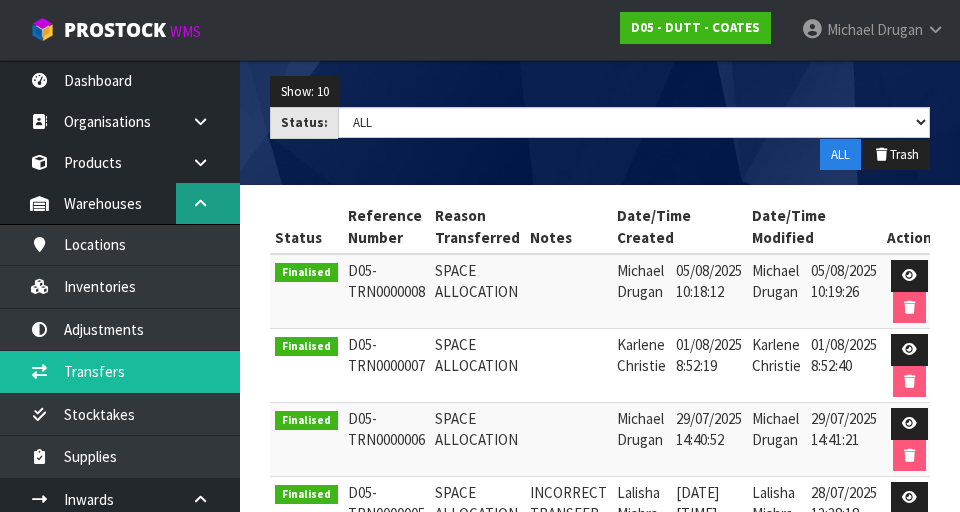 click at bounding box center [208, 203] 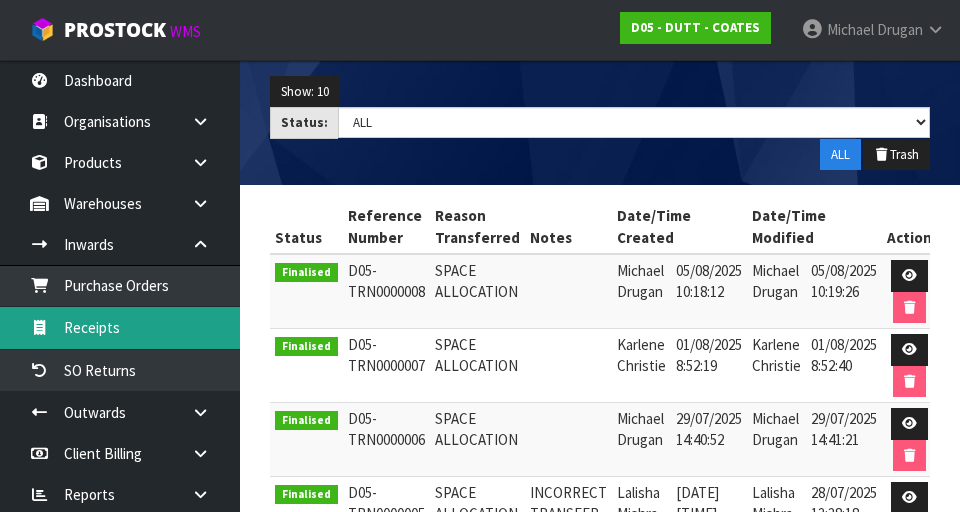 click on "Receipts" at bounding box center (120, 327) 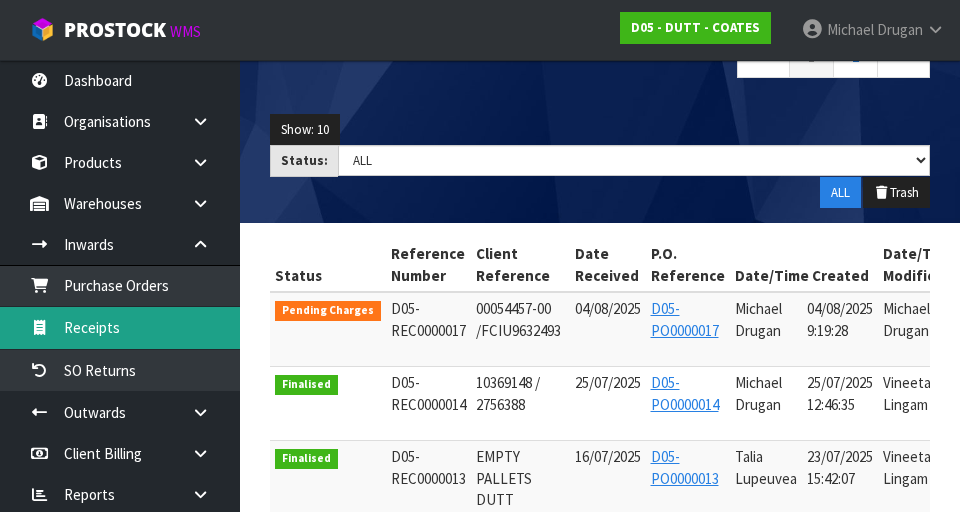 scroll, scrollTop: 220, scrollLeft: 0, axis: vertical 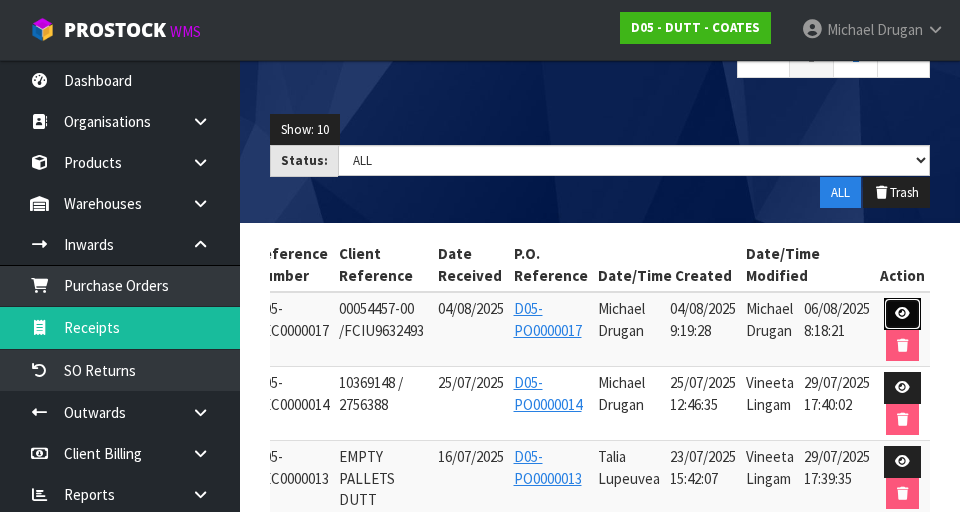 click at bounding box center (902, 314) 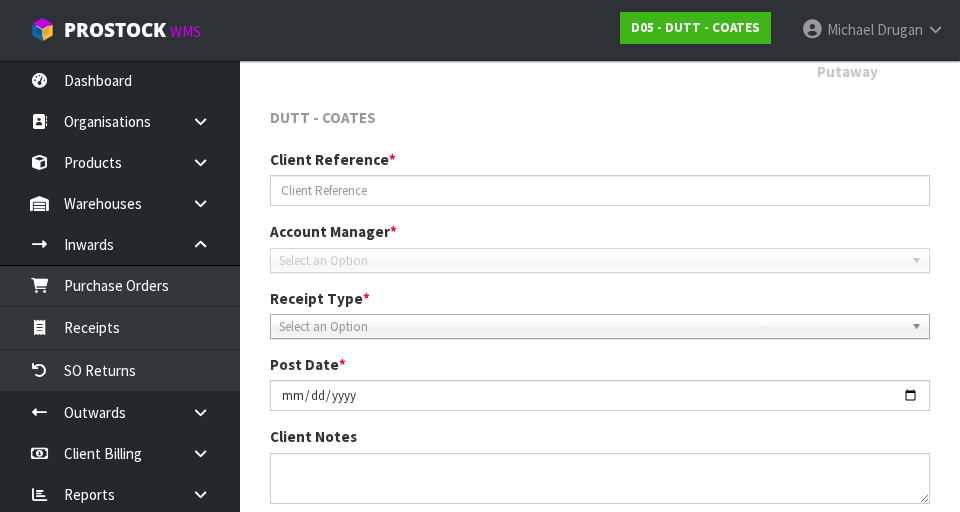 scroll, scrollTop: 853, scrollLeft: 0, axis: vertical 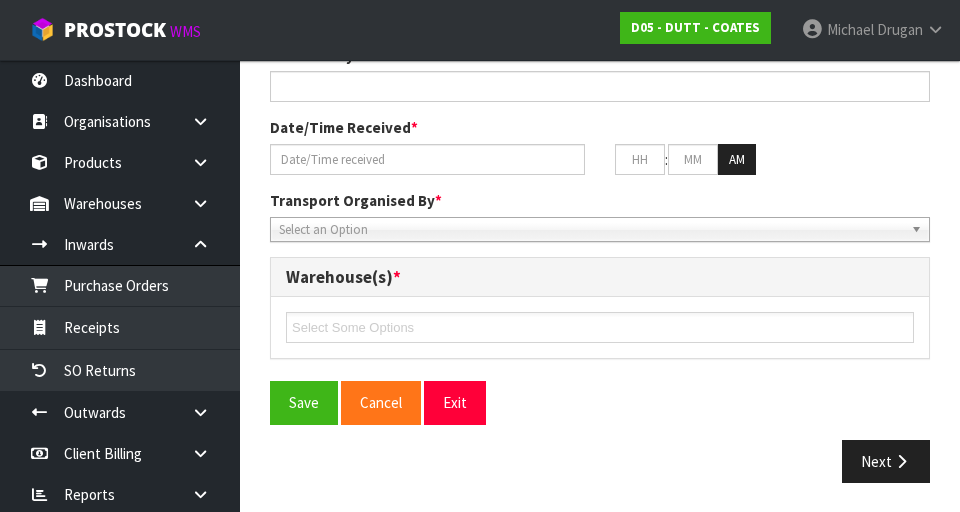 type on "00054457-00 /FCIU9632493" 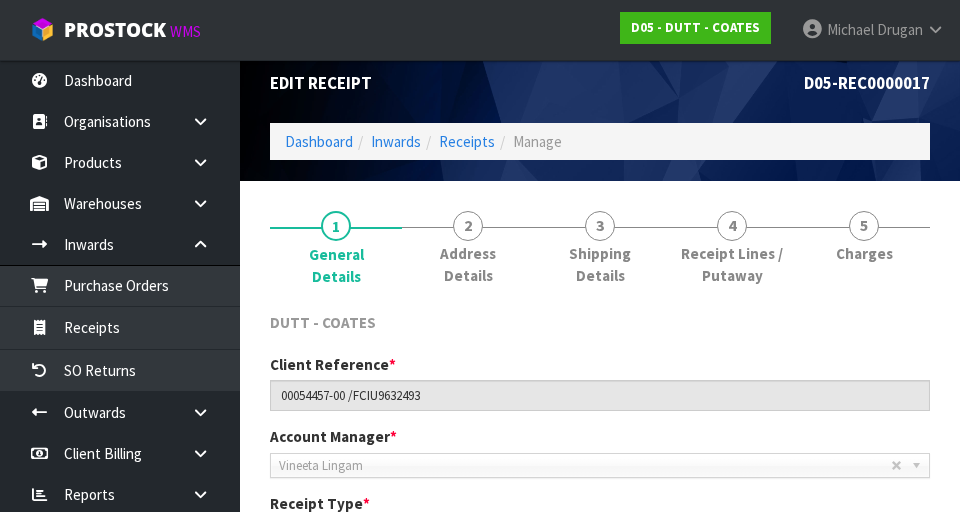 scroll, scrollTop: 15, scrollLeft: 0, axis: vertical 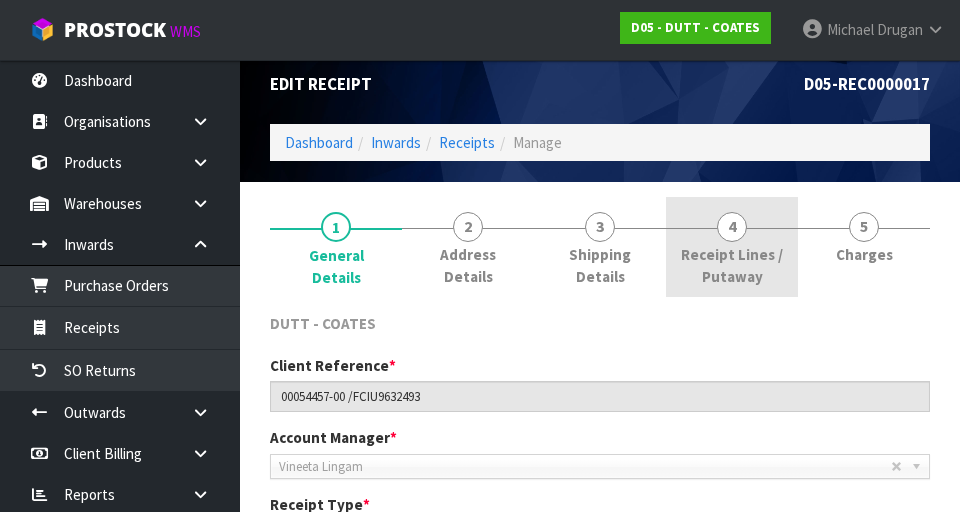 click on "Receipt Lines / Putaway" at bounding box center [732, 265] 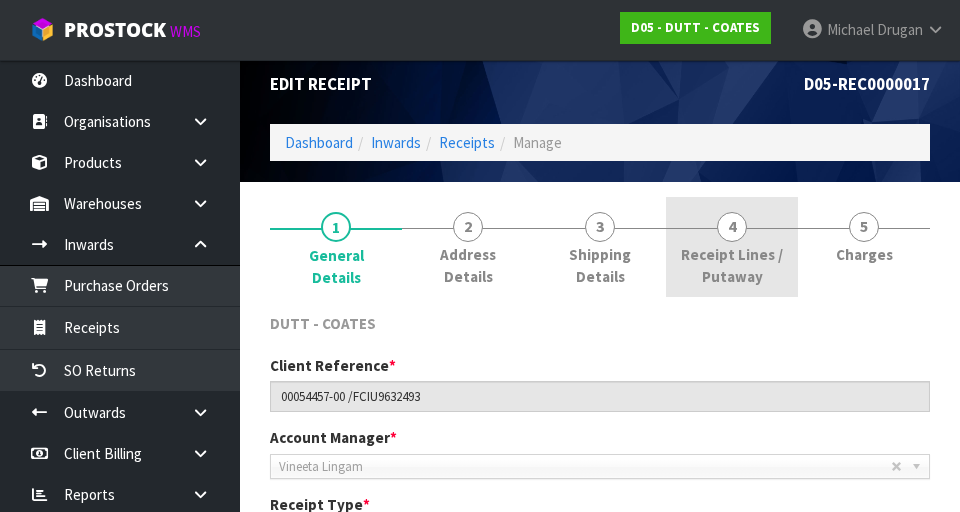 click on "4" at bounding box center [732, 227] 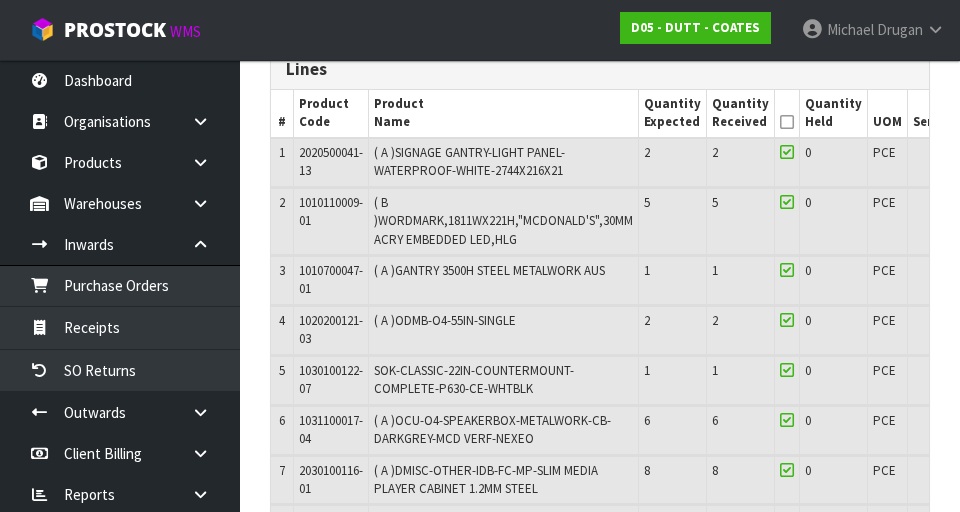 scroll, scrollTop: 281, scrollLeft: 0, axis: vertical 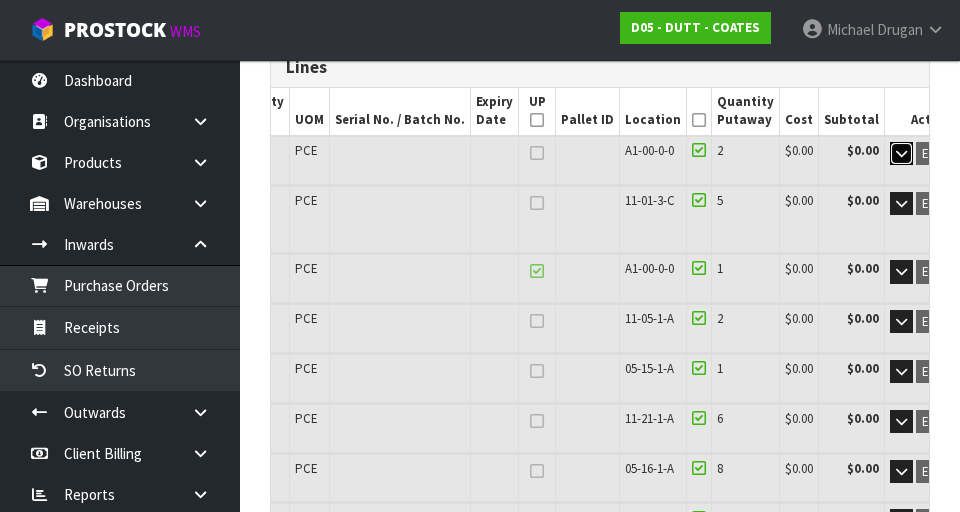 click at bounding box center (901, 153) 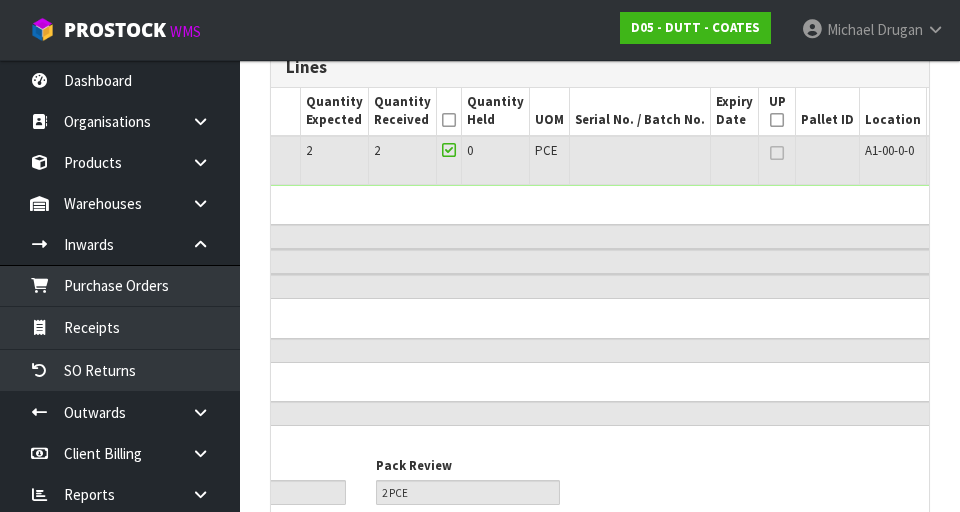 scroll, scrollTop: 0, scrollLeft: 0, axis: both 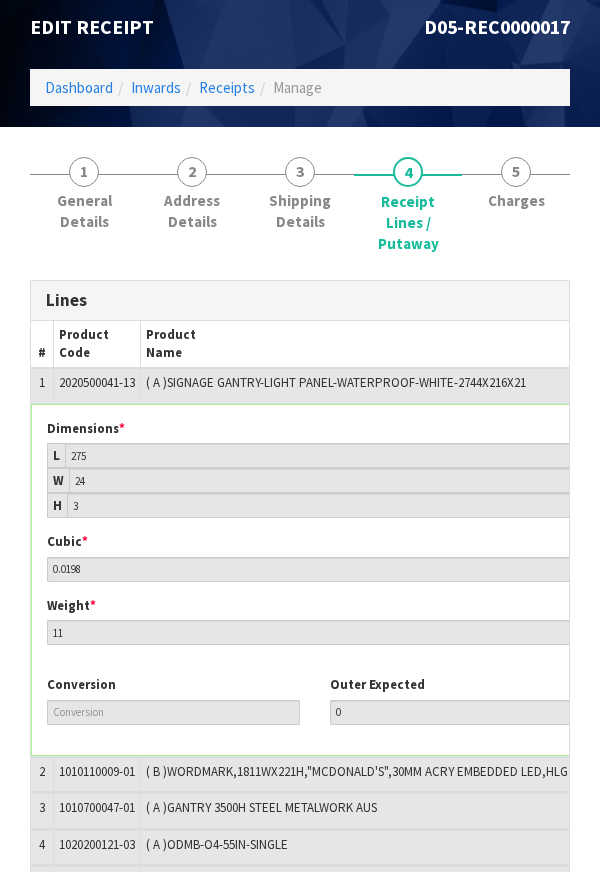 click on "1
General Details
2
Address Details
3
Shipping Details
4
Receipt Lines / Putaway
5
Charges
Lines
#
Product Code
Product Name
Quantity Expected
Quantity Received
Quantity Held
UOM
Serial No. / Batch No.
Expiry Date
UP
Pallet ID
Location
Quantity Putaway
Cost
Subtotal
Action
1" at bounding box center (300, 2338) 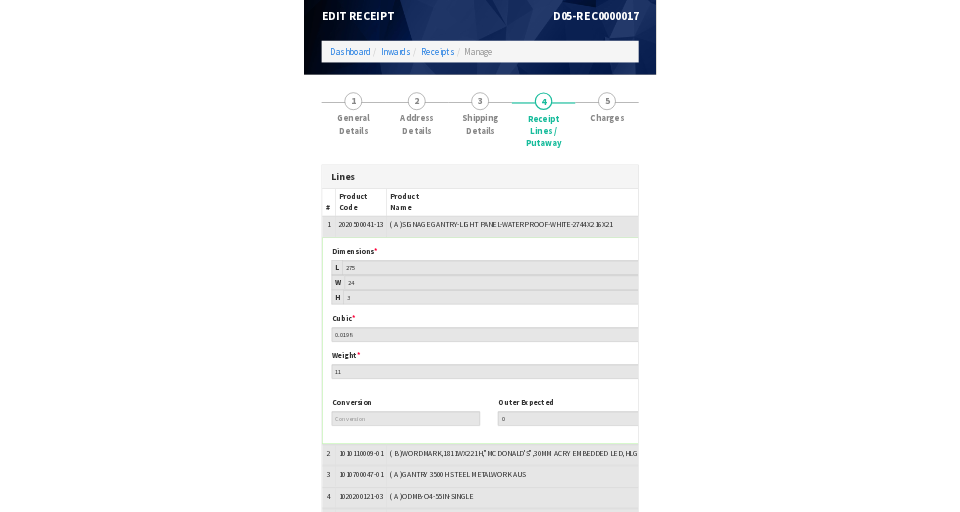 scroll, scrollTop: 73, scrollLeft: 0, axis: vertical 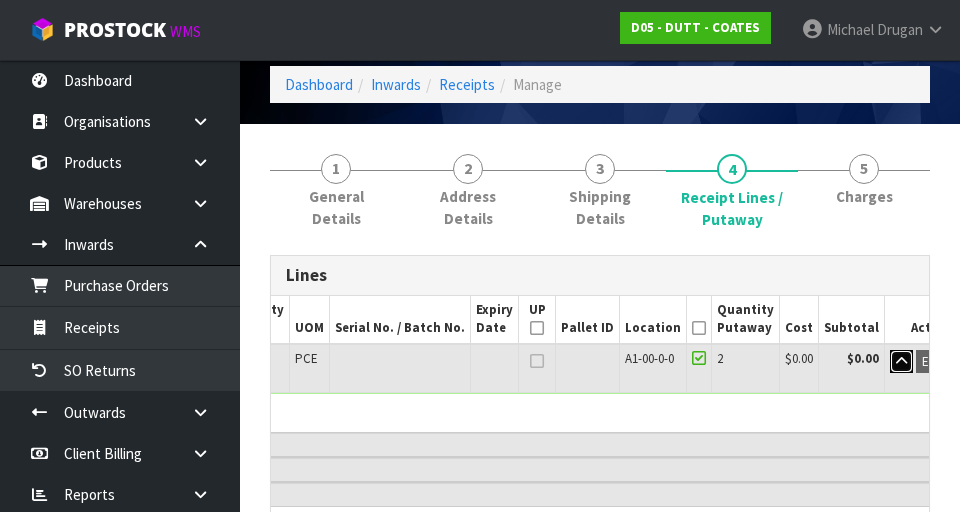 click at bounding box center (901, 362) 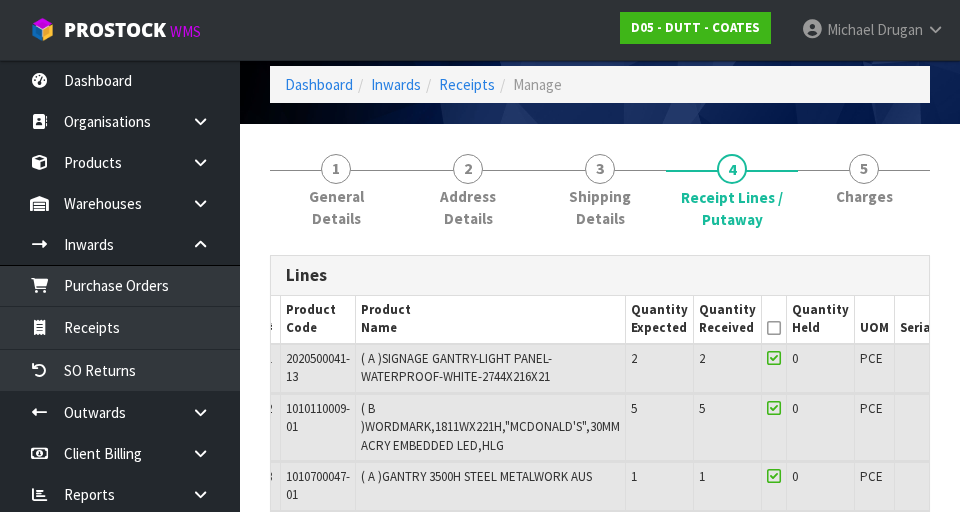 scroll, scrollTop: 0, scrollLeft: 0, axis: both 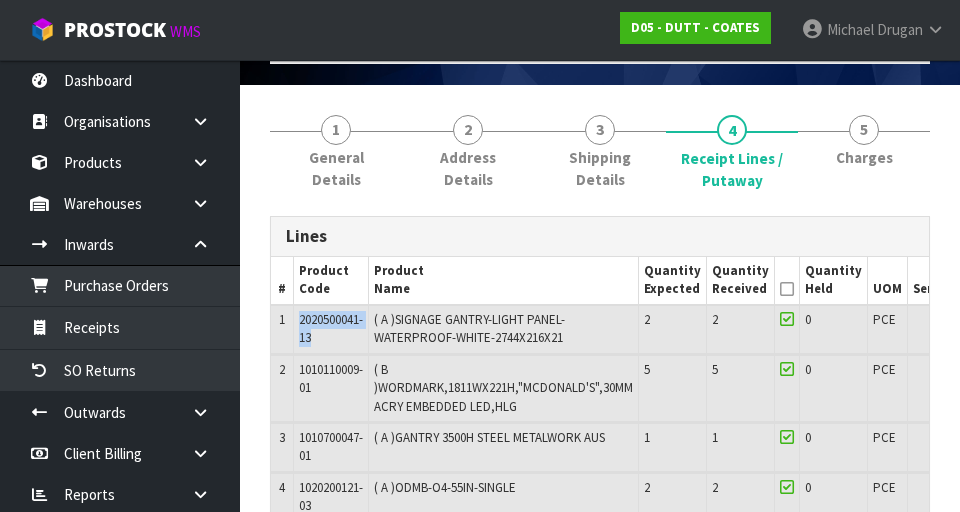 click on "2020500041-13" at bounding box center (331, 329) 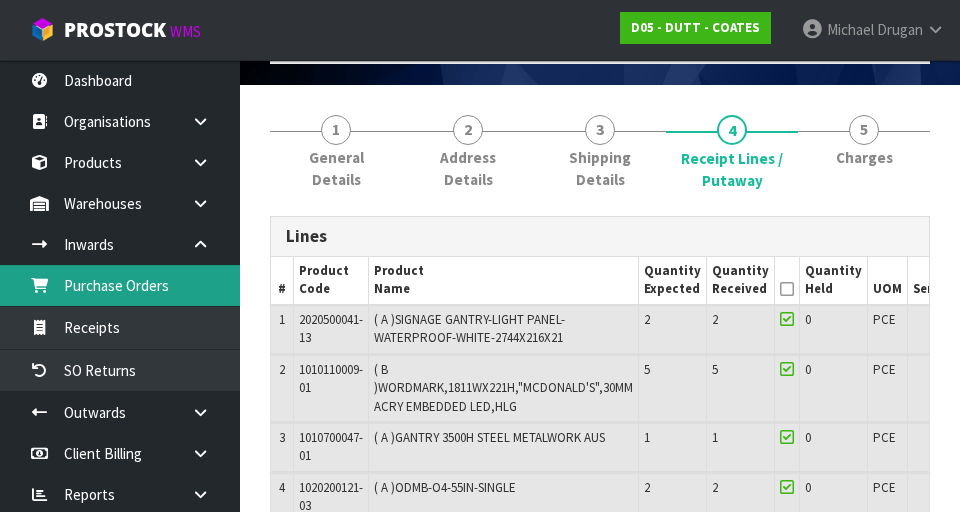 click on "Purchase Orders" at bounding box center (120, 285) 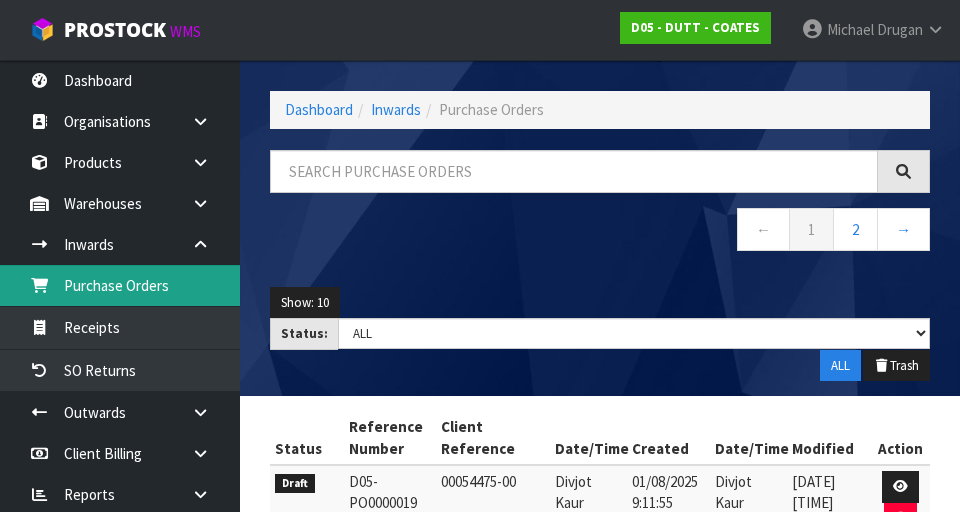scroll, scrollTop: 112, scrollLeft: 0, axis: vertical 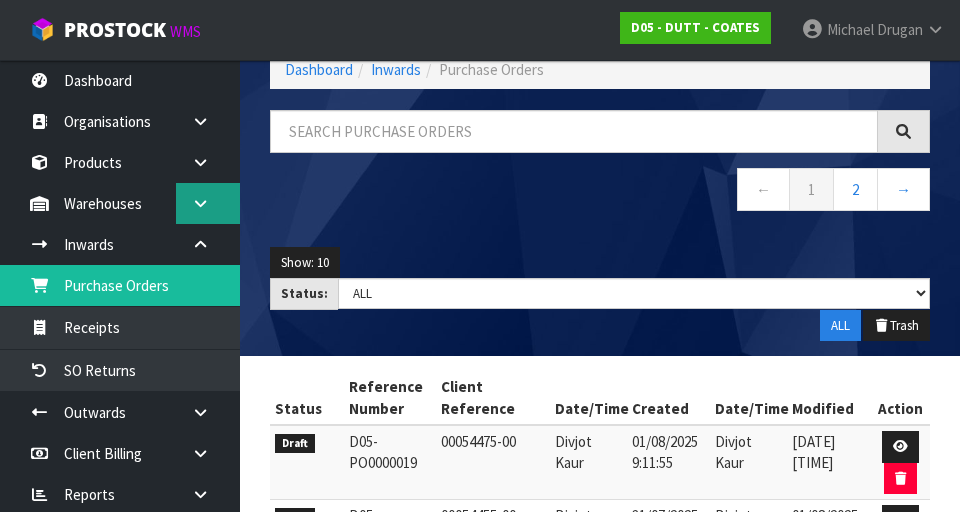 click at bounding box center [200, 203] 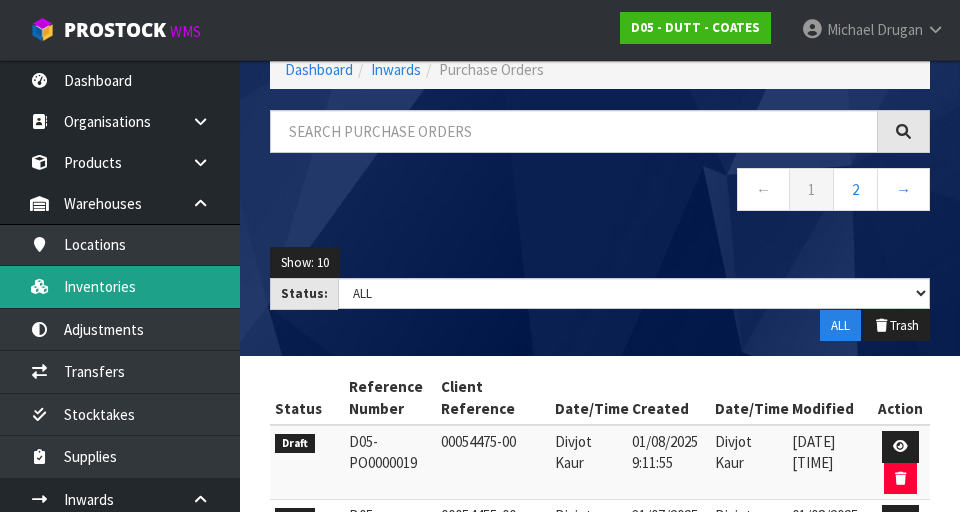 click on "Inventories" at bounding box center (120, 286) 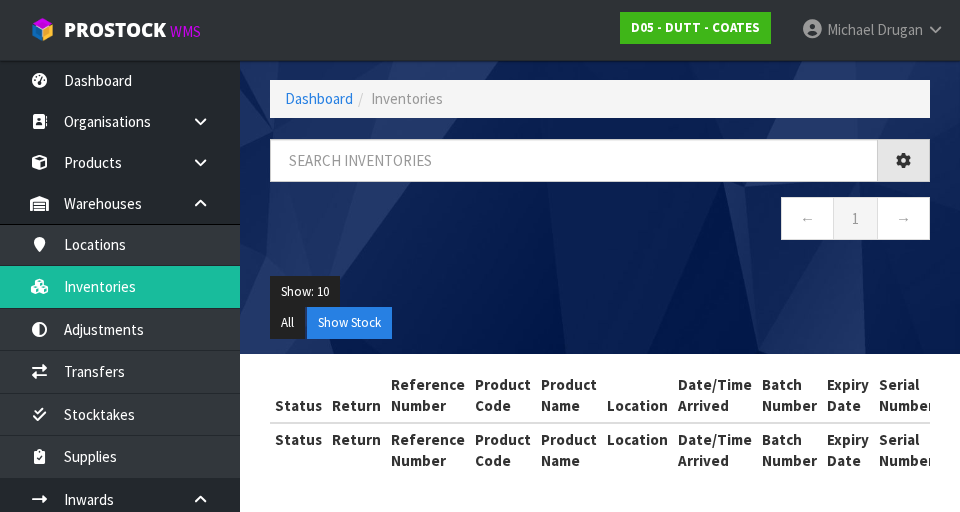 click on "←
1
→" at bounding box center (600, 200) 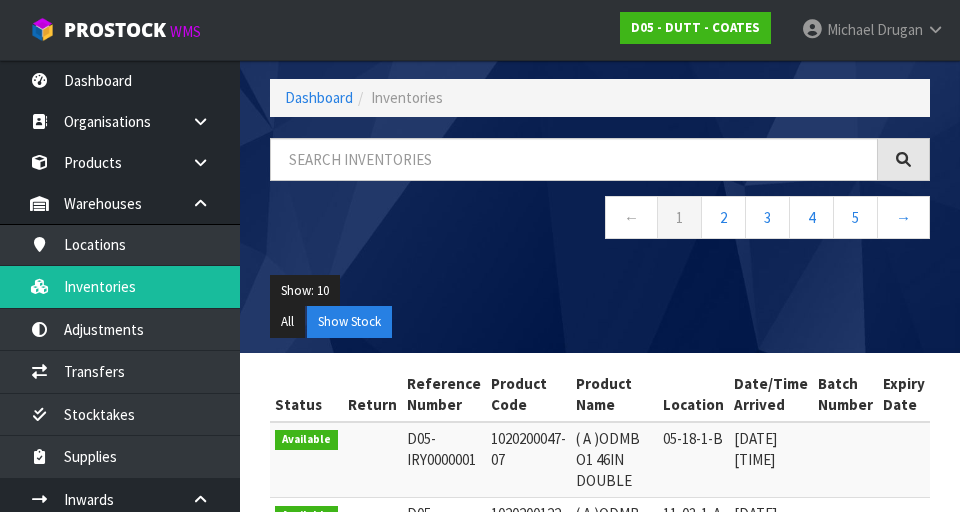 scroll, scrollTop: 112, scrollLeft: 0, axis: vertical 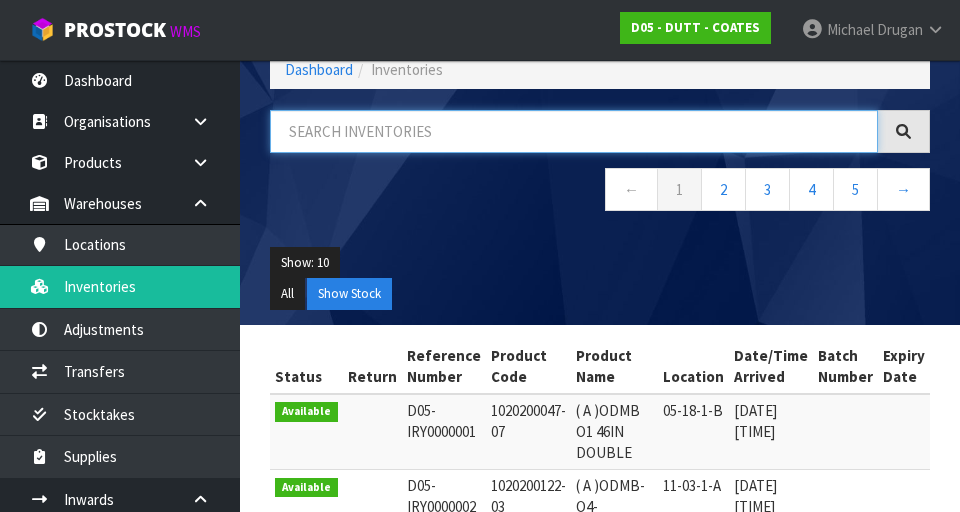 click at bounding box center [574, 131] 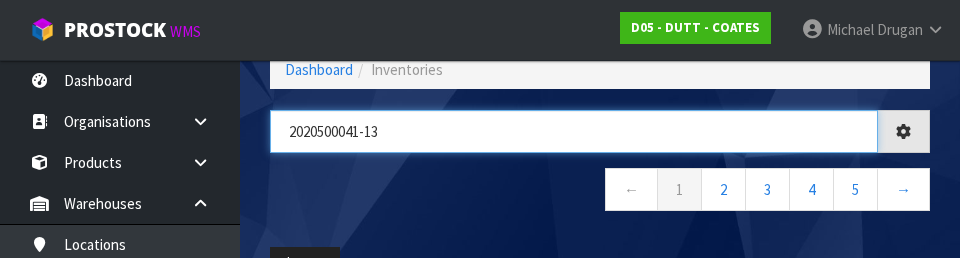 type on "2020500041-13" 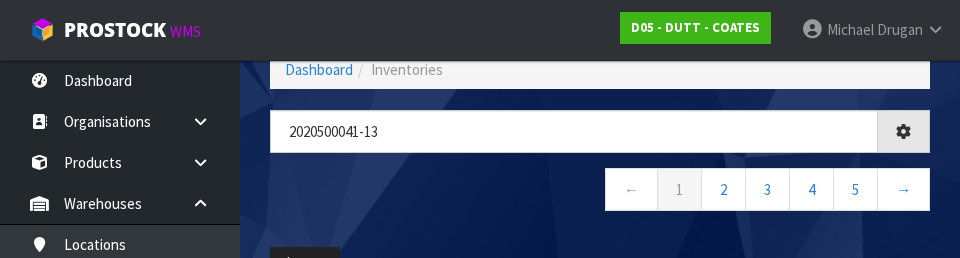 click on "←
1 2 3 4 5
→" at bounding box center [600, 192] 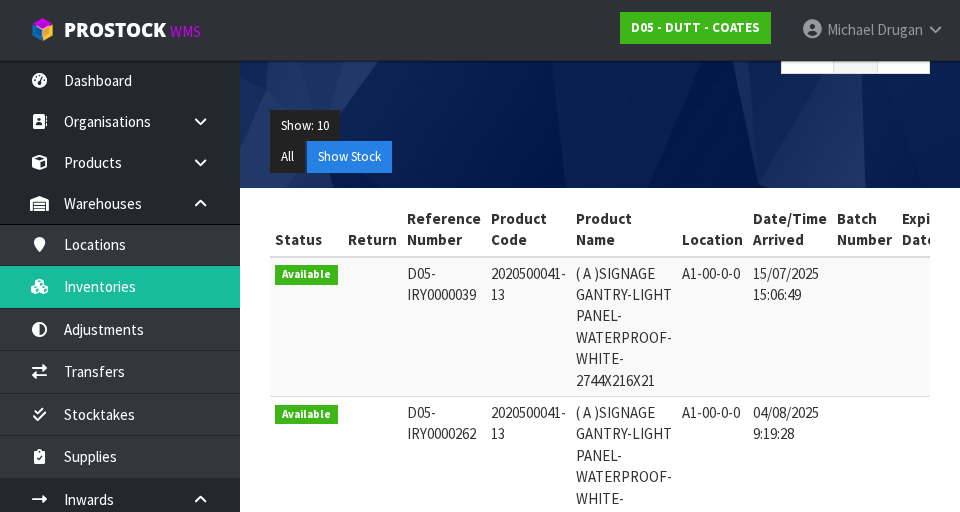 scroll, scrollTop: 256, scrollLeft: 0, axis: vertical 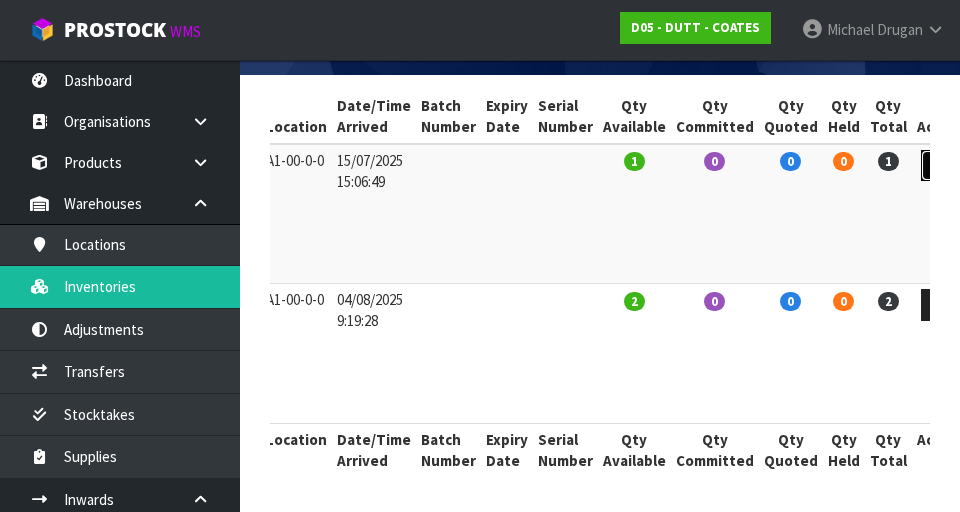 click at bounding box center (939, 166) 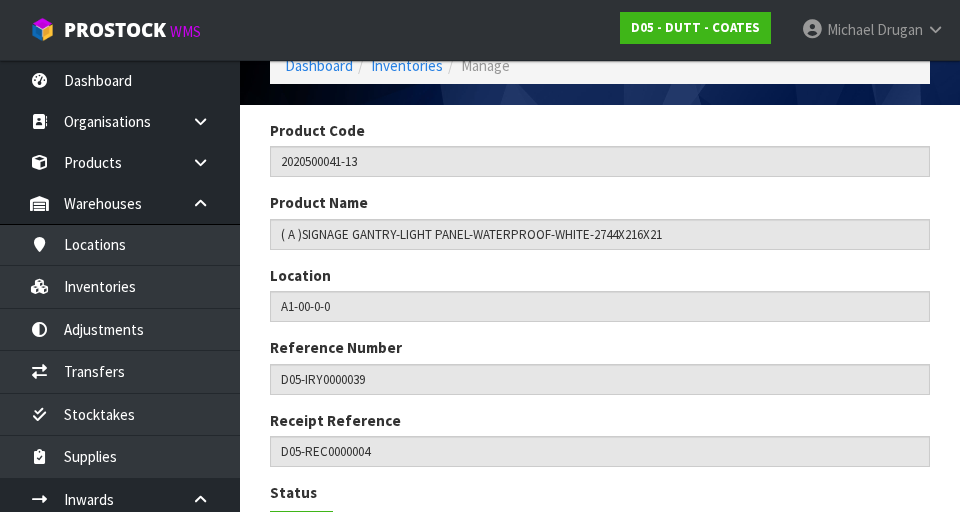 scroll, scrollTop: 89, scrollLeft: 0, axis: vertical 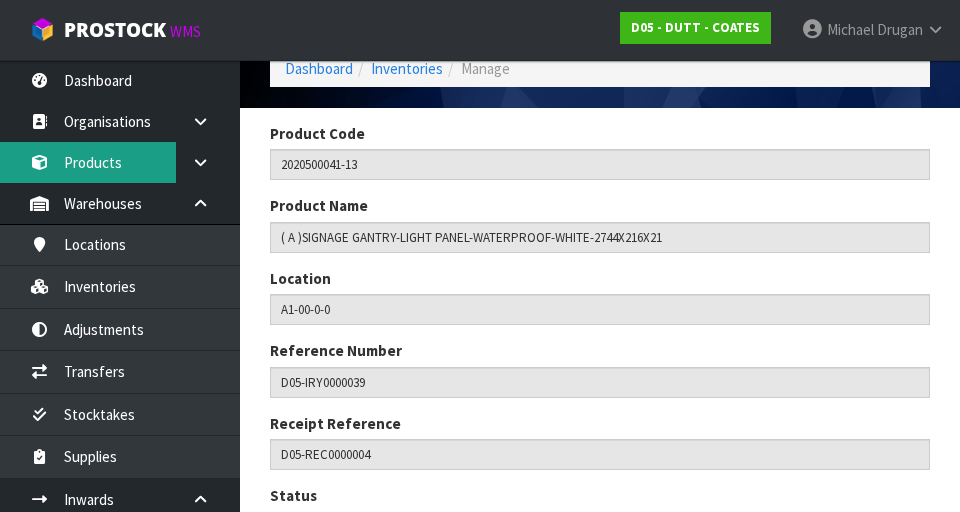 click on "Products" at bounding box center [120, 162] 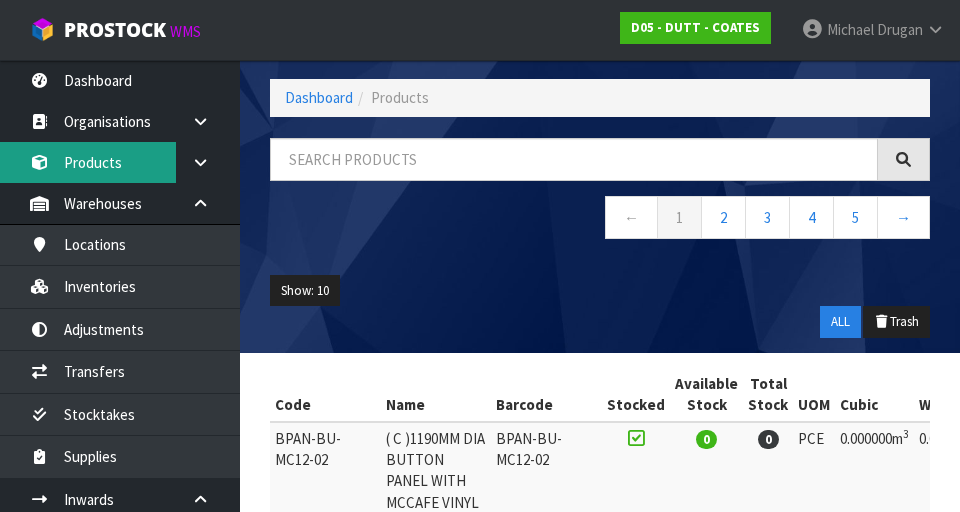scroll, scrollTop: 89, scrollLeft: 0, axis: vertical 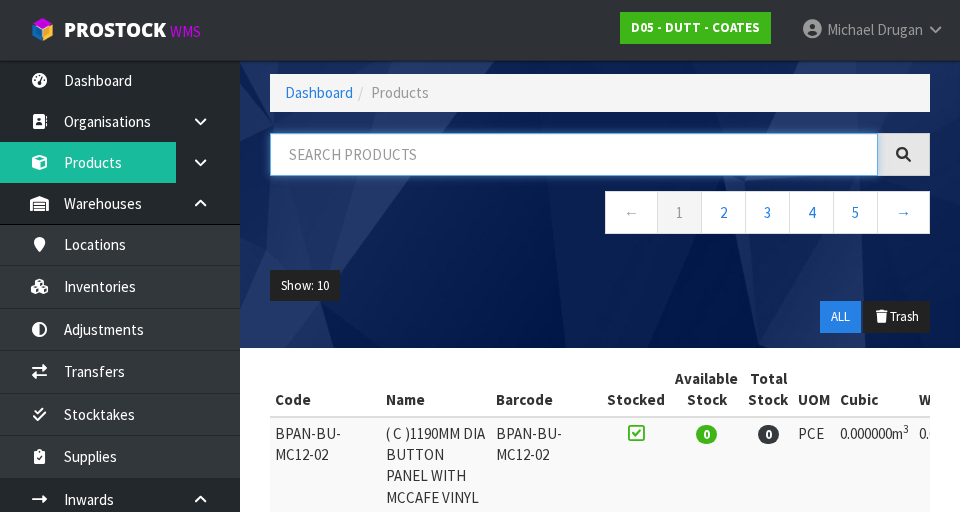 click at bounding box center [574, 154] 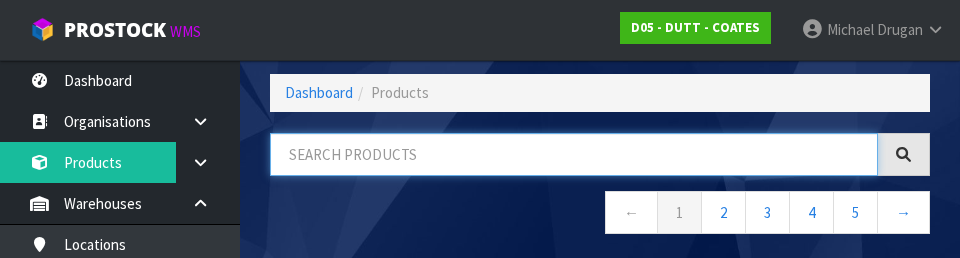 paste on "2020500041-13" 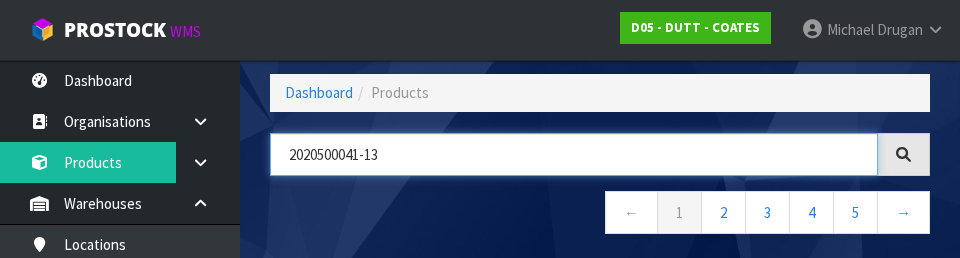 type on "2020500041-13" 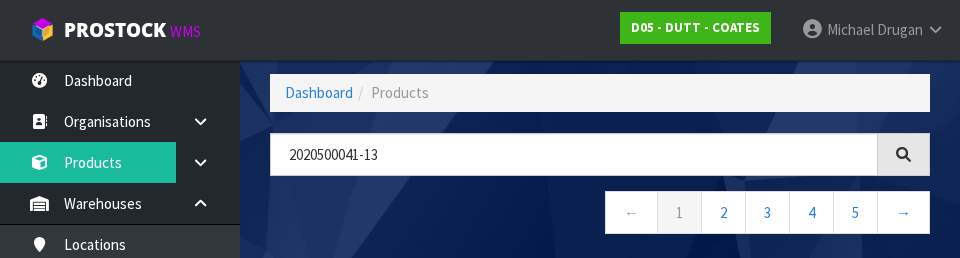 click on "←
1 2 3 4 5
→" at bounding box center [600, 215] 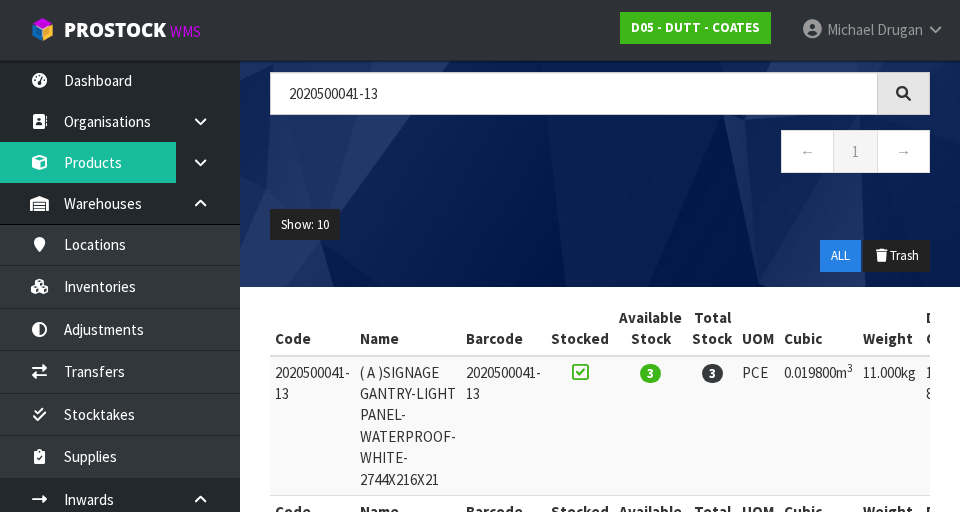 scroll, scrollTop: 223, scrollLeft: 0, axis: vertical 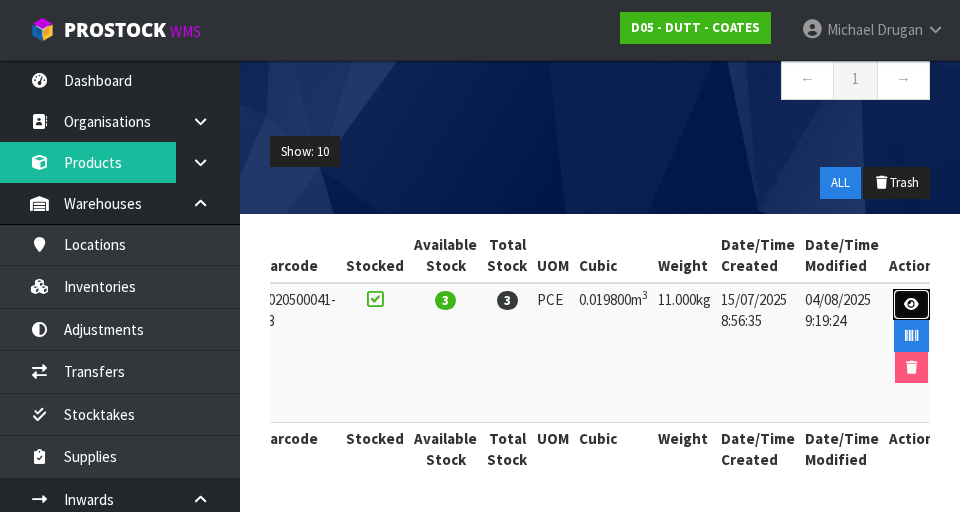 click at bounding box center (911, 305) 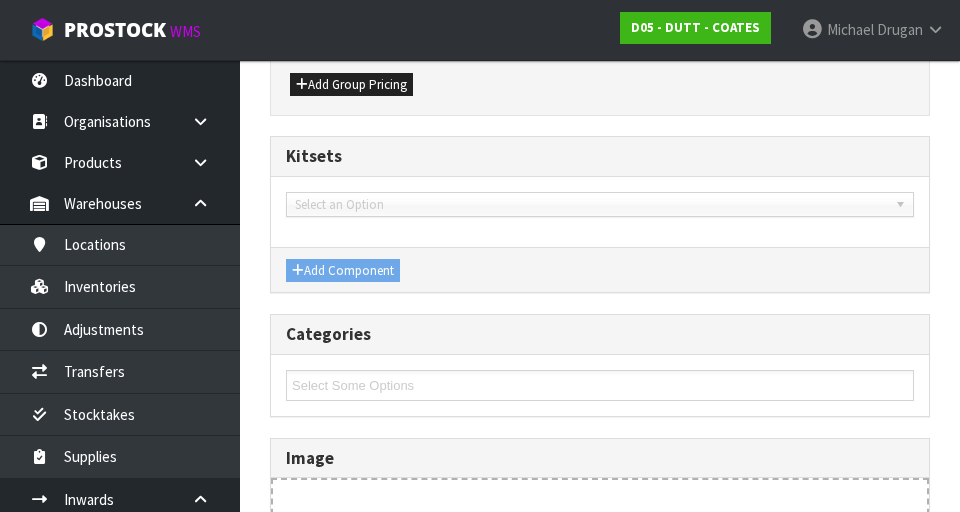 type on "2020500041-13" 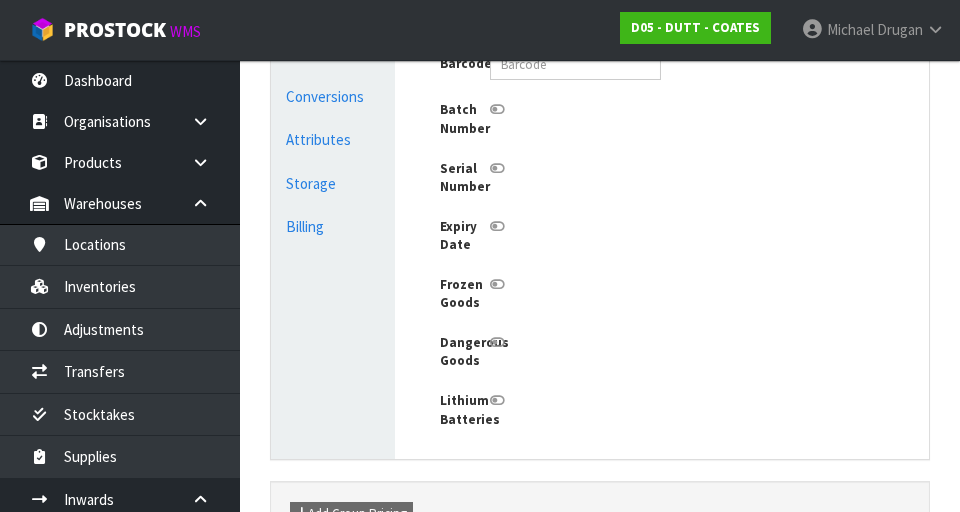 scroll, scrollTop: 697, scrollLeft: 0, axis: vertical 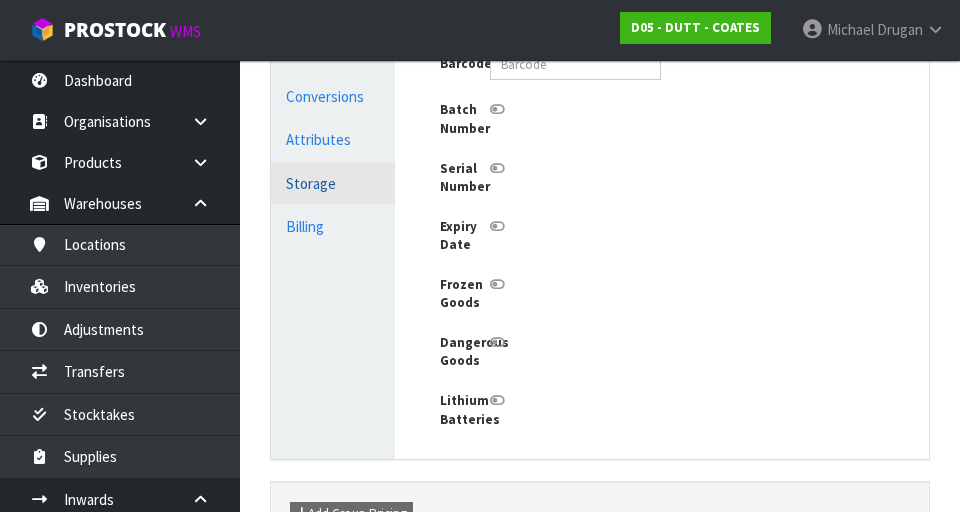 click on "Storage" at bounding box center [333, 183] 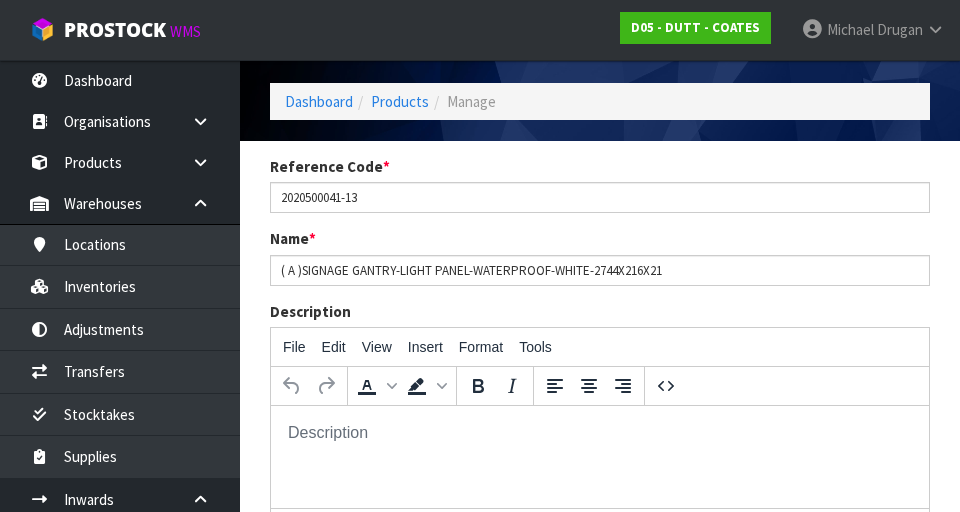 scroll, scrollTop: 0, scrollLeft: 0, axis: both 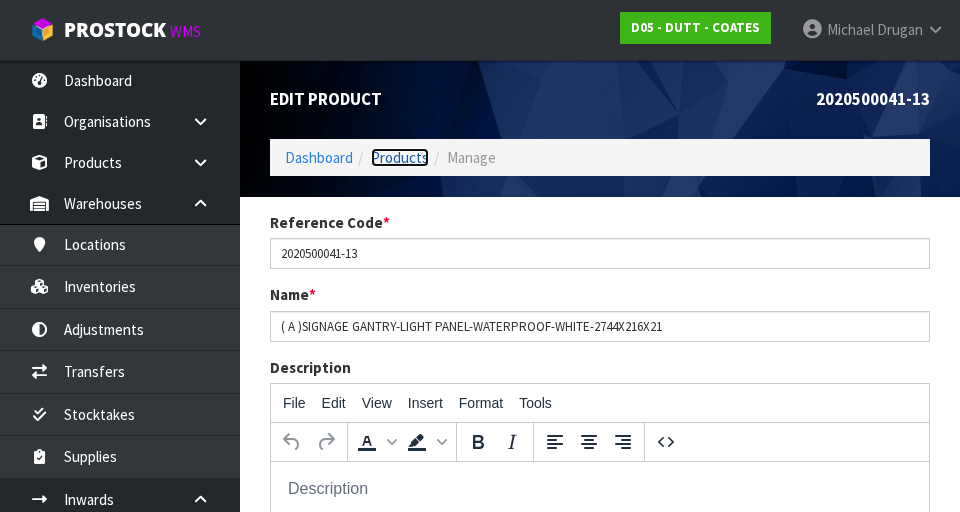 click on "Products" at bounding box center [400, 157] 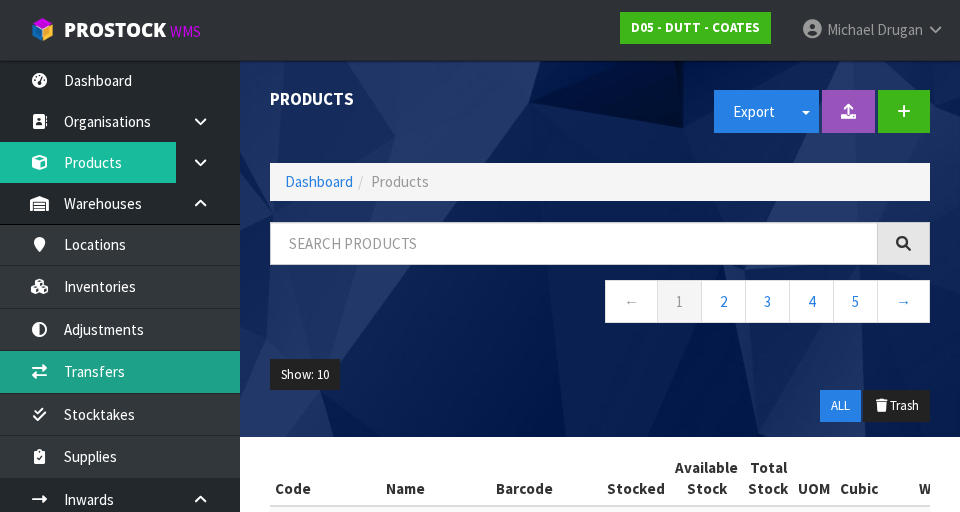 click on "Transfers" at bounding box center [120, 371] 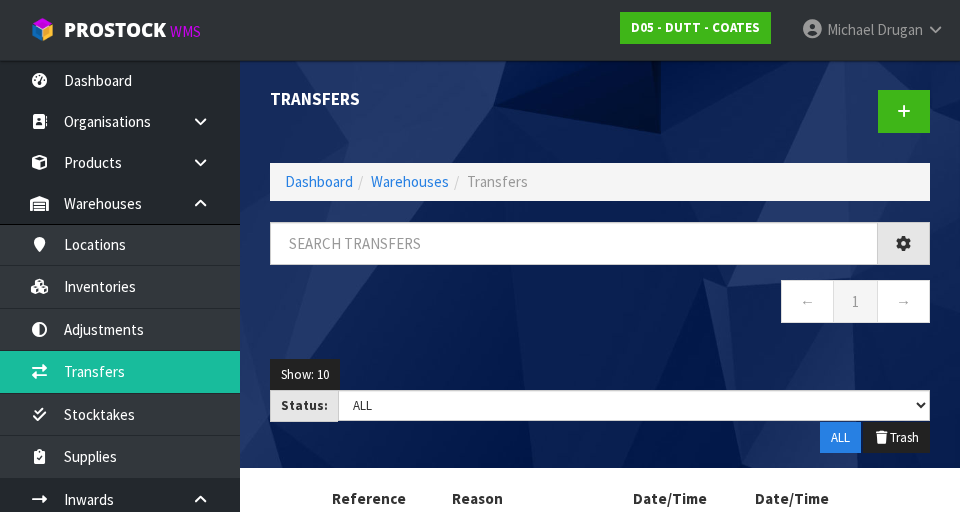 click on "Transfers
Dashboard Warehouses Transfers
←
1
→
Show: 10
5
10
25
50
Status:
Draft Pending Pick Goods Picked Finalised ALL
ALL
Trash
Status
Reference Number
Reason Transferred
Notes
Date/Time Created
Date/Time Modified" at bounding box center [480, 313] 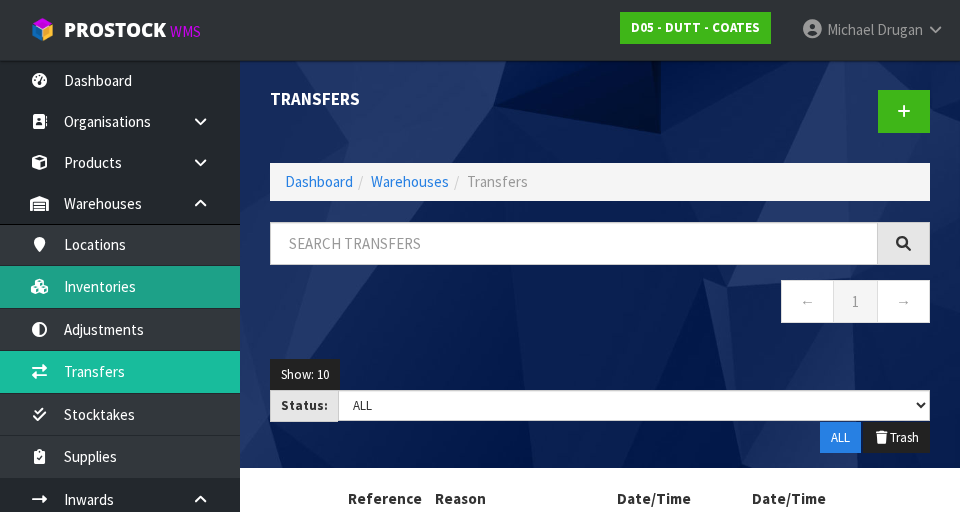 click on "Inventories" at bounding box center [120, 286] 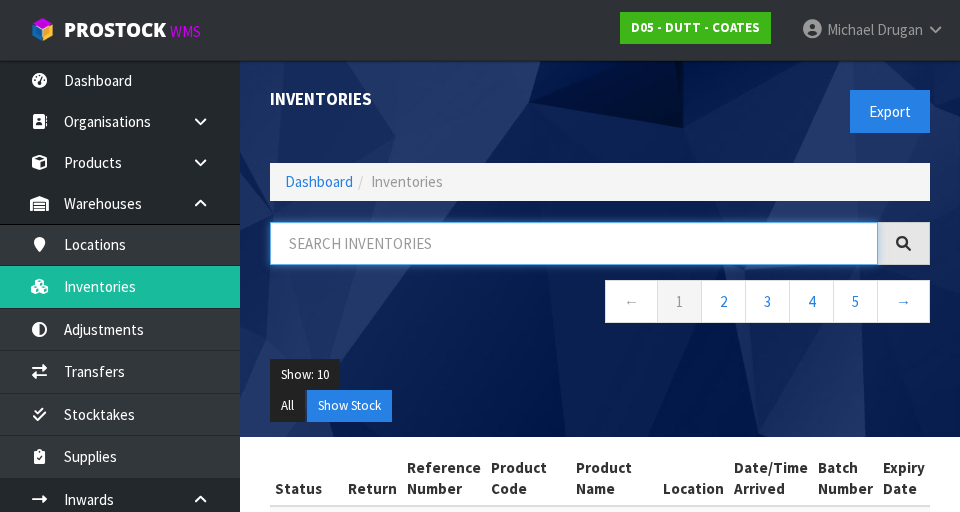 click at bounding box center [574, 243] 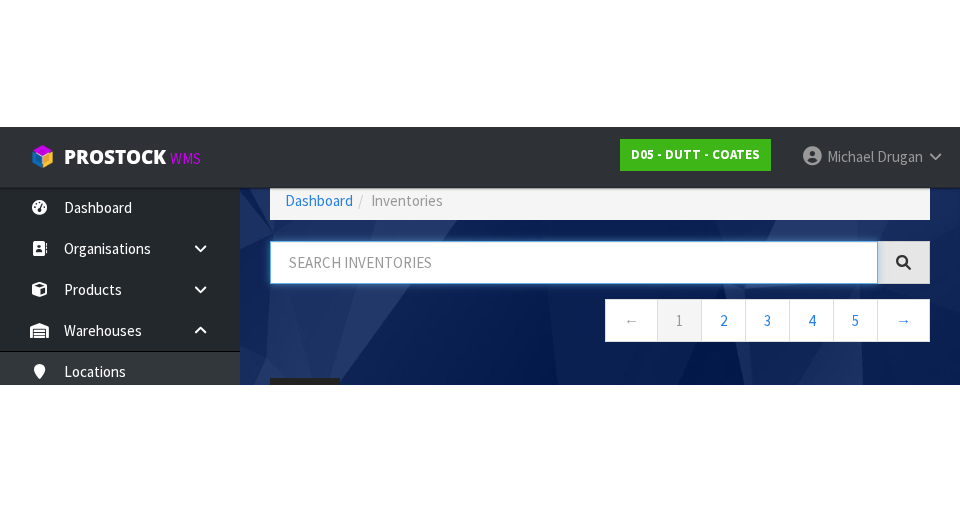 scroll, scrollTop: 114, scrollLeft: 0, axis: vertical 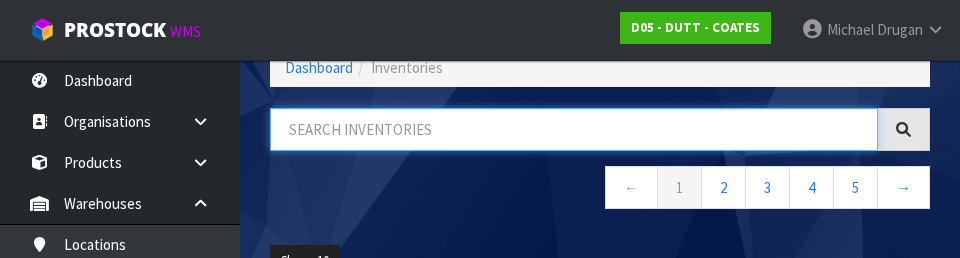 paste on "2020500041-13" 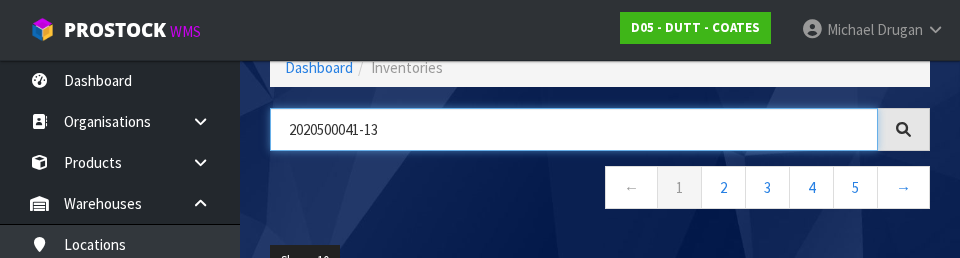 type on "2020500041-13" 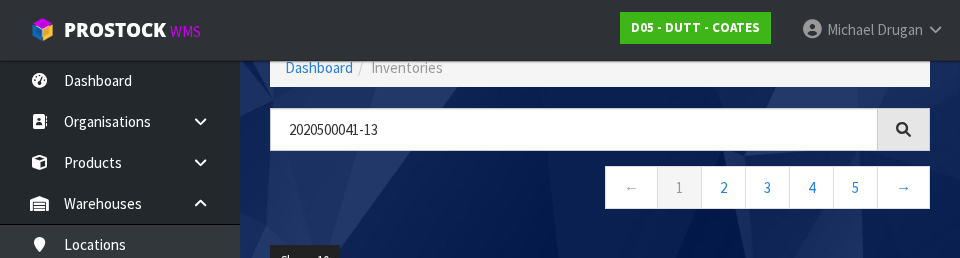 click on "←
1 2 3 4 5
→" at bounding box center (600, 190) 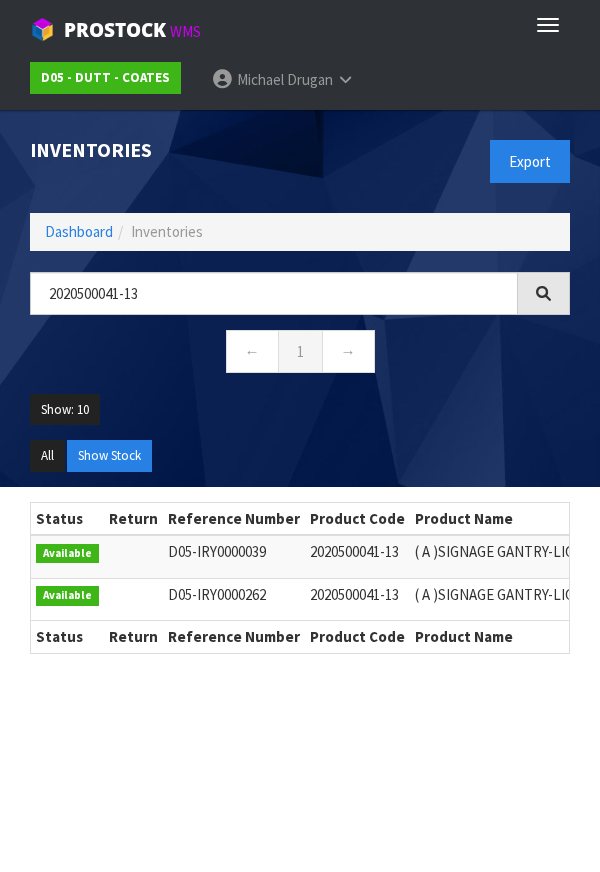 scroll, scrollTop: 0, scrollLeft: 0, axis: both 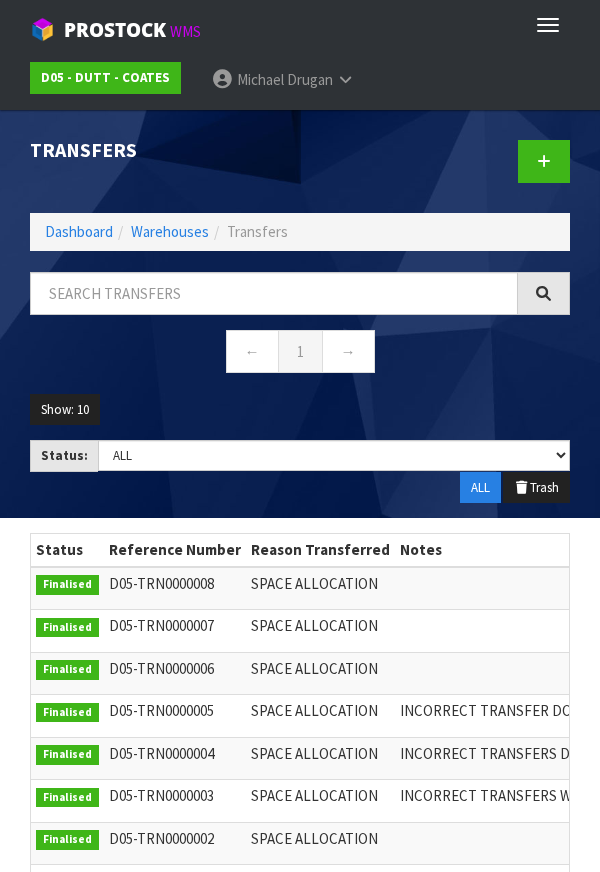 click on "Transfers
Dashboard Warehouses Transfers
←
1
→
Show: 10
5
10
25
50
Status:
Draft Pending Pick Goods Picked Finalised ALL
ALL
Trash" at bounding box center [300, 314] 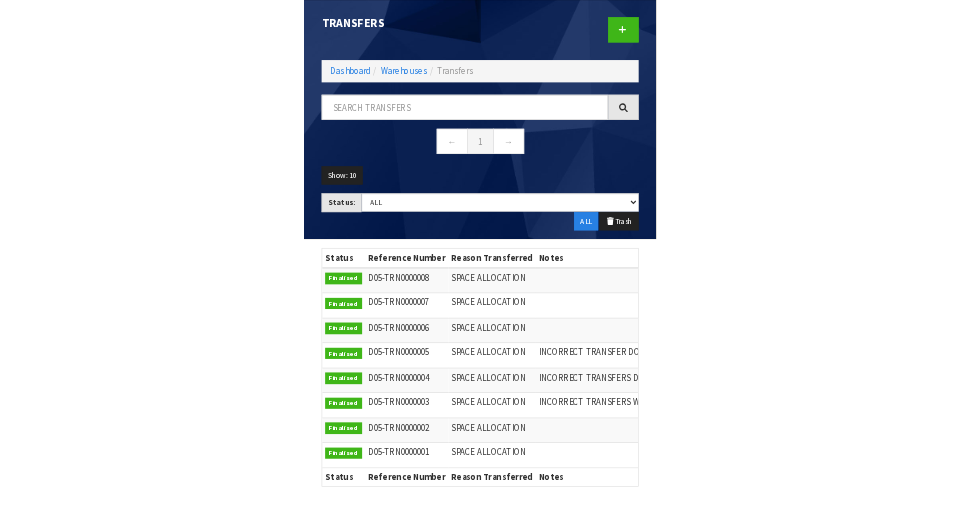scroll, scrollTop: 60, scrollLeft: 0, axis: vertical 